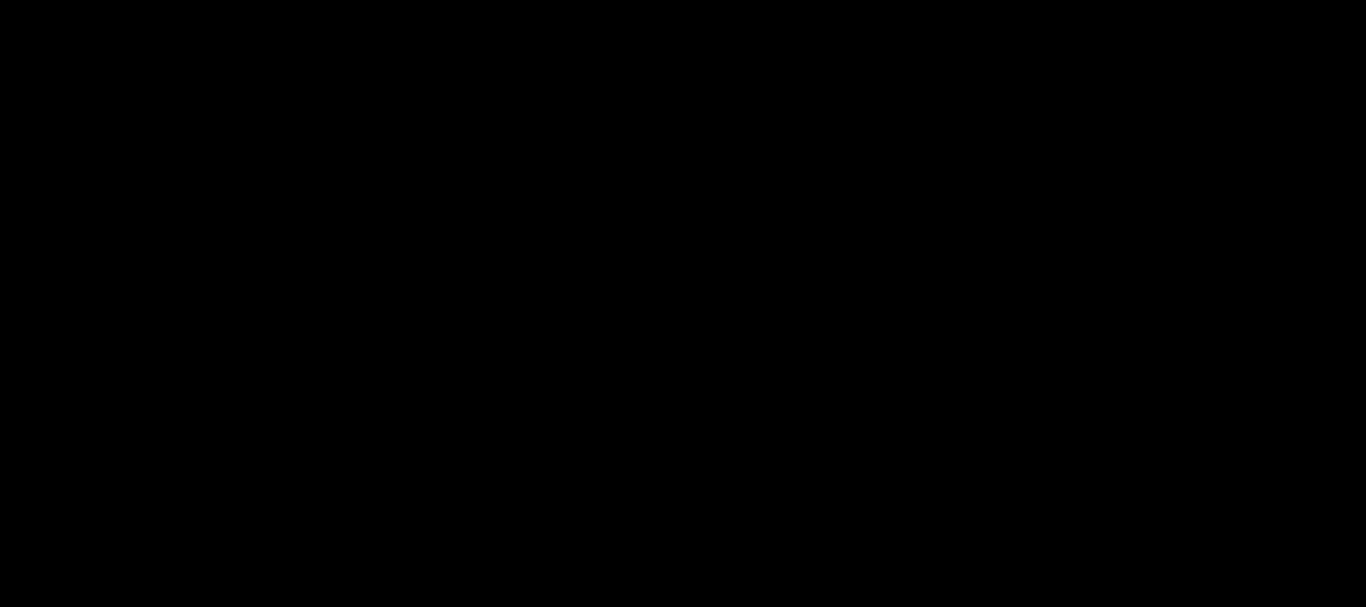 scroll, scrollTop: 0, scrollLeft: 0, axis: both 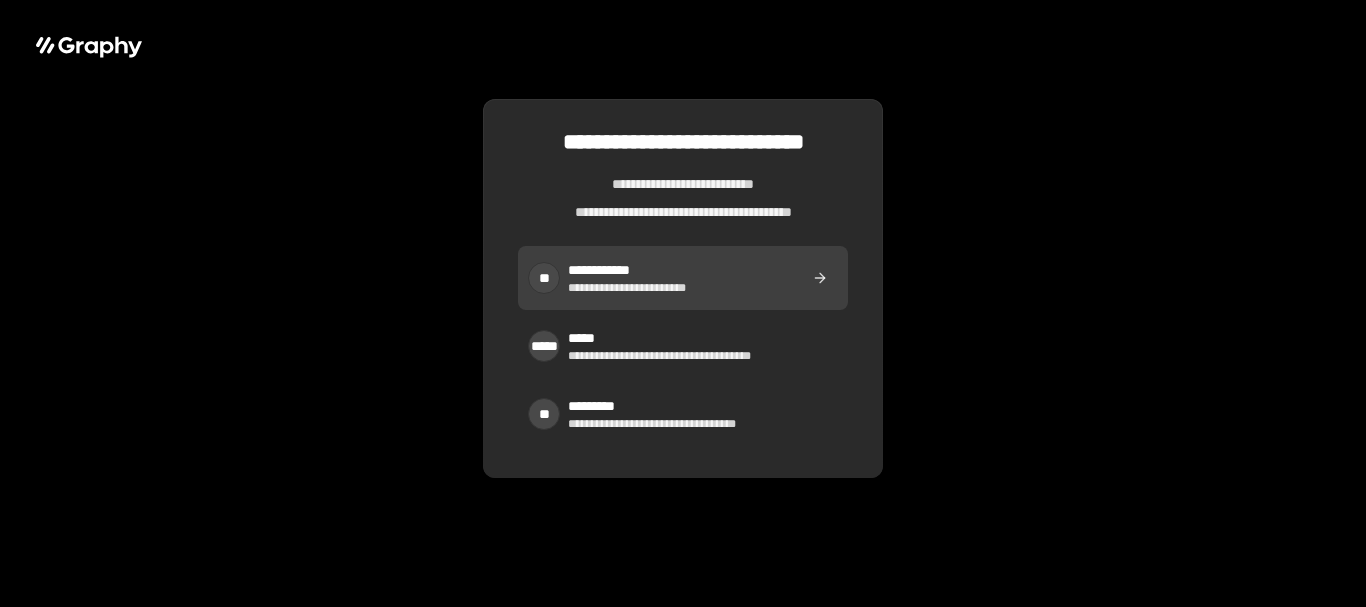 drag, startPoint x: 0, startPoint y: 0, endPoint x: 909, endPoint y: 99, distance: 914.3752 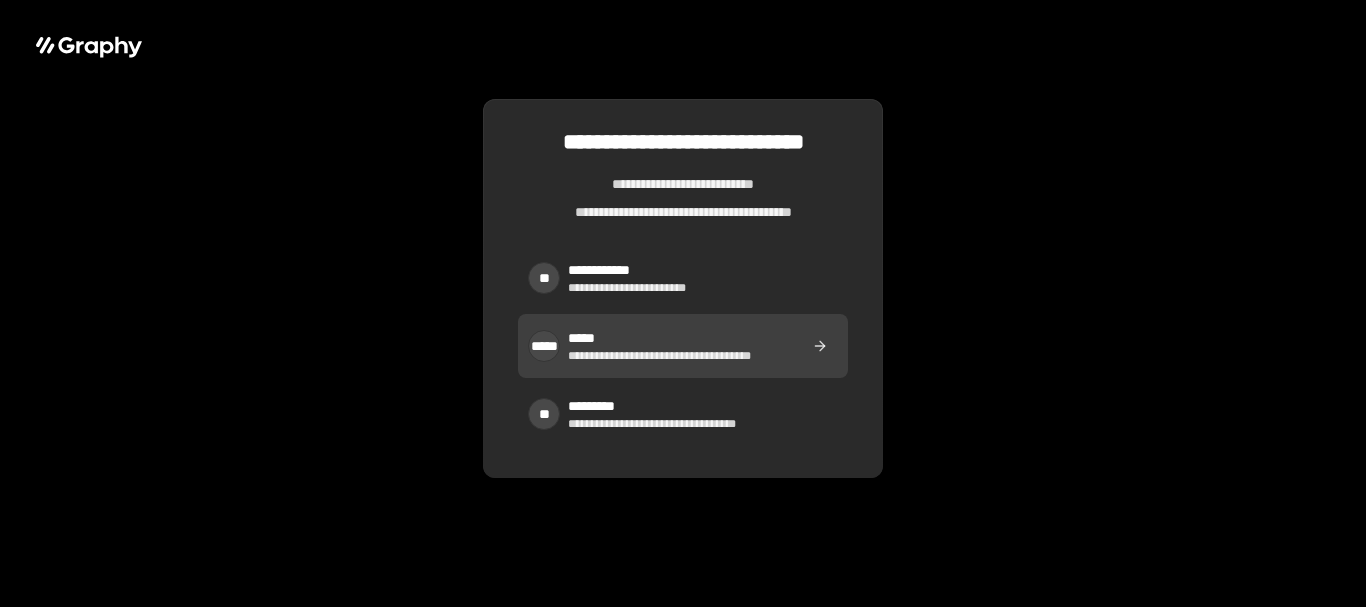 click on "**********" at bounding box center [668, 356] 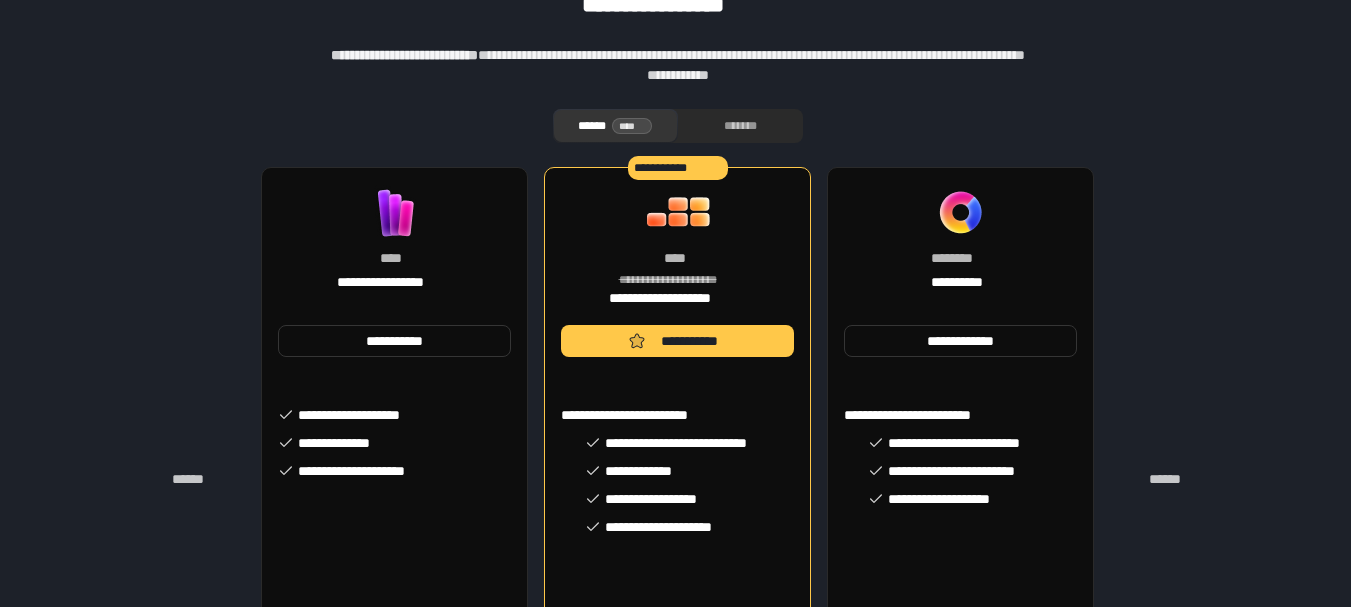 click on "**********" at bounding box center (394, 246) 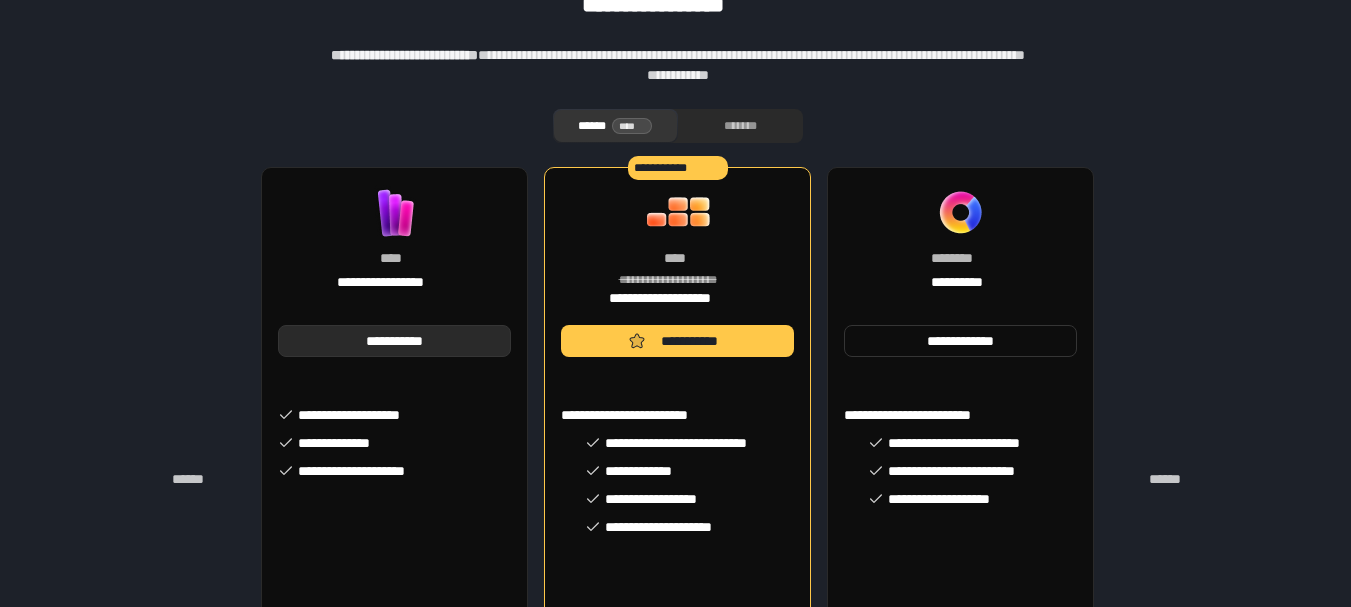 click on "**********" at bounding box center (394, 341) 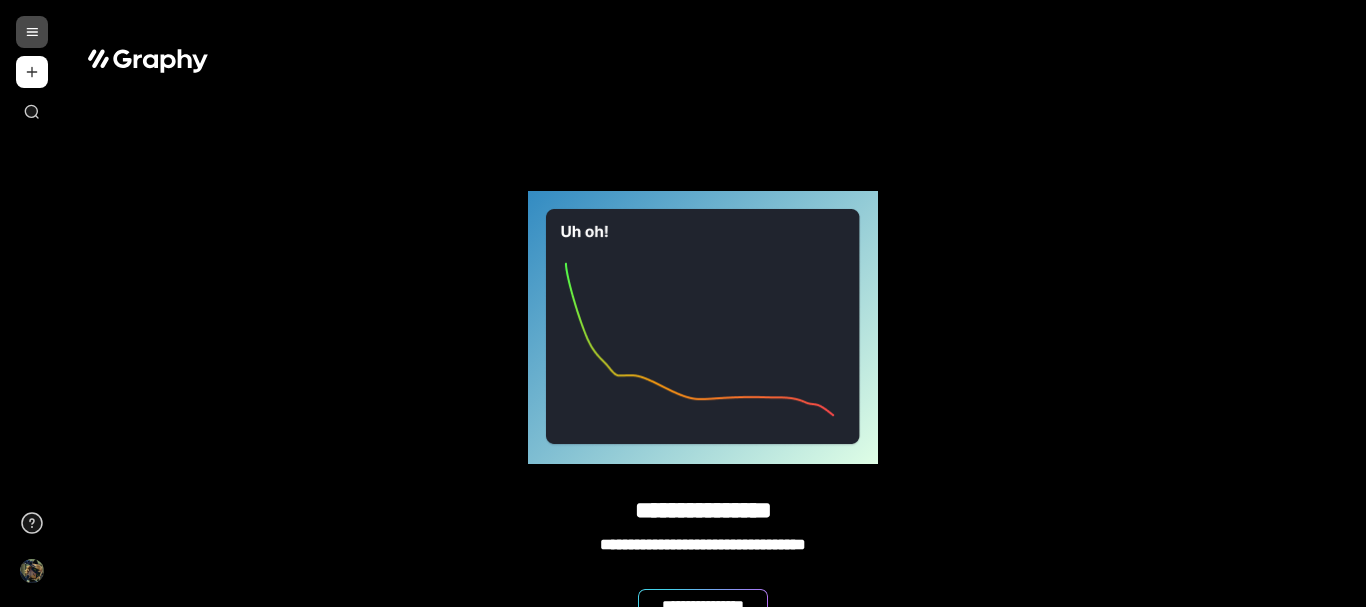 scroll, scrollTop: 24, scrollLeft: 0, axis: vertical 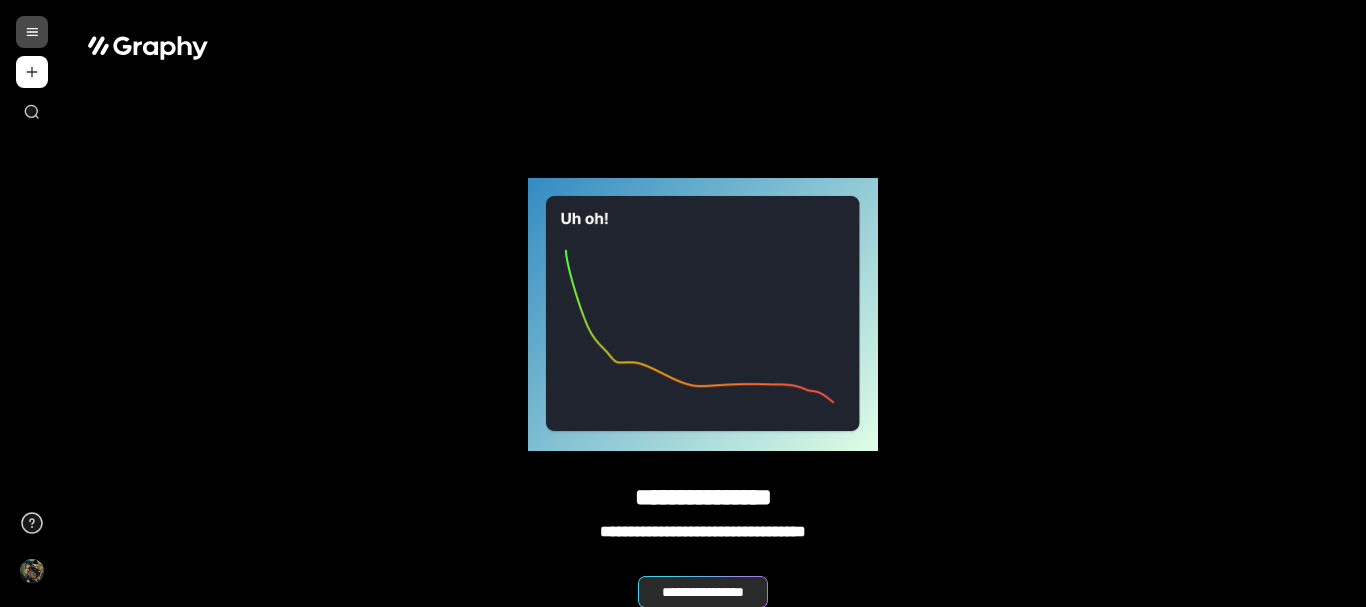 click on "**********" at bounding box center (703, 592) 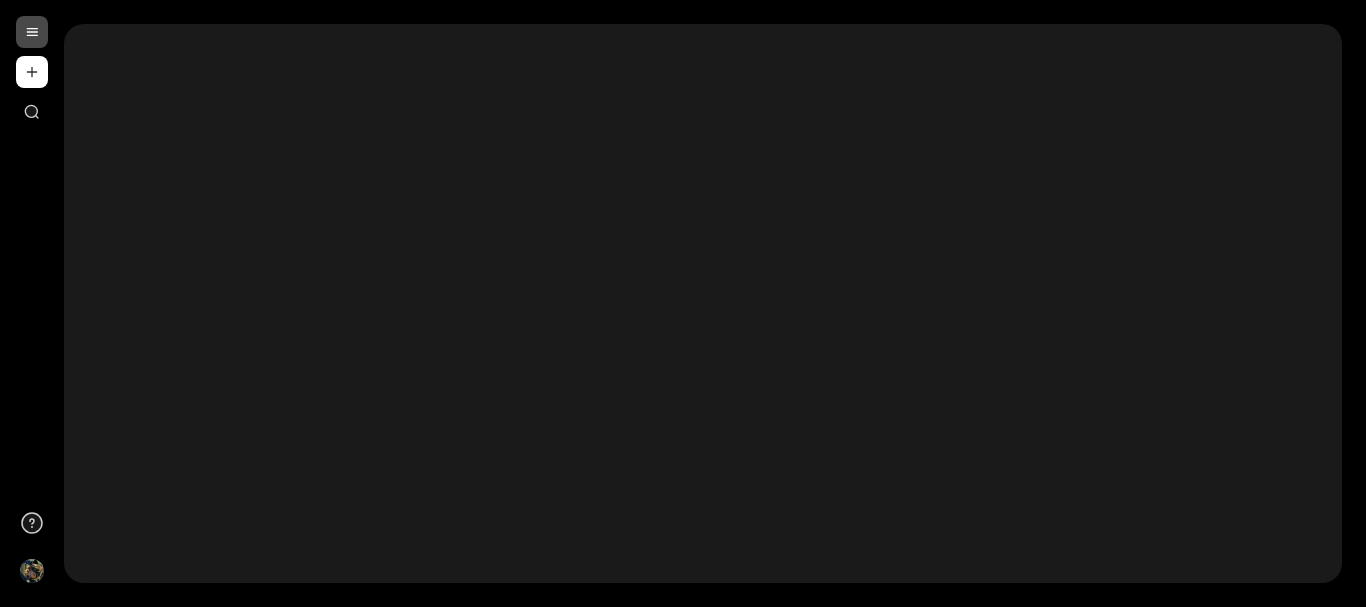 scroll, scrollTop: 0, scrollLeft: 0, axis: both 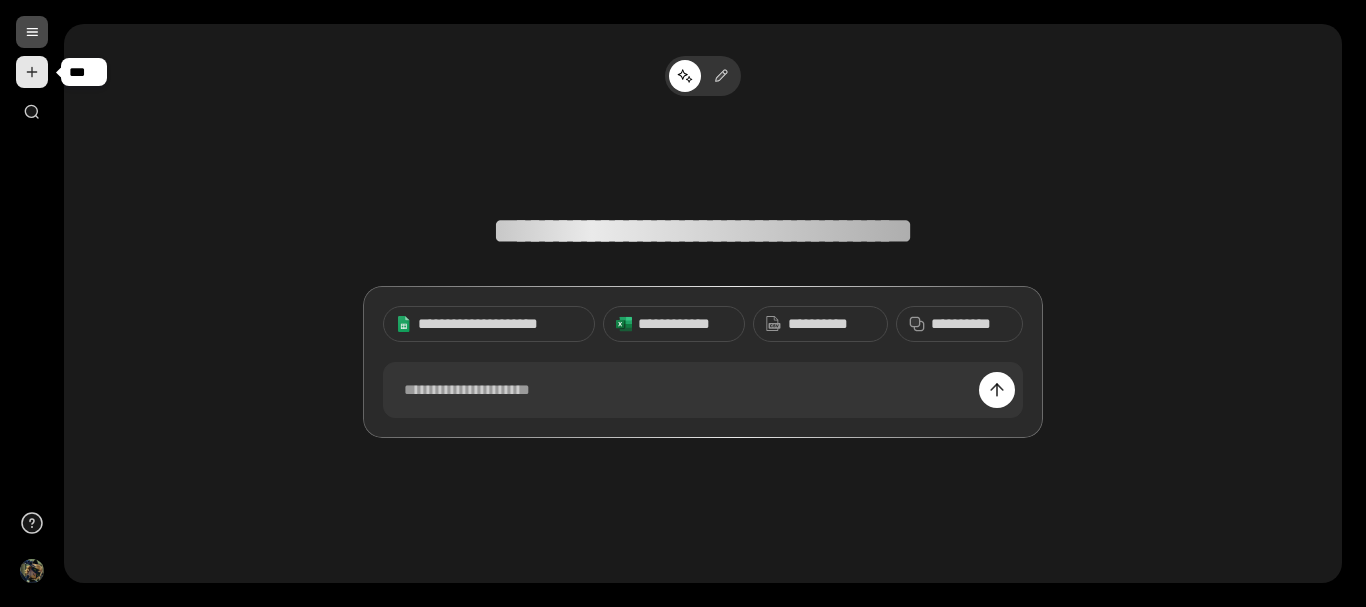 click at bounding box center [32, 72] 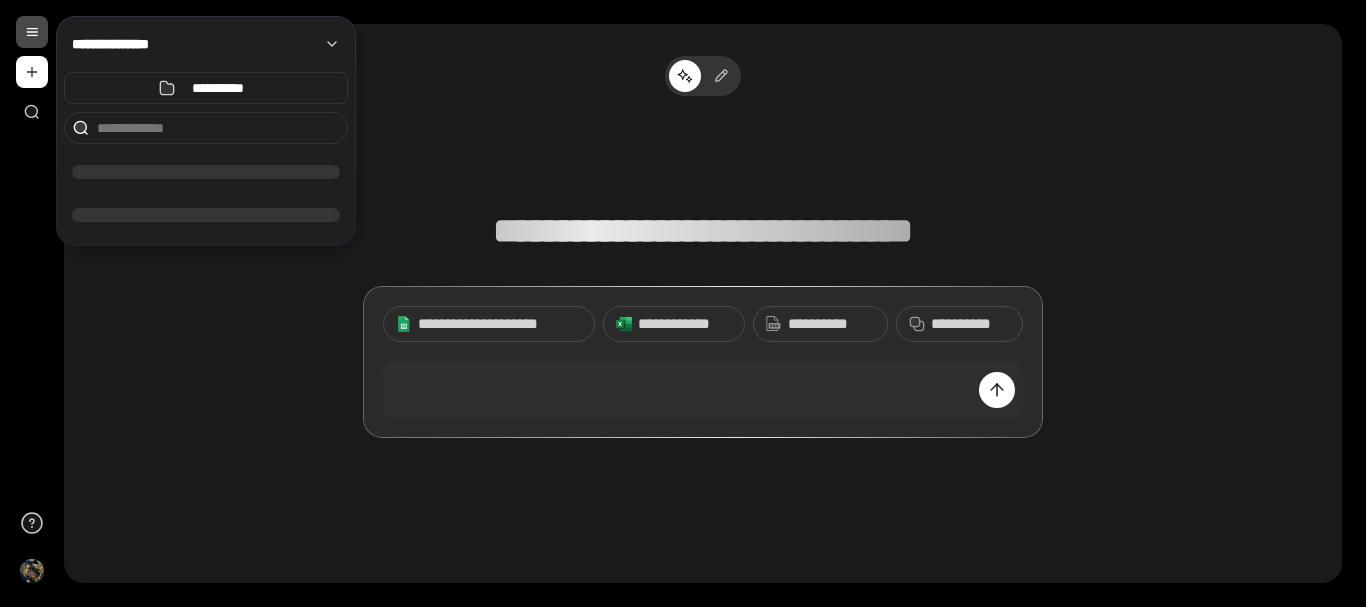 click at bounding box center [32, 32] 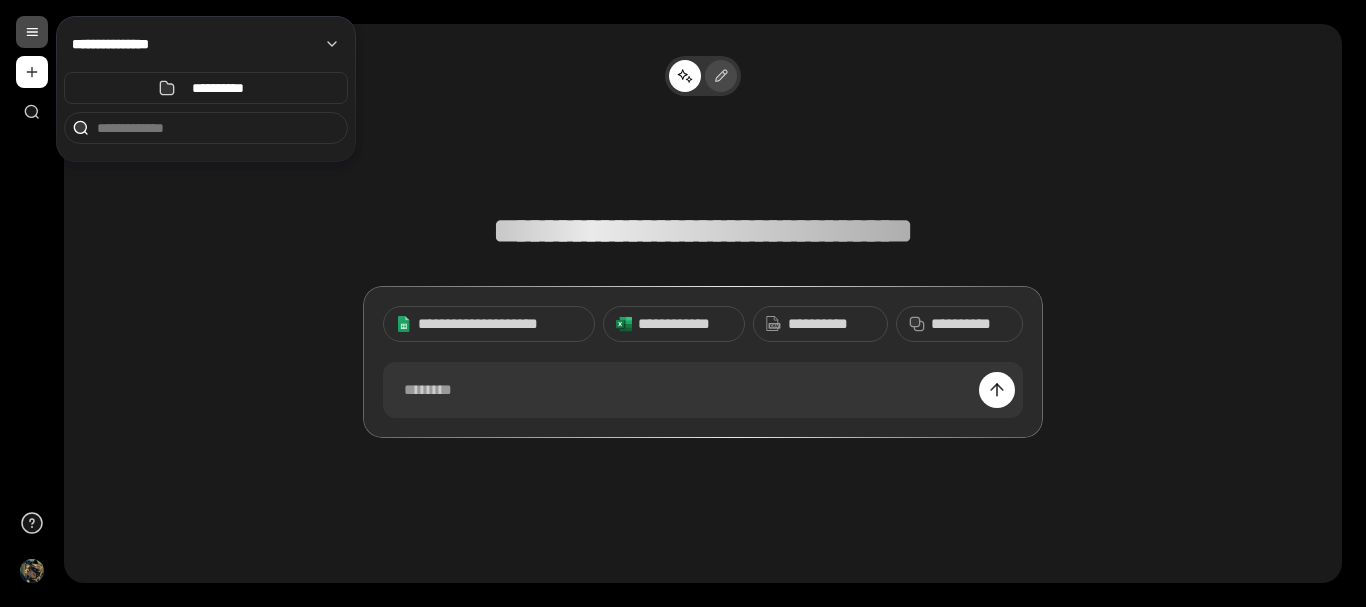 click 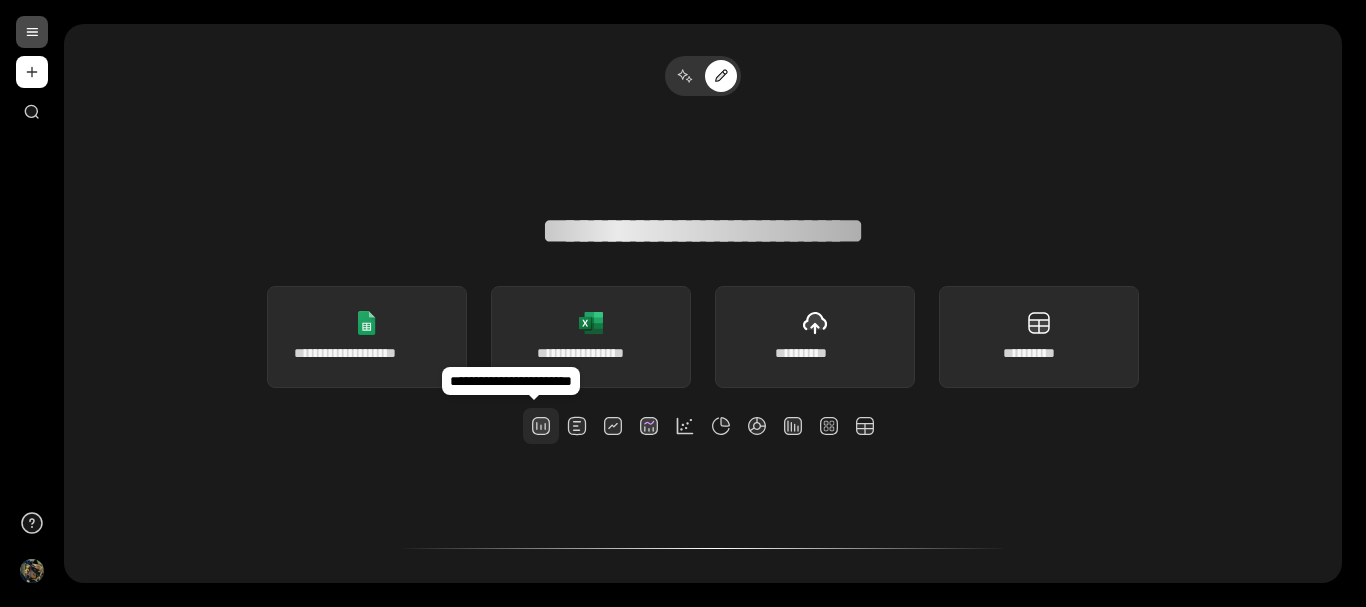 click at bounding box center [541, 426] 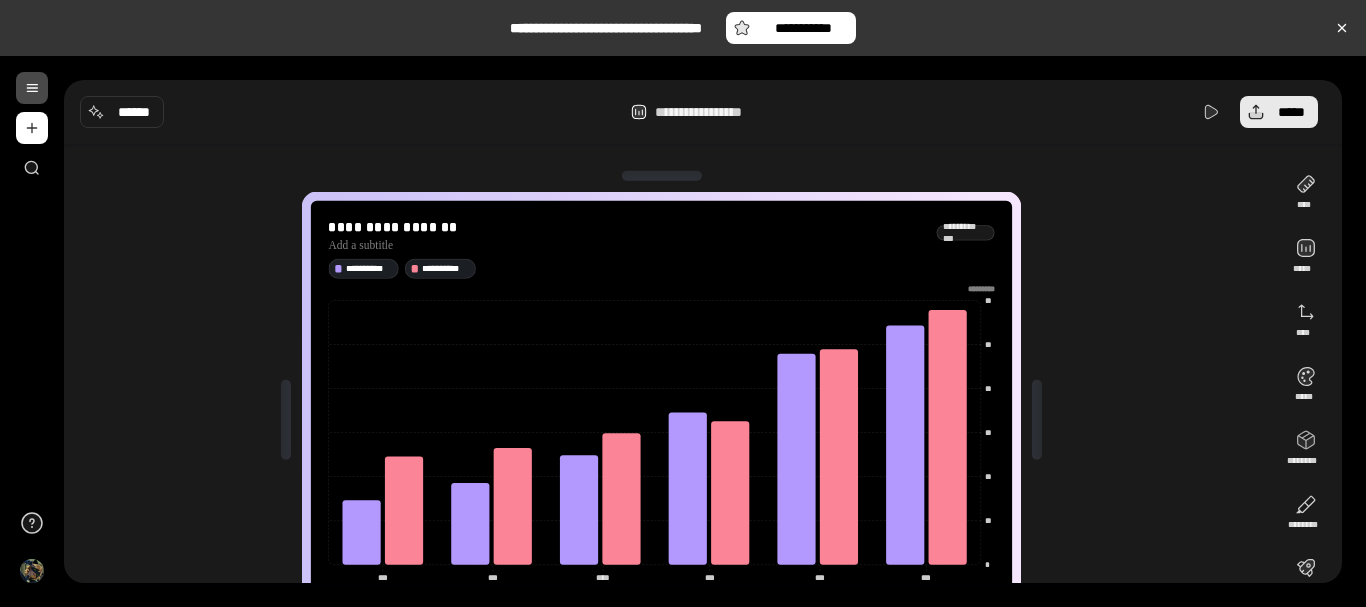 click on "*****" at bounding box center [1279, 112] 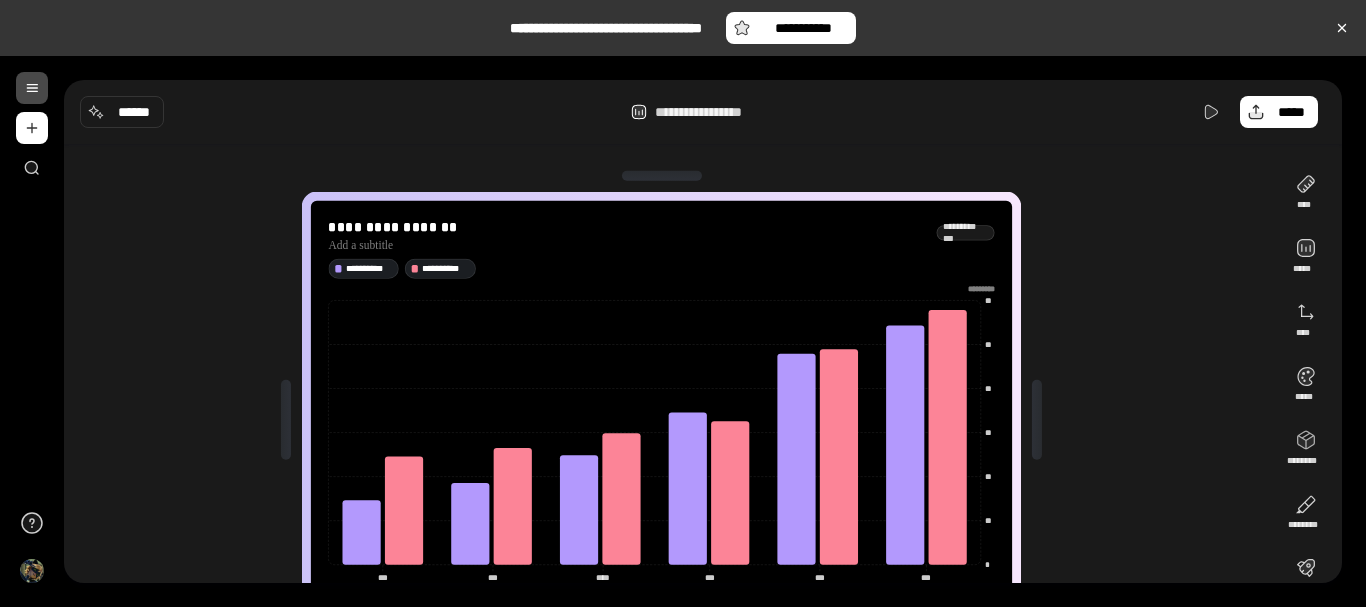 click on "**********" at bounding box center [661, 268] 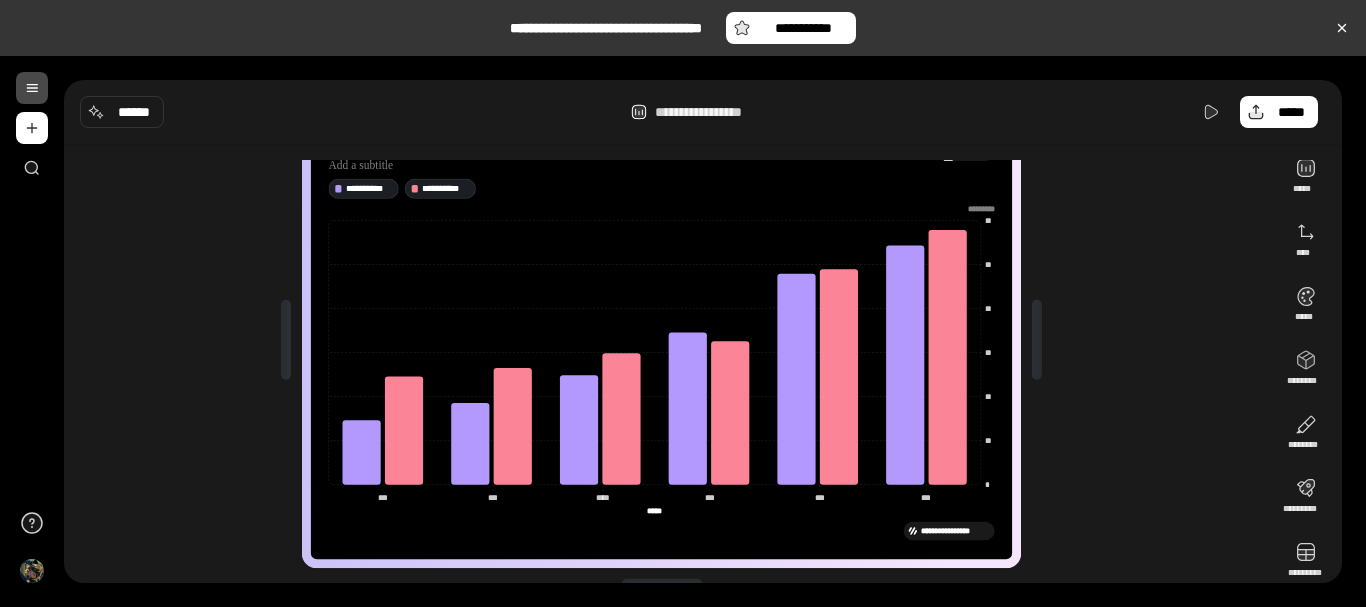 scroll, scrollTop: 101, scrollLeft: 0, axis: vertical 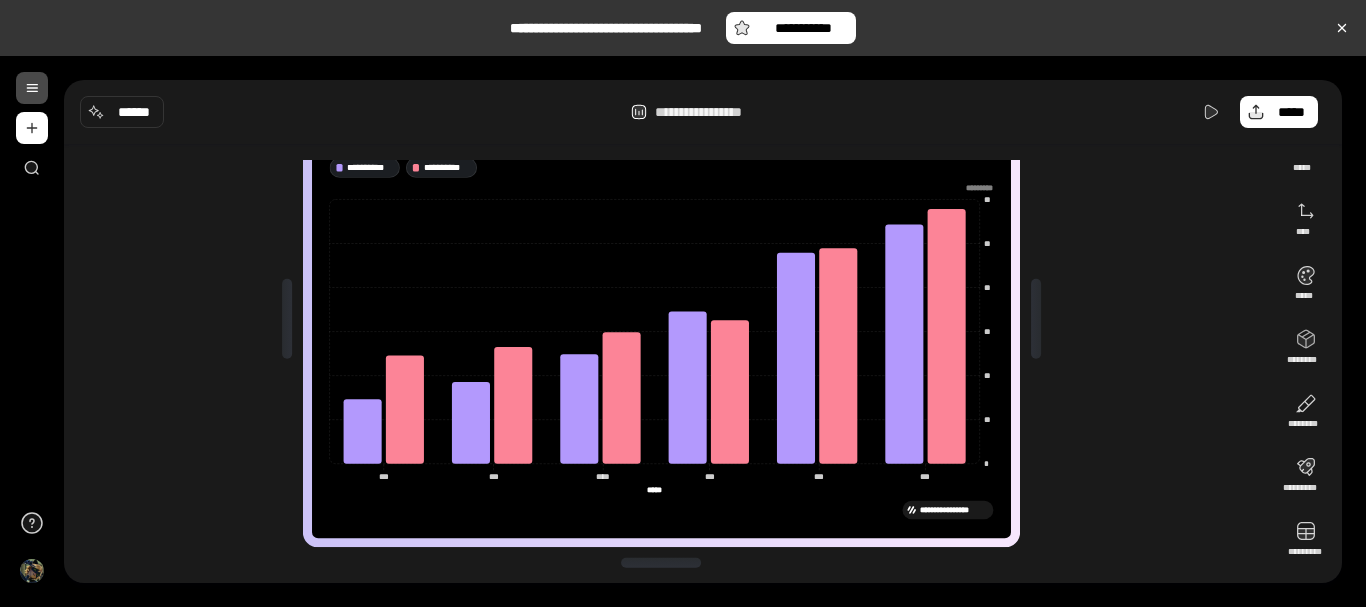 click at bounding box center [1036, 319] 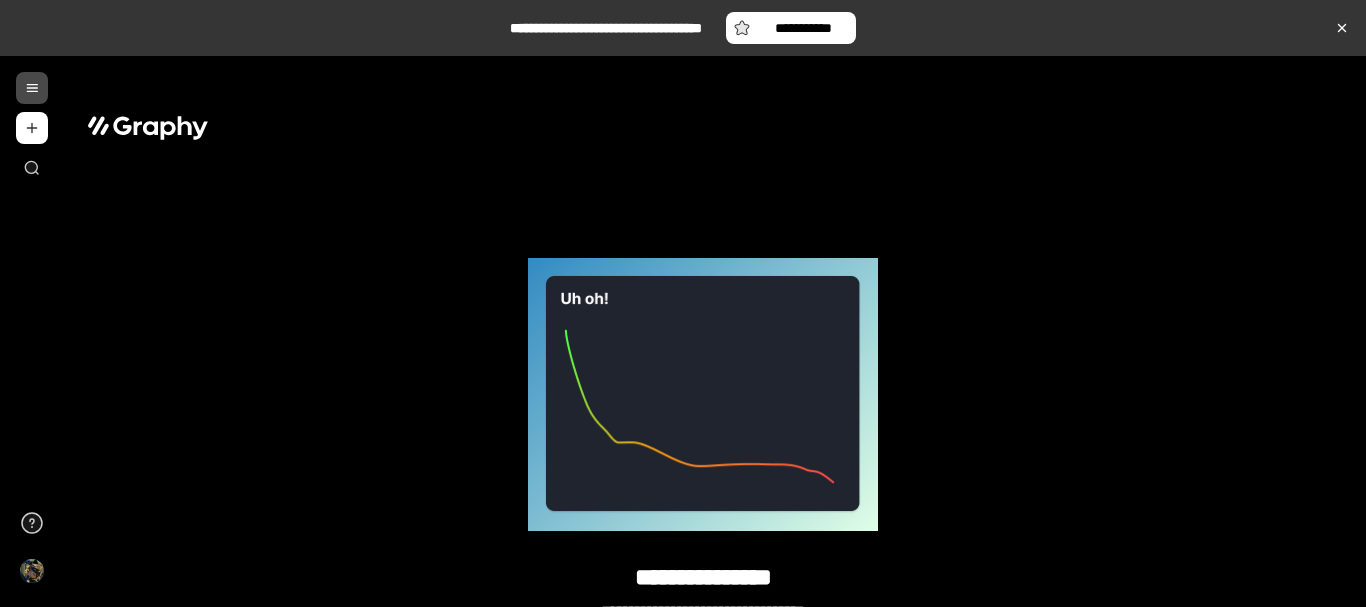 scroll, scrollTop: 0, scrollLeft: 0, axis: both 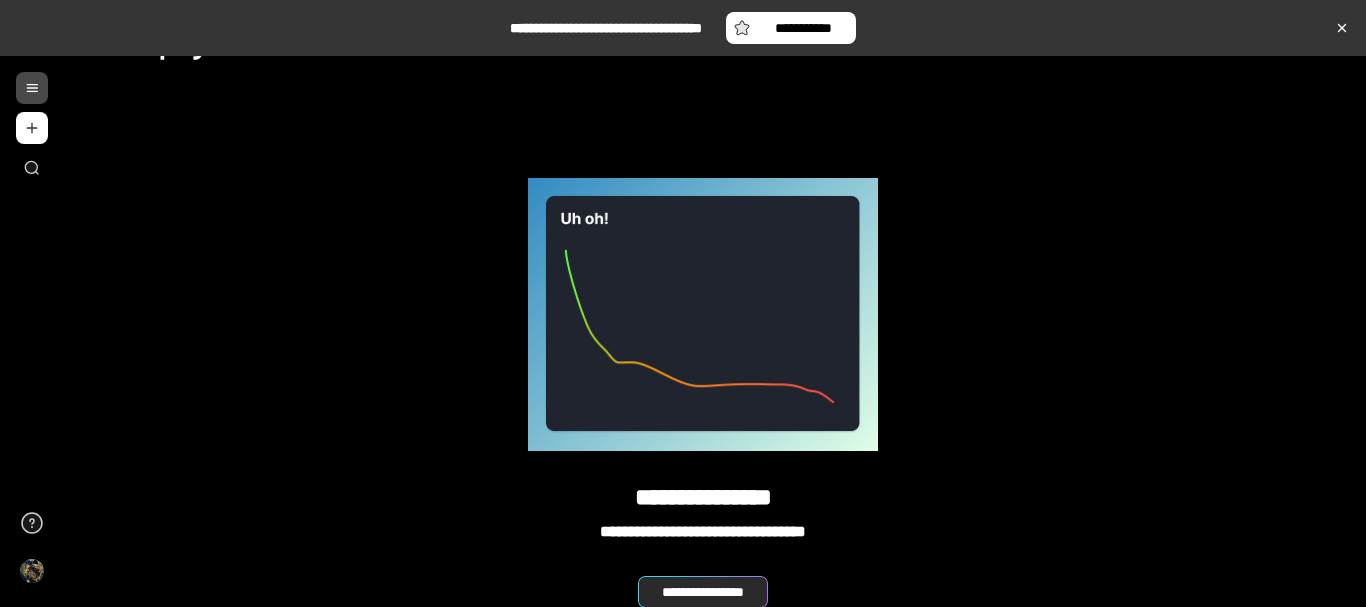 click on "**********" at bounding box center [703, 592] 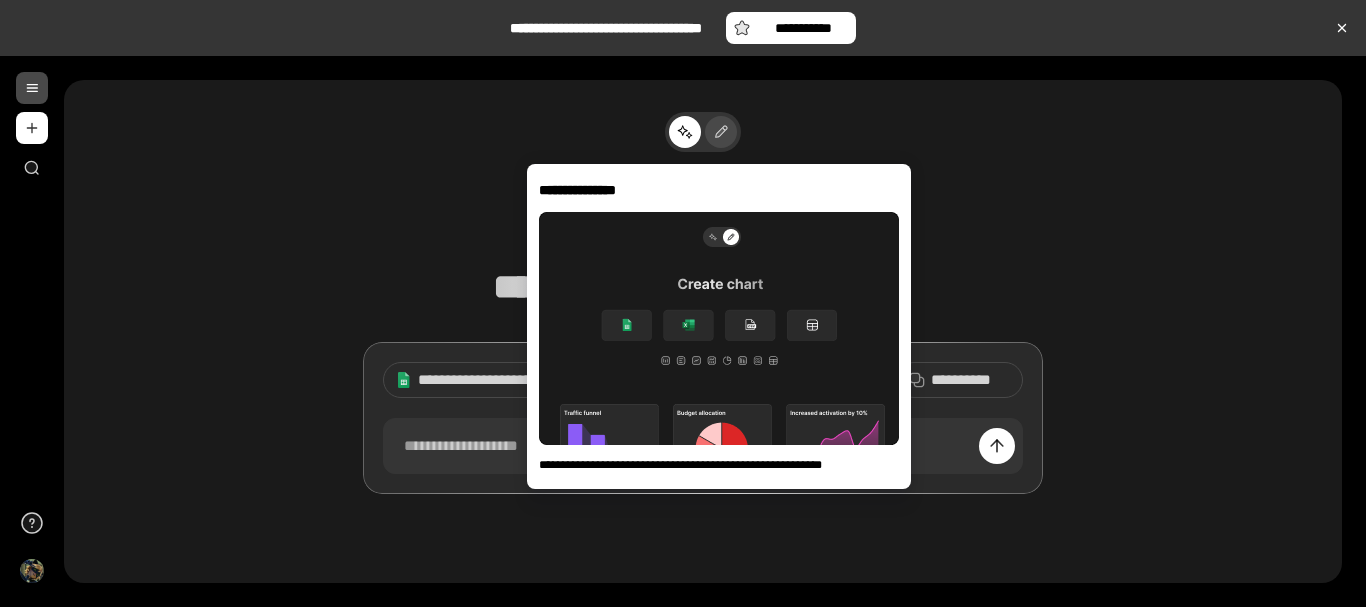 click 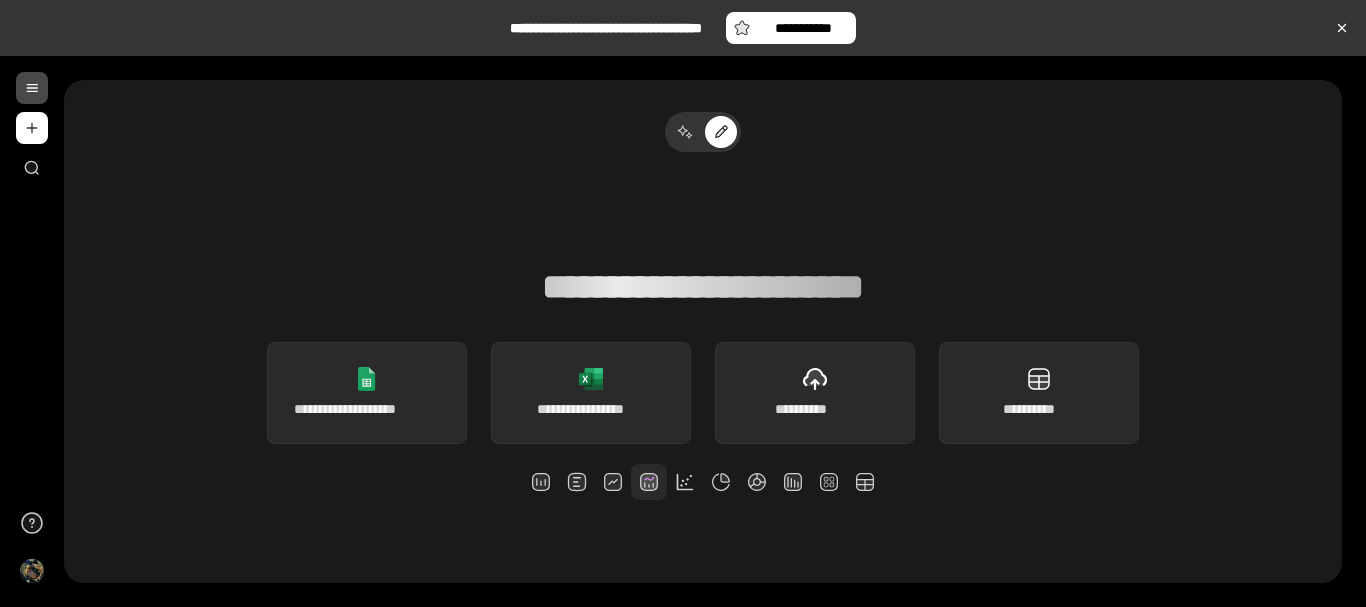 click at bounding box center (649, 482) 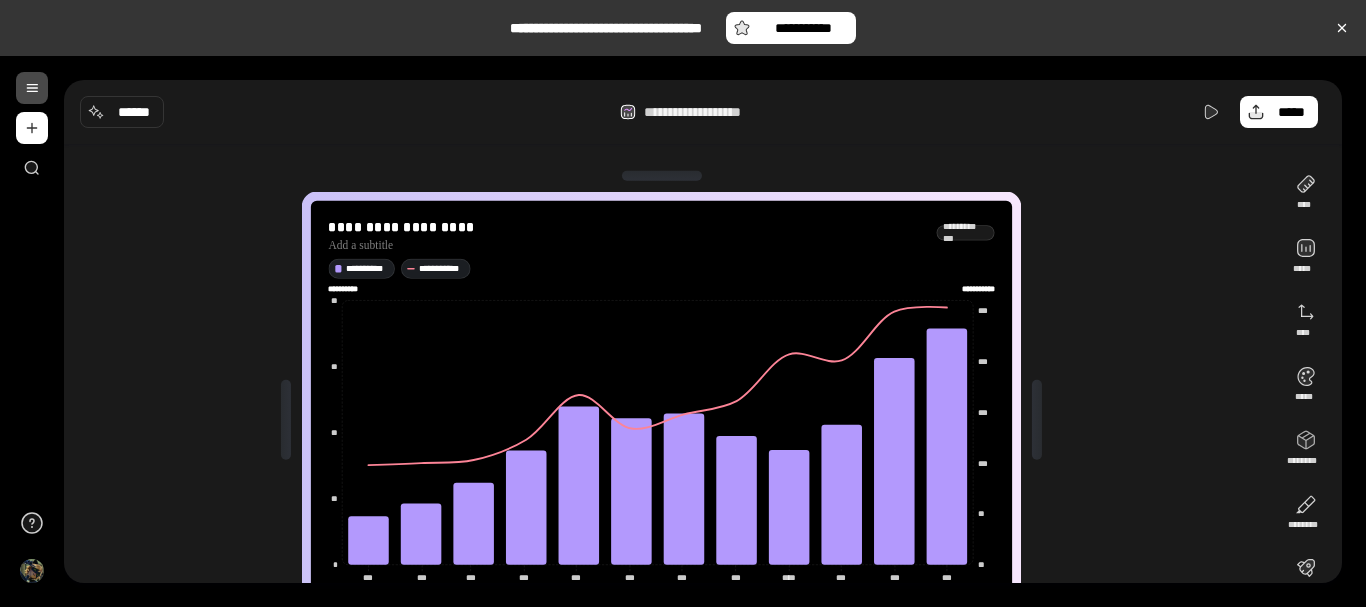 scroll, scrollTop: 101, scrollLeft: 0, axis: vertical 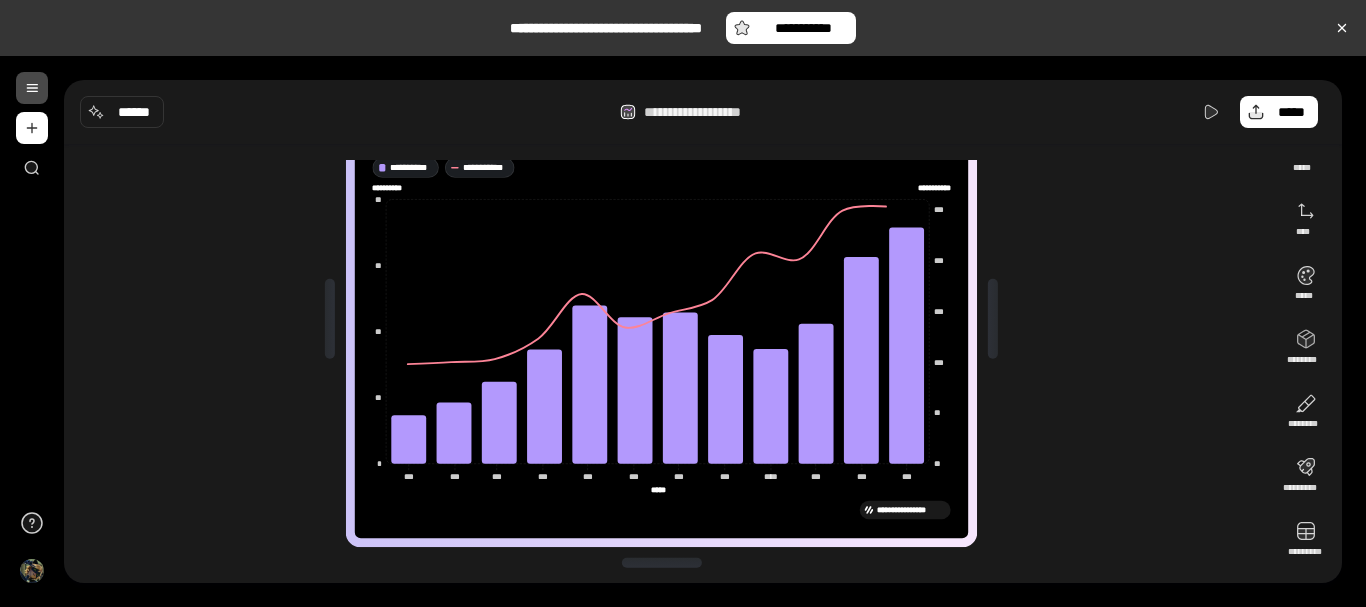 click at bounding box center [993, 319] 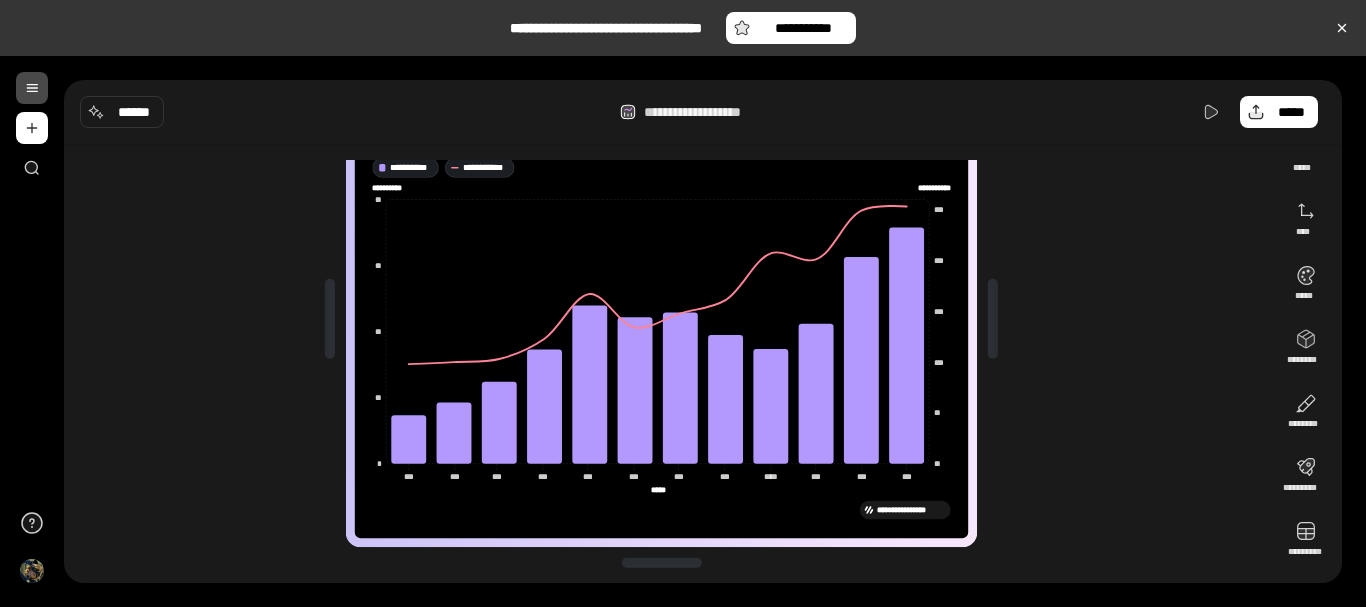 scroll, scrollTop: 0, scrollLeft: 0, axis: both 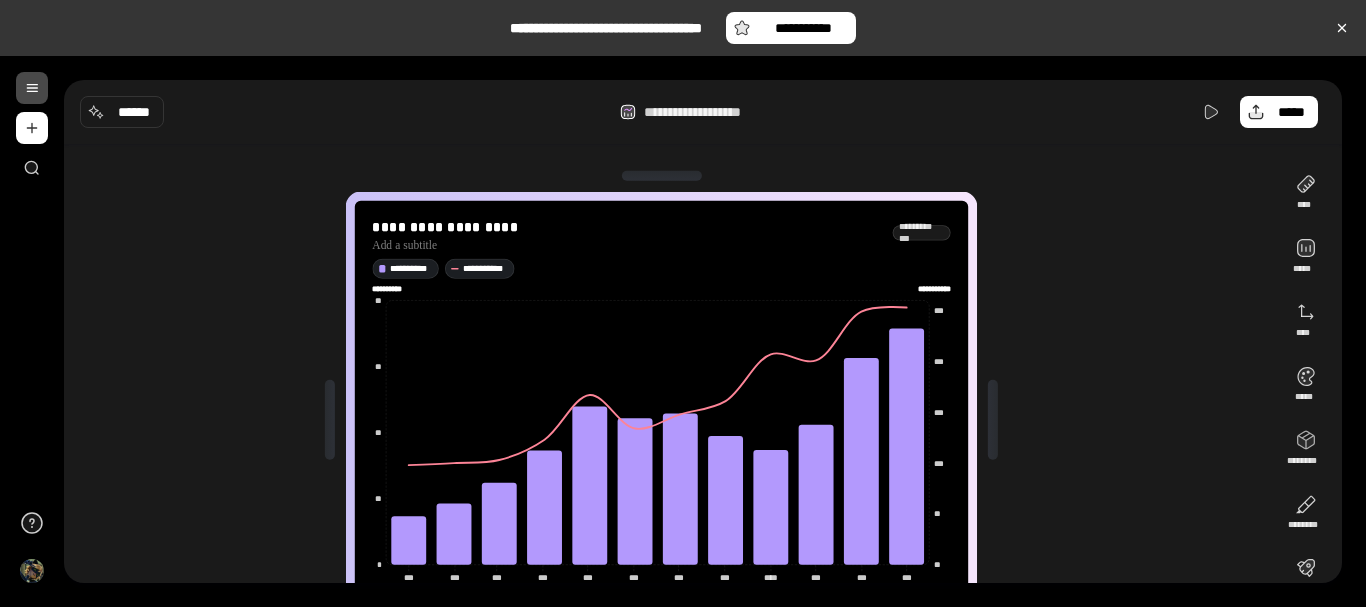 click on "**********" at bounding box center [715, 112] 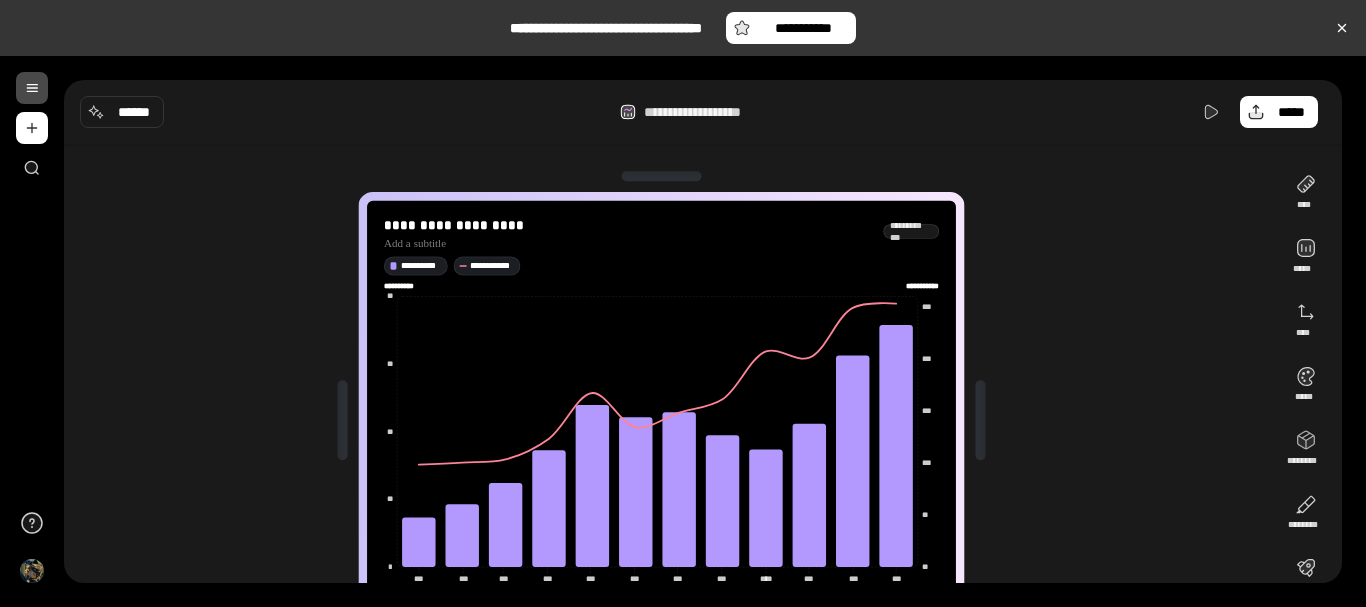 click at bounding box center [661, 176] 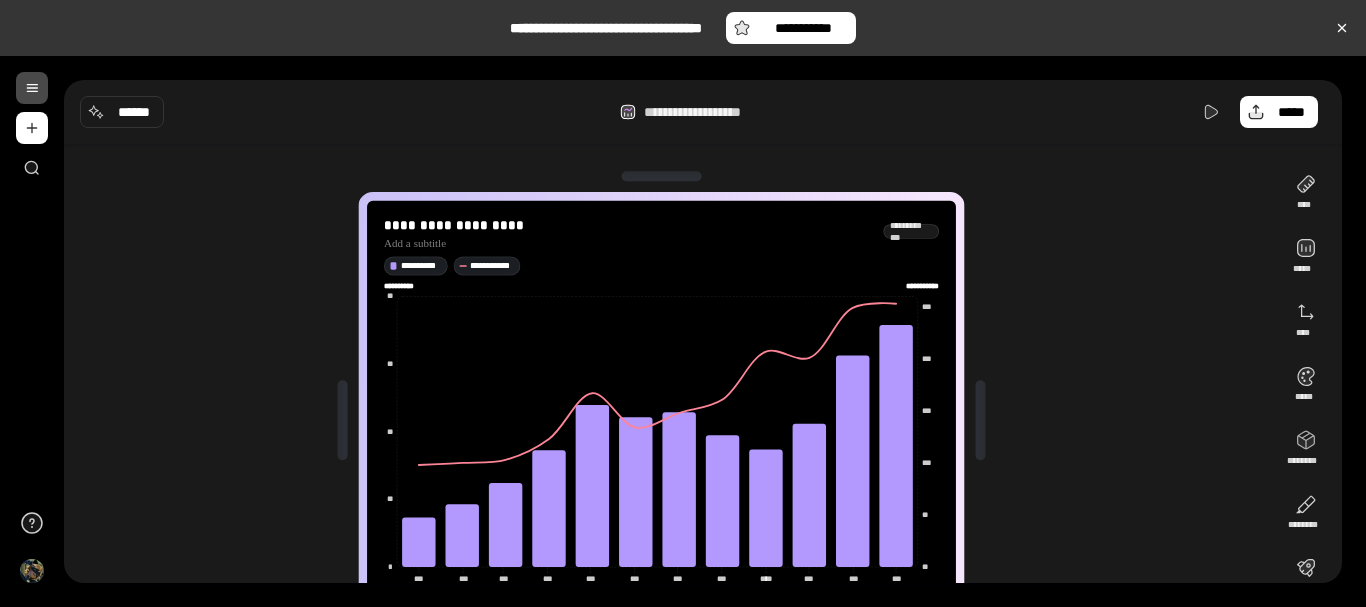 scroll, scrollTop: 101, scrollLeft: 0, axis: vertical 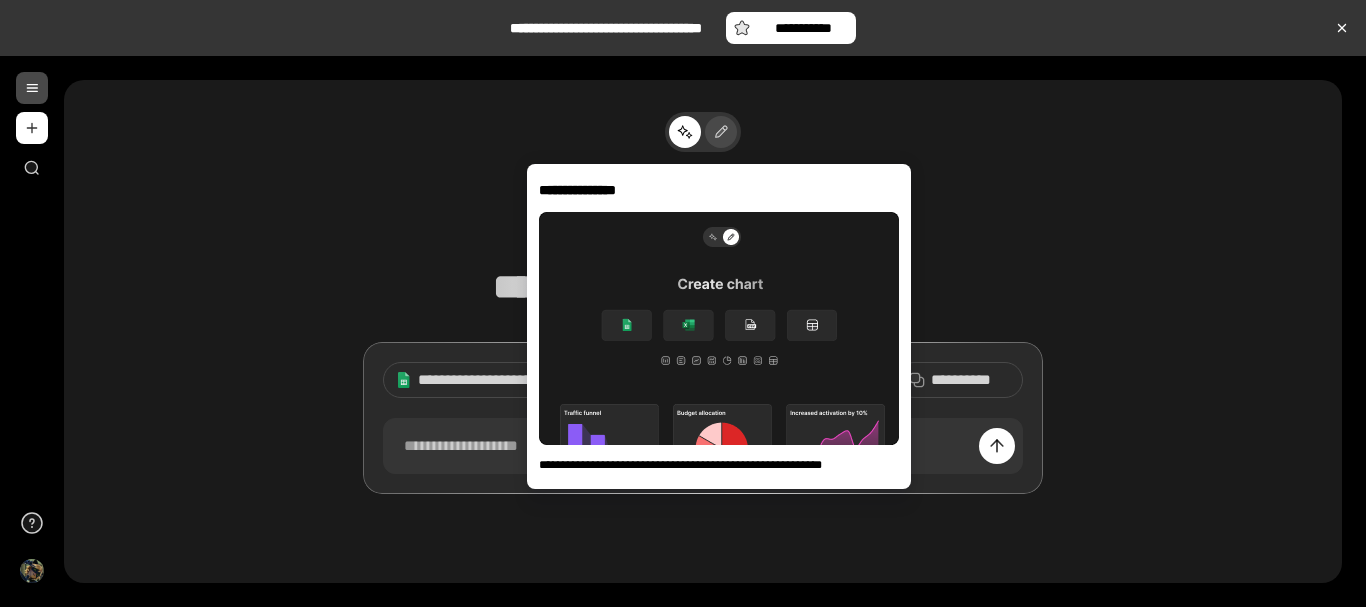 click 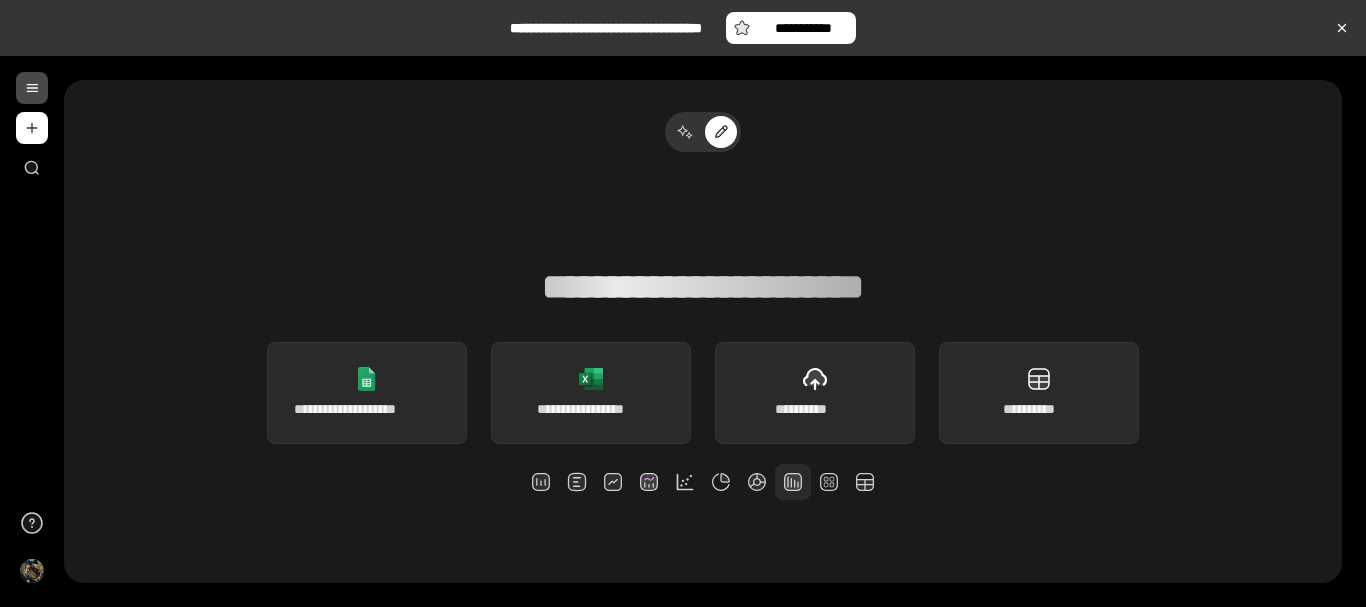 click at bounding box center [793, 482] 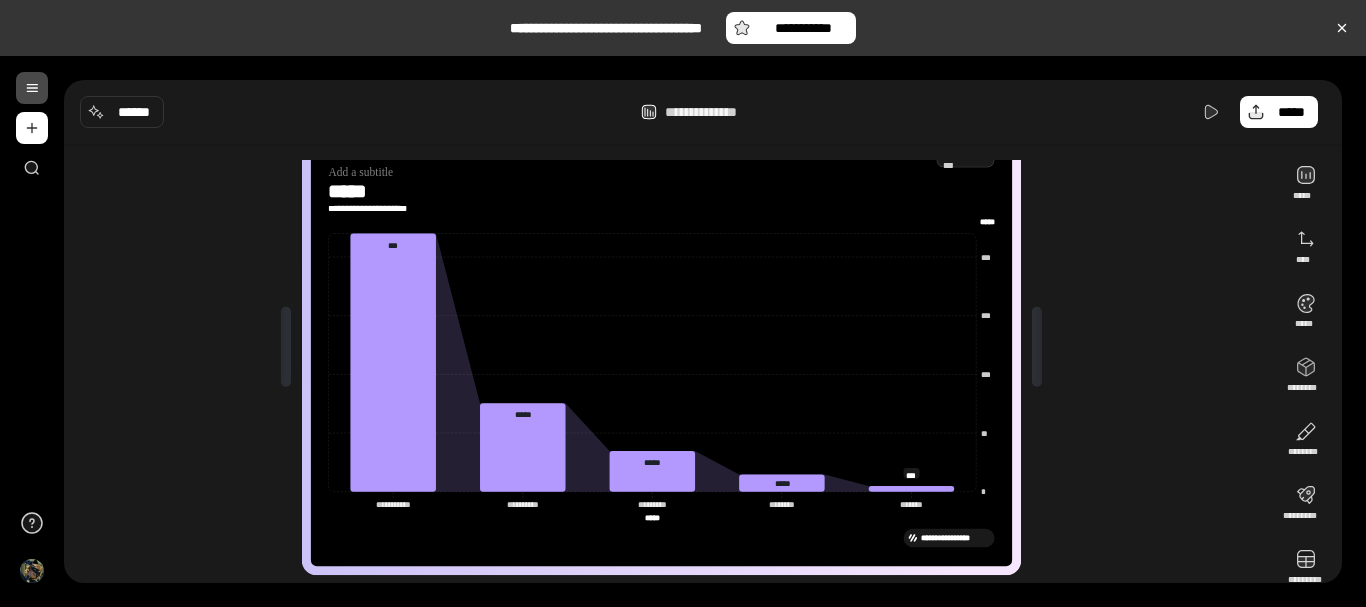 scroll, scrollTop: 85, scrollLeft: 0, axis: vertical 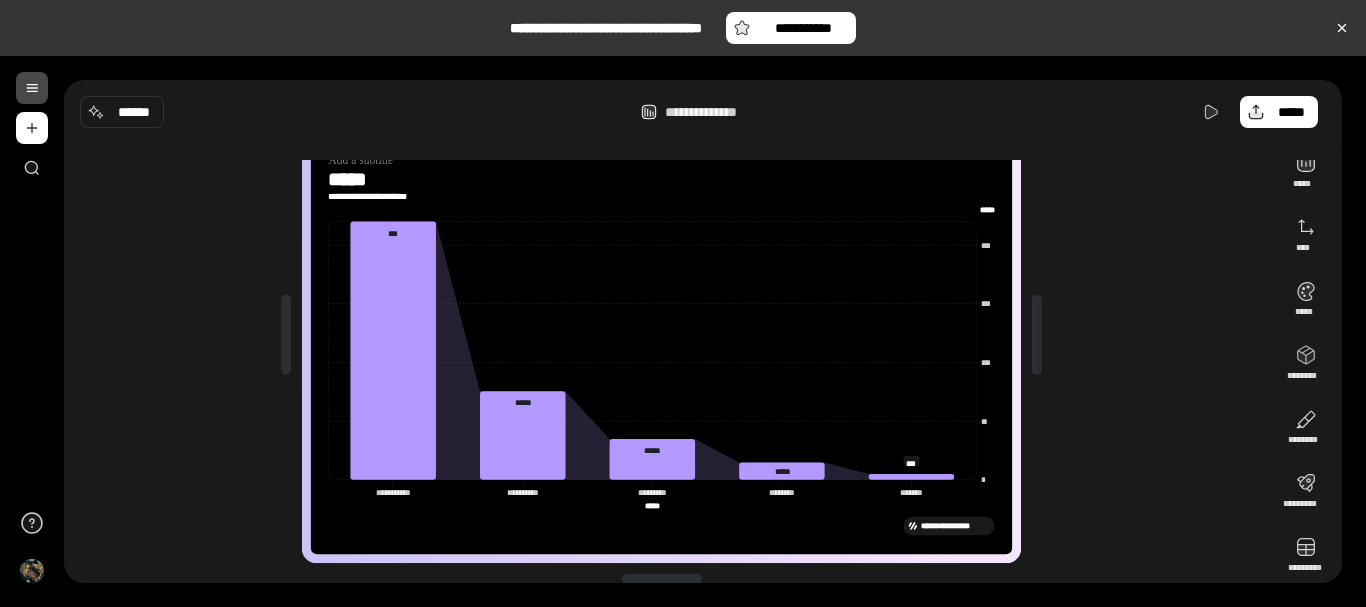 click on "**********" at bounding box center [715, 331] 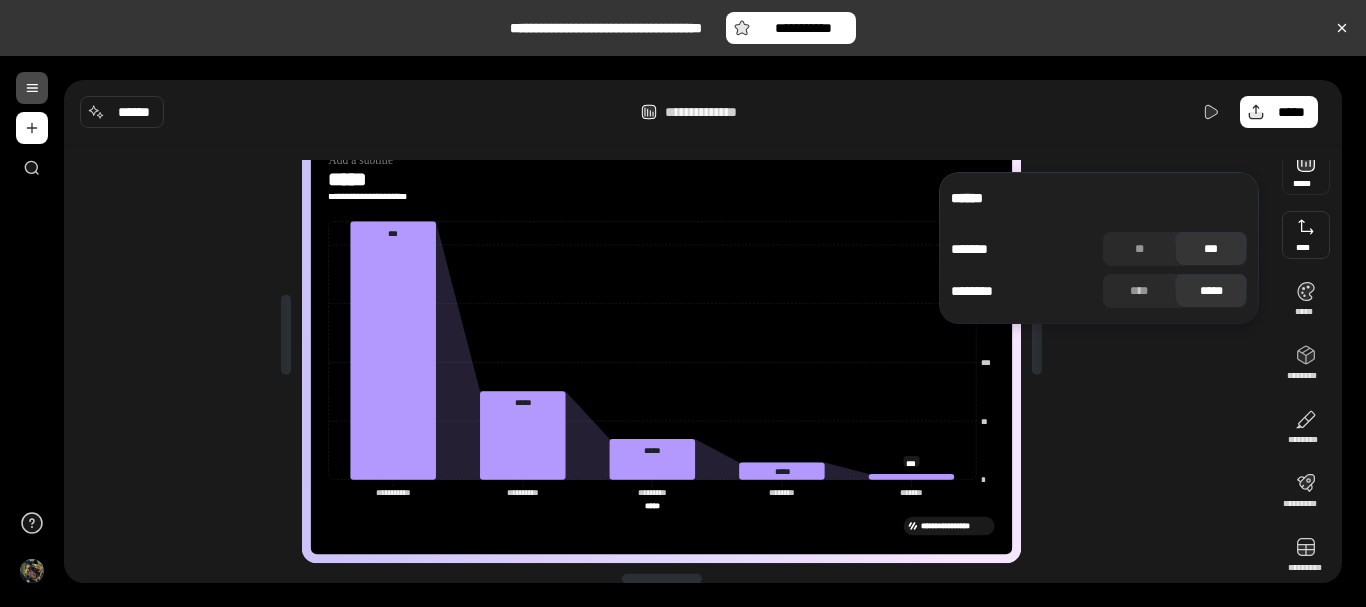 scroll, scrollTop: 72, scrollLeft: 0, axis: vertical 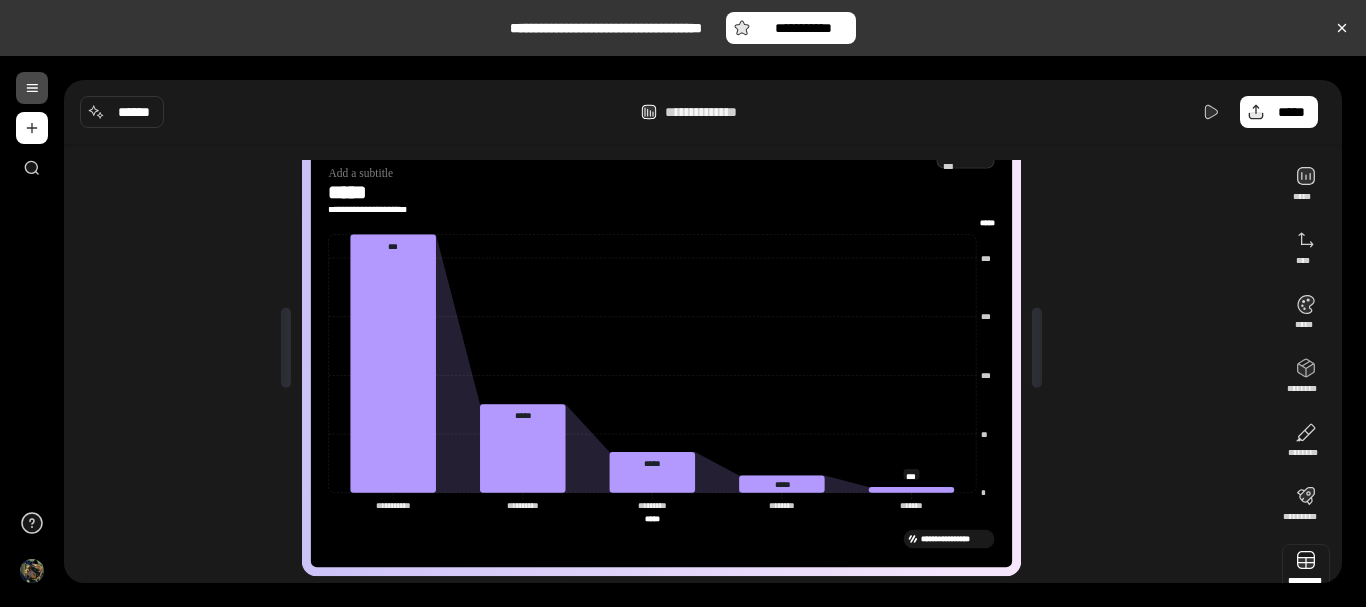 click at bounding box center (1306, 568) 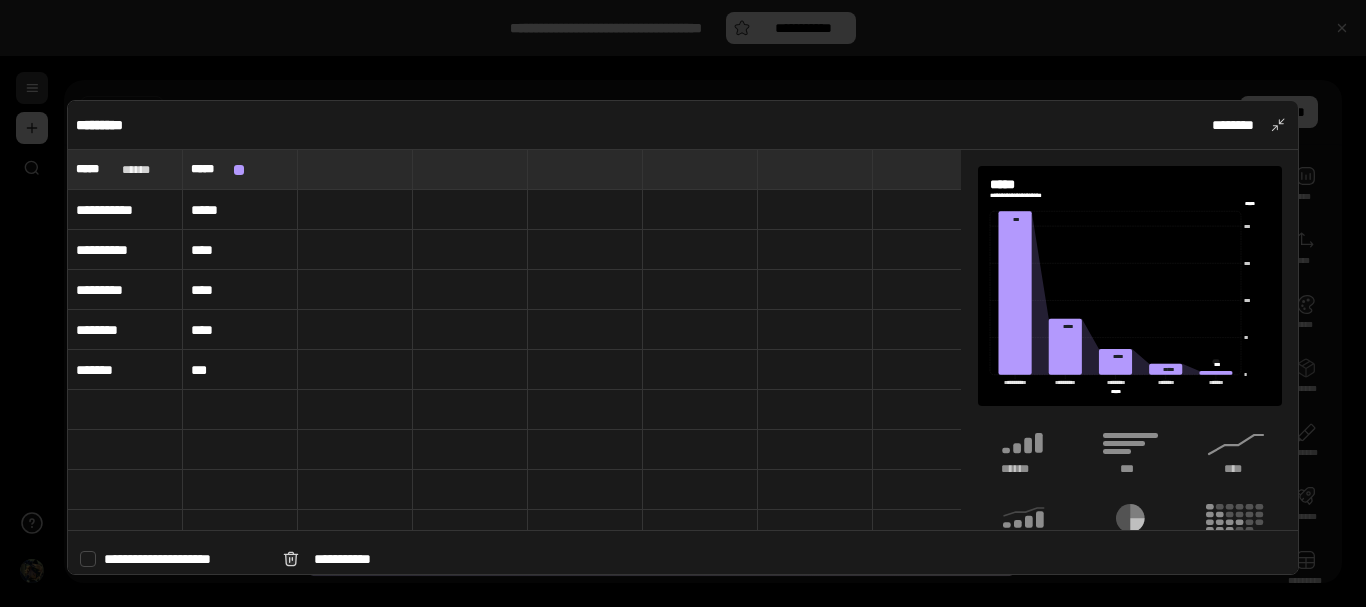 click on "**********" at bounding box center [125, 210] 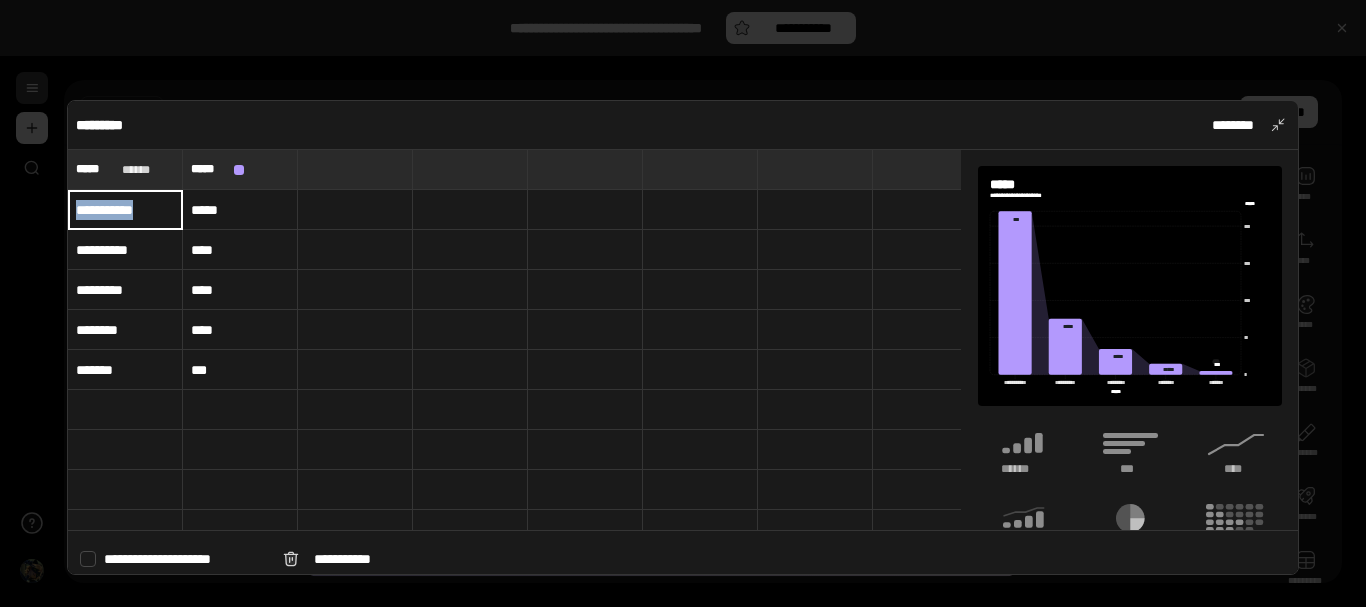 click on "**********" at bounding box center (125, 210) 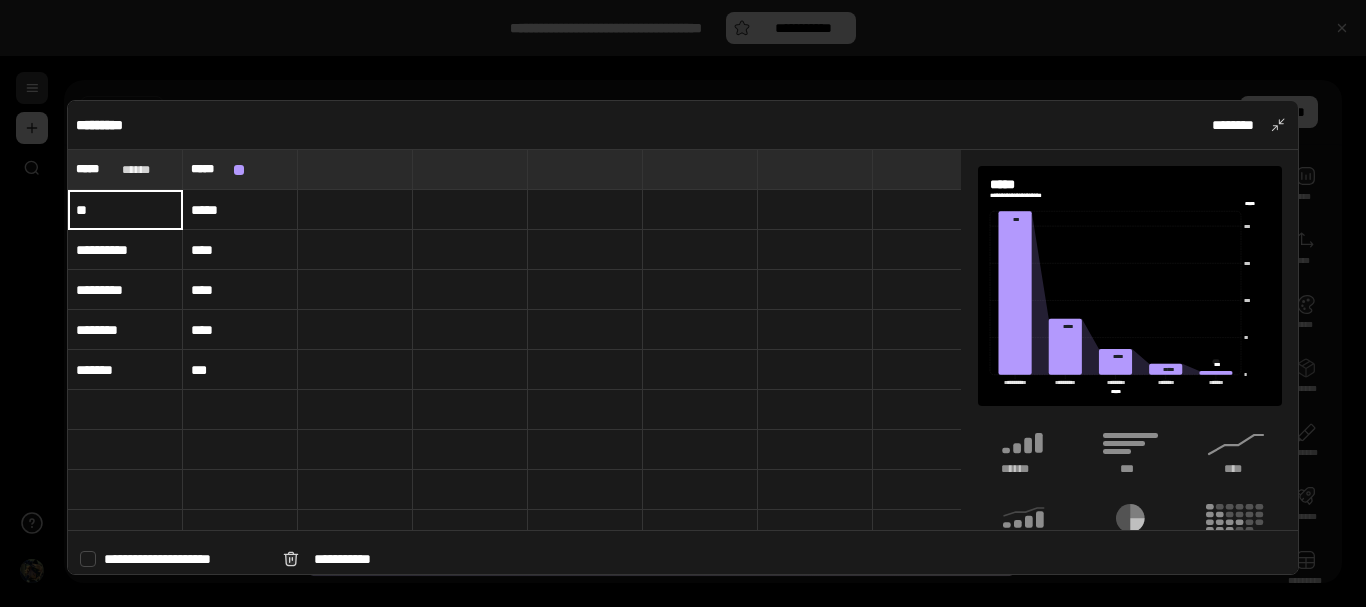 type on "**" 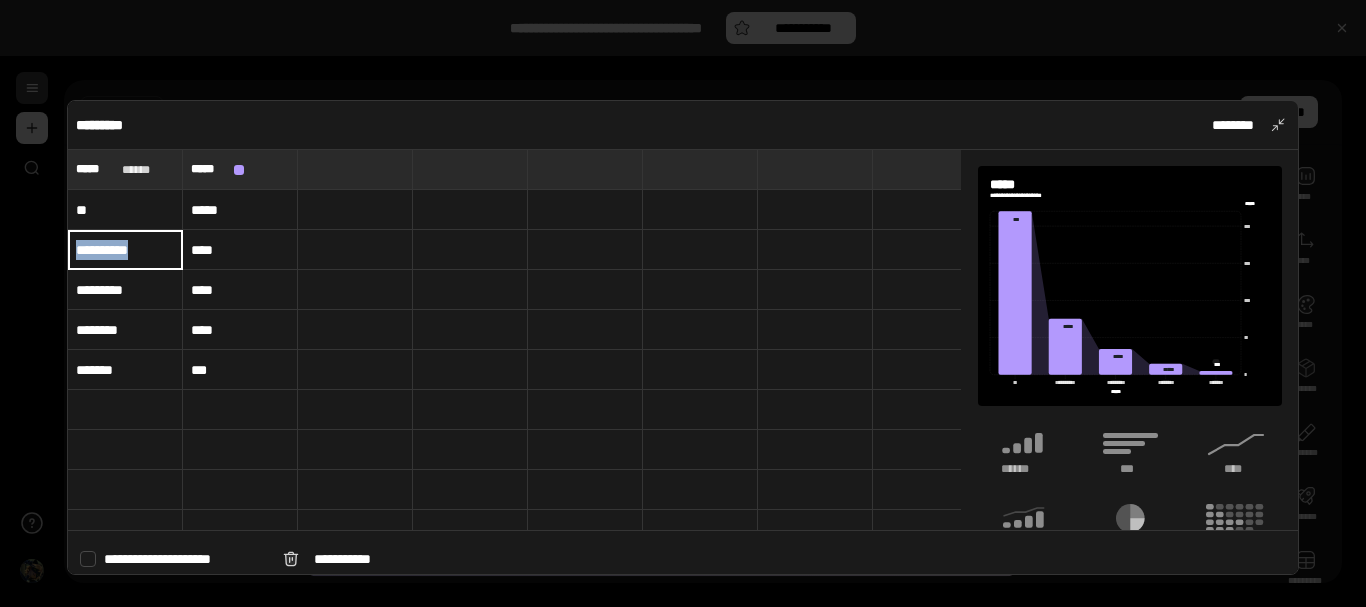 click on "**********" at bounding box center [125, 250] 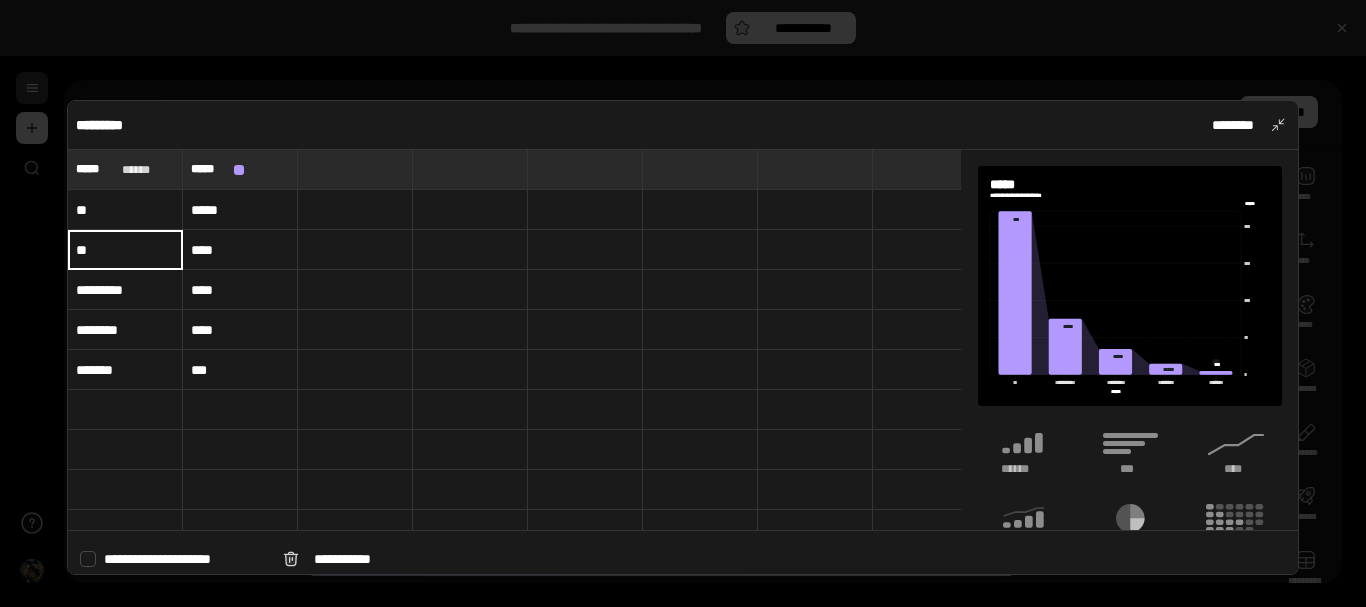type on "**" 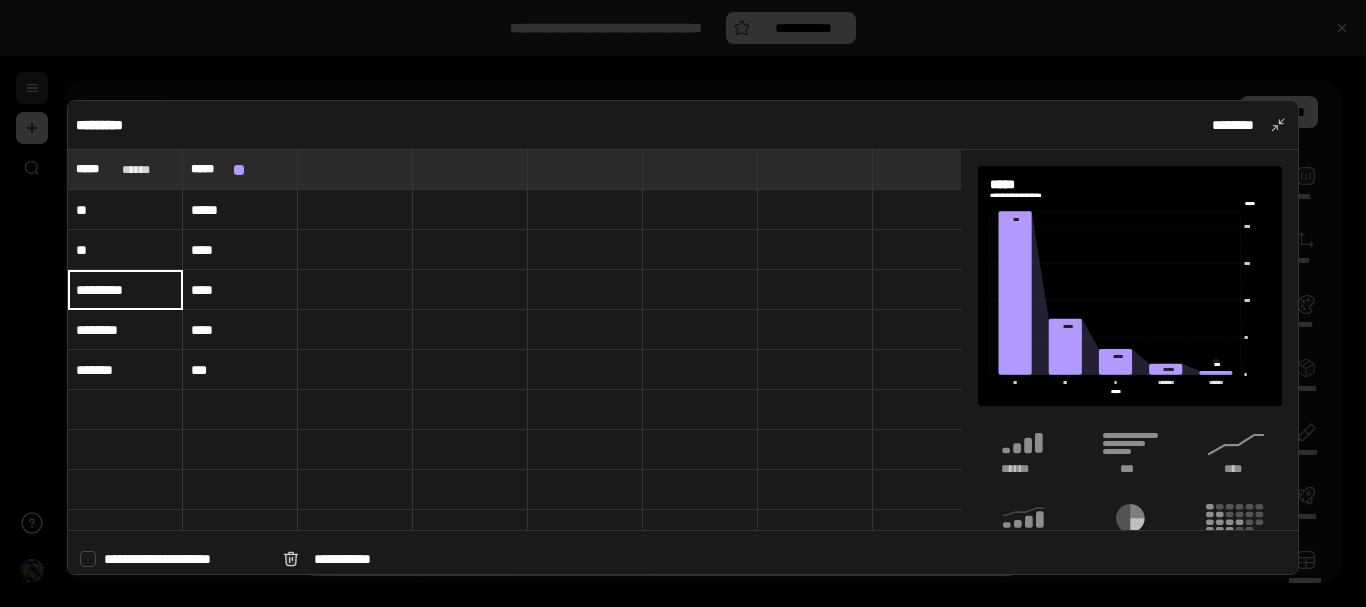 type on "********" 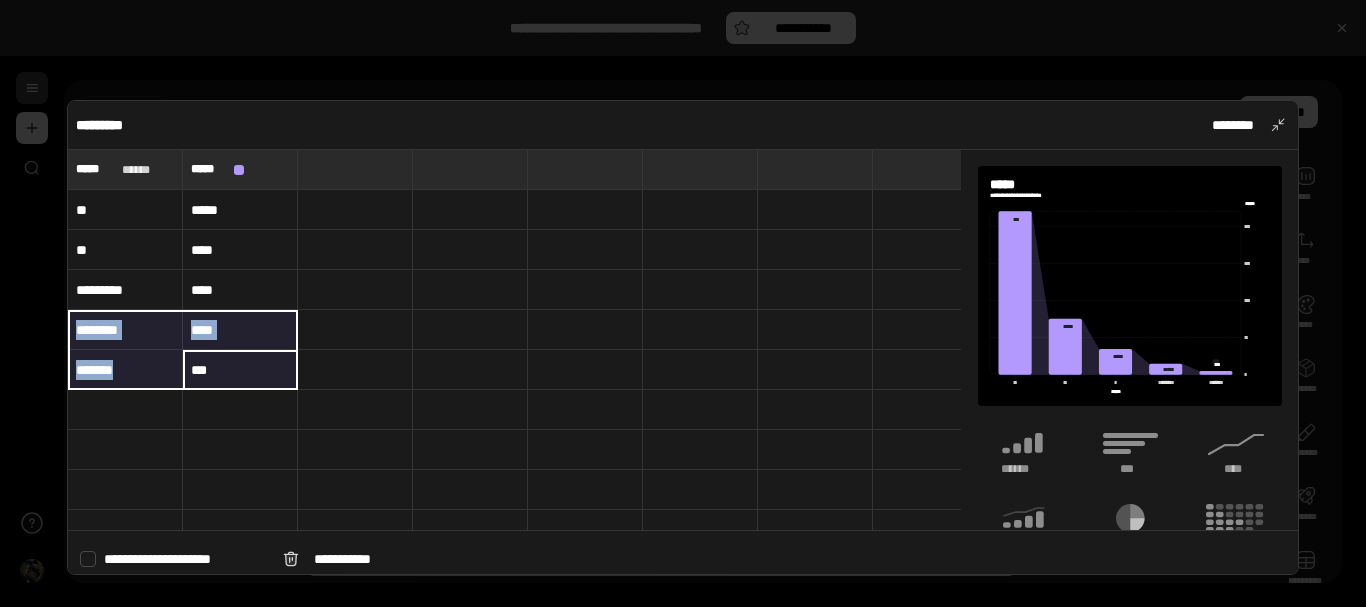drag, startPoint x: 252, startPoint y: 364, endPoint x: 104, endPoint y: 325, distance: 153.05228 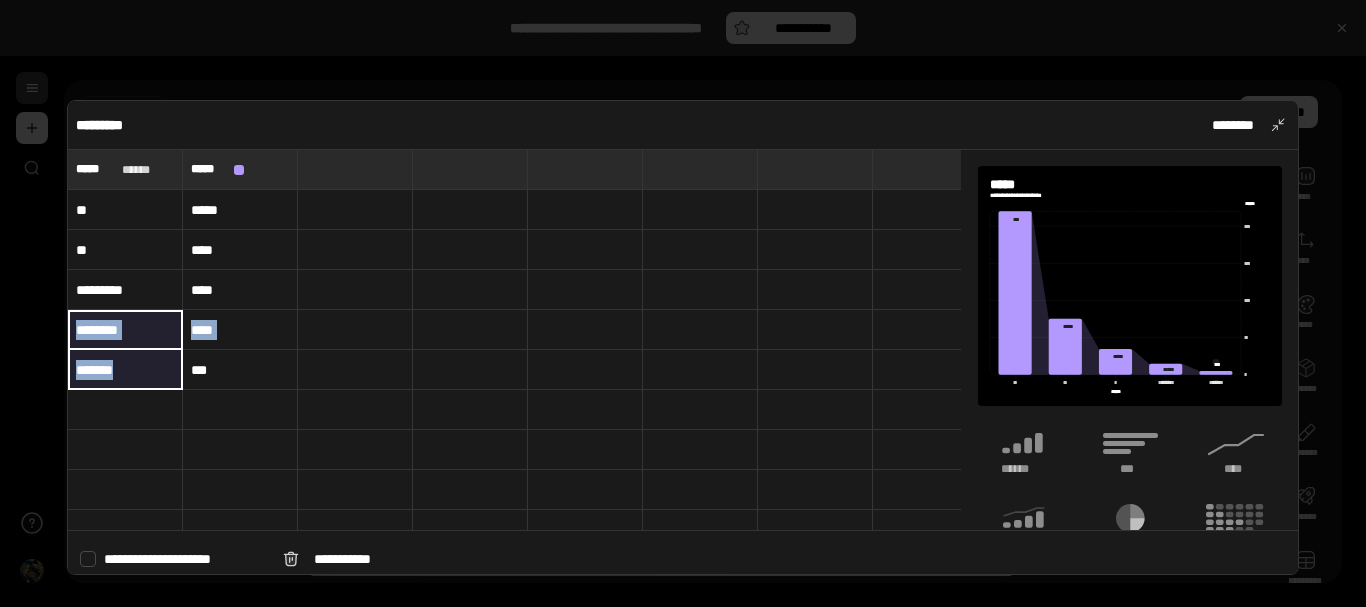 click on "*******" at bounding box center (125, 370) 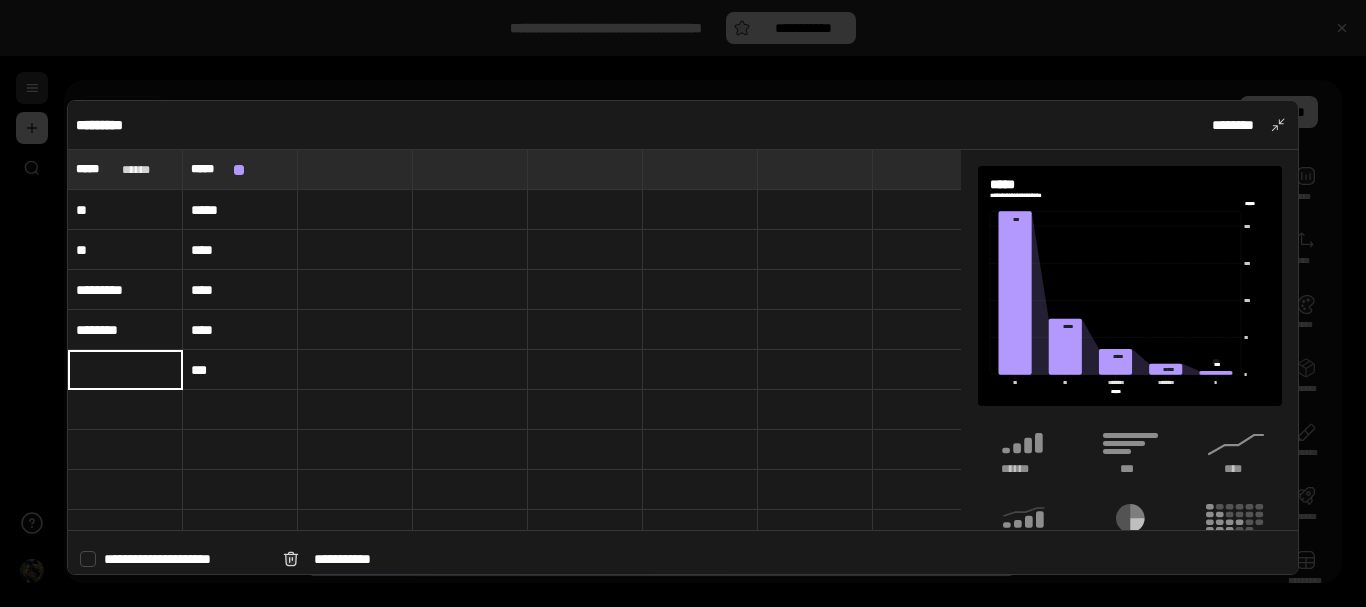 type 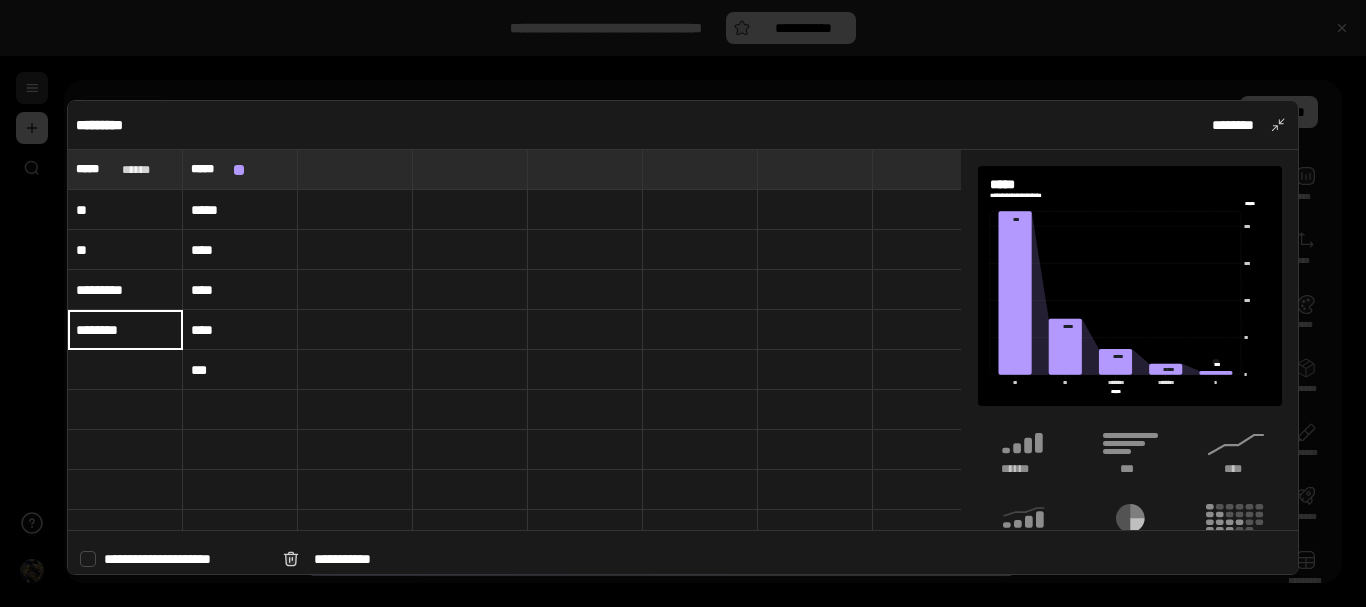 type 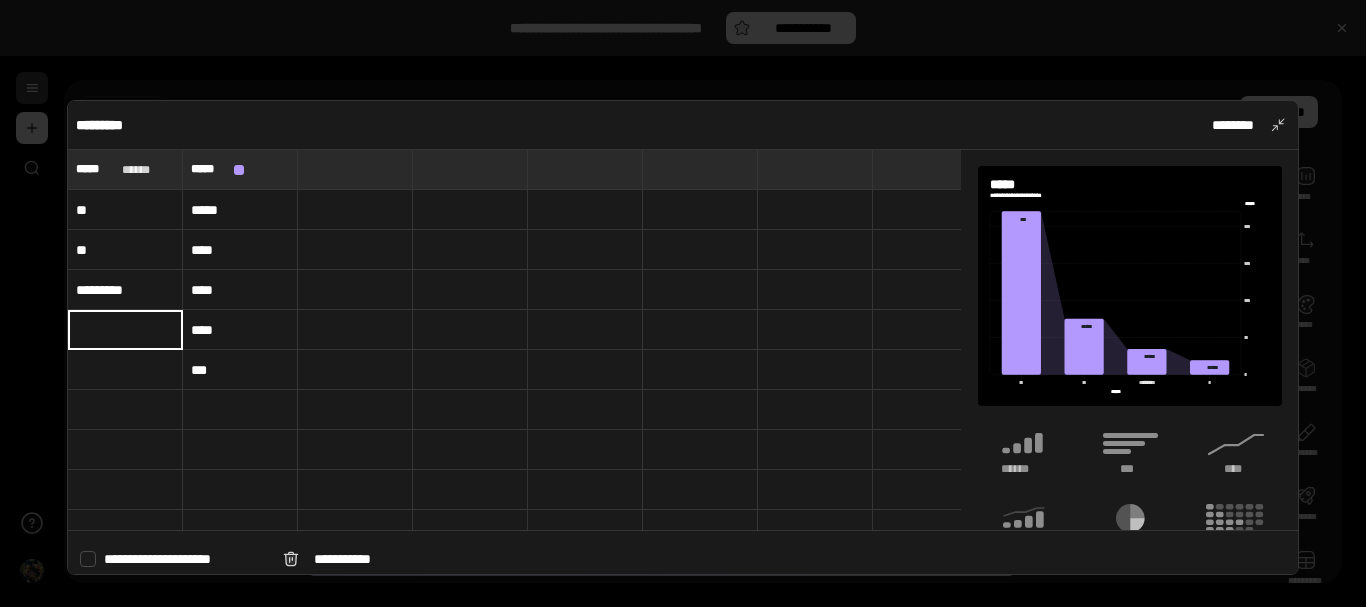 click on "****" at bounding box center [240, 330] 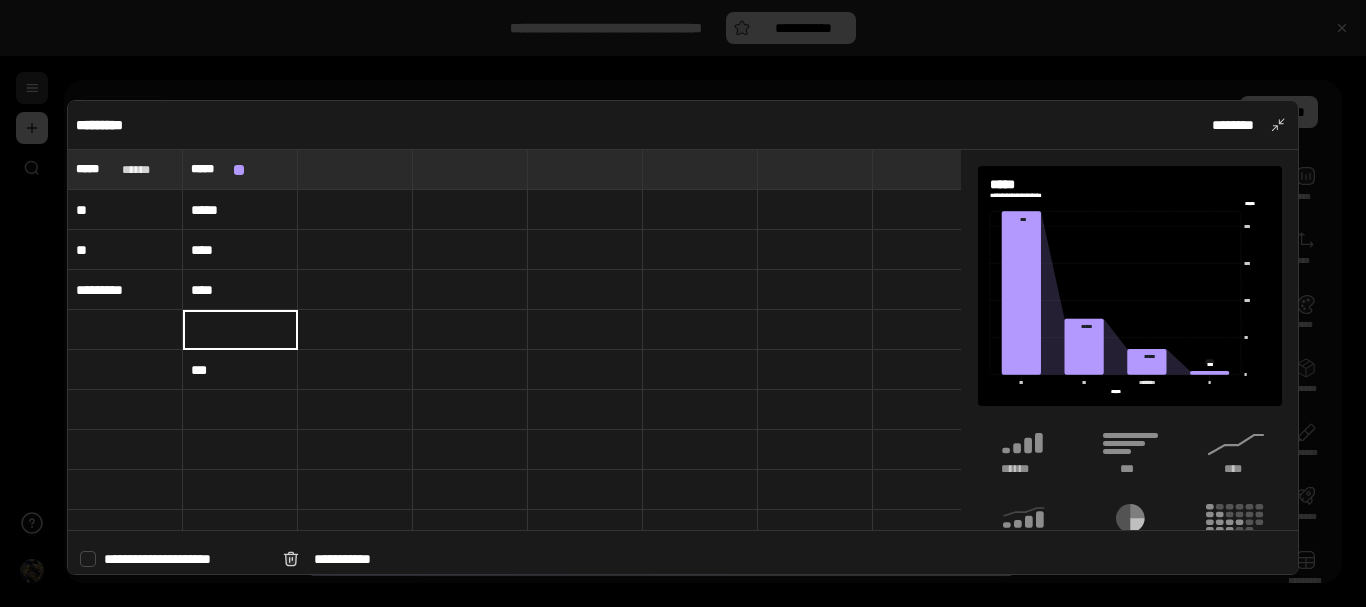 type 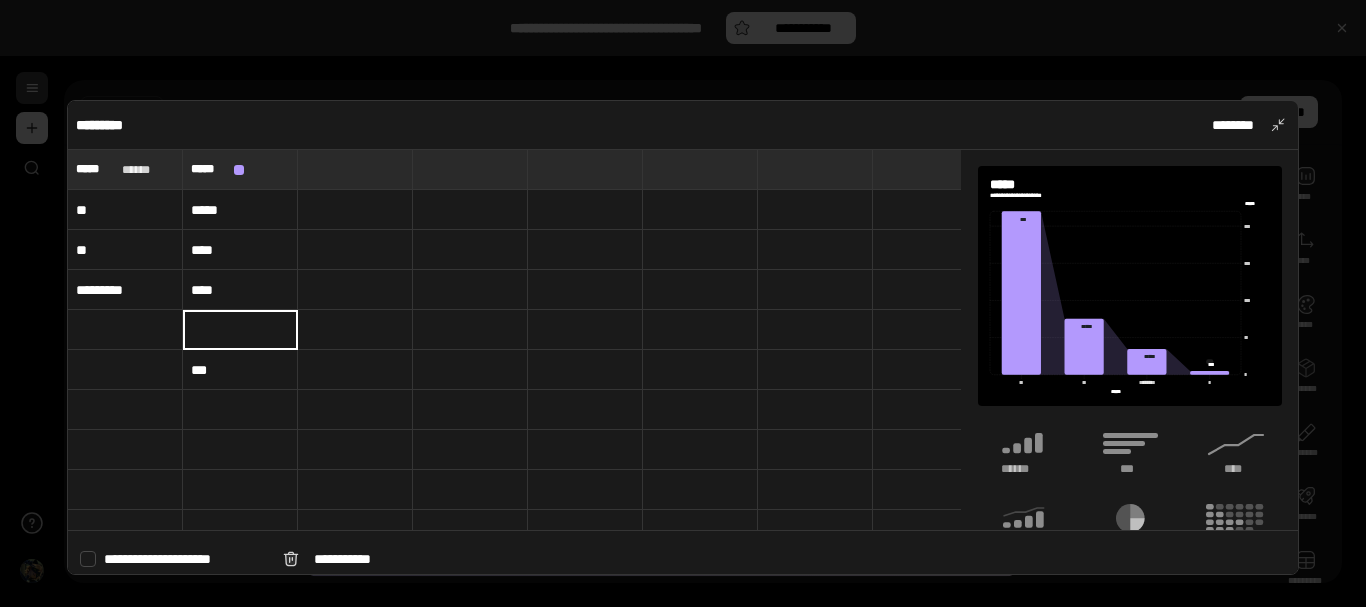 click on "***" at bounding box center (240, 370) 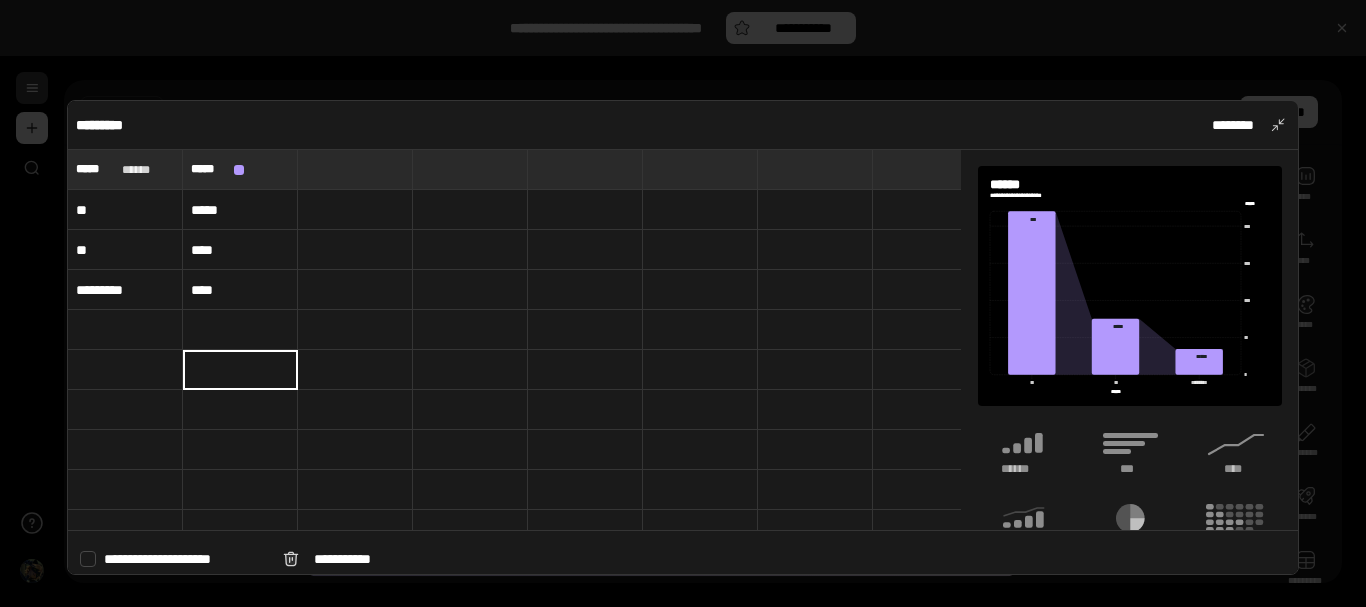 type 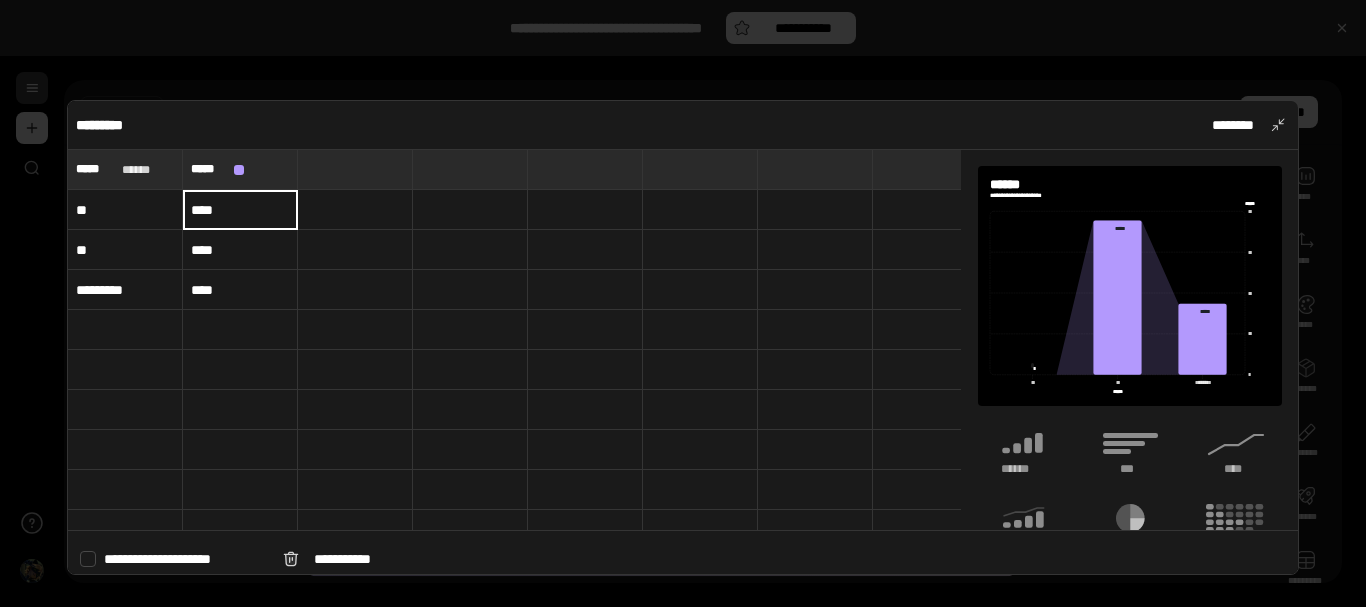type on "****" 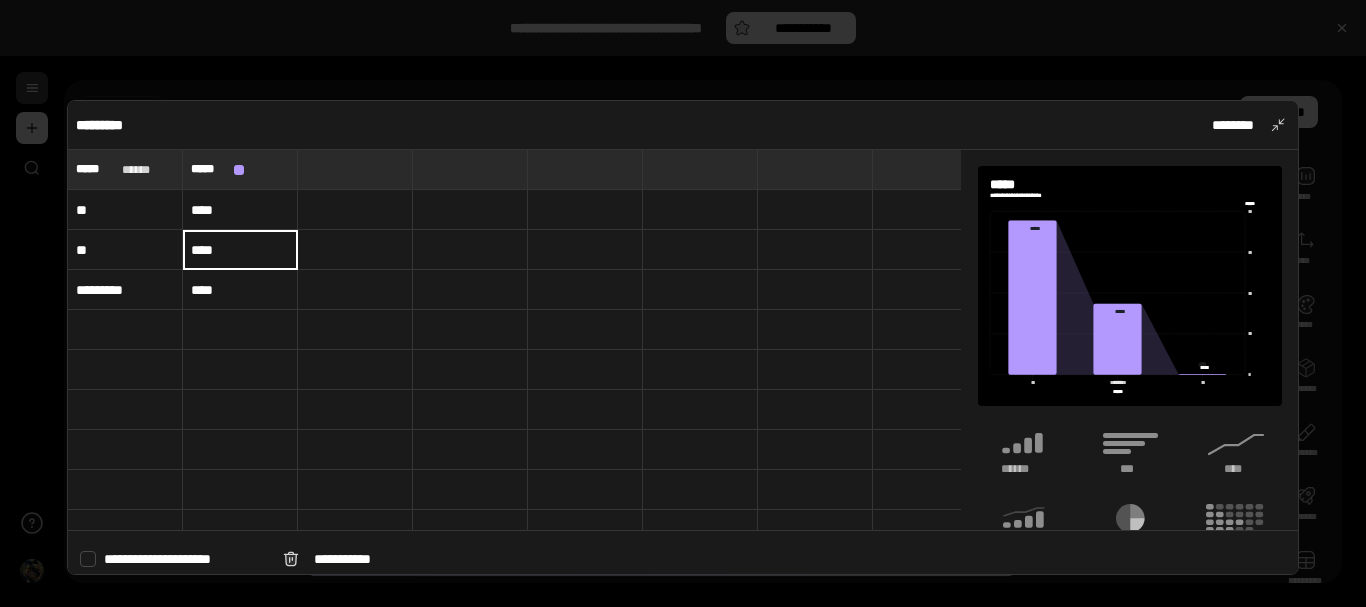 click on "****" at bounding box center (240, 250) 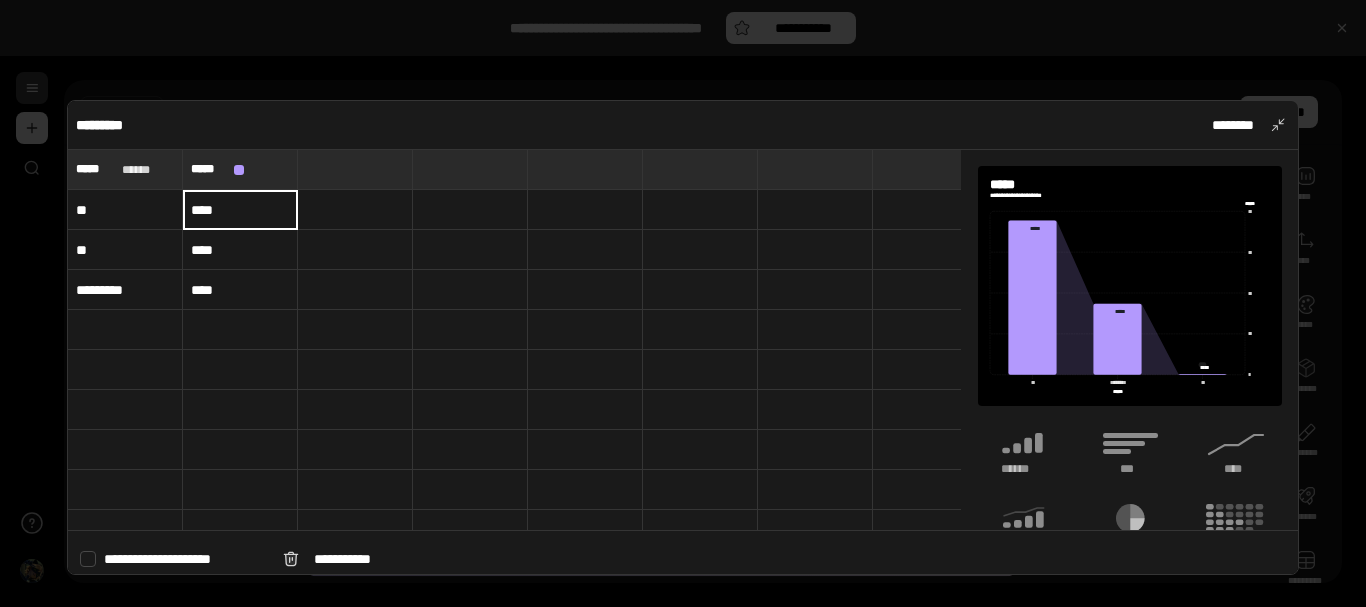 click on "****" at bounding box center (240, 210) 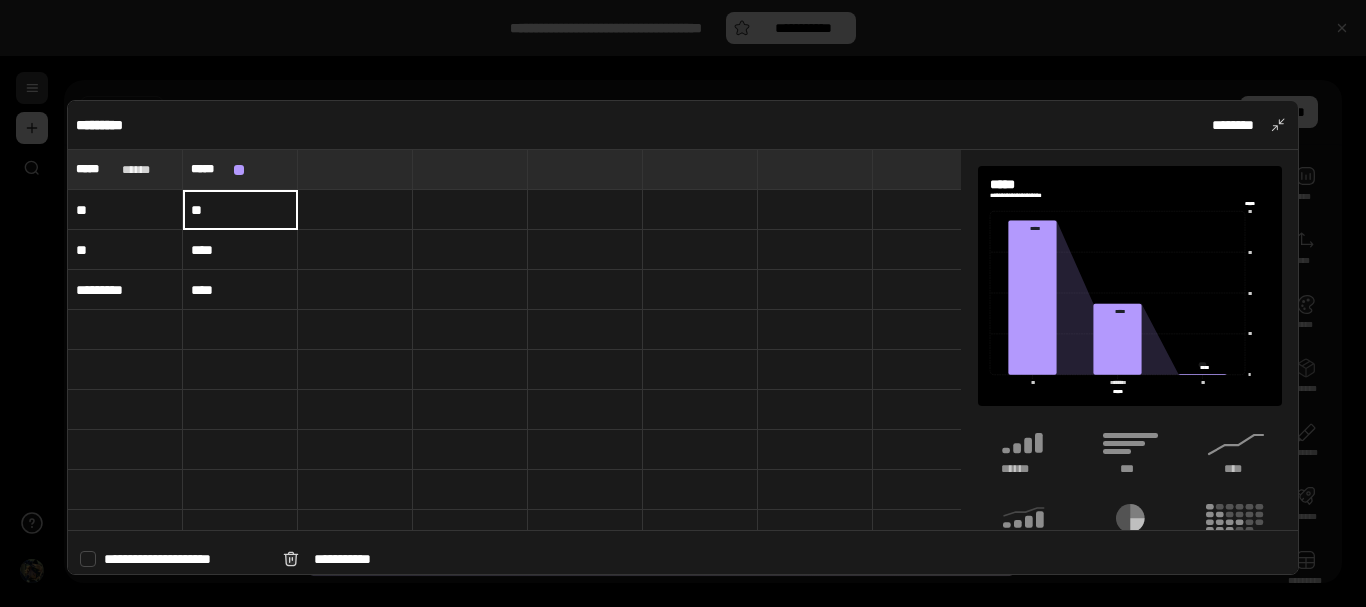type on "**" 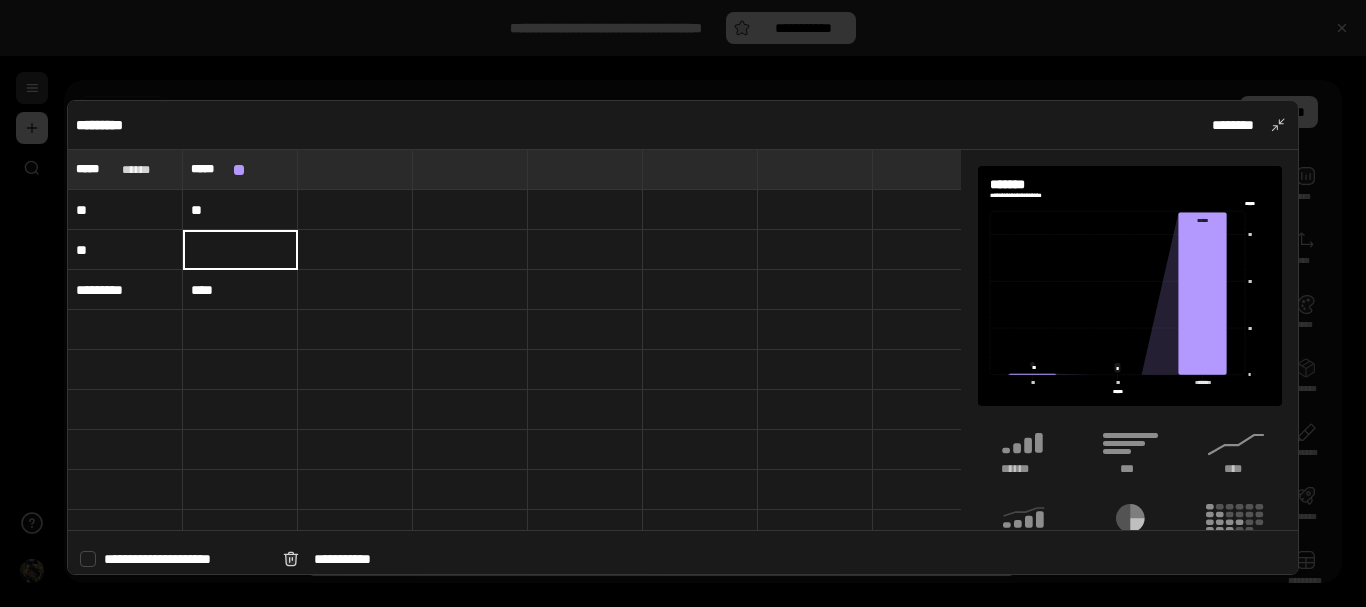 type 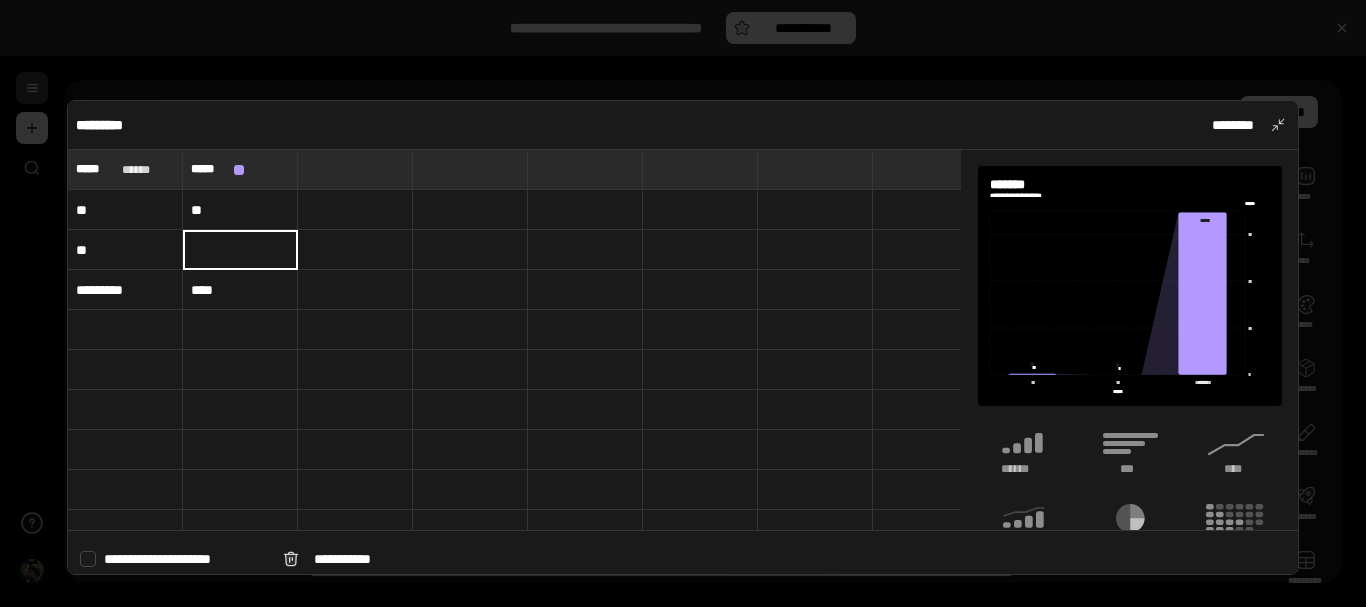 click on "****" at bounding box center (240, 290) 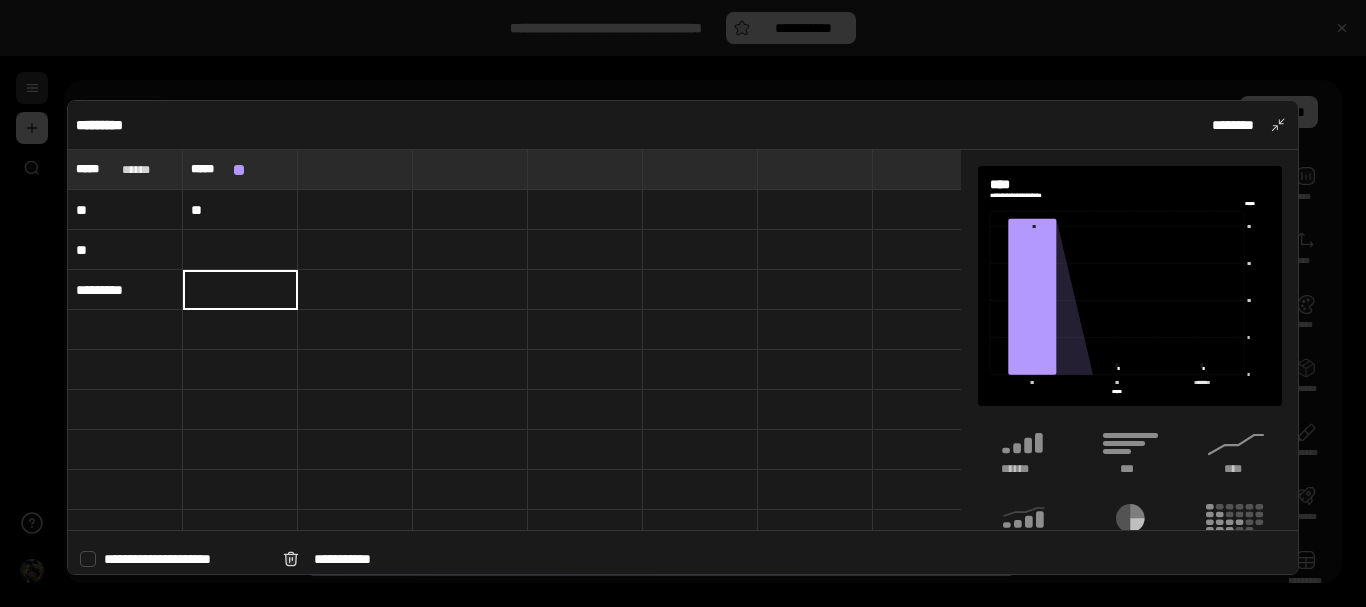 click at bounding box center (240, 250) 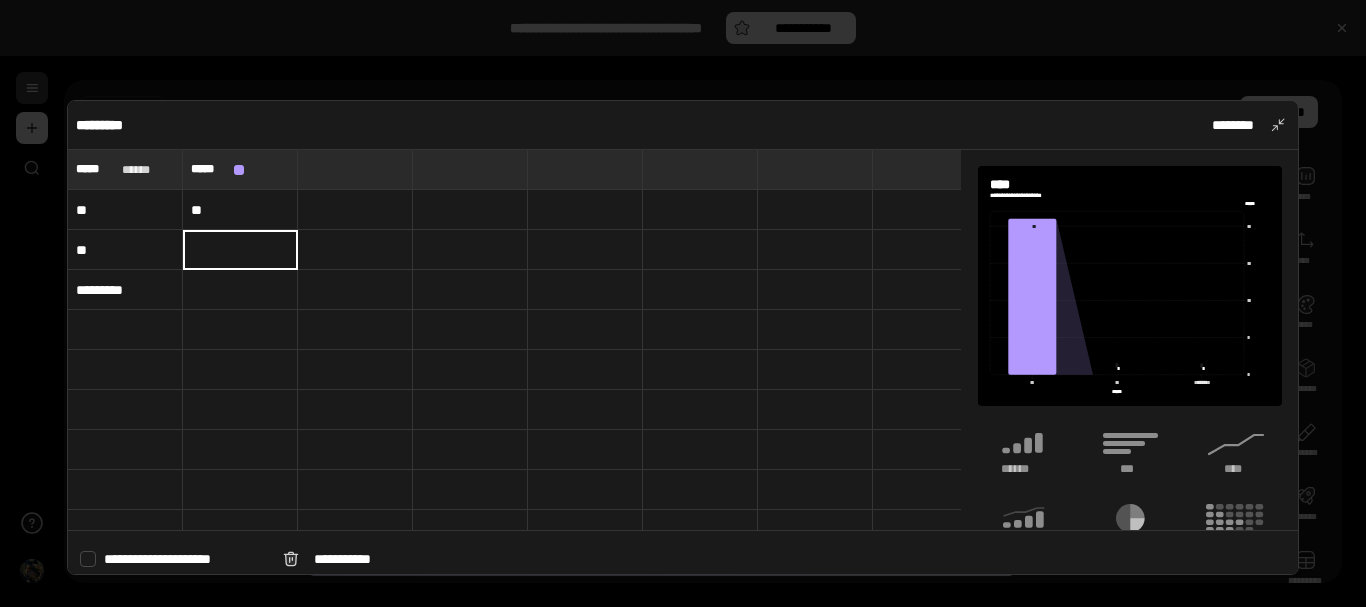 click at bounding box center (240, 290) 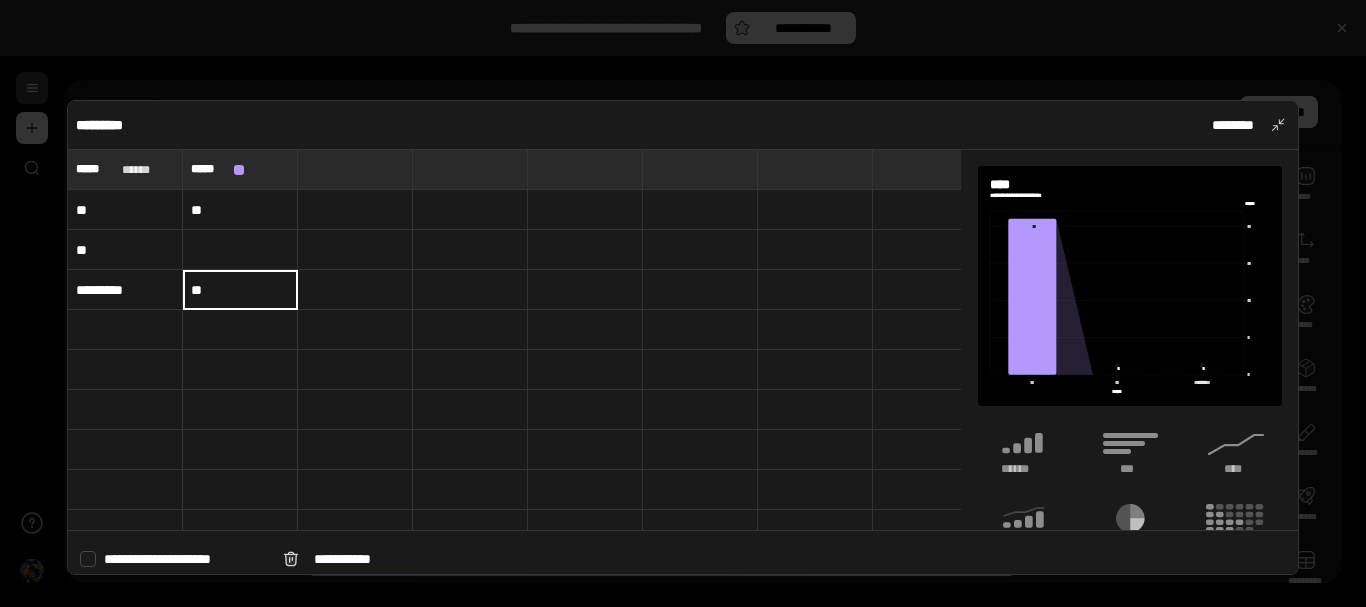 type on "**" 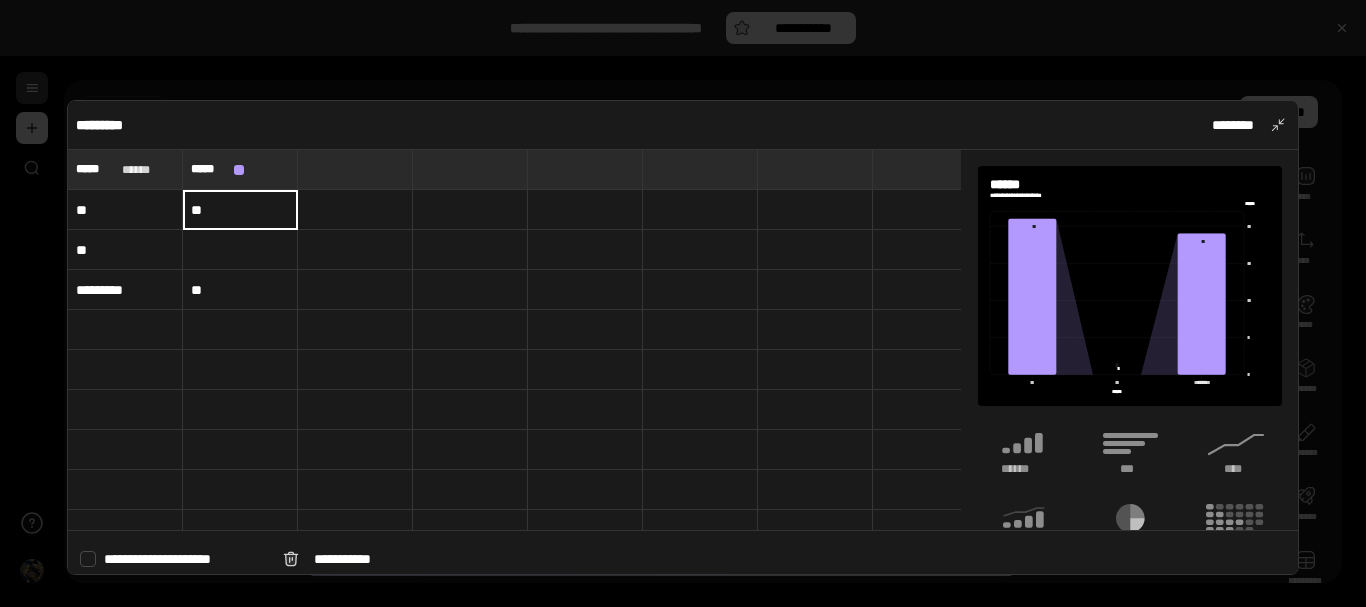 click at bounding box center (240, 250) 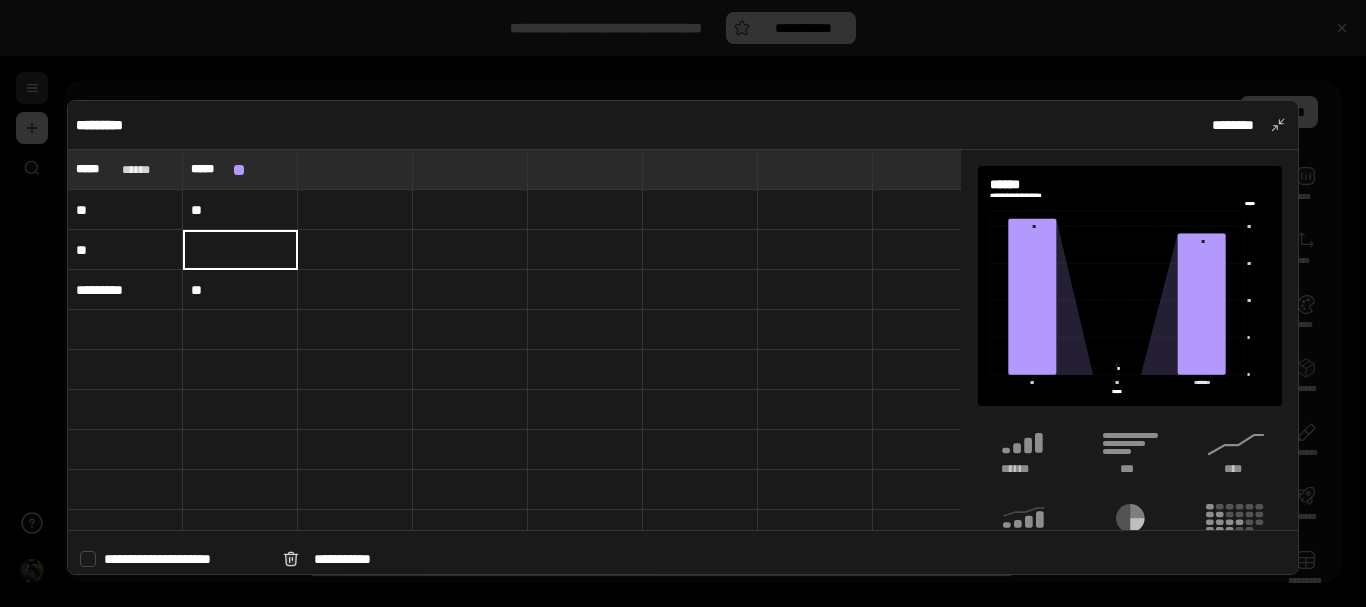 type on "*" 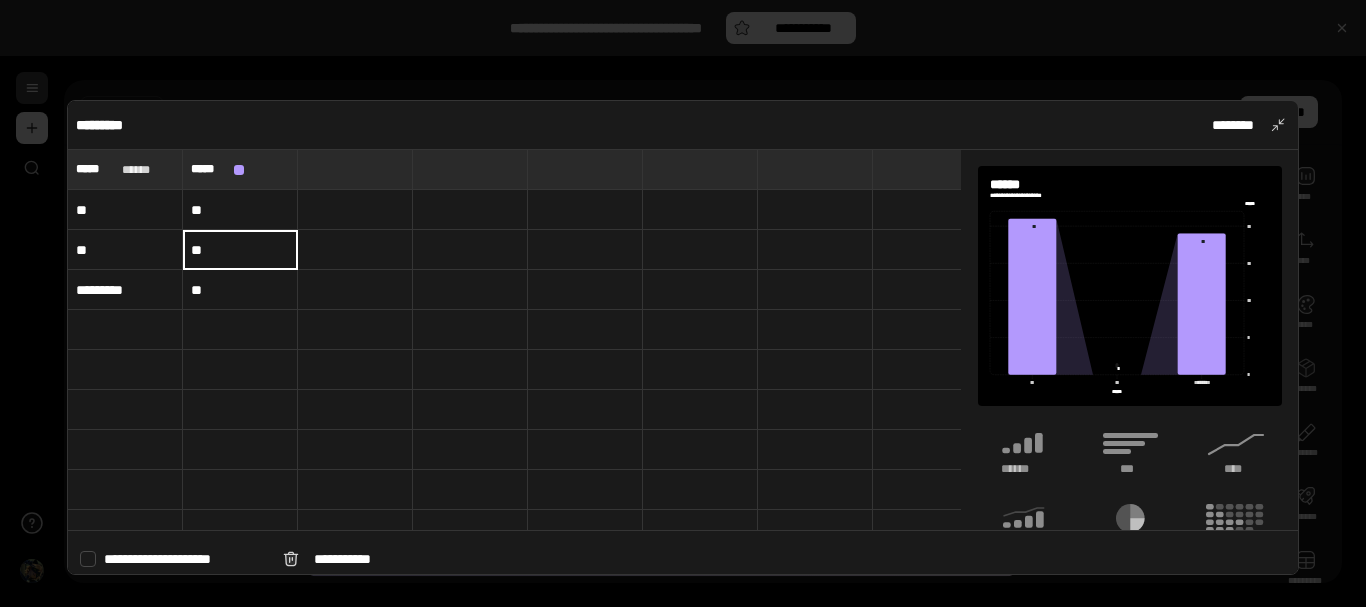 type on "**" 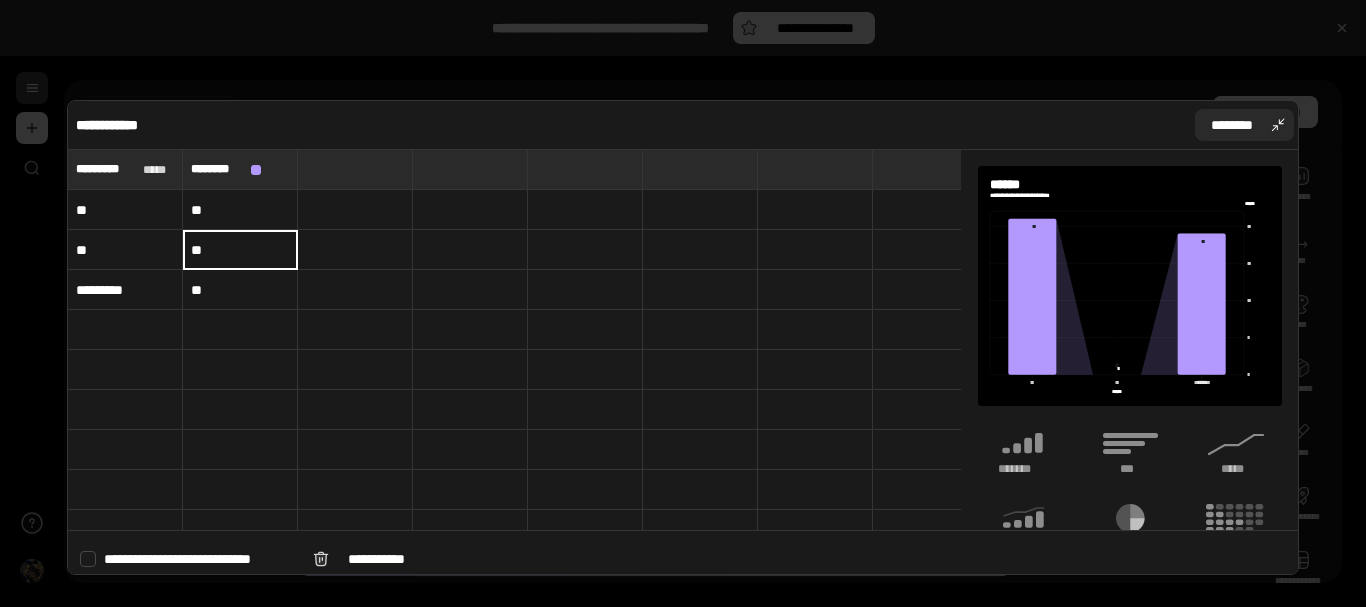 click on "********" at bounding box center [1232, 125] 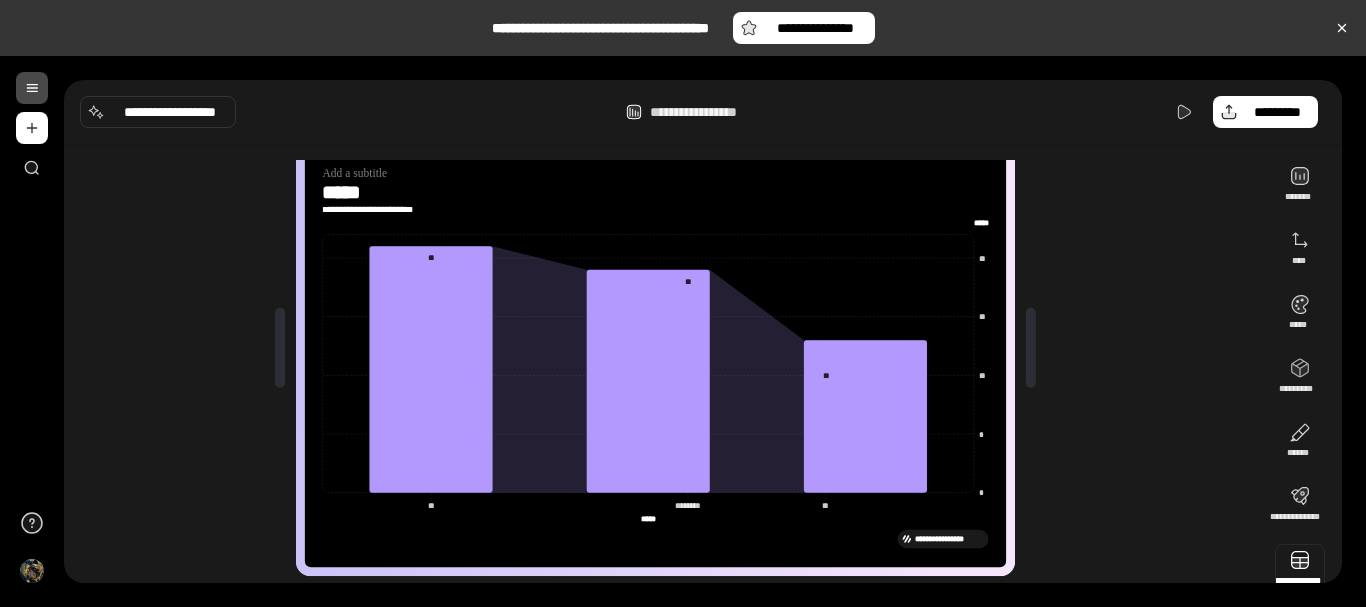 scroll, scrollTop: 81, scrollLeft: 0, axis: vertical 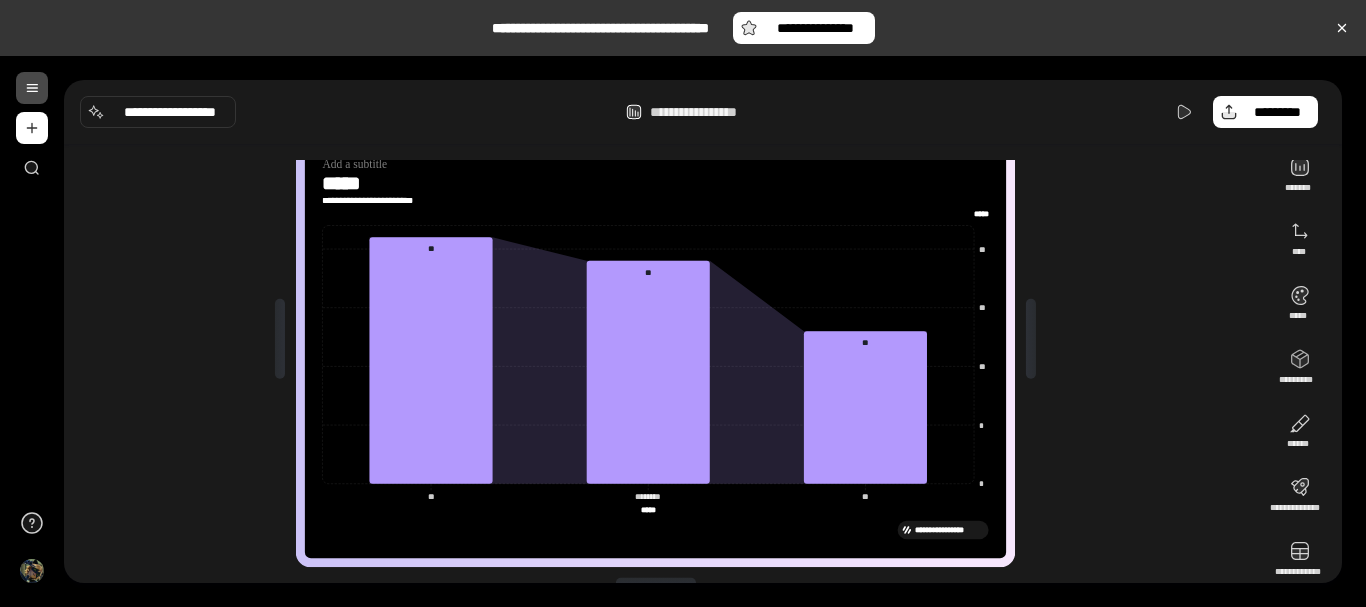 click on "*****" at bounding box center (352, 183) 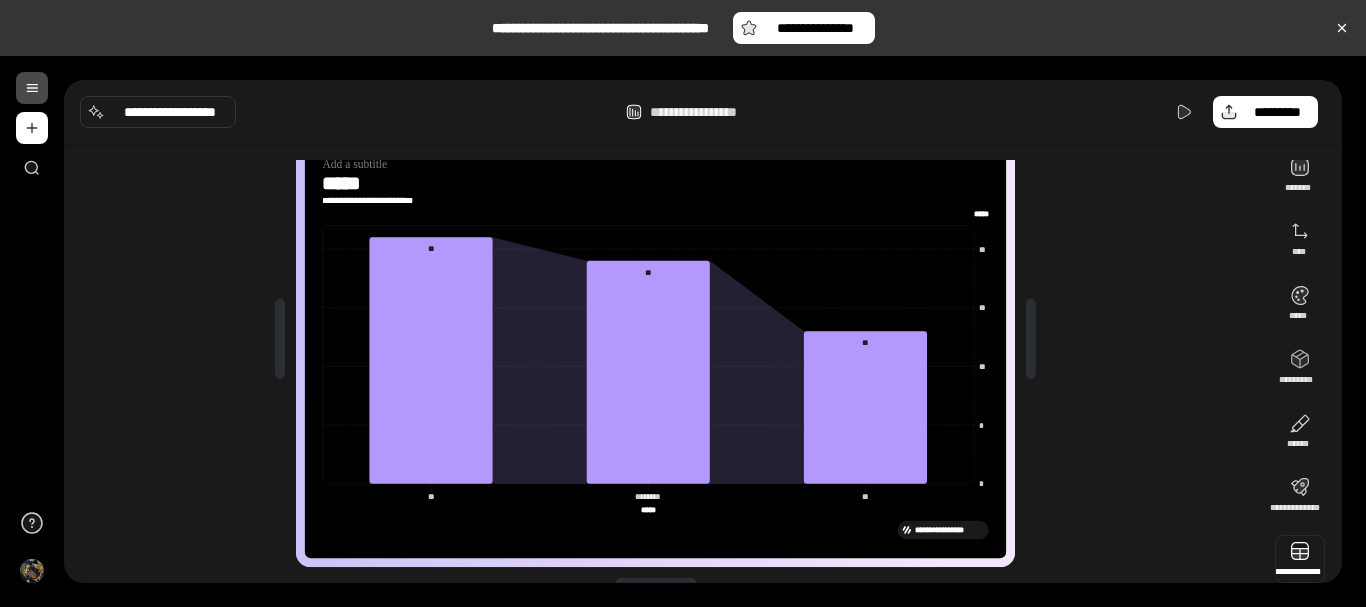 click at bounding box center (1300, 559) 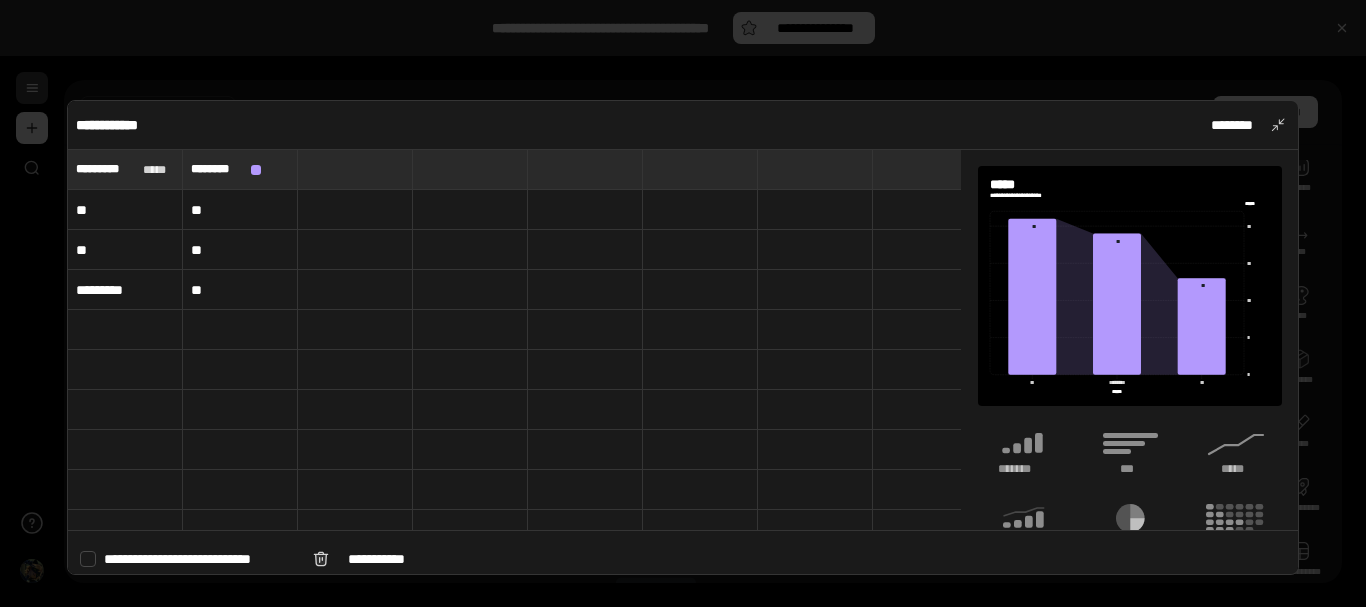 click at bounding box center [355, 210] 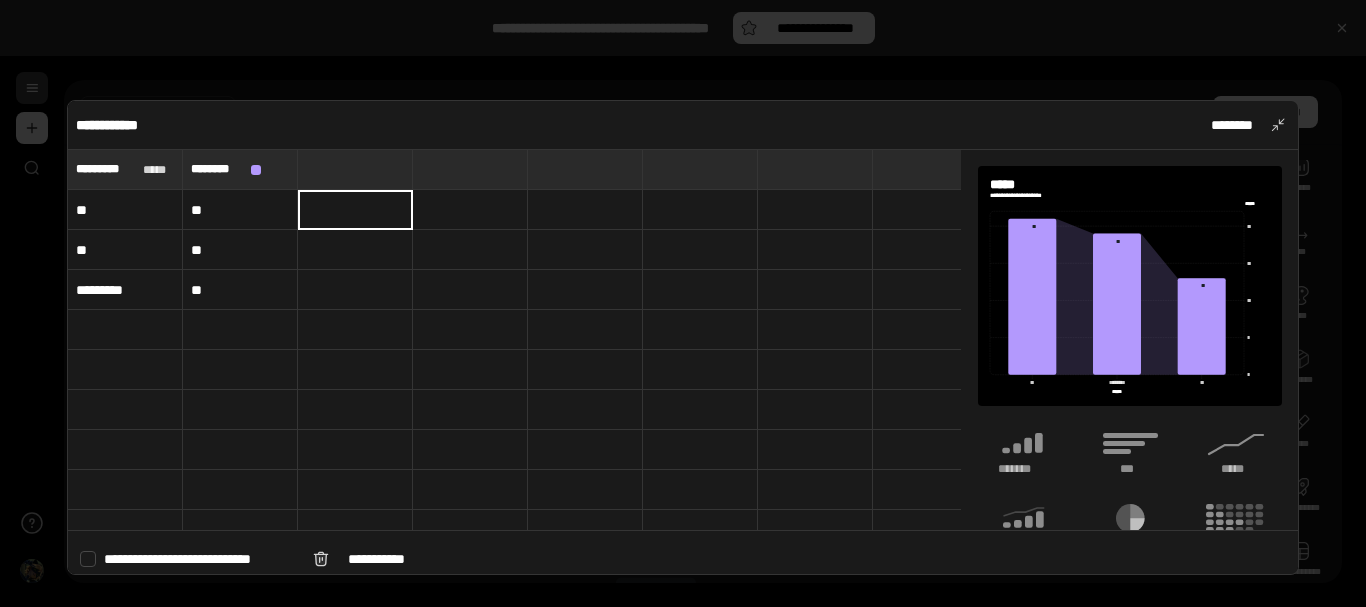 click on "**" at bounding box center [240, 210] 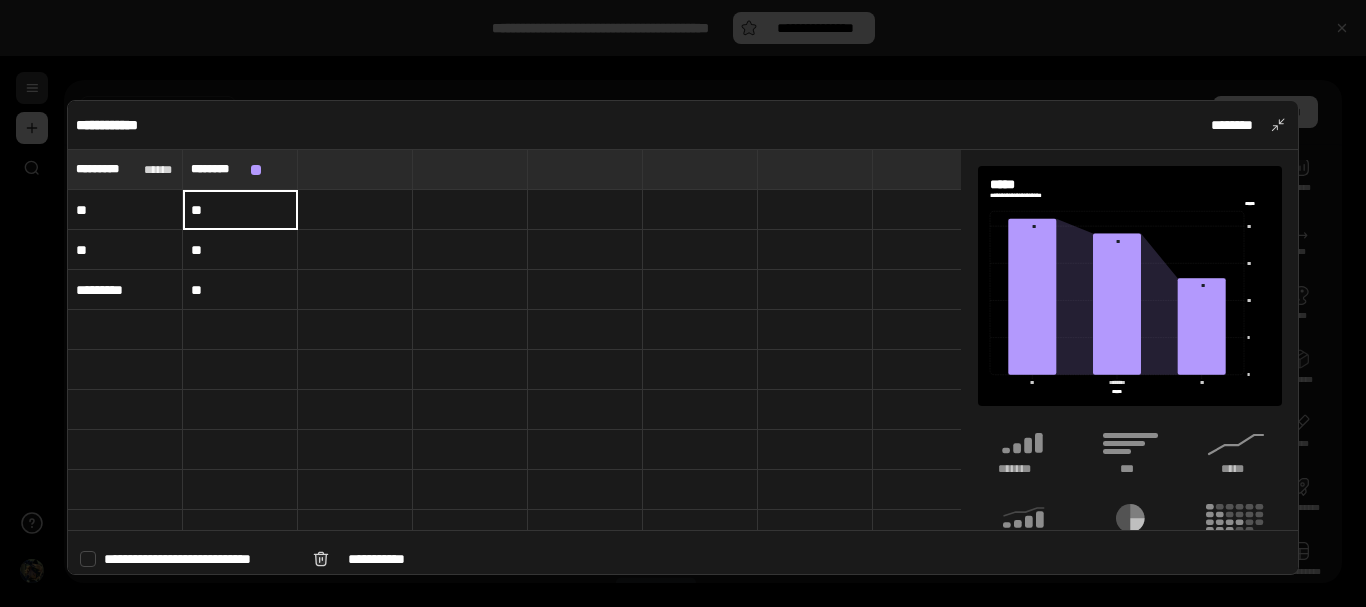click on "**********" at bounding box center [107, 125] 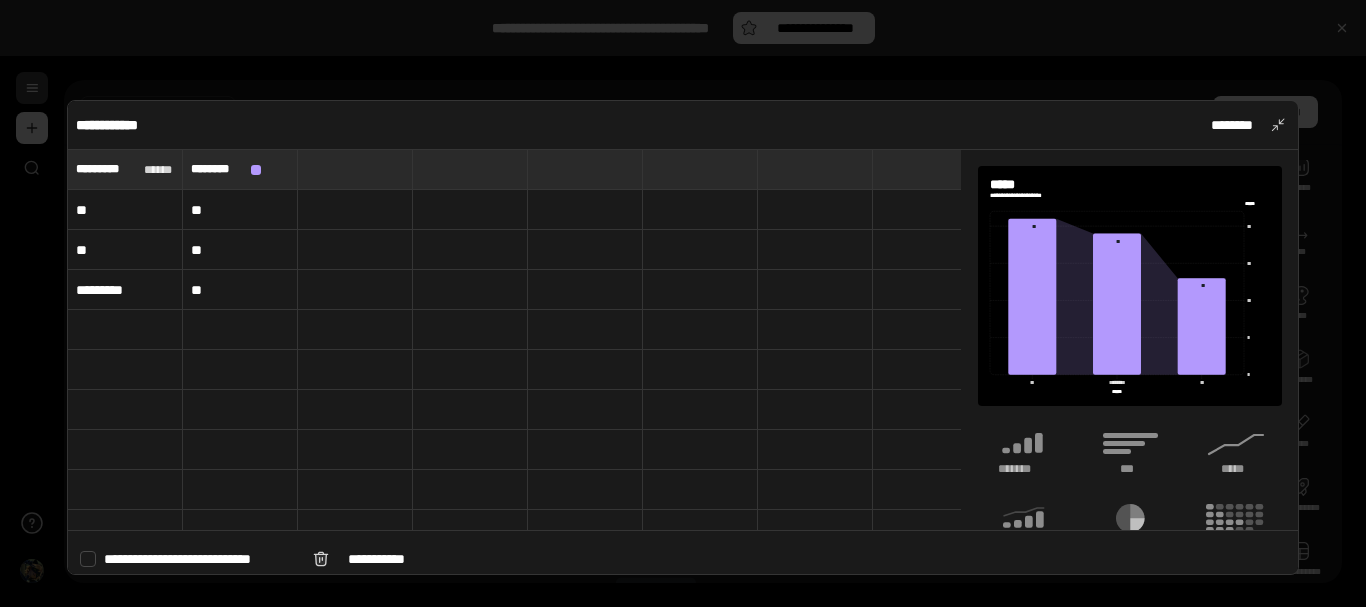 click on "**" at bounding box center (240, 210) 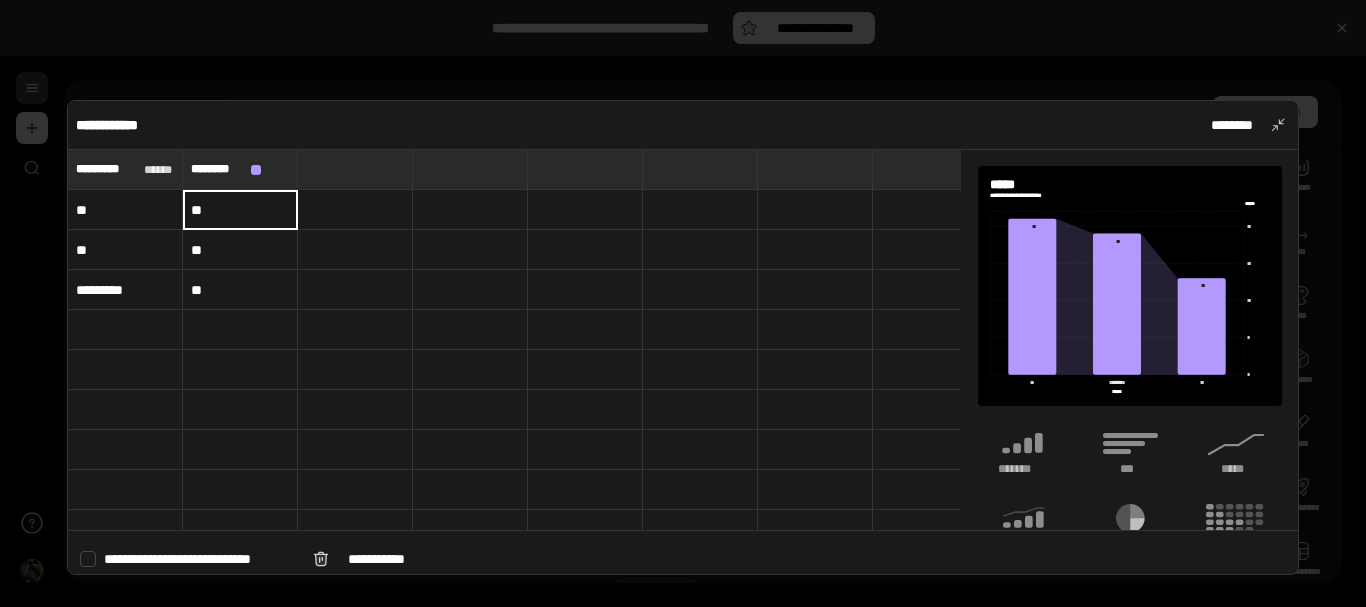 click on "**" at bounding box center [240, 210] 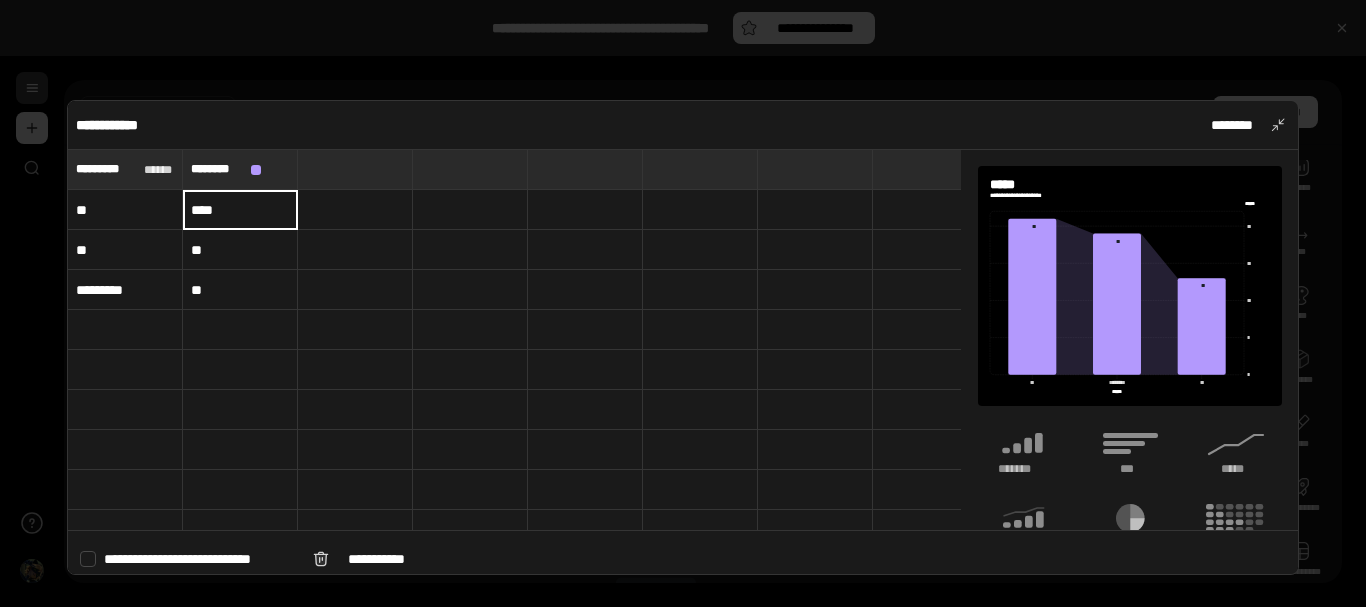 type on "****" 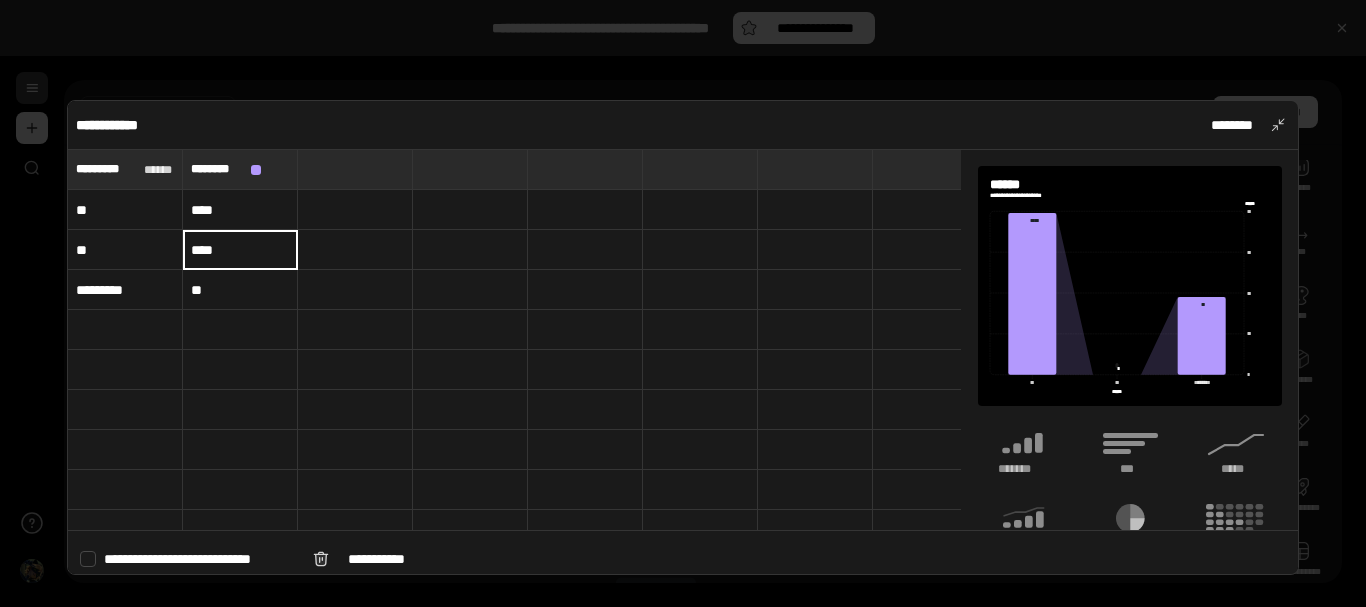 type on "****" 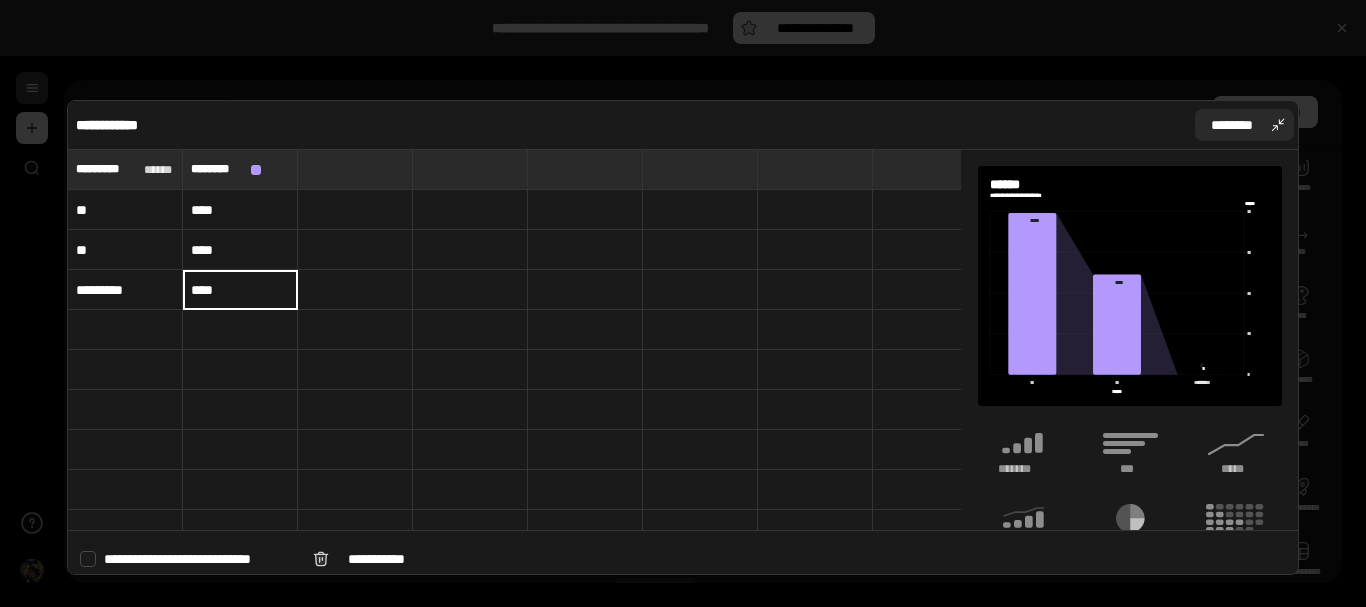 type on "****" 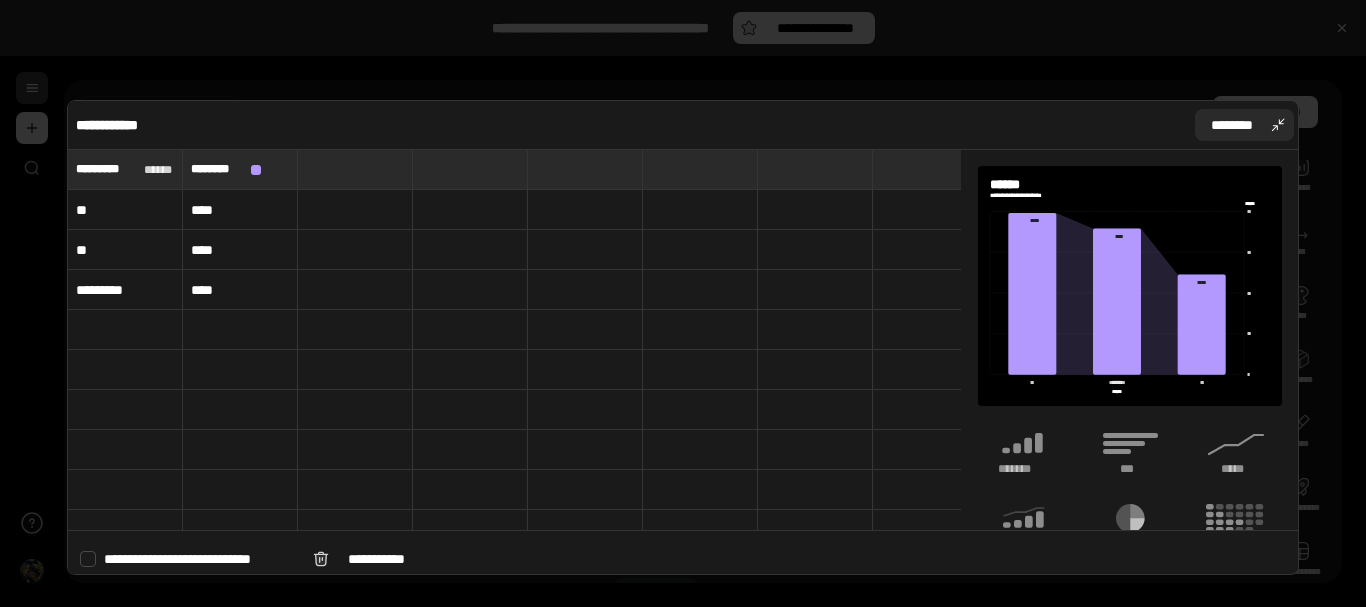 click on "********" at bounding box center [1232, 125] 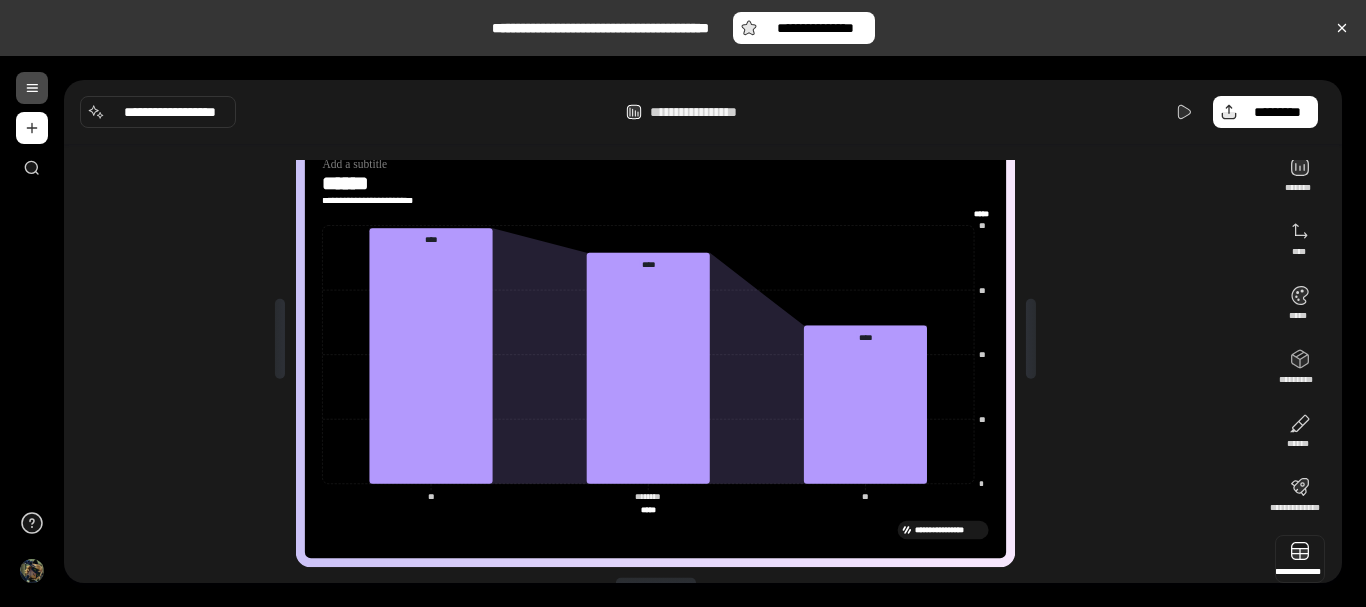 scroll, scrollTop: 101, scrollLeft: 0, axis: vertical 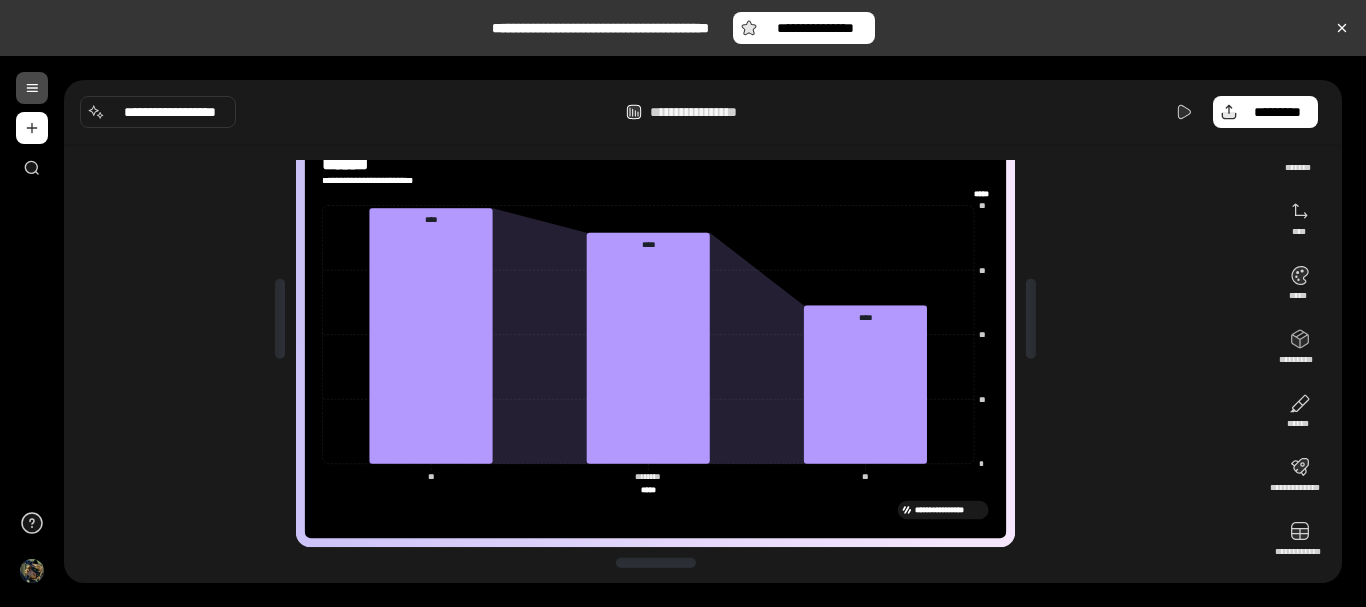 drag, startPoint x: 1345, startPoint y: 338, endPoint x: 1341, endPoint y: 351, distance: 13.601471 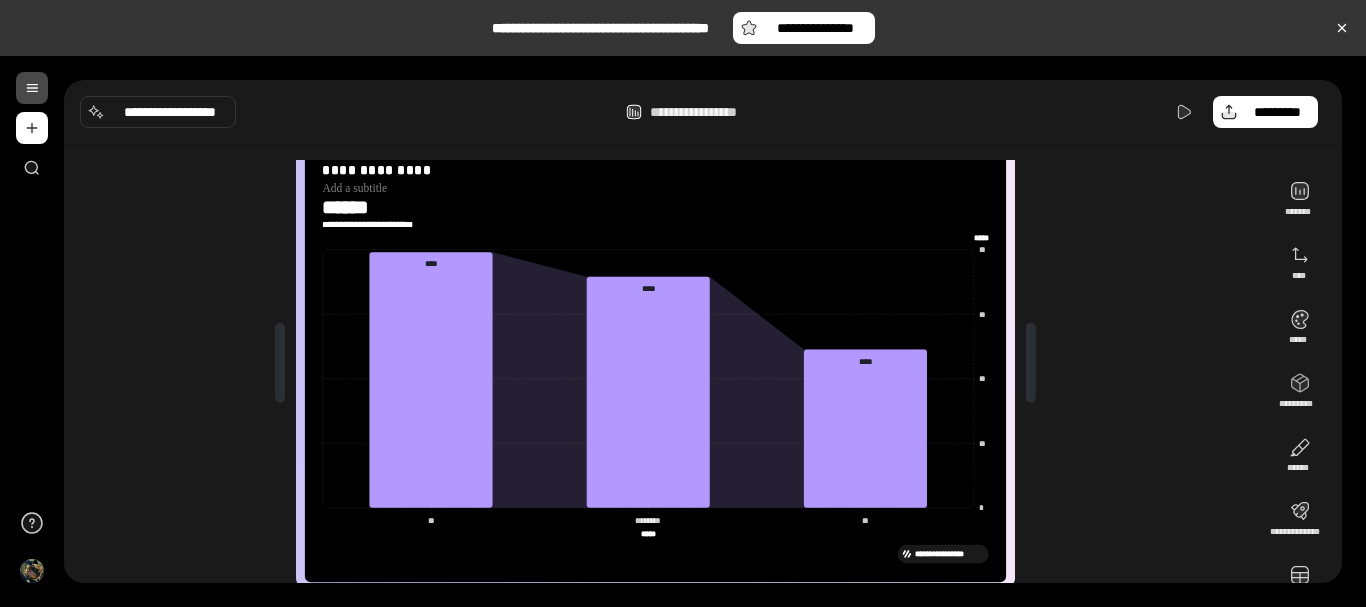 scroll, scrollTop: 0, scrollLeft: 0, axis: both 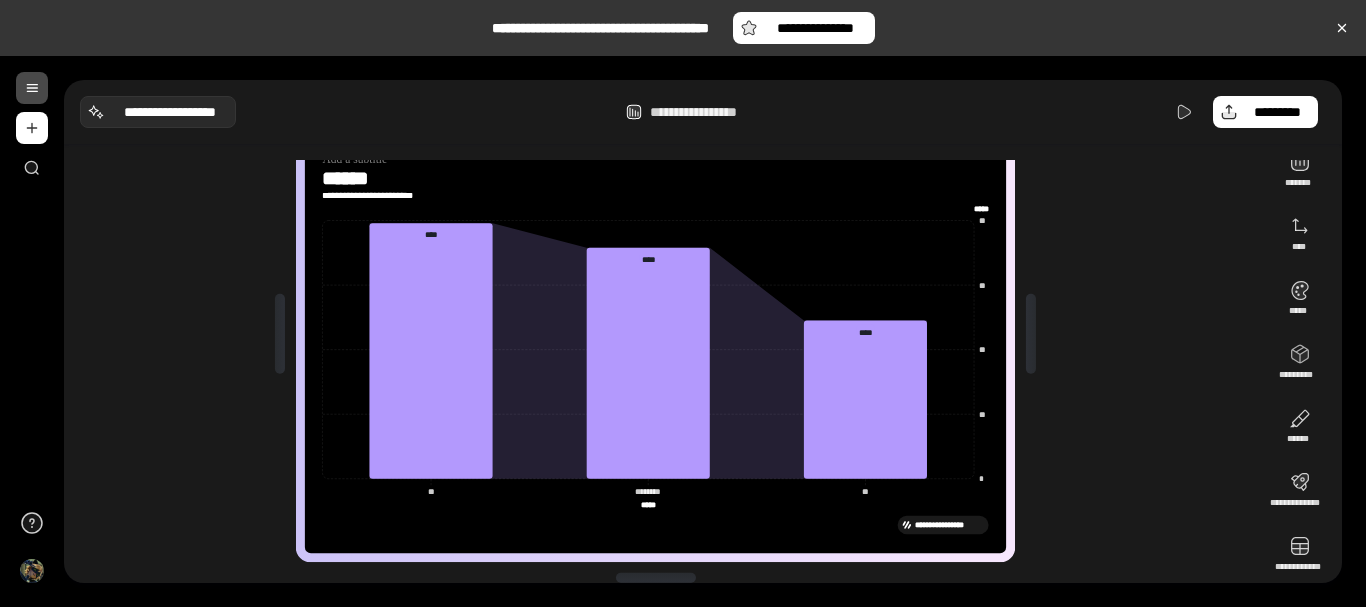click on "**********" at bounding box center [170, 112] 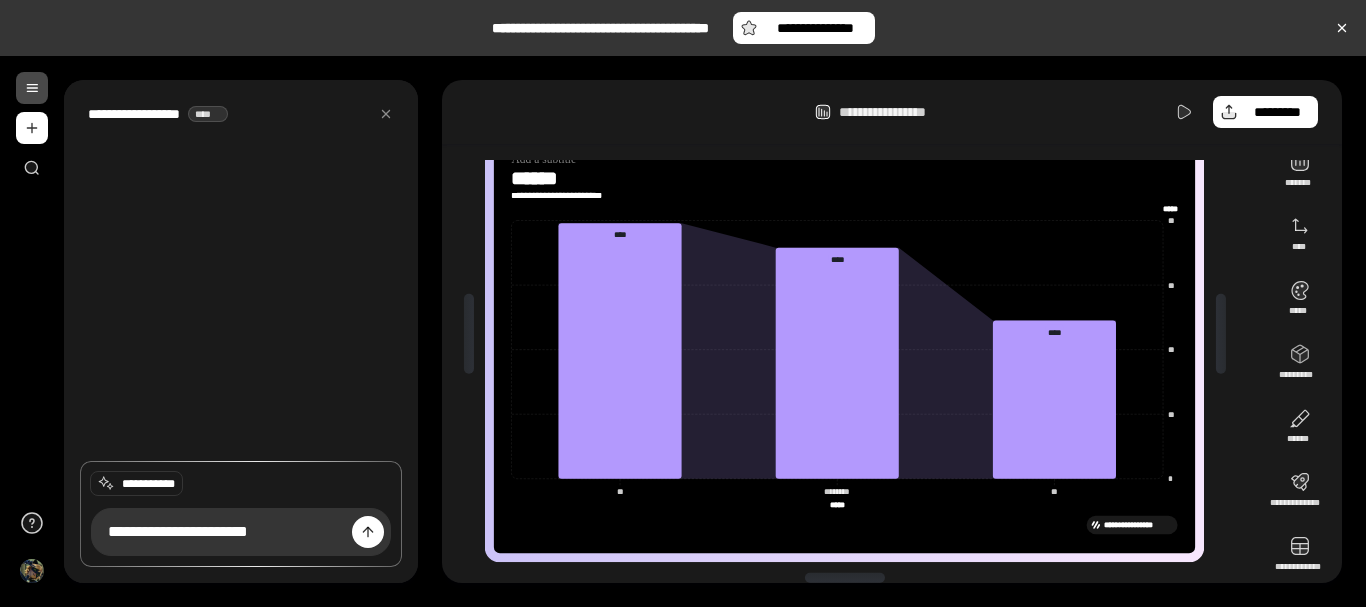 type on "**********" 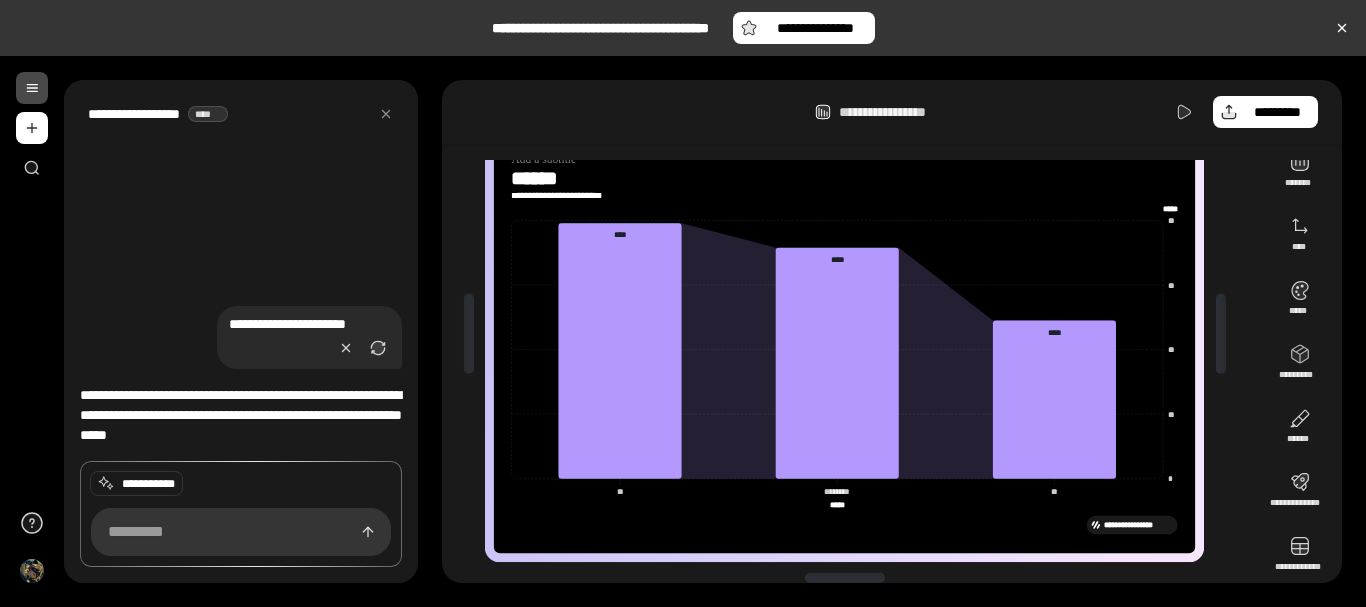 click on "**********" at bounding box center (852, 334) 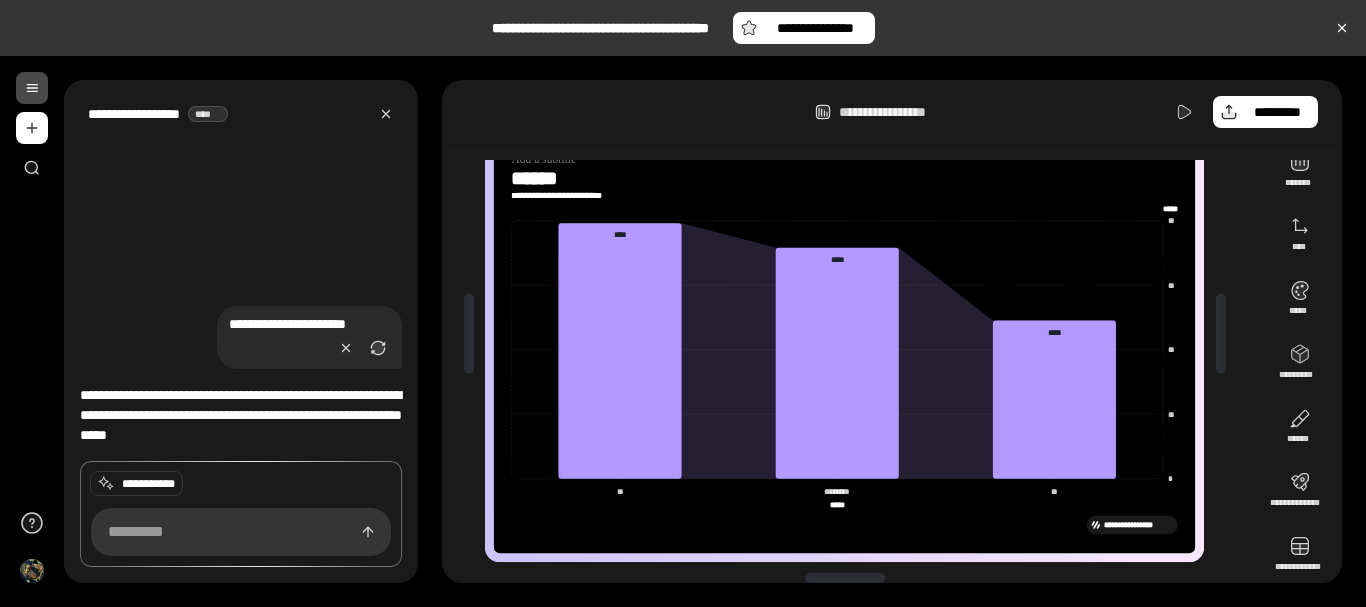 click 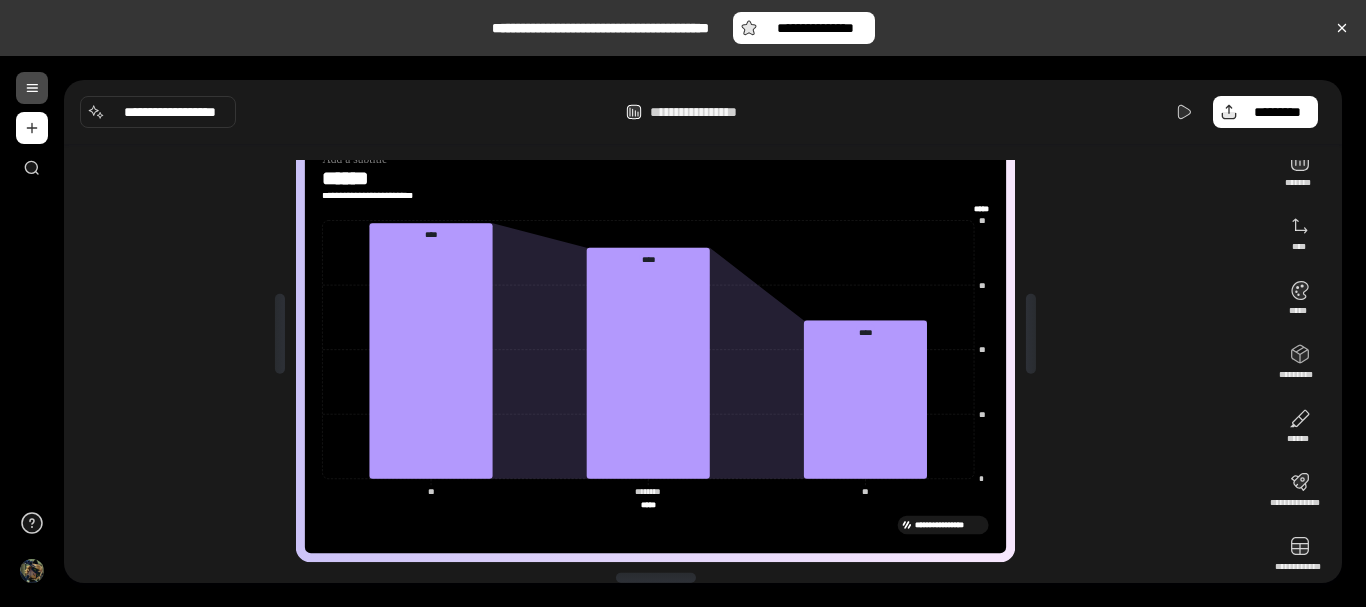 click on "******" at bounding box center [358, 178] 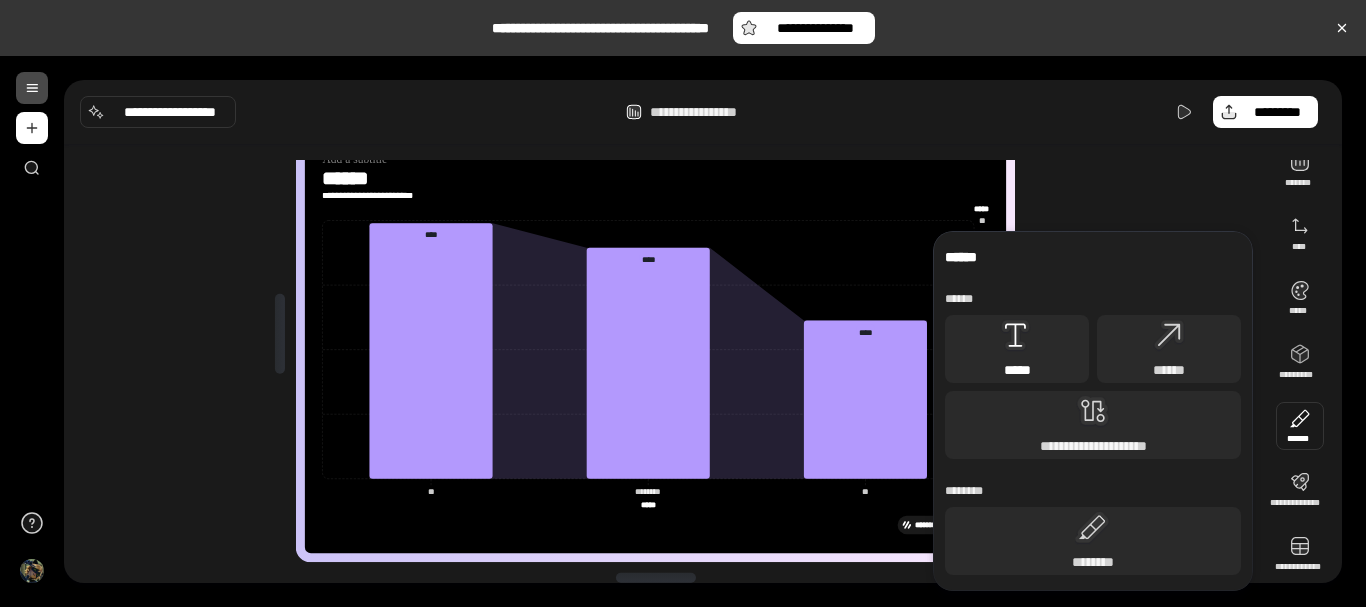 click on "*****" at bounding box center (1017, 349) 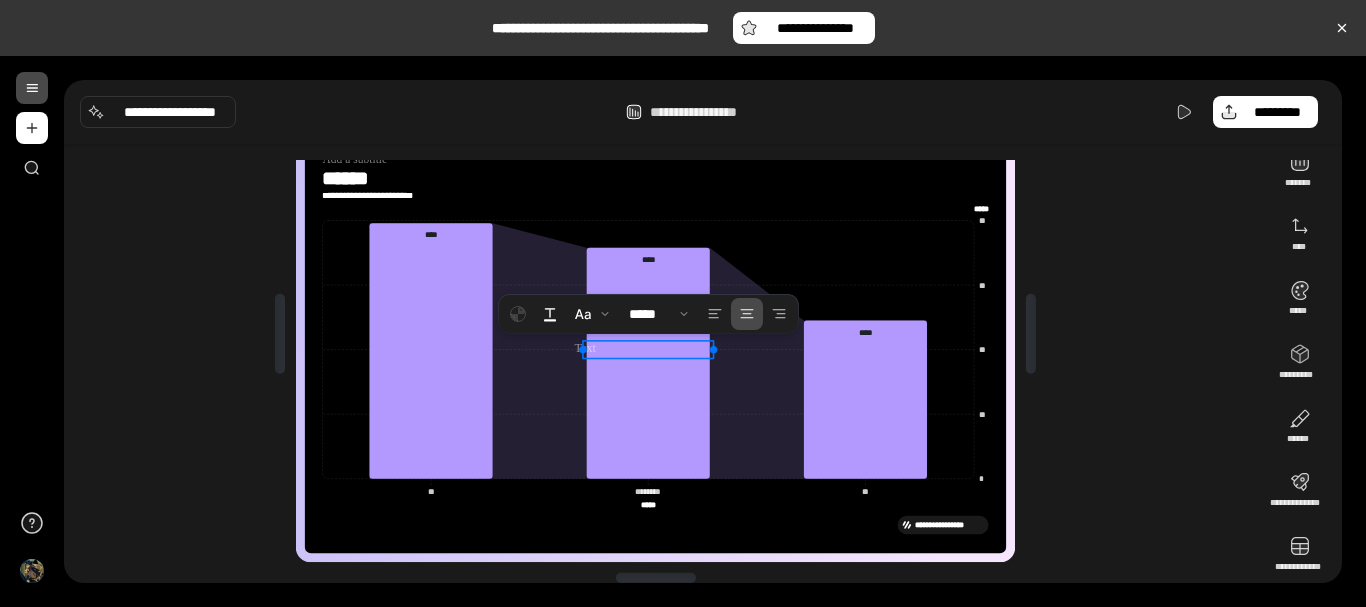 click on "**********" at bounding box center (663, 334) 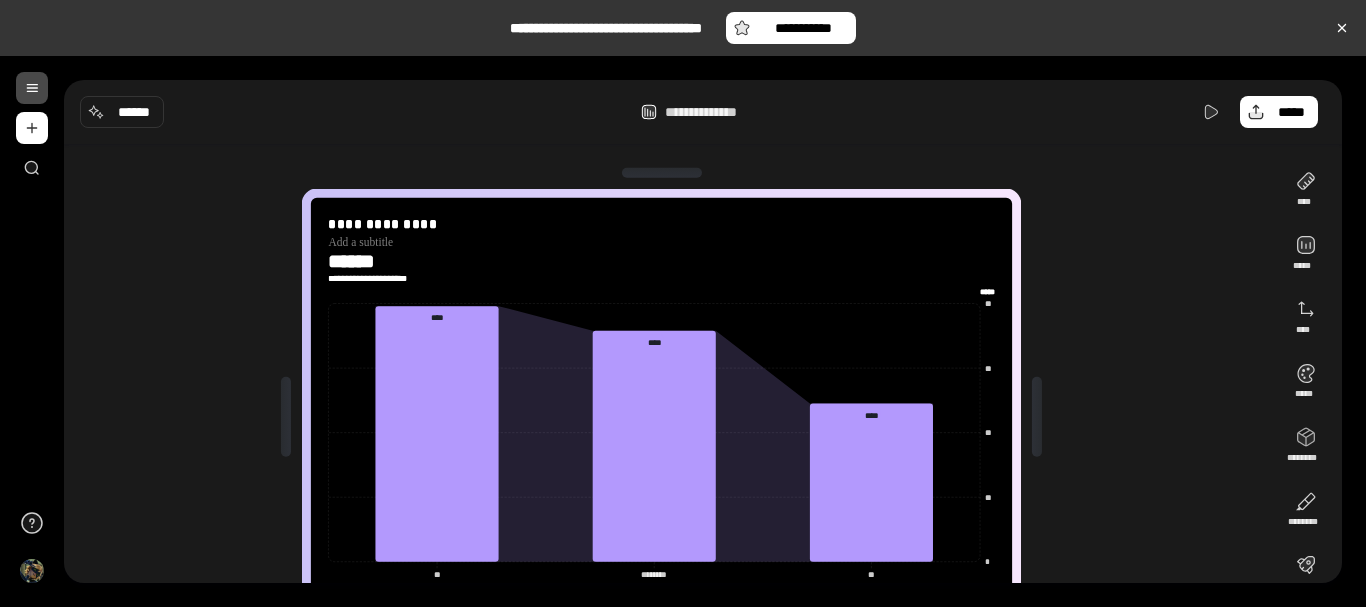 scroll, scrollTop: 0, scrollLeft: 0, axis: both 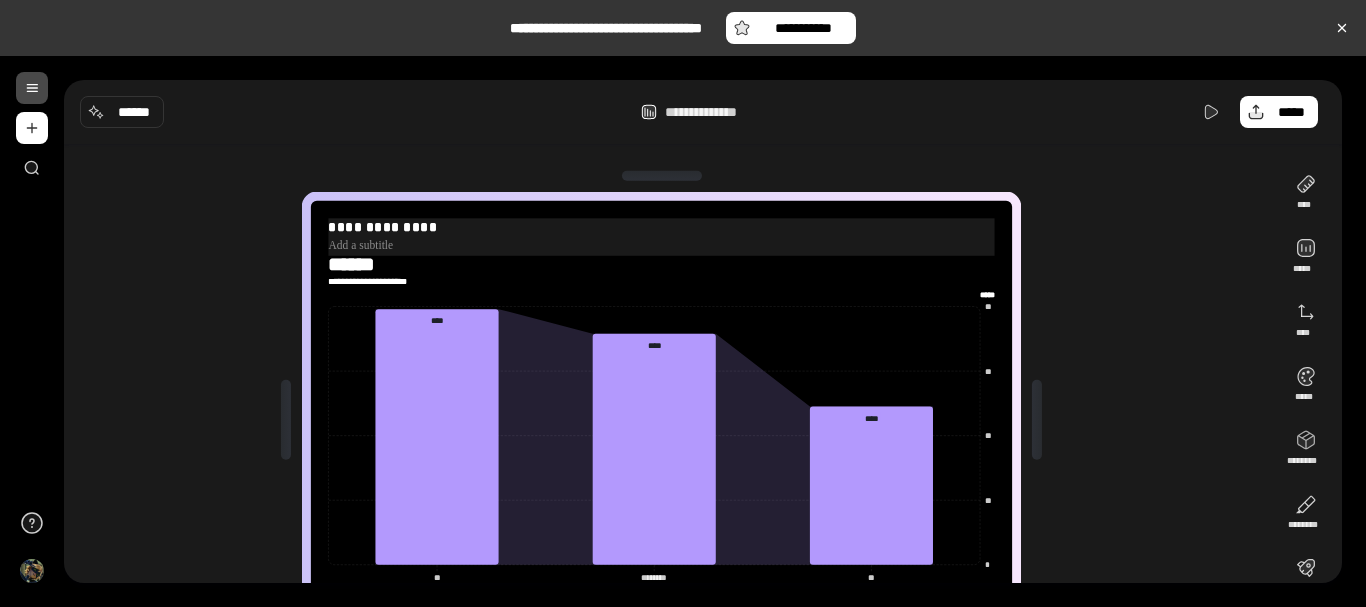 click on "**********" at bounding box center [661, 226] 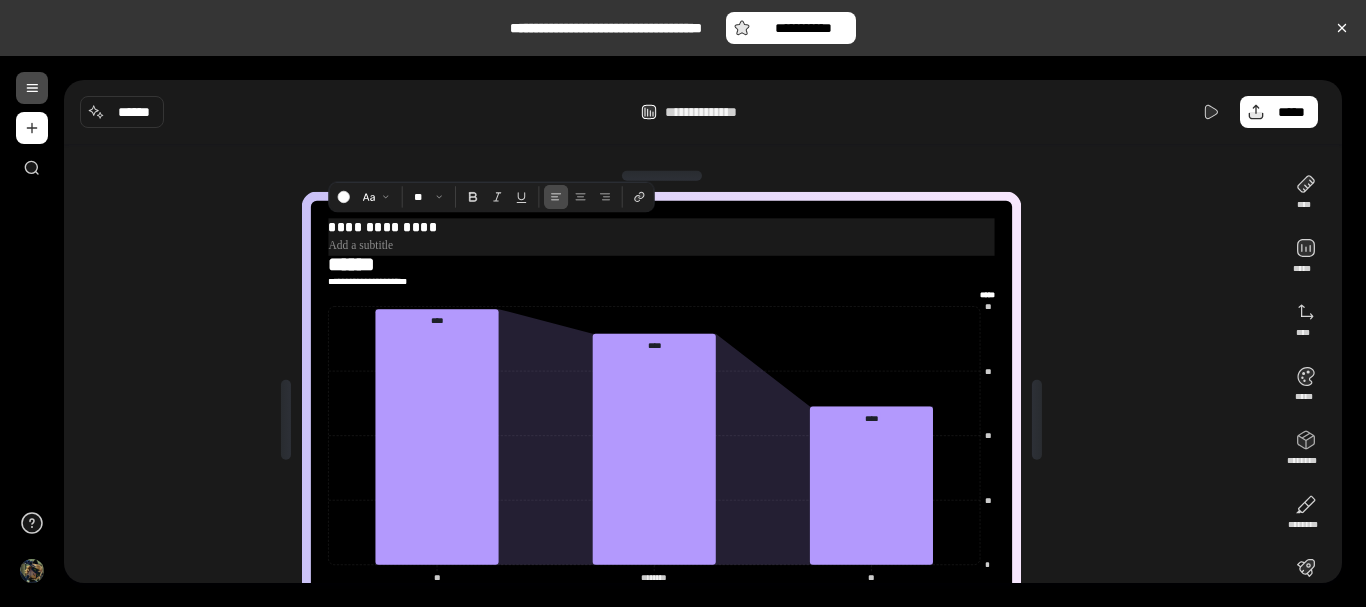 click on "**********" at bounding box center [661, 226] 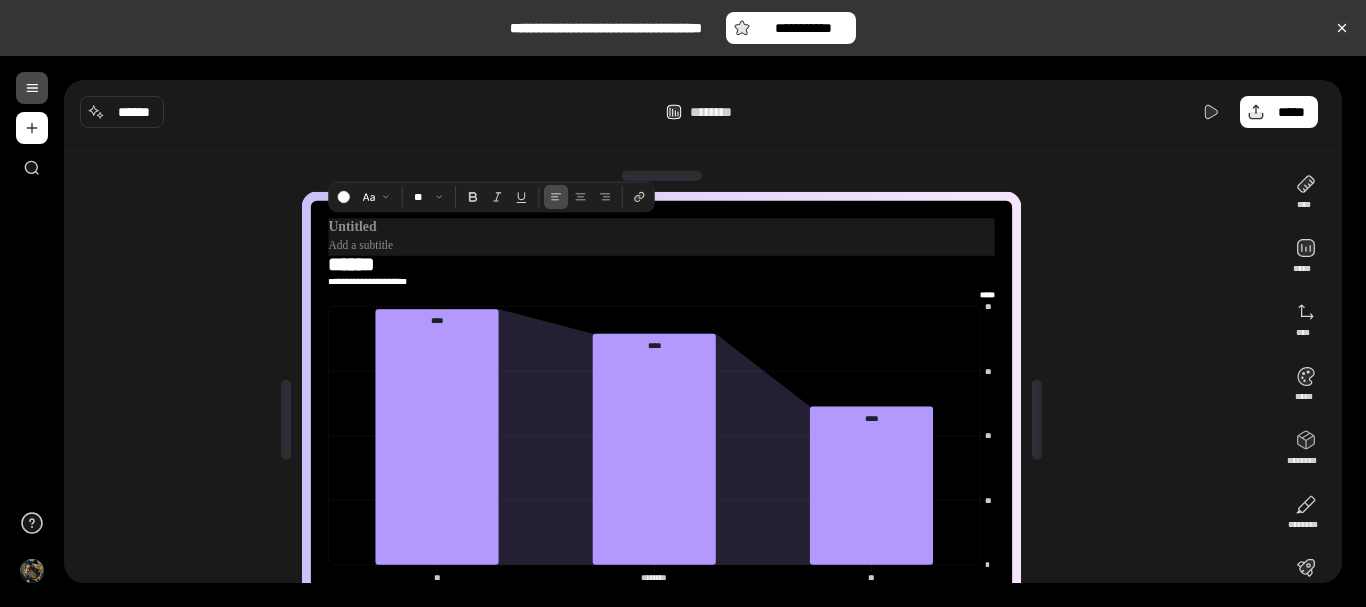 type 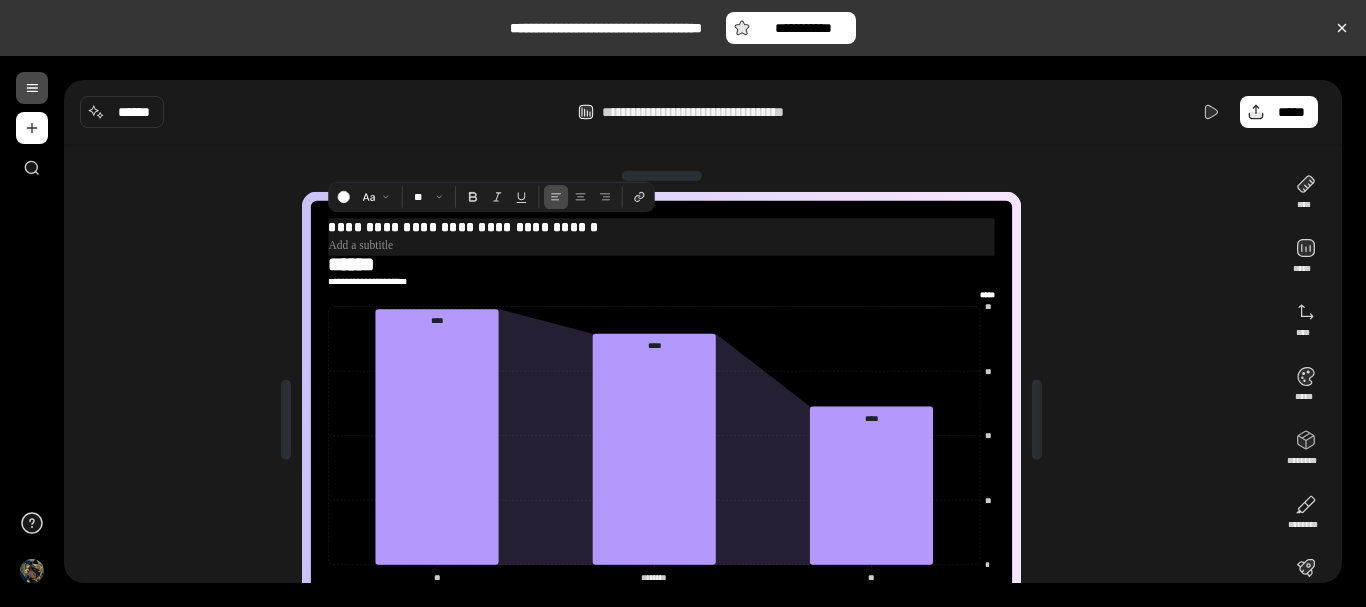 click at bounding box center [661, 246] 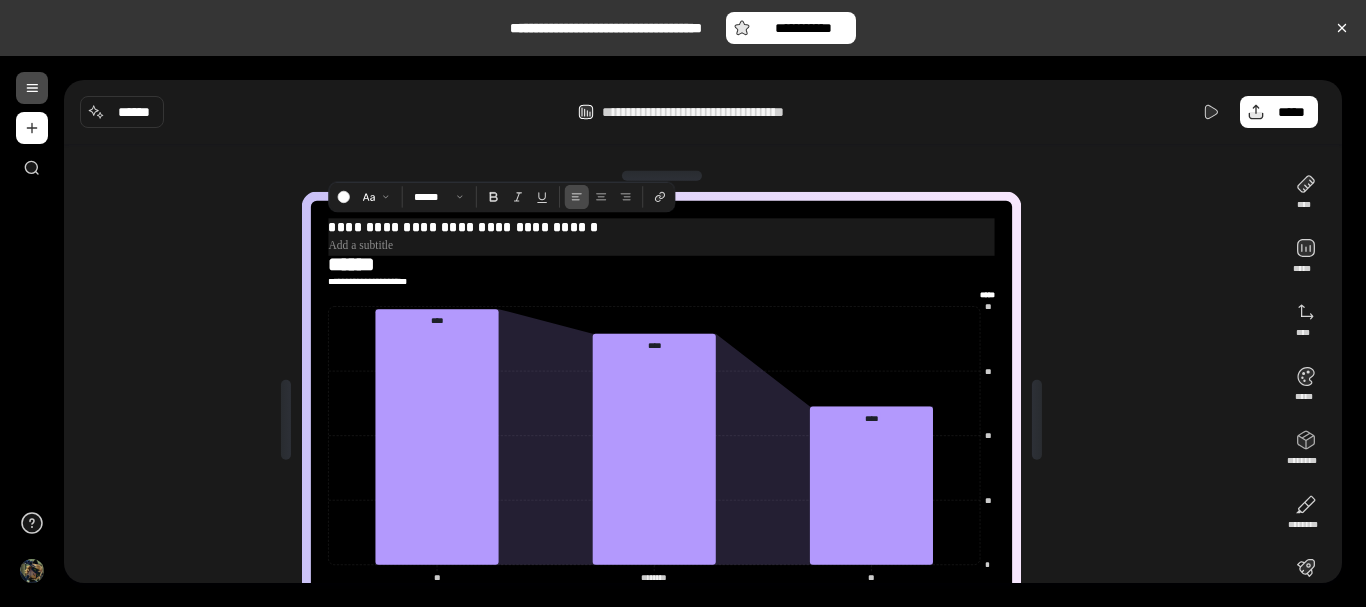click at bounding box center (661, 246) 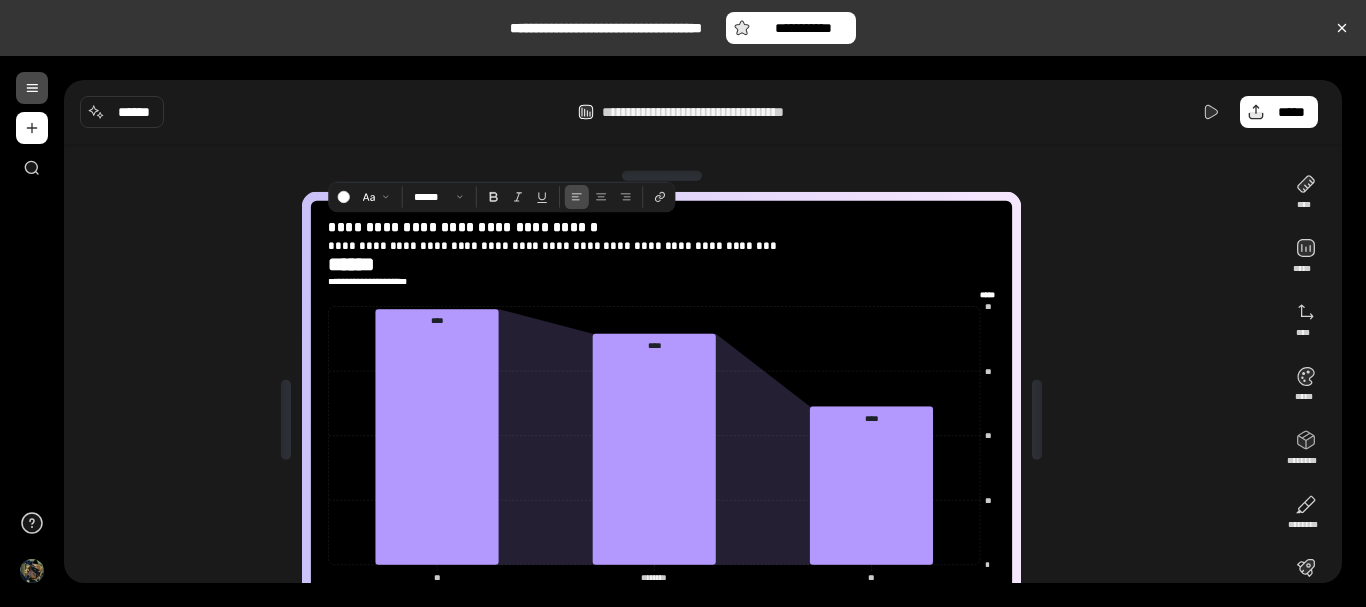 click on "******" at bounding box center (364, 264) 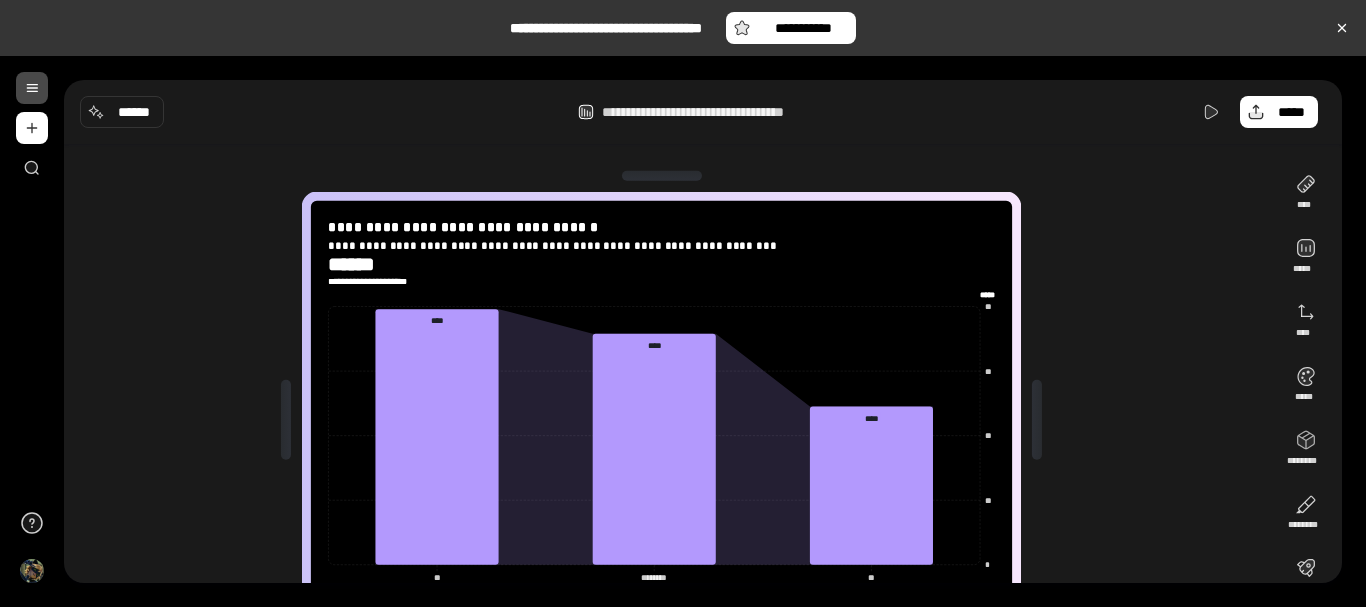 click on "******" at bounding box center [364, 264] 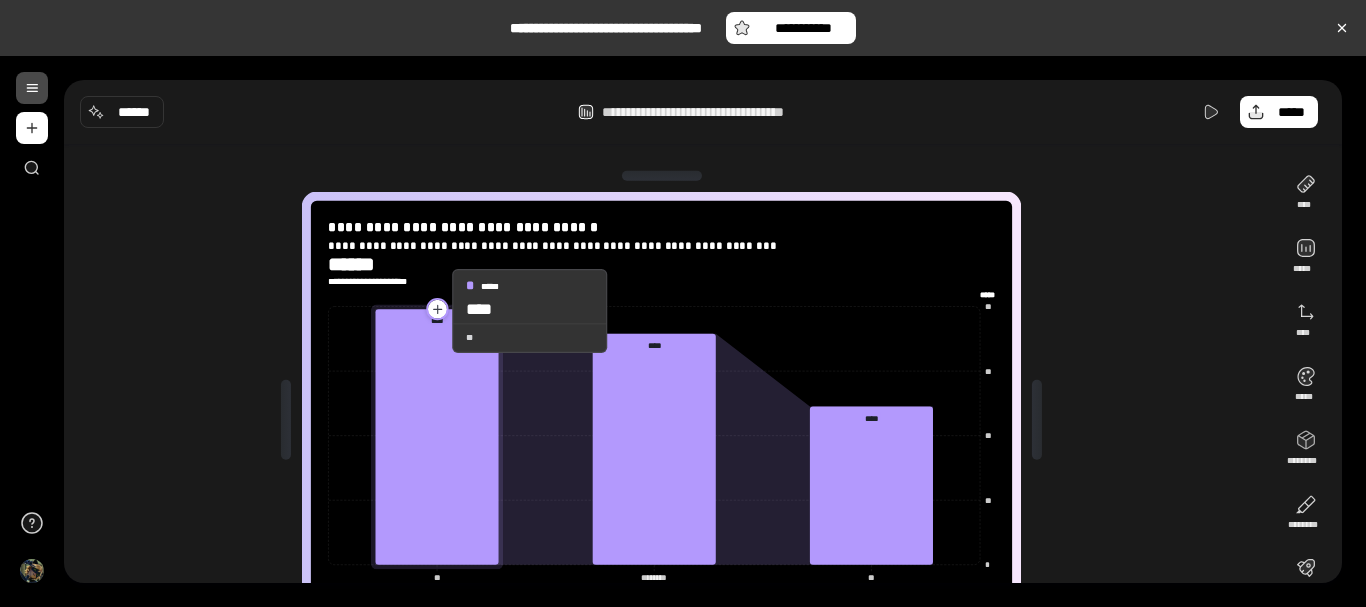 click 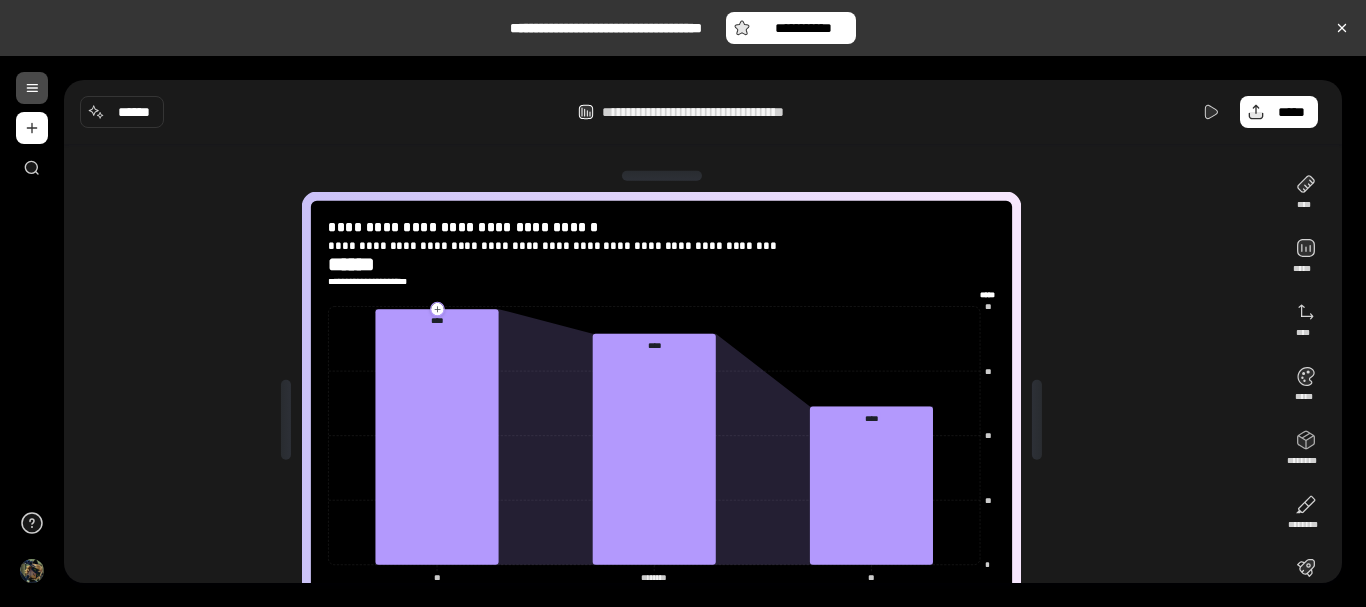 click on "**" 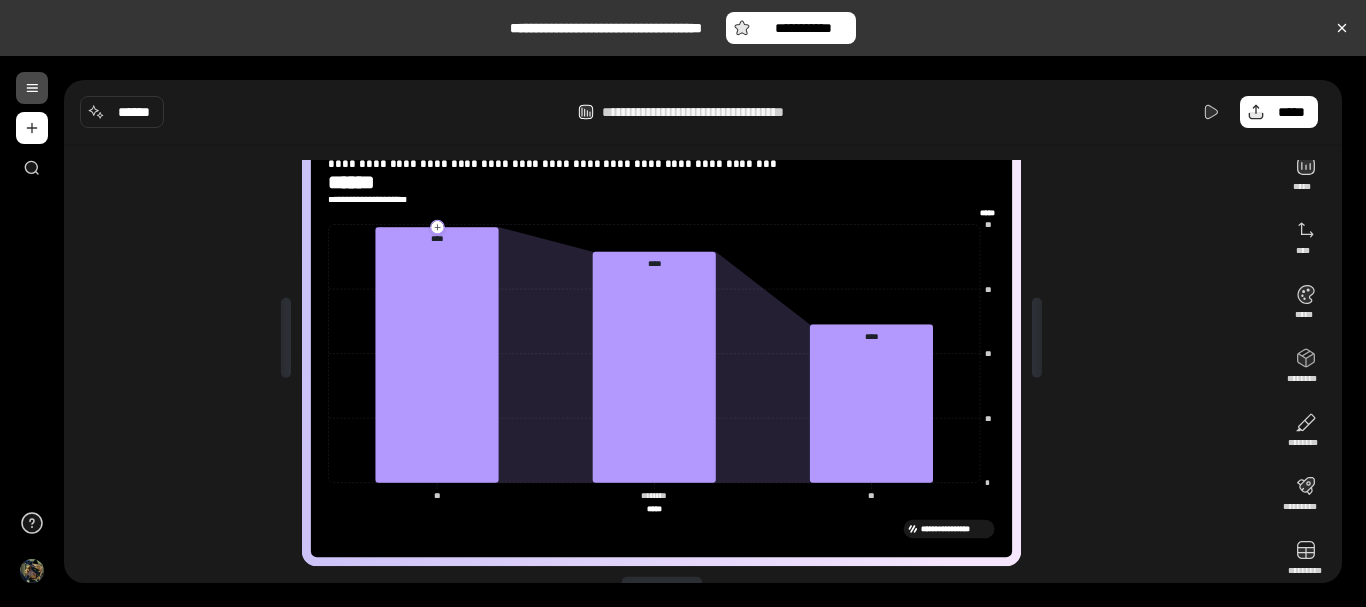 scroll, scrollTop: 85, scrollLeft: 0, axis: vertical 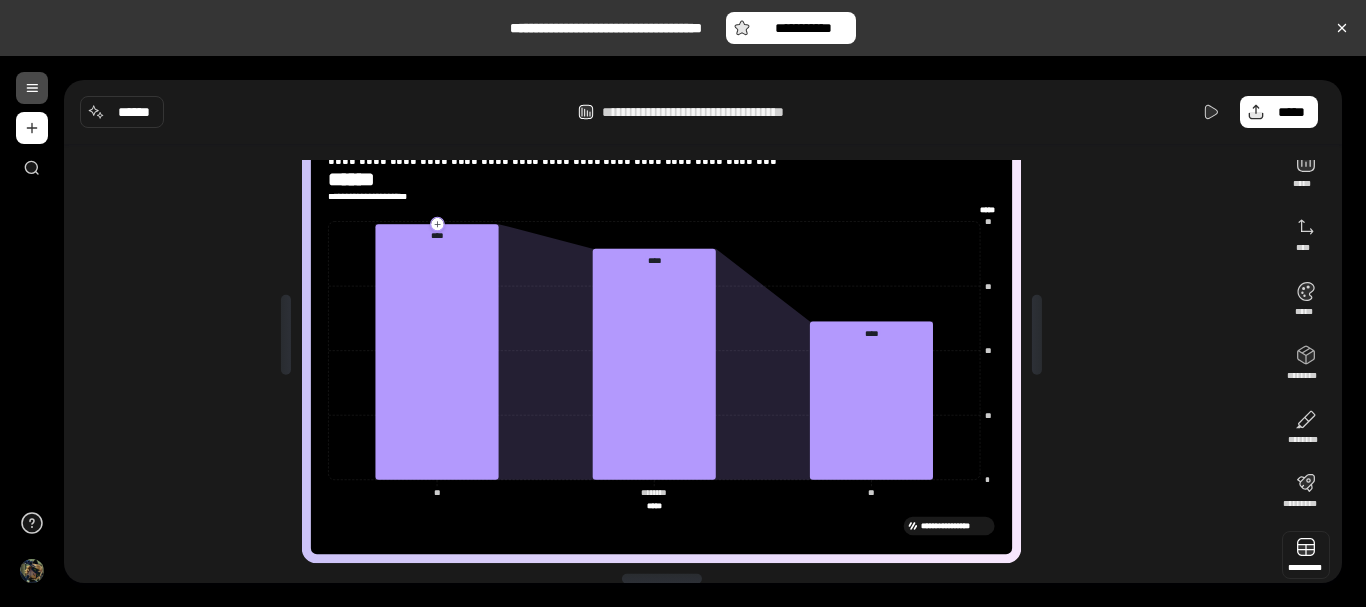 click at bounding box center [1306, 555] 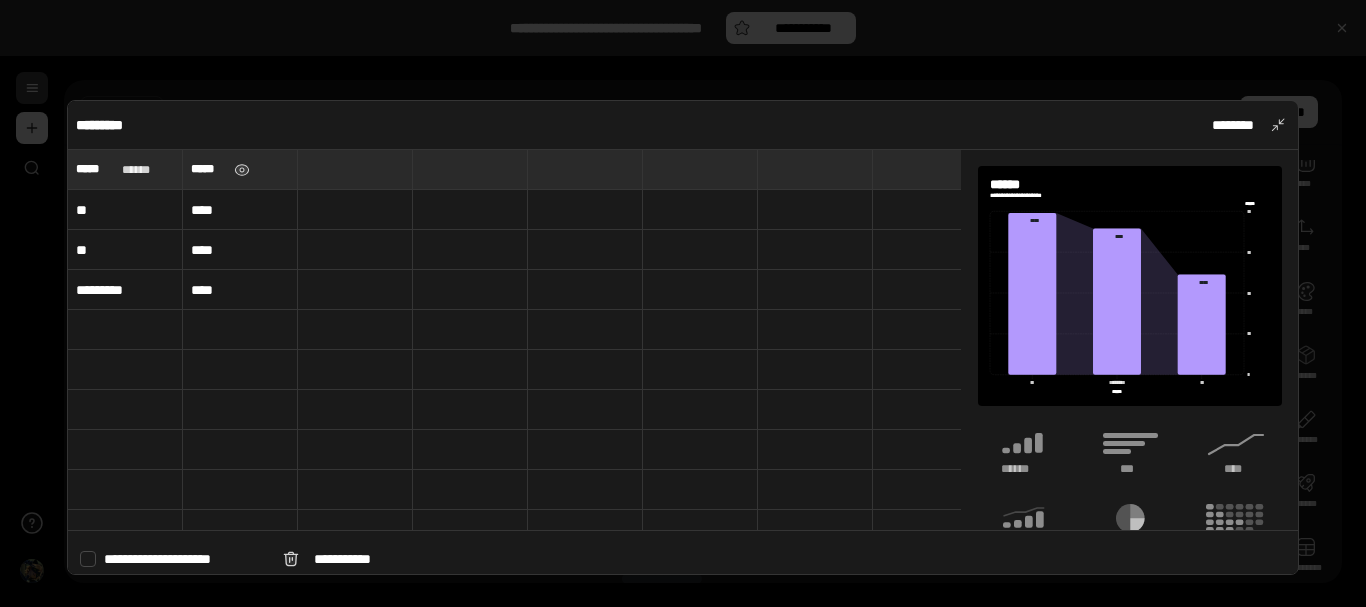 click on "*****" at bounding box center [208, 169] 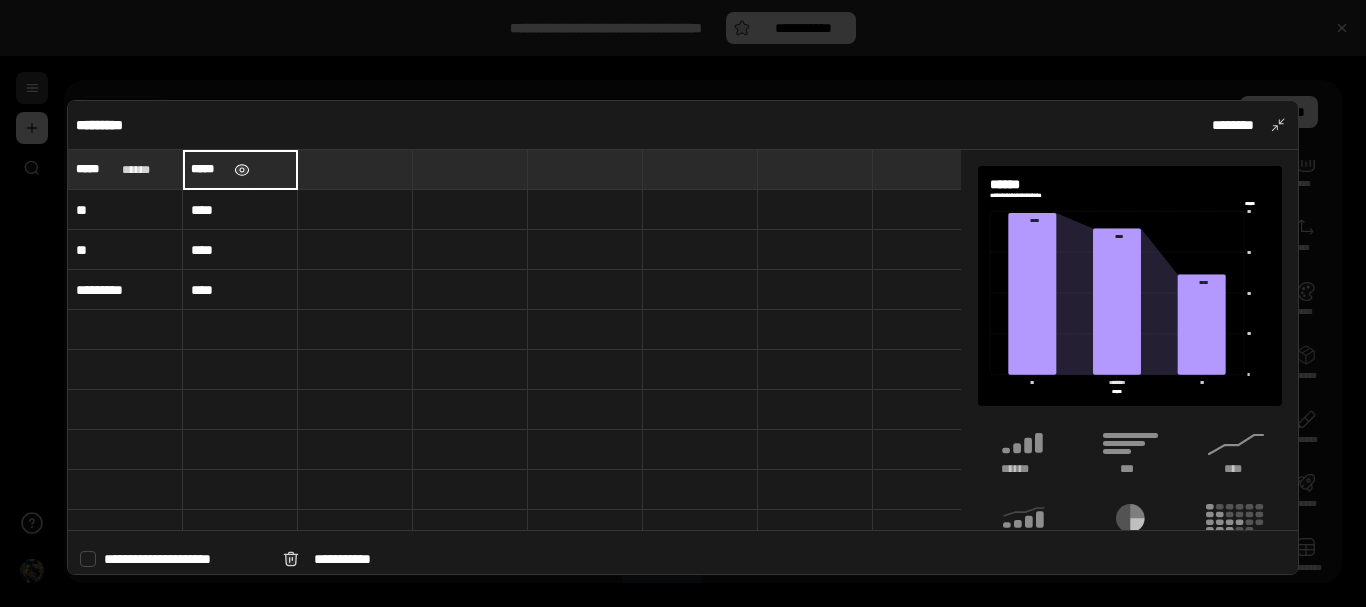 click at bounding box center (242, 170) 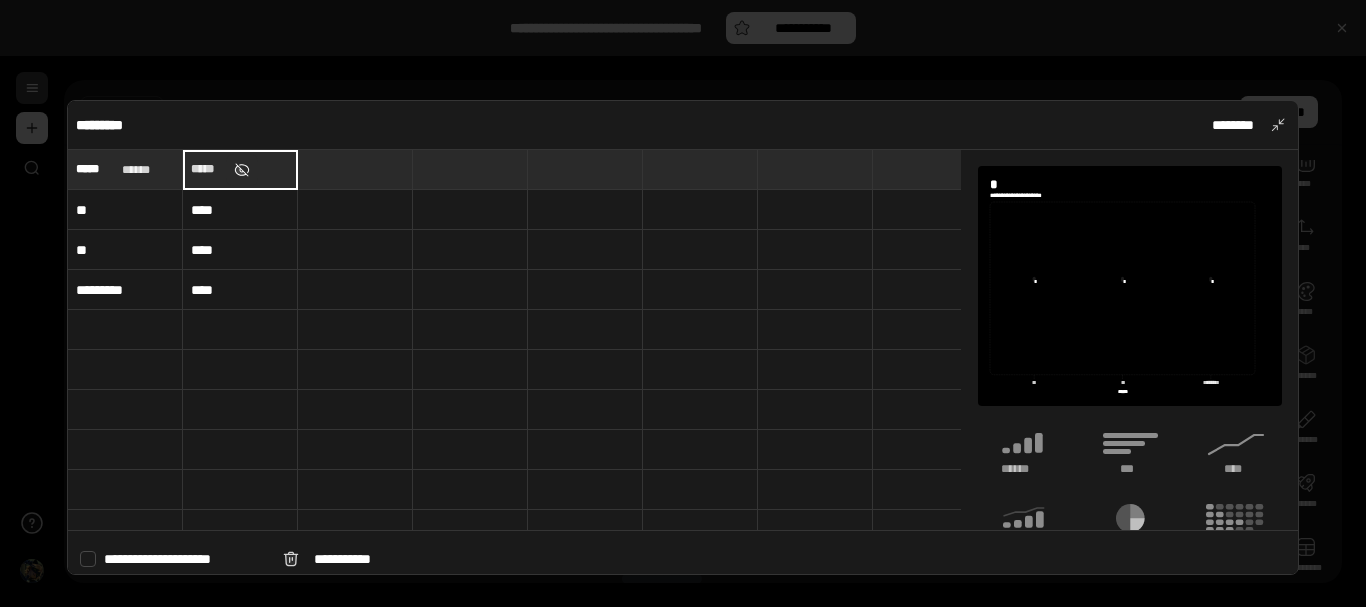 click at bounding box center (242, 170) 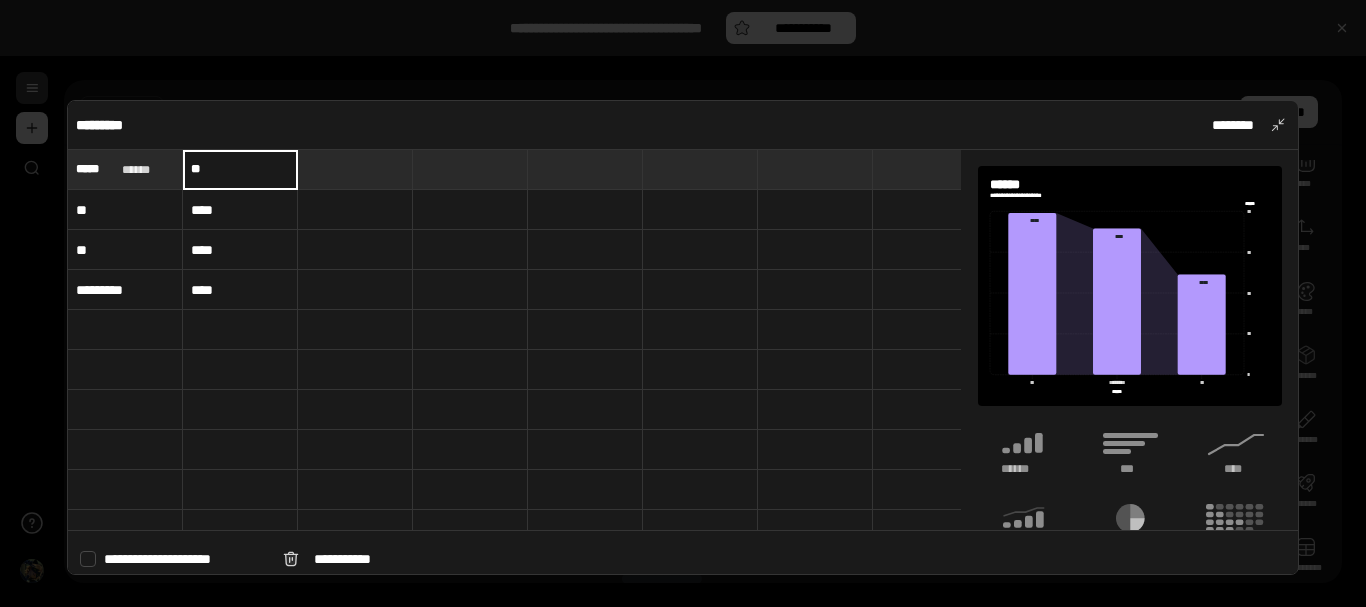 type on "*" 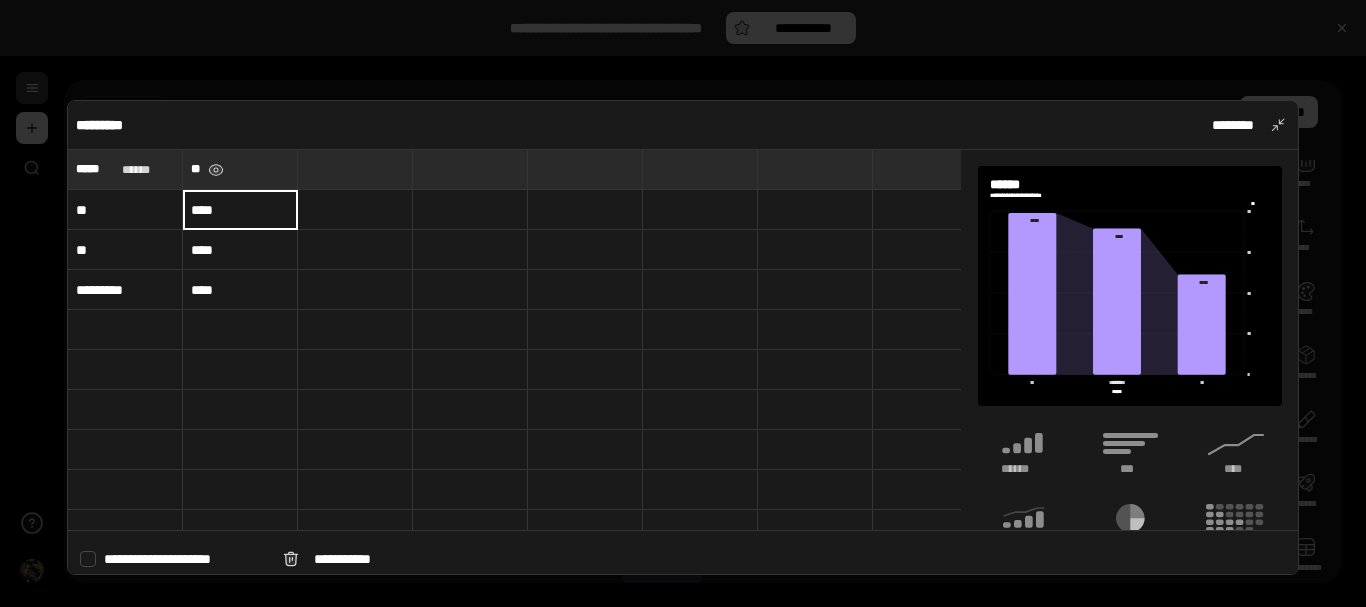 type on "**" 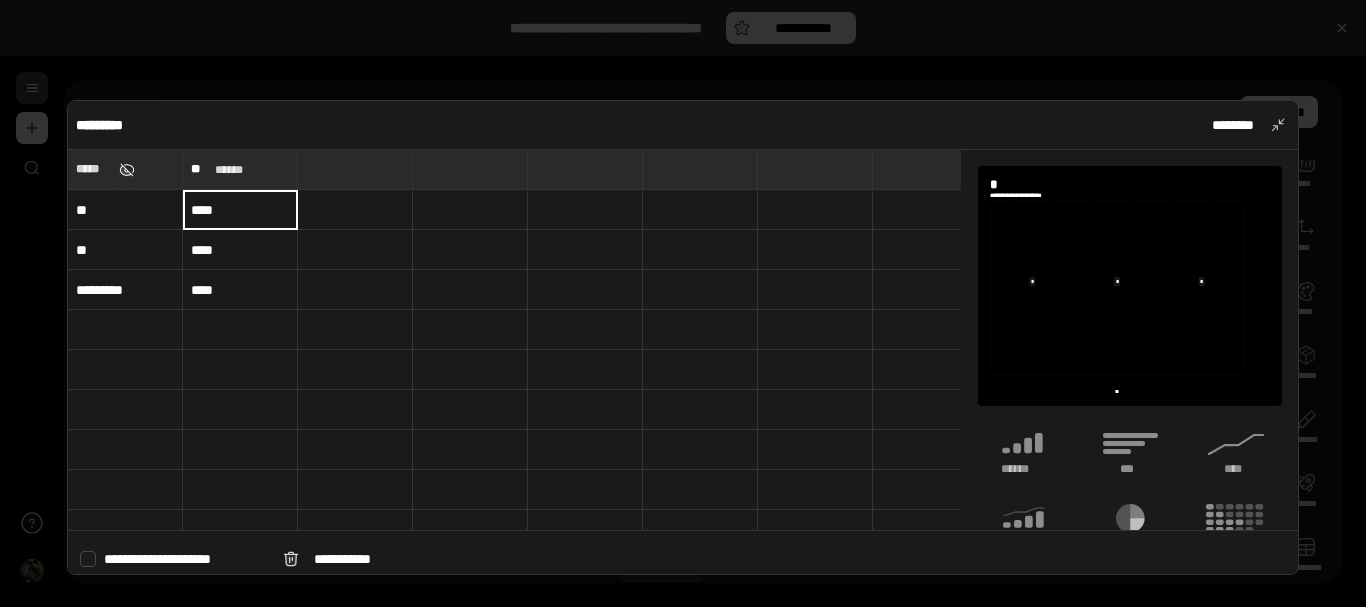 click at bounding box center [127, 170] 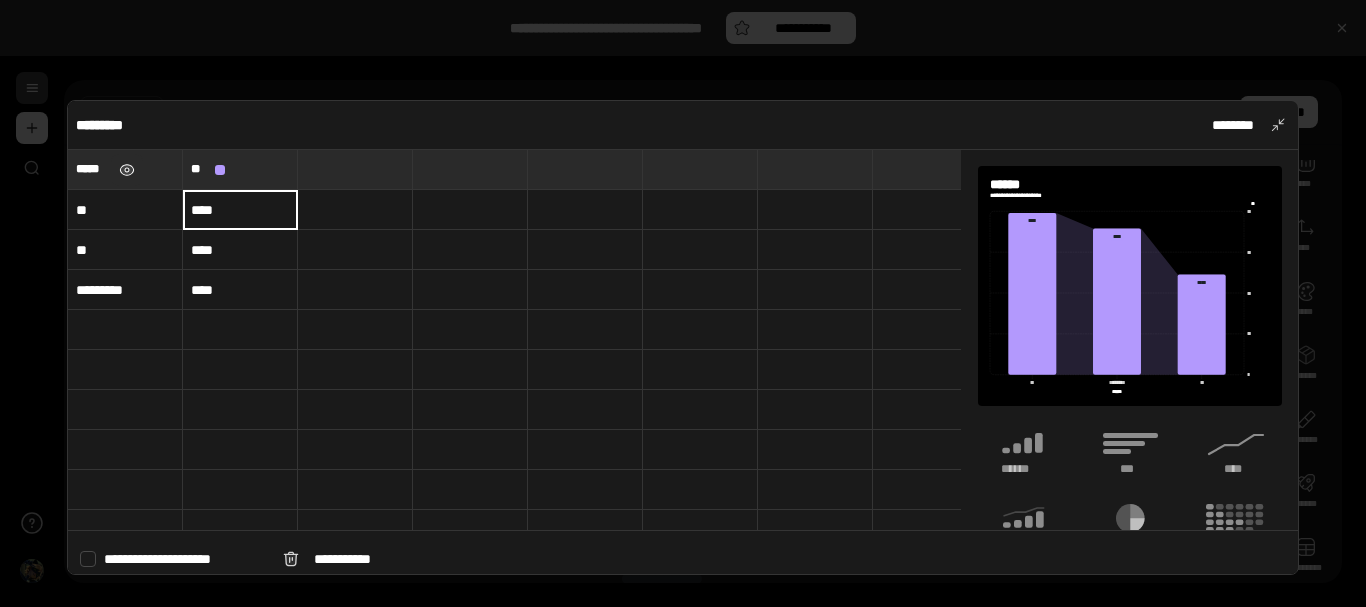 click at bounding box center [127, 170] 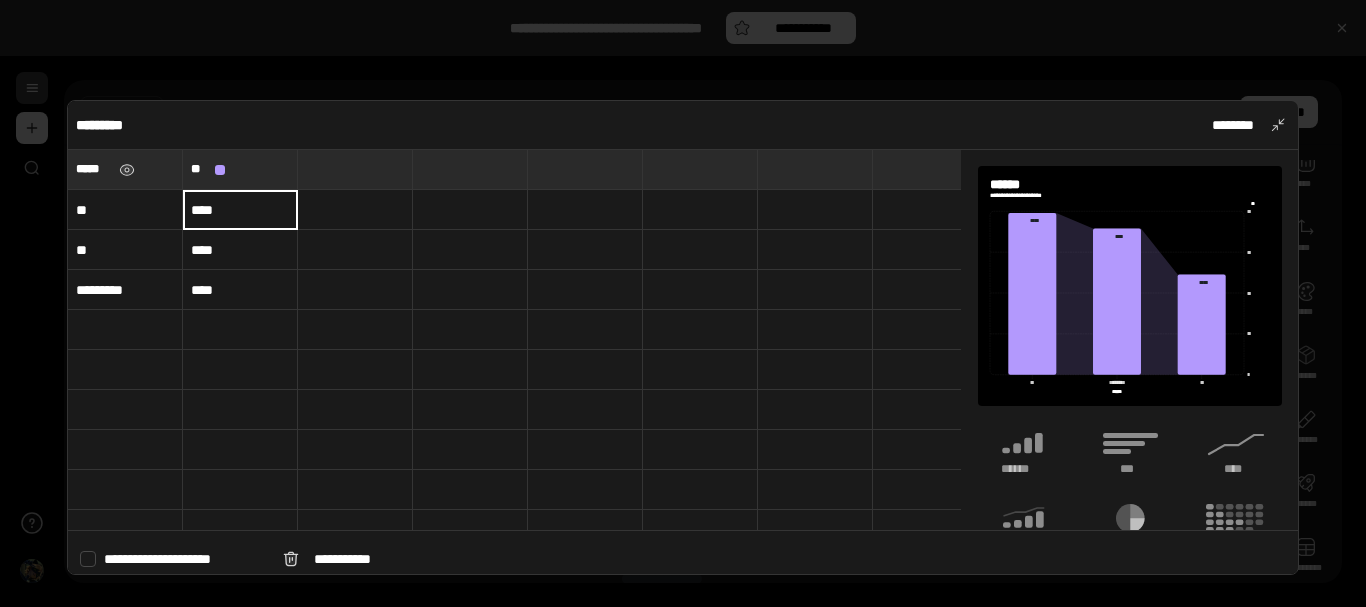 click on "*****" at bounding box center (93, 169) 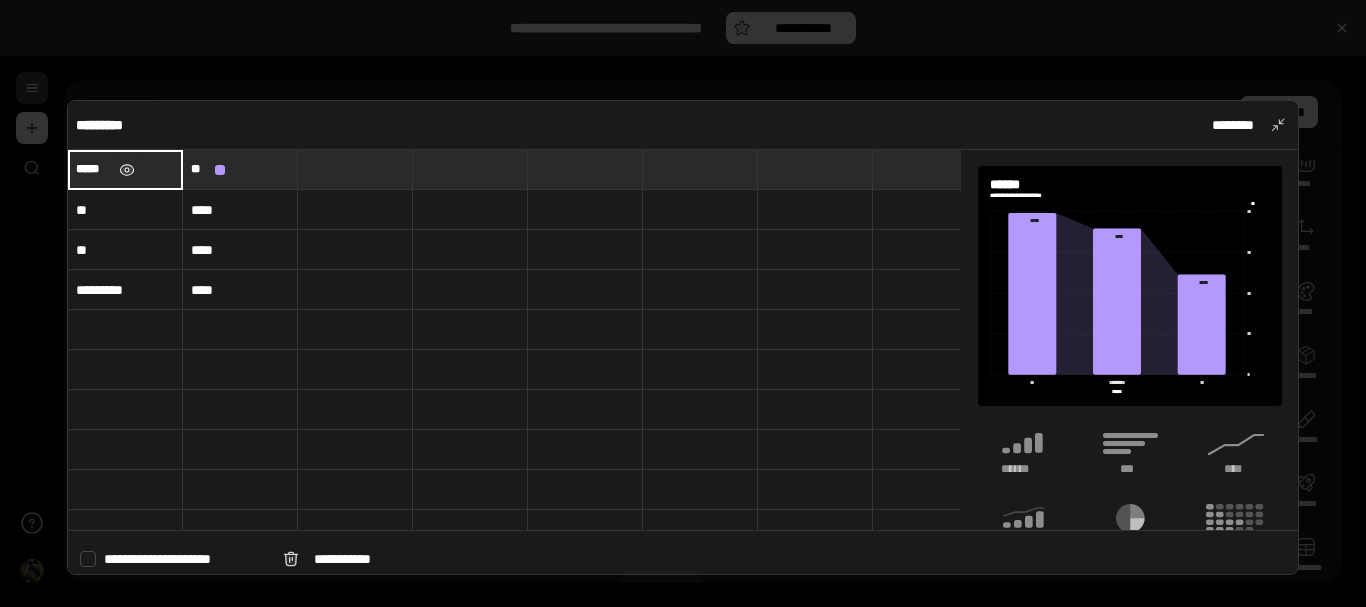 click at bounding box center [127, 170] 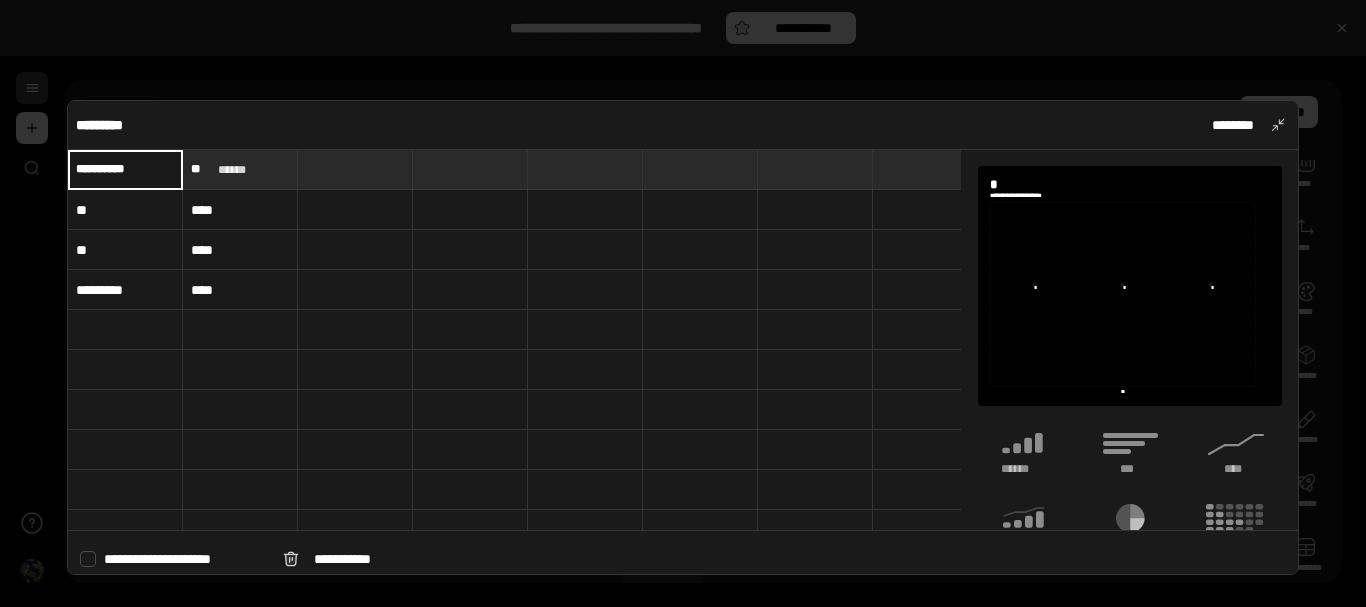 type on "**********" 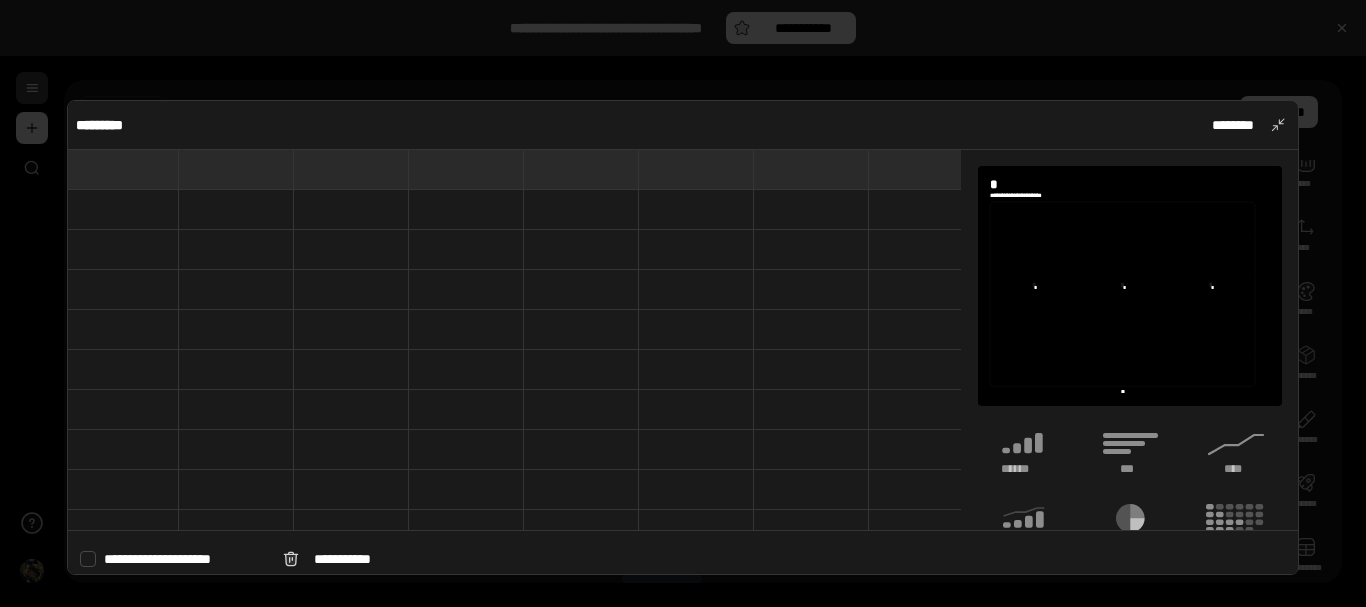 scroll, scrollTop: 0, scrollLeft: 0, axis: both 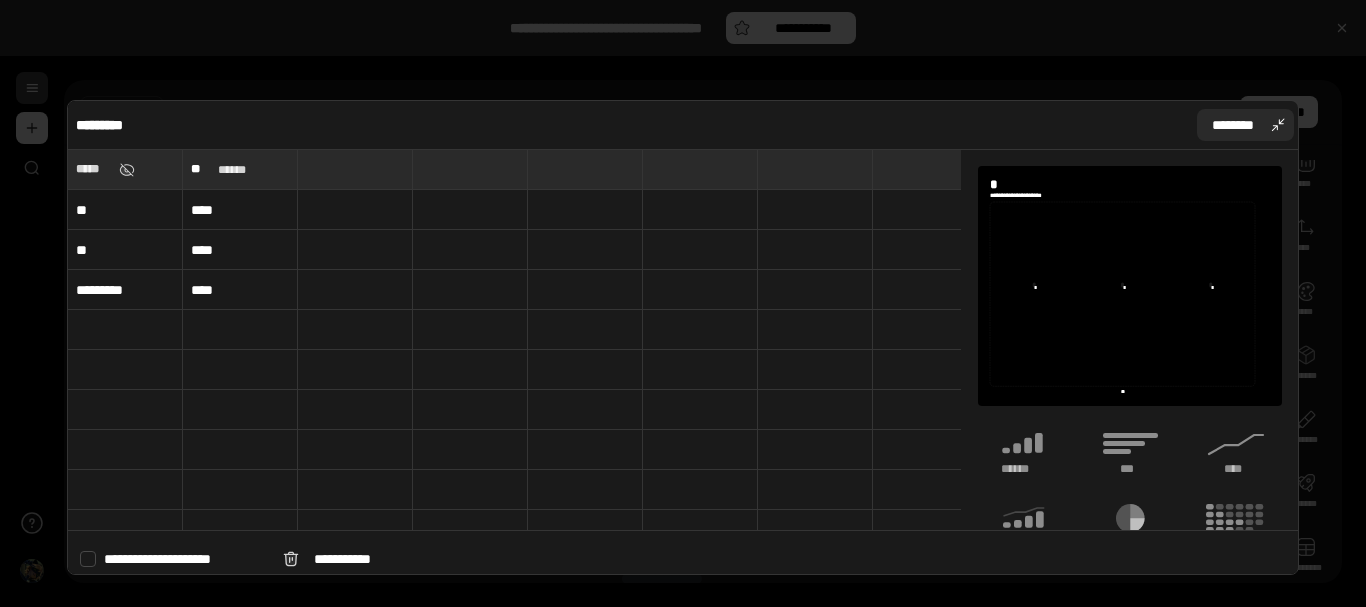 click on "********" at bounding box center (1245, 125) 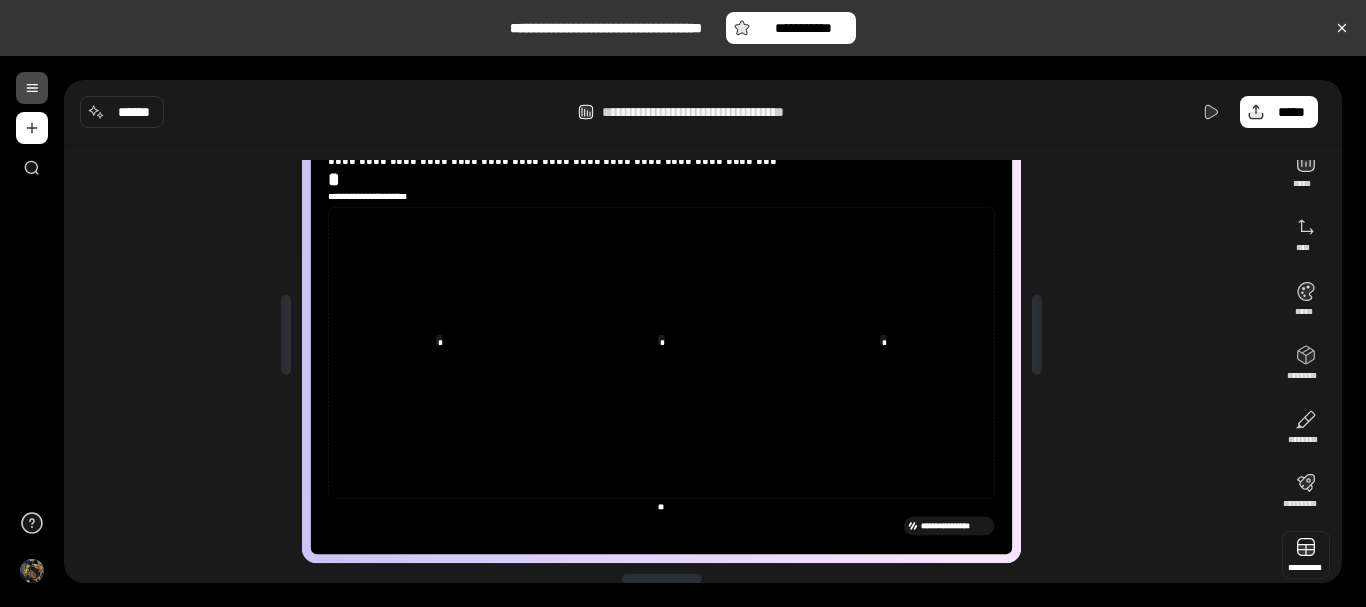 click at bounding box center [1306, 555] 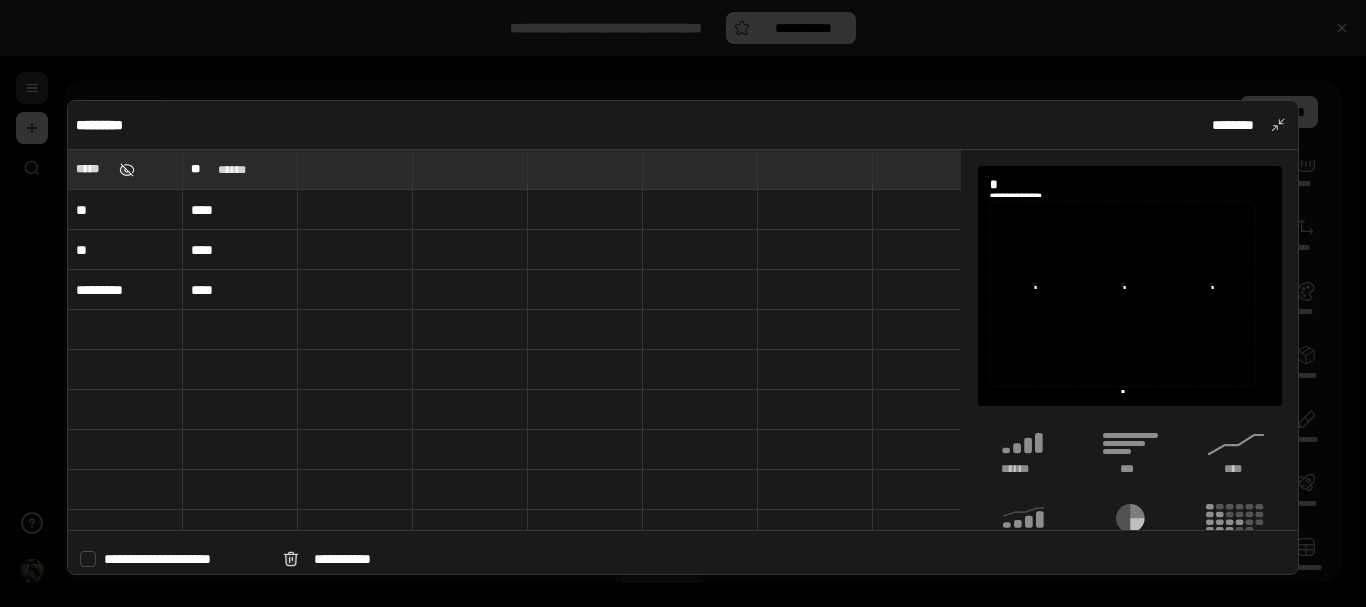 click at bounding box center [127, 170] 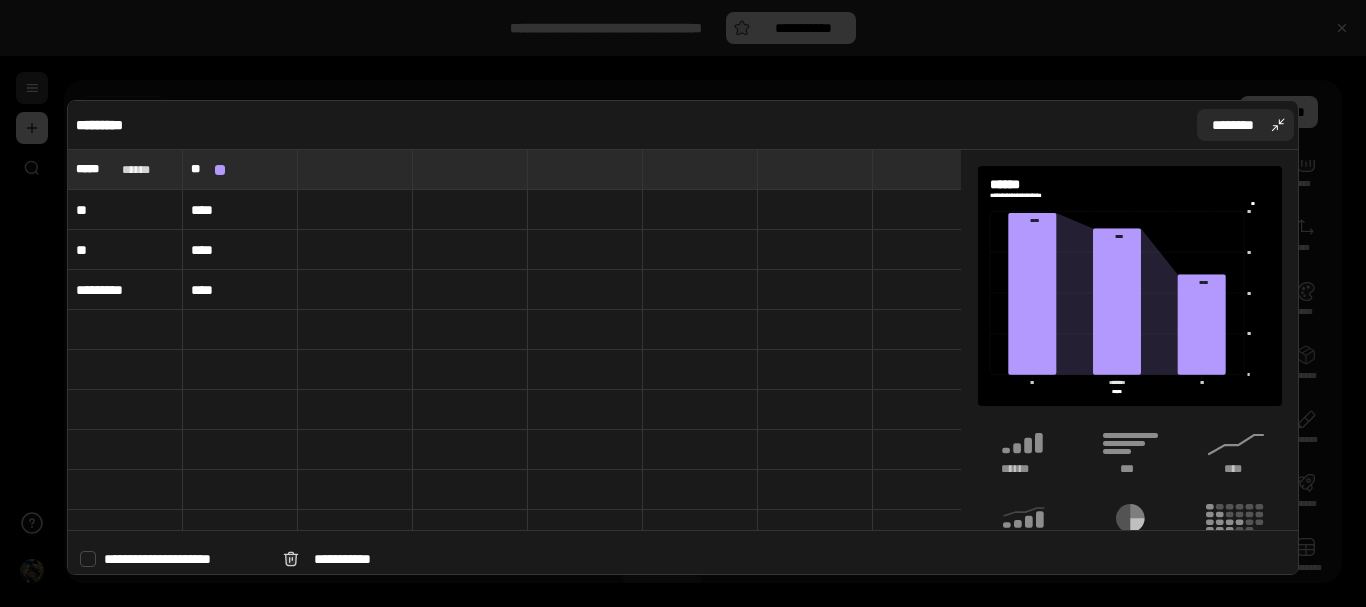 click on "********" at bounding box center [1233, 125] 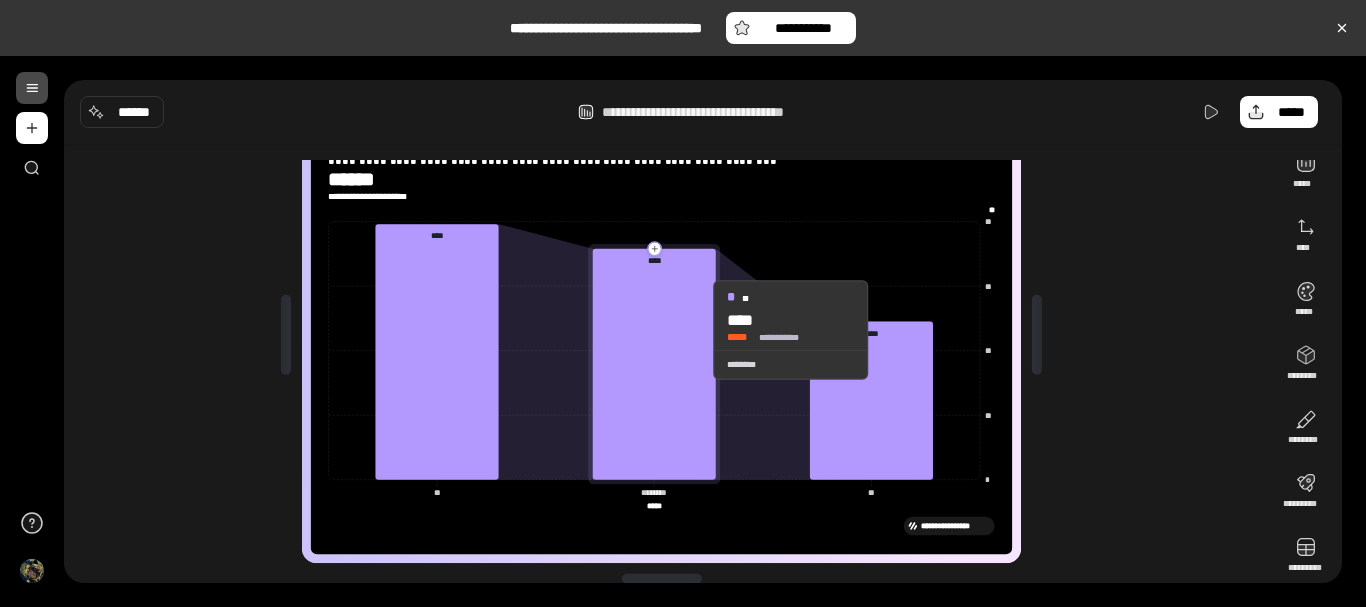 click 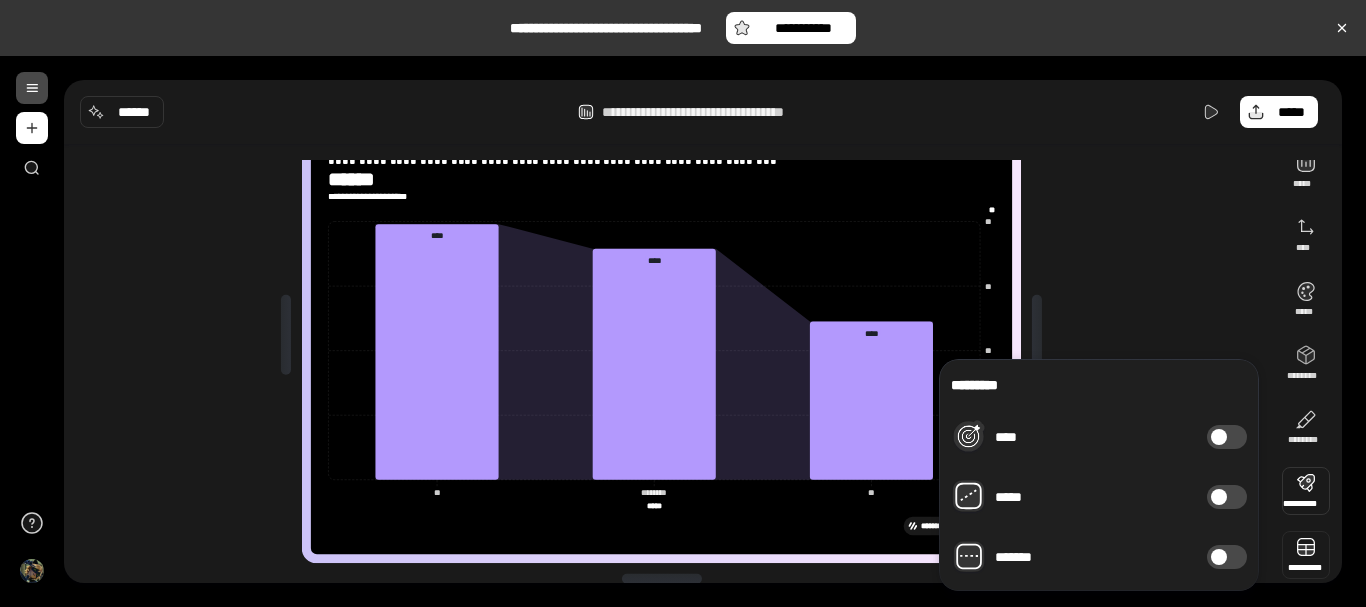 click at bounding box center [1306, 555] 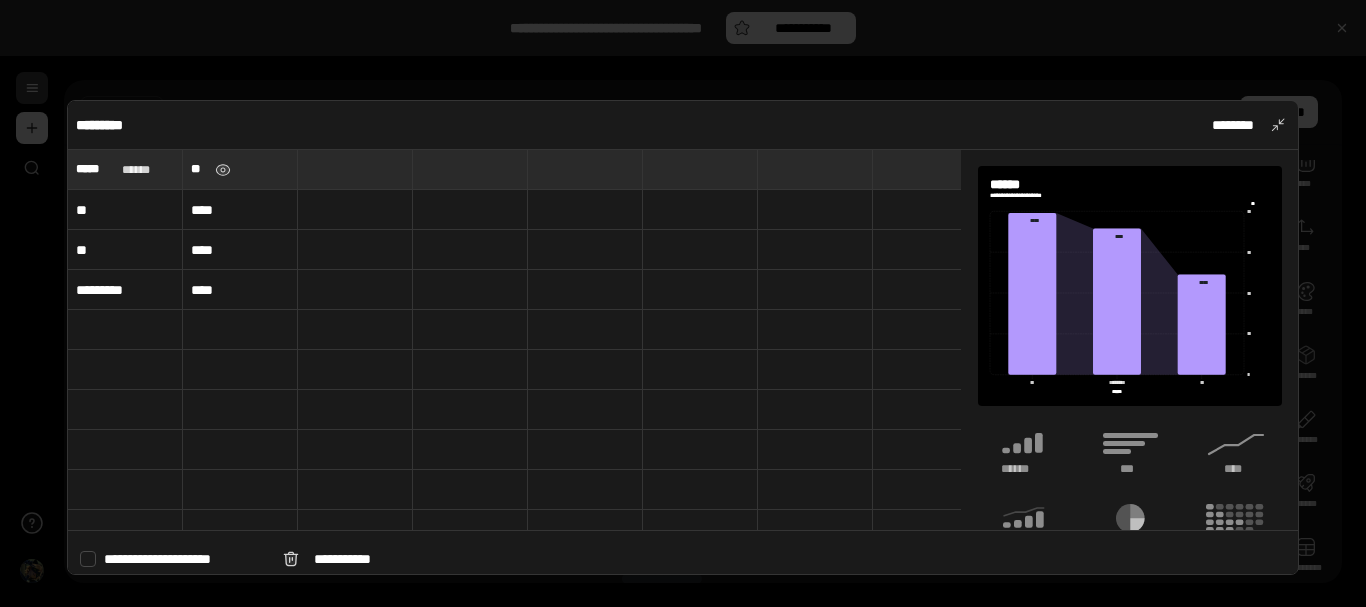 click on "**" at bounding box center [199, 169] 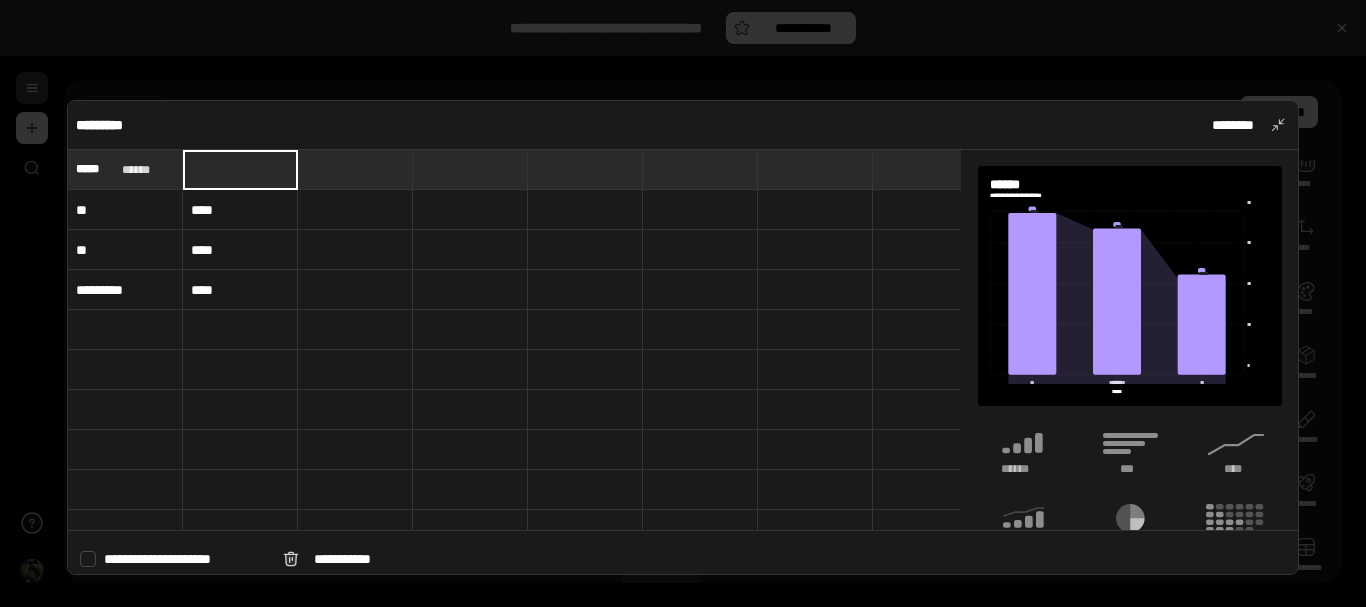 type 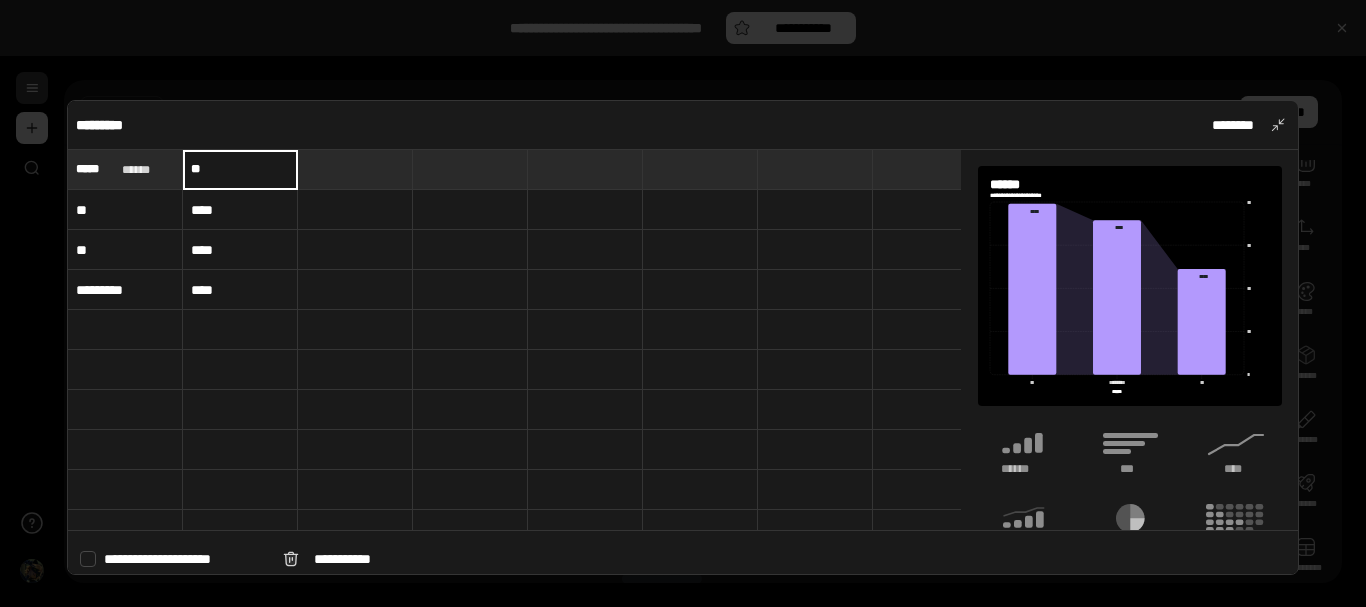 type on "*" 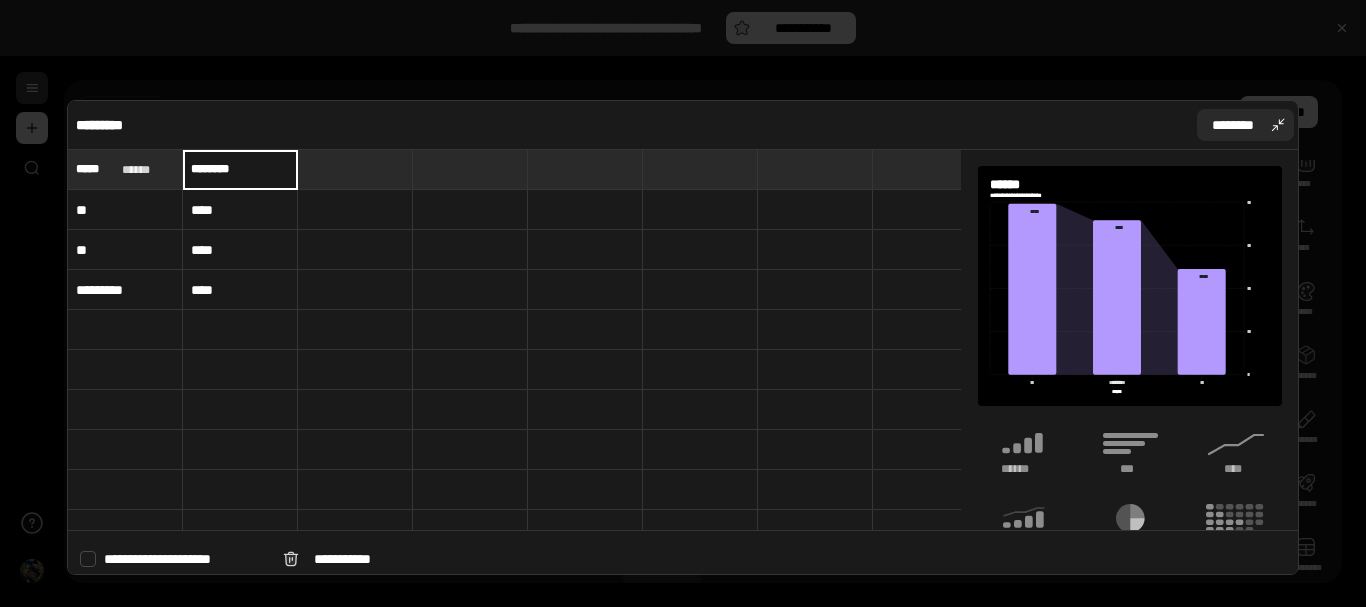 type on "********" 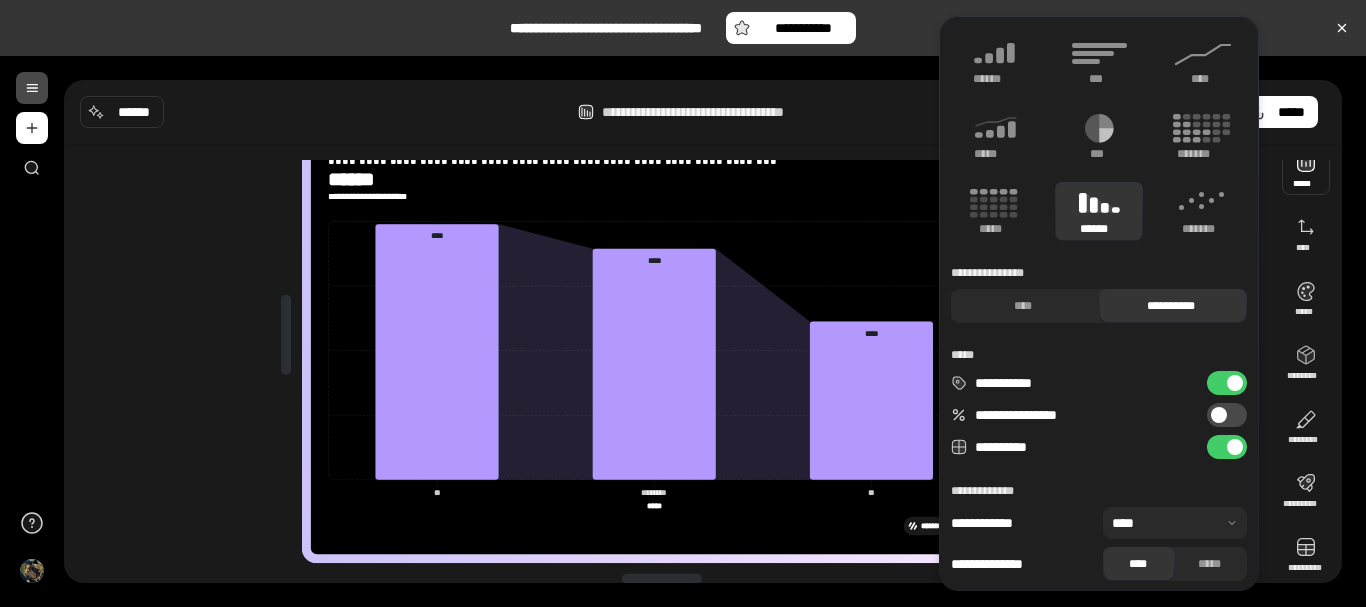 click on "**********" at bounding box center (1170, 306) 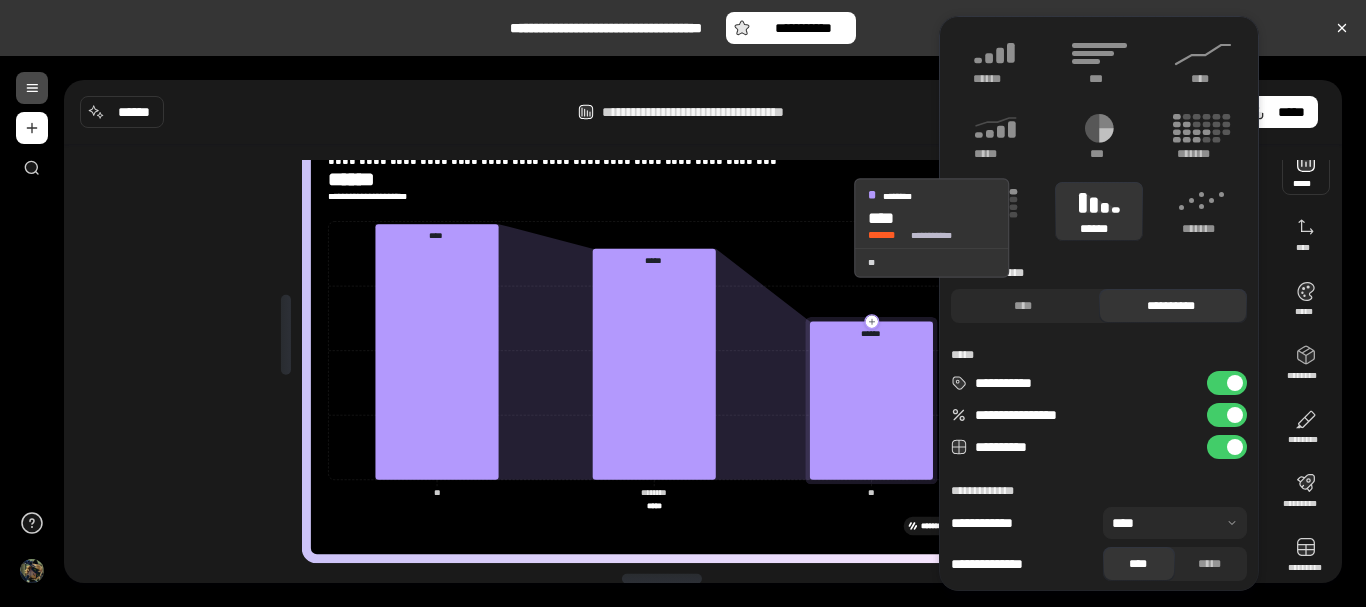 click 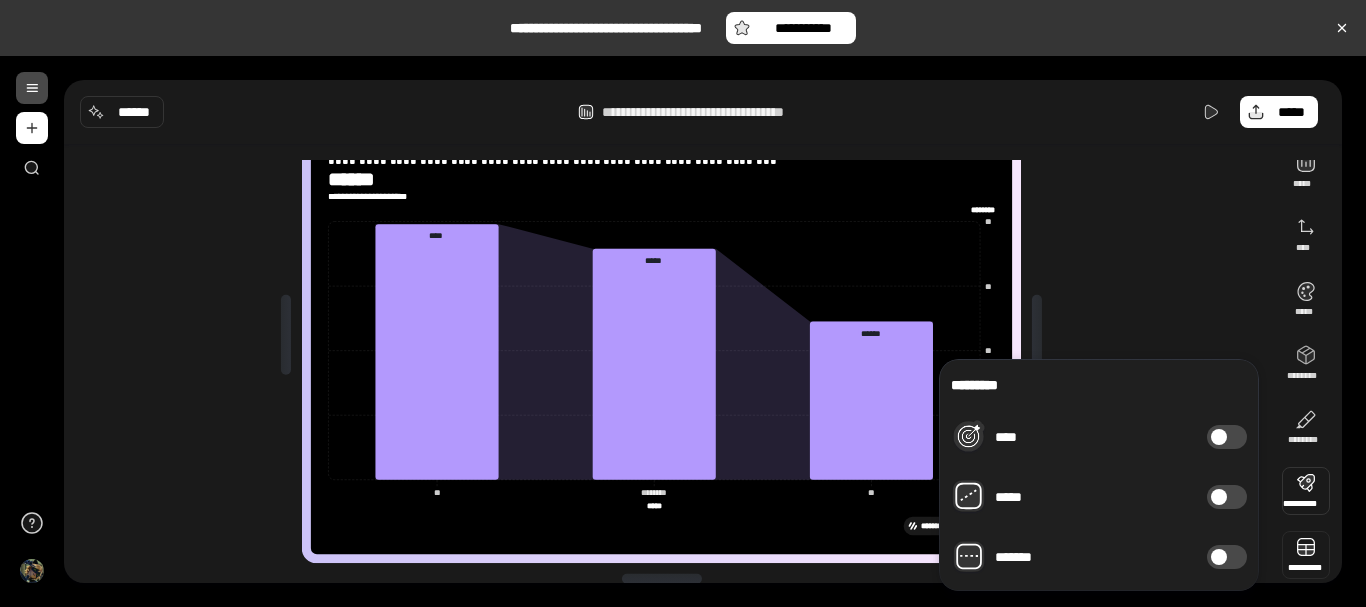 click at bounding box center (1306, 555) 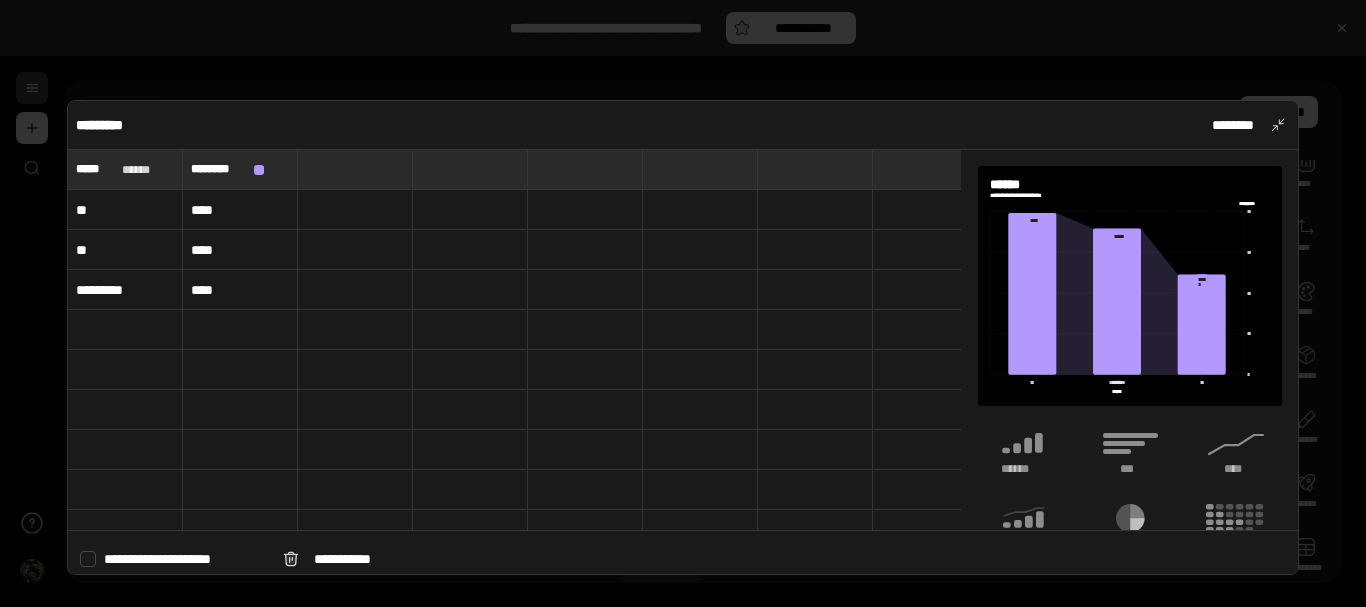 click on "****" at bounding box center (240, 210) 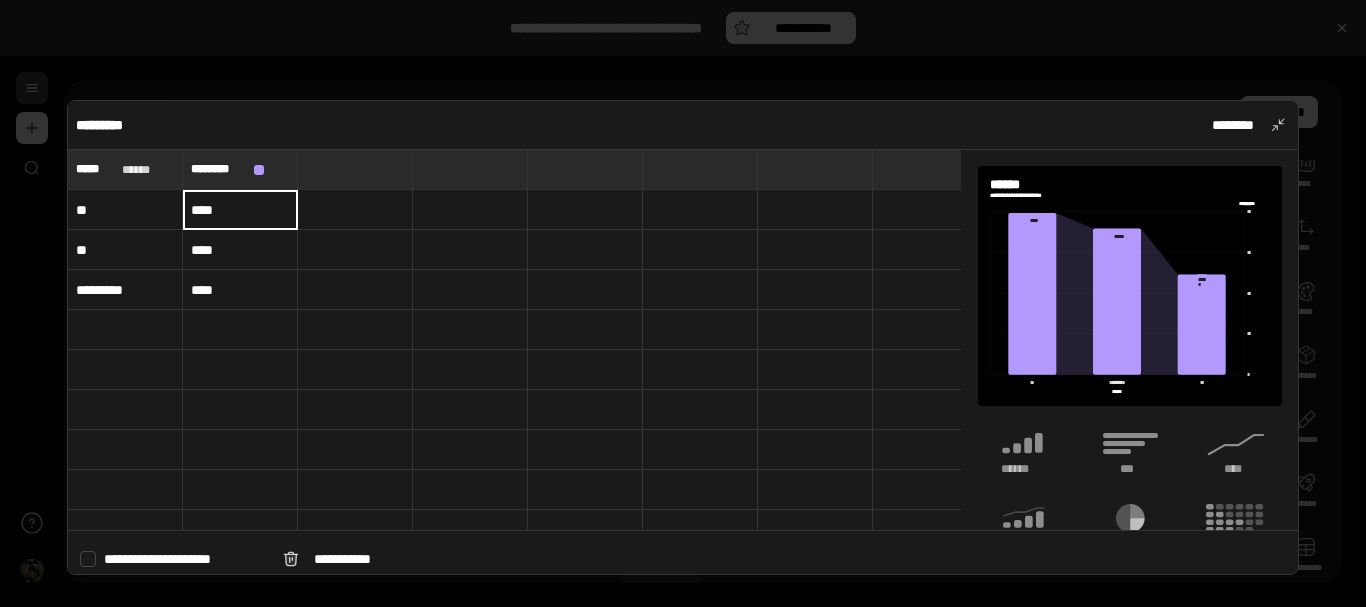 click on "****" at bounding box center [240, 210] 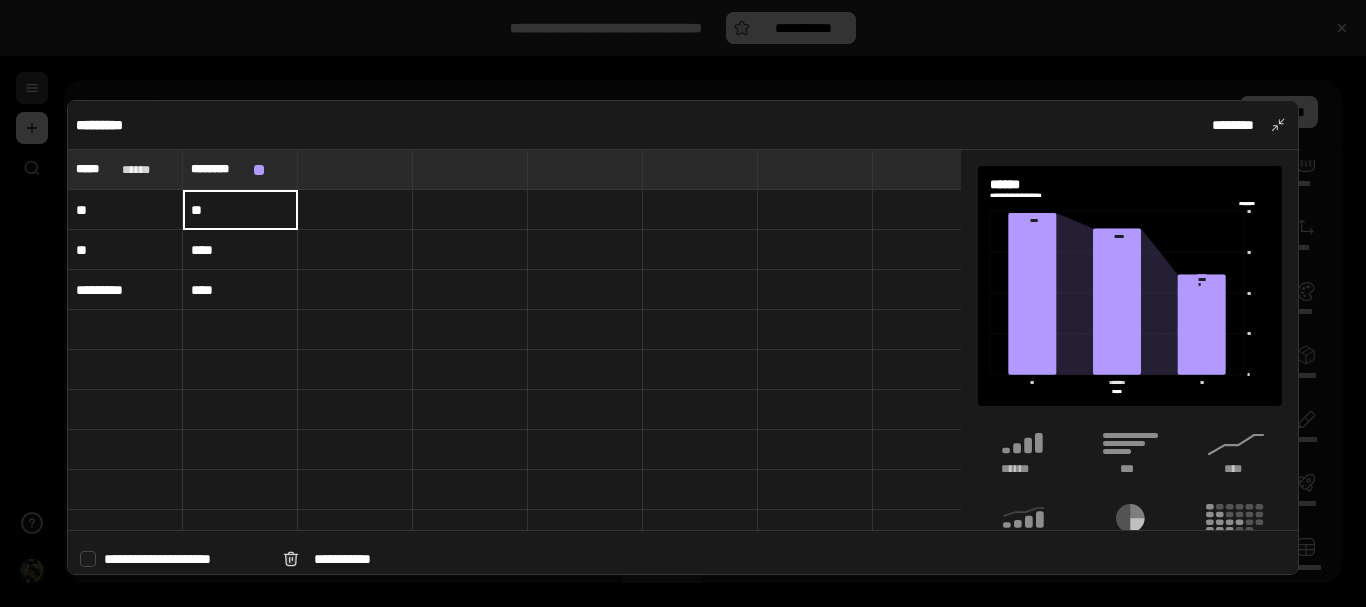 type on "**" 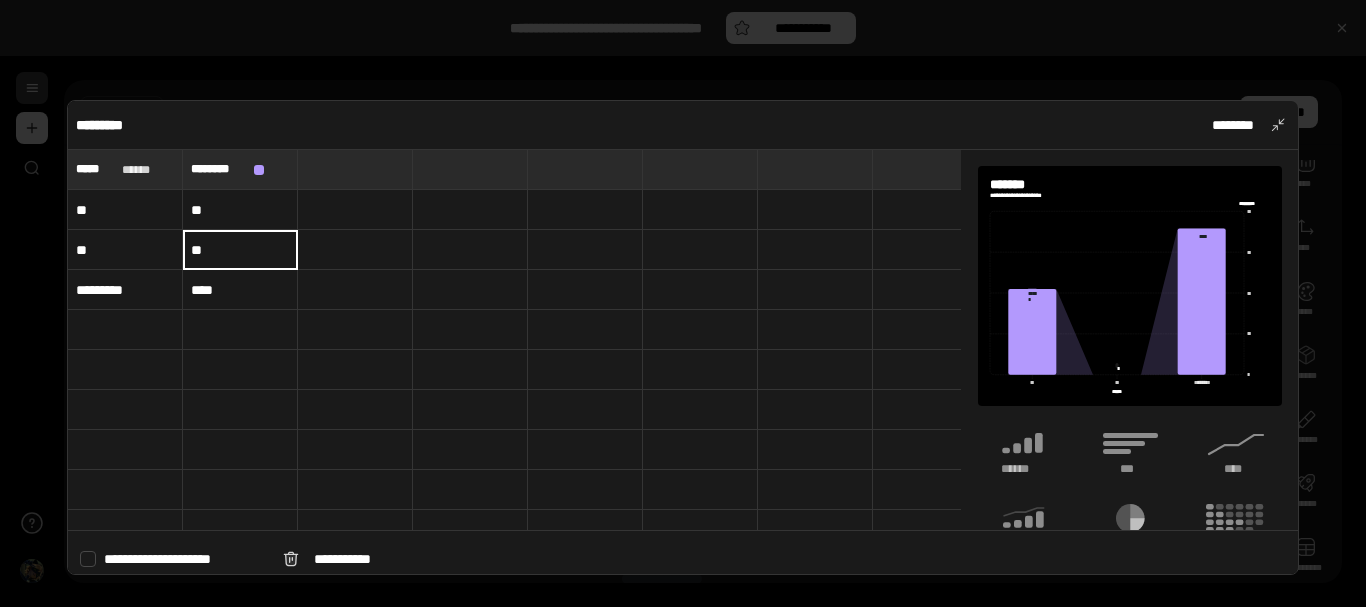 type on "**" 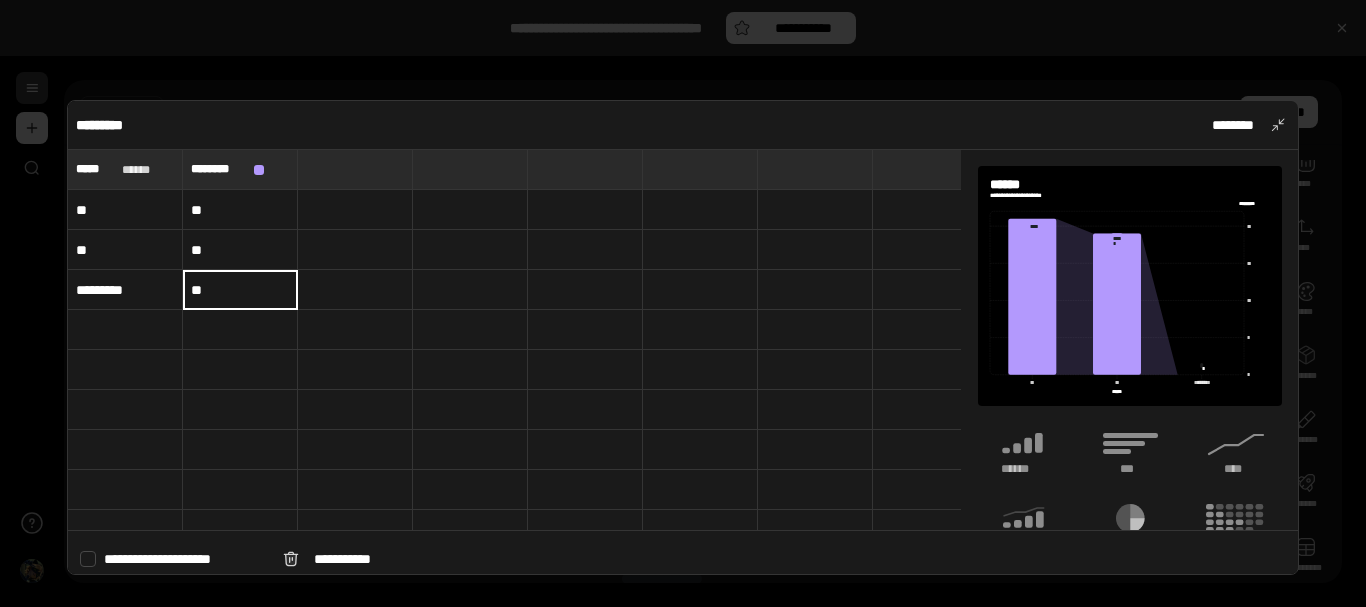 type on "**" 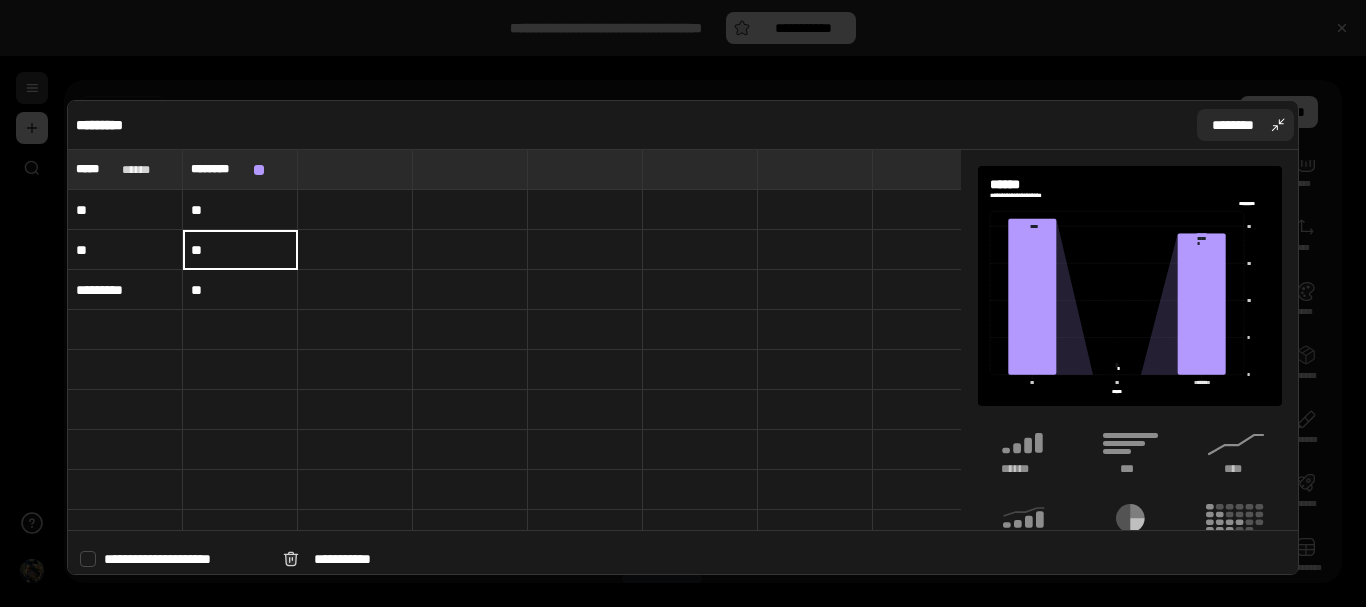 type on "**" 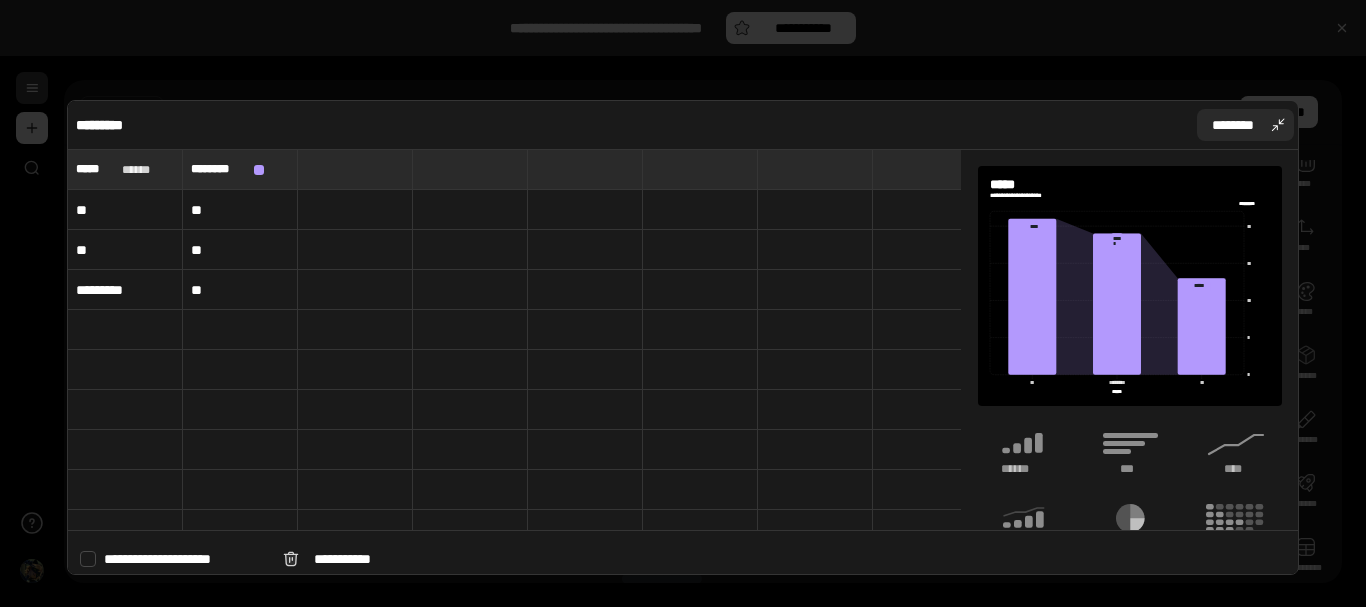 click on "********" at bounding box center (1233, 125) 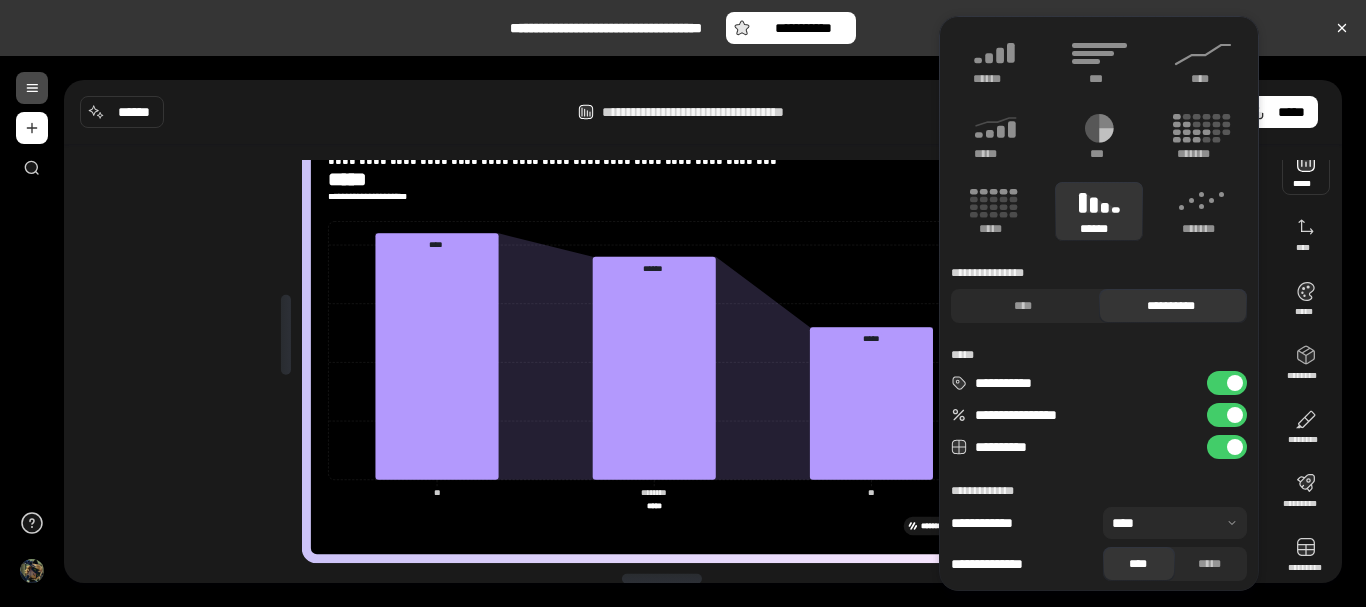 click at bounding box center (1306, 171) 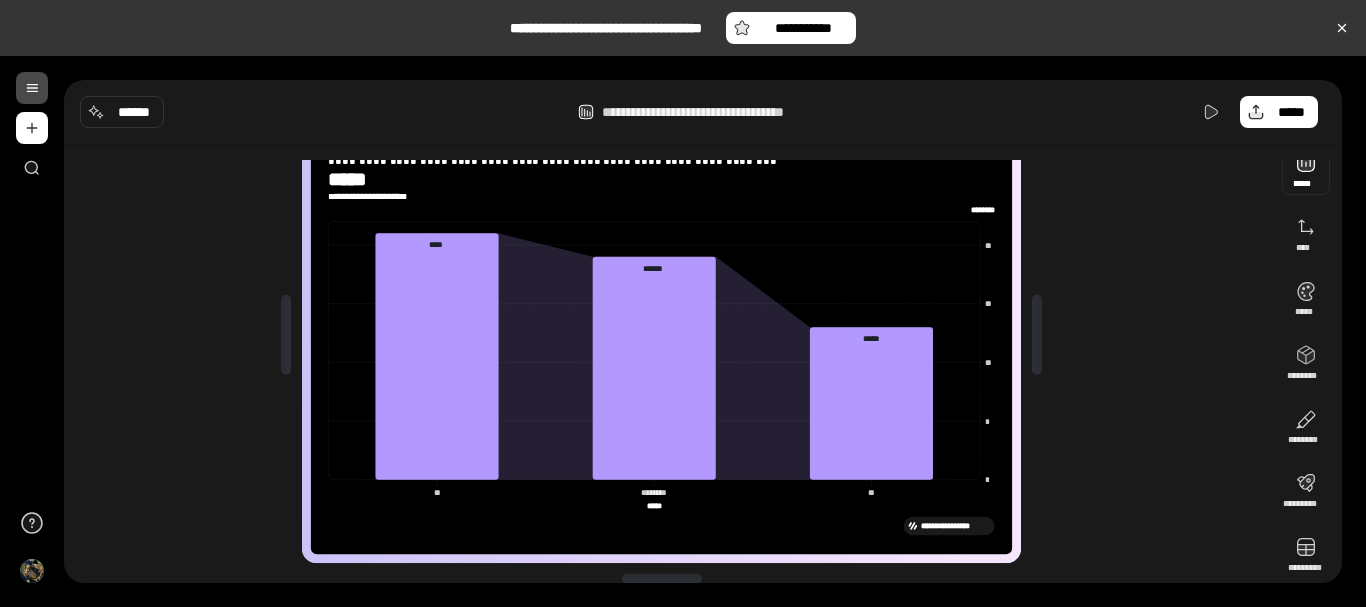 click at bounding box center [1306, 171] 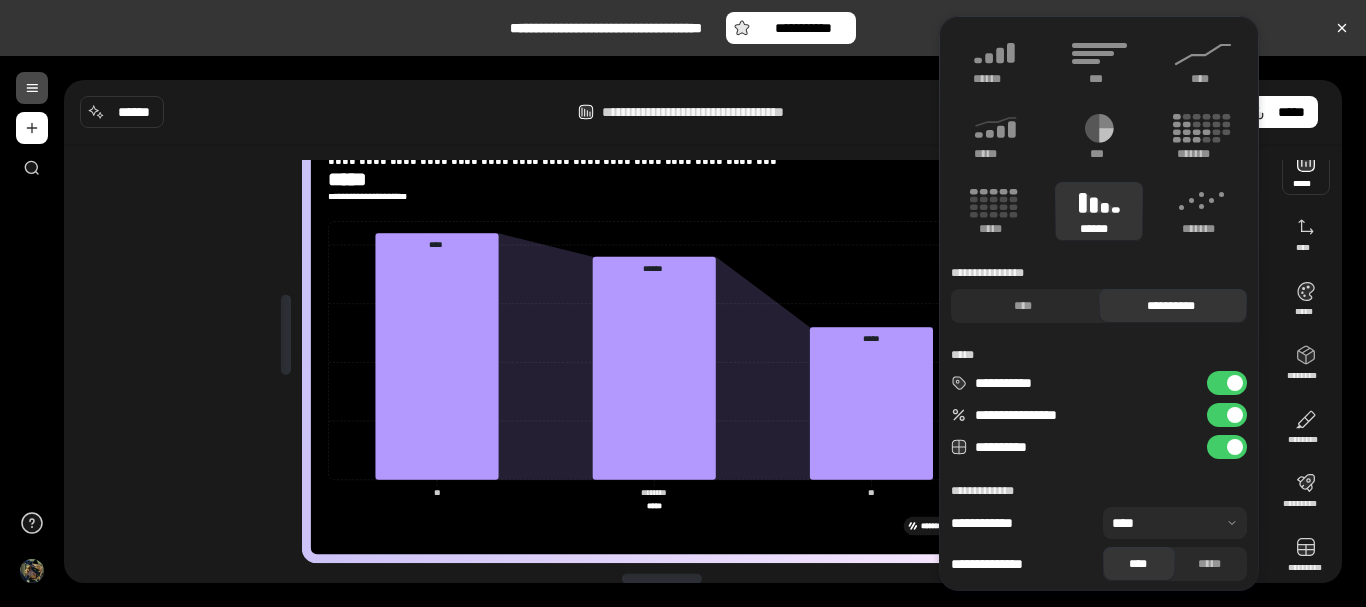 click on "*****" at bounding box center (1099, 355) 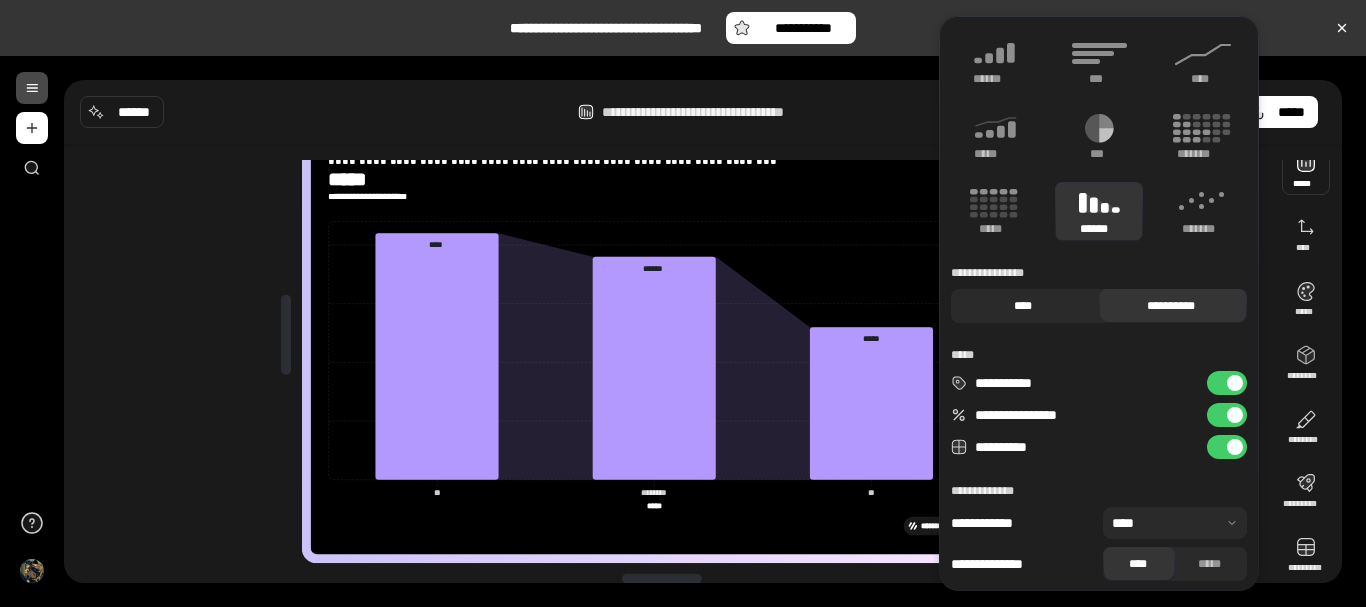 click on "****" at bounding box center [1022, 306] 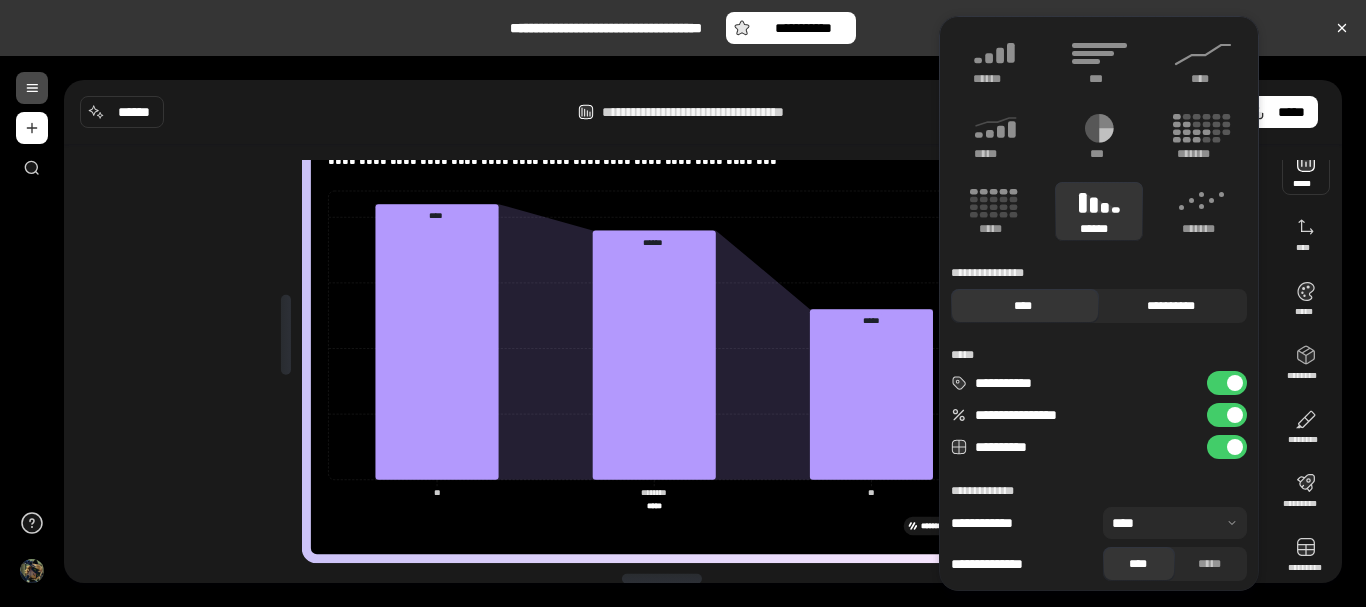 click on "**********" at bounding box center (1170, 306) 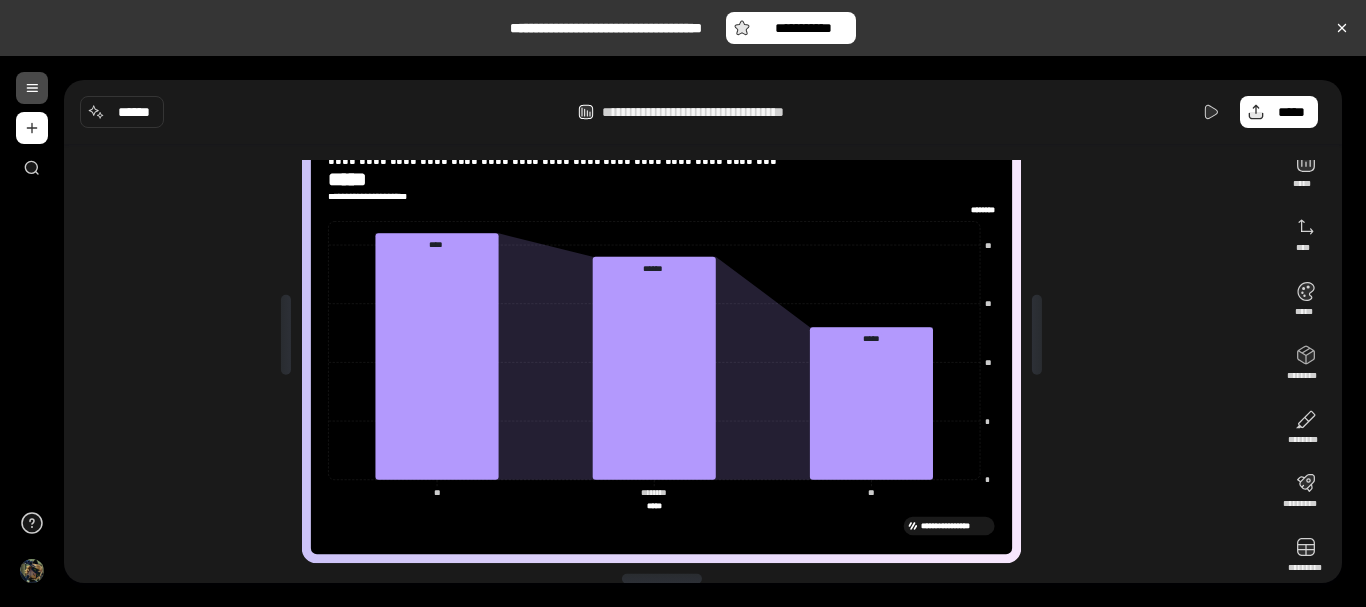 click on "*****" at bounding box center [358, 179] 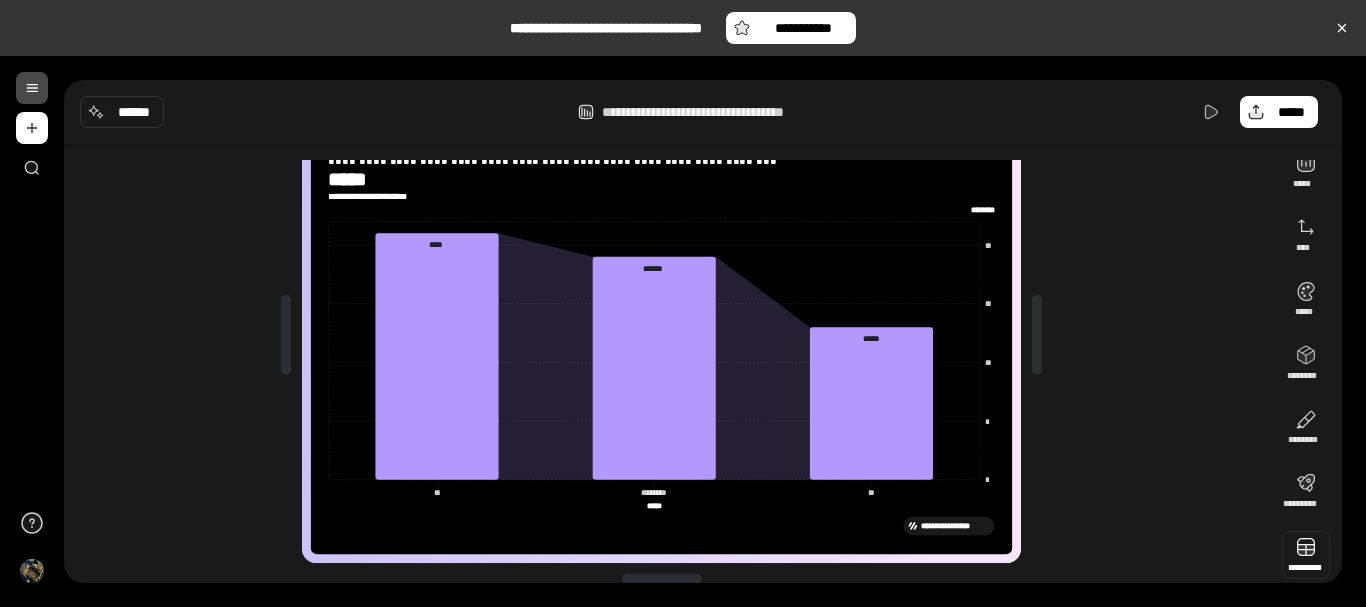 click at bounding box center [1306, 555] 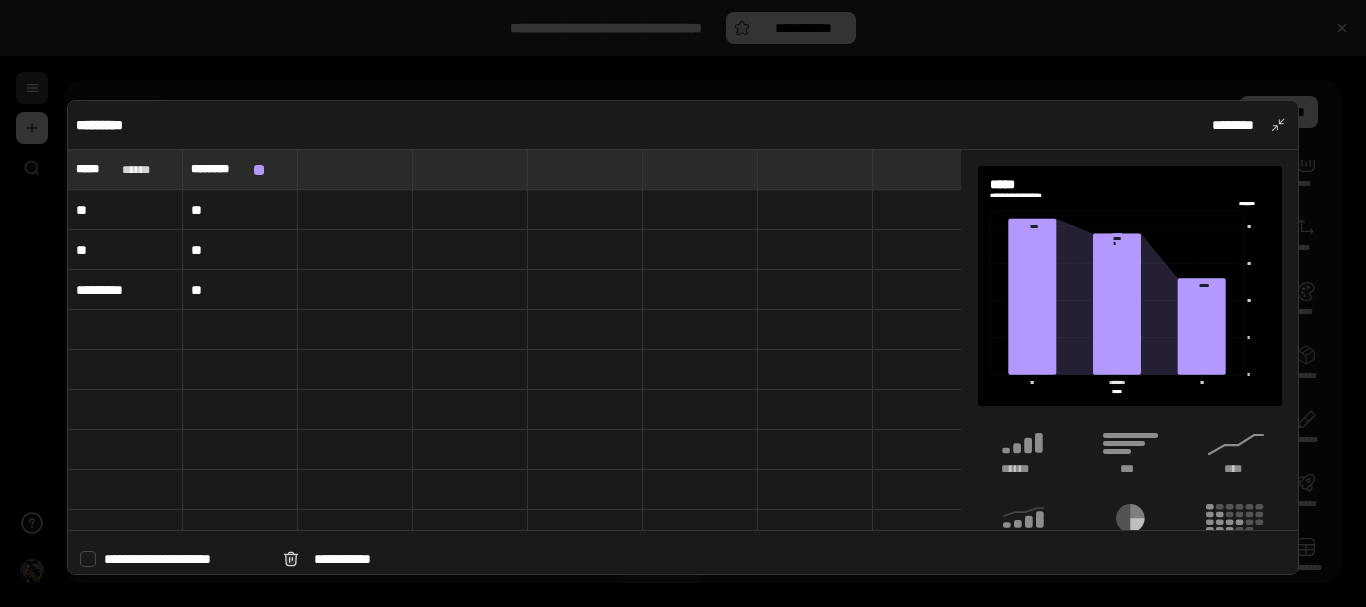 click on "**********" at bounding box center (1130, 470) 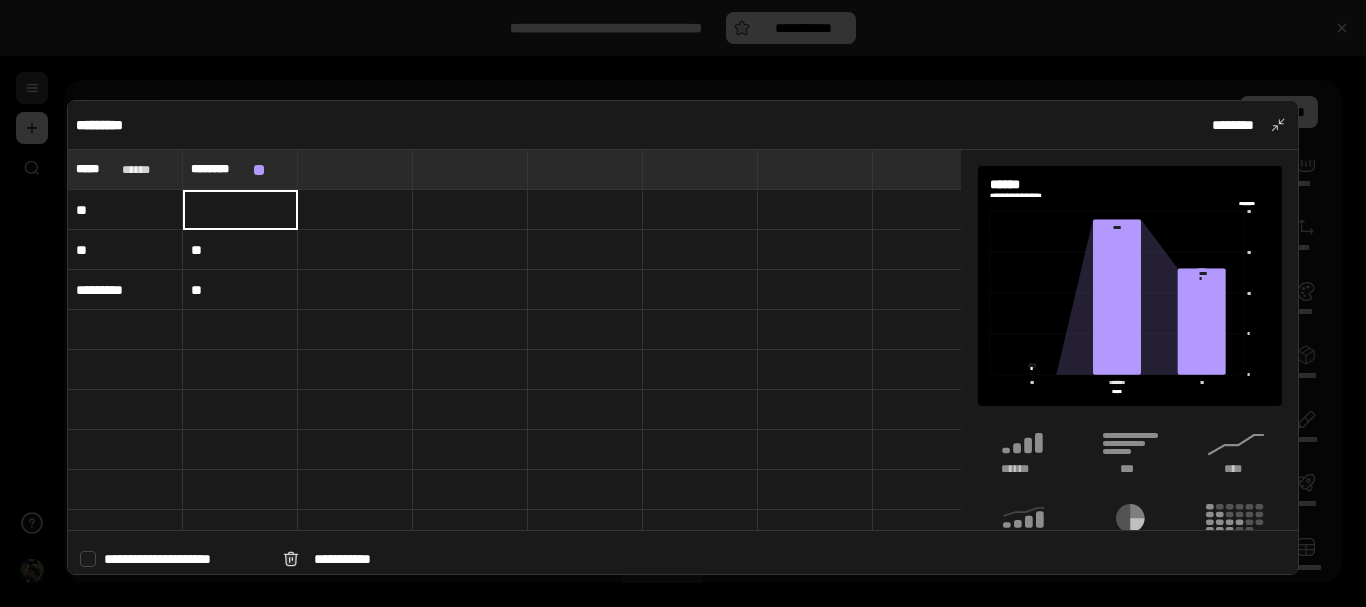 type 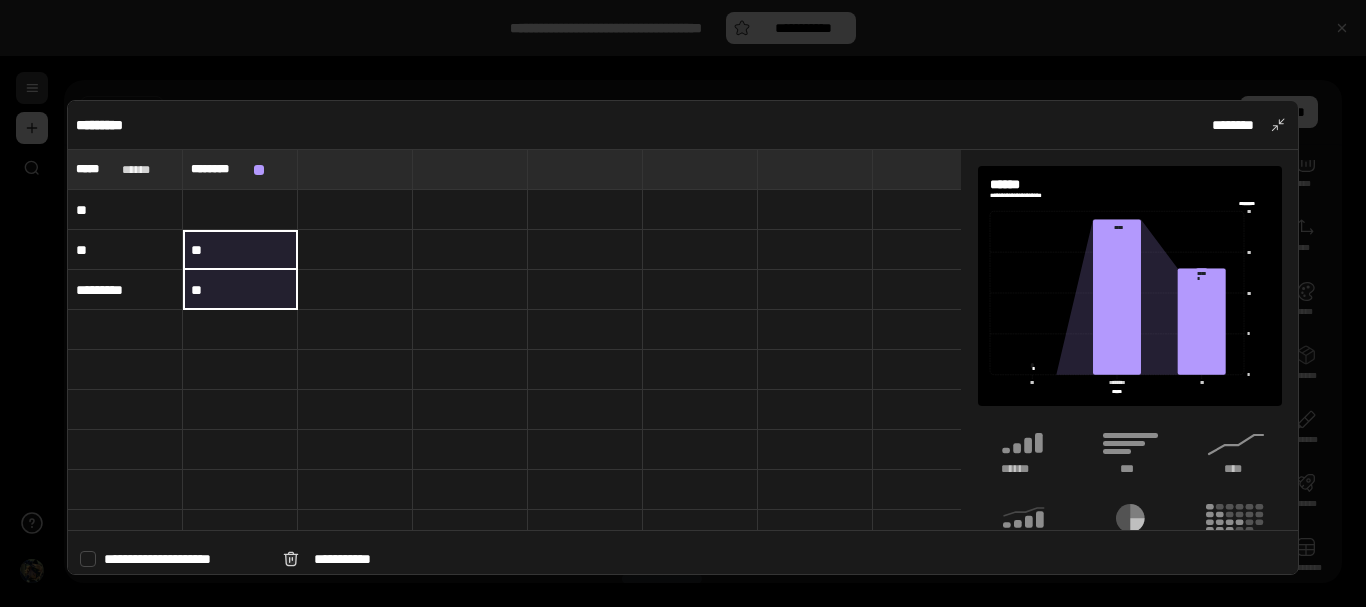 click on "***** ***** ****** ******** ******** ** ** ** ******** **" at bounding box center [1563, 1150] 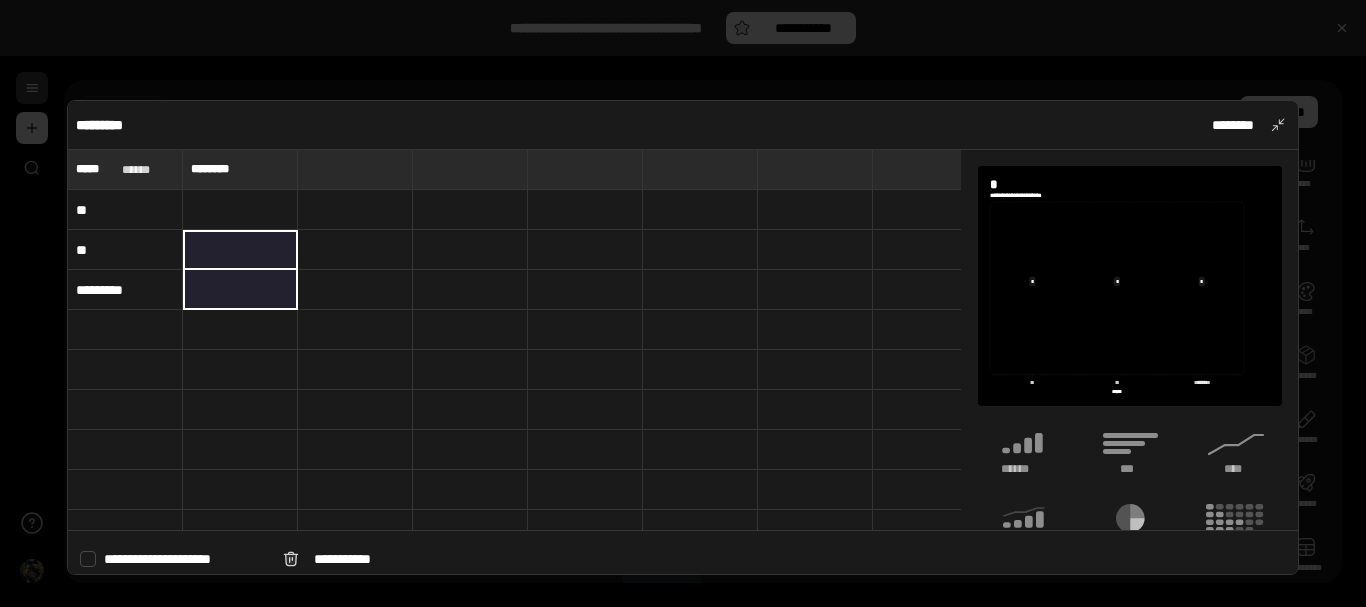 type 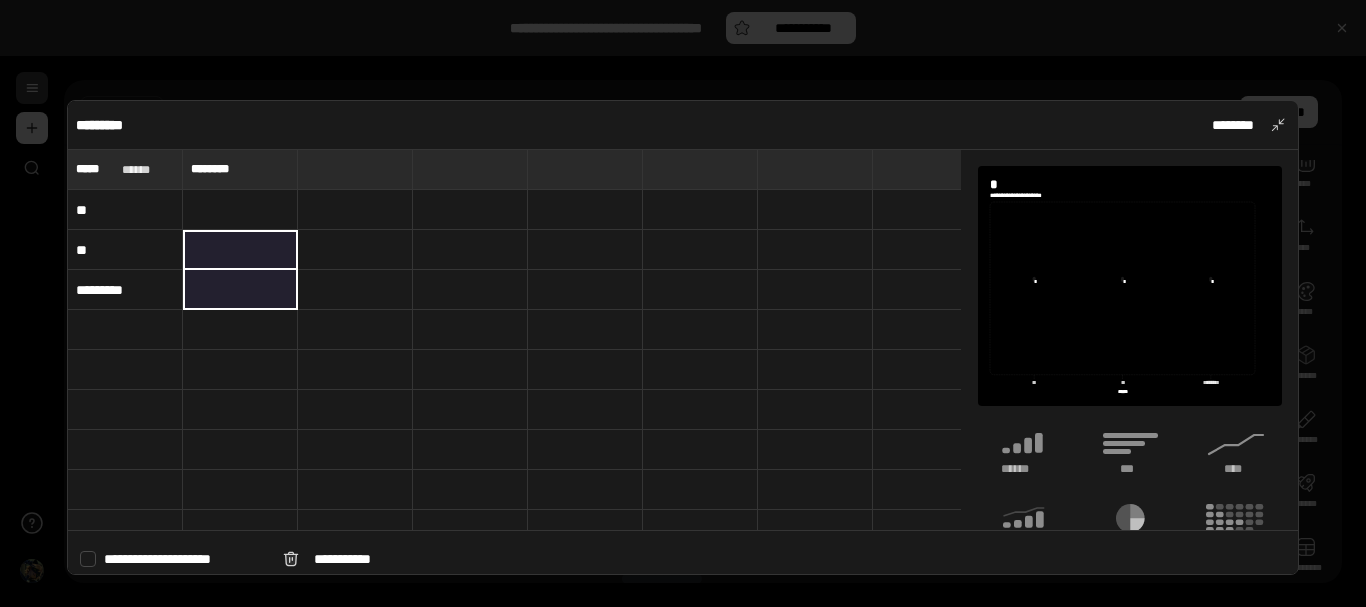click at bounding box center (240, 210) 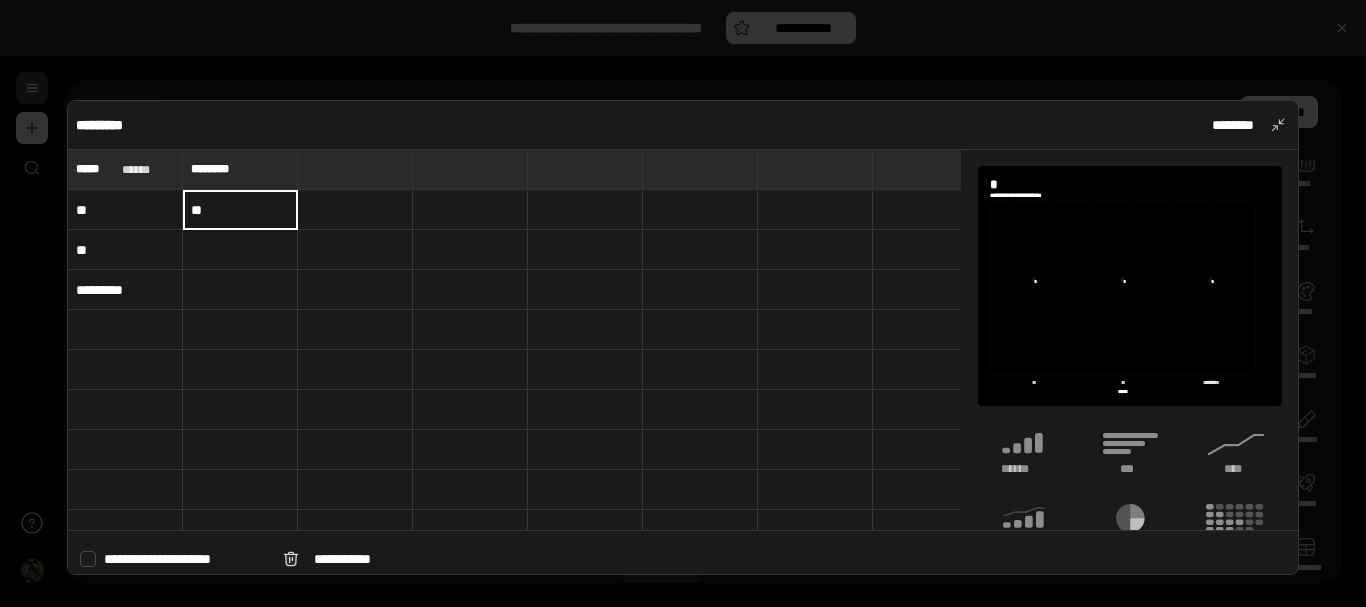 type on "*" 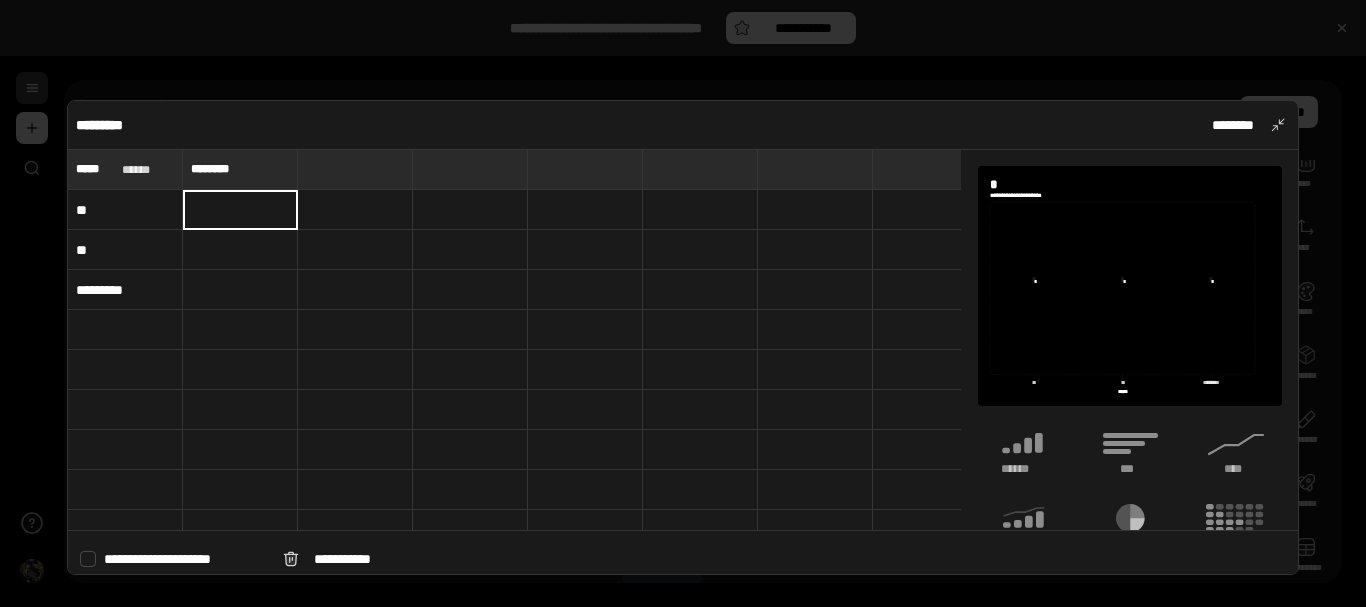 type 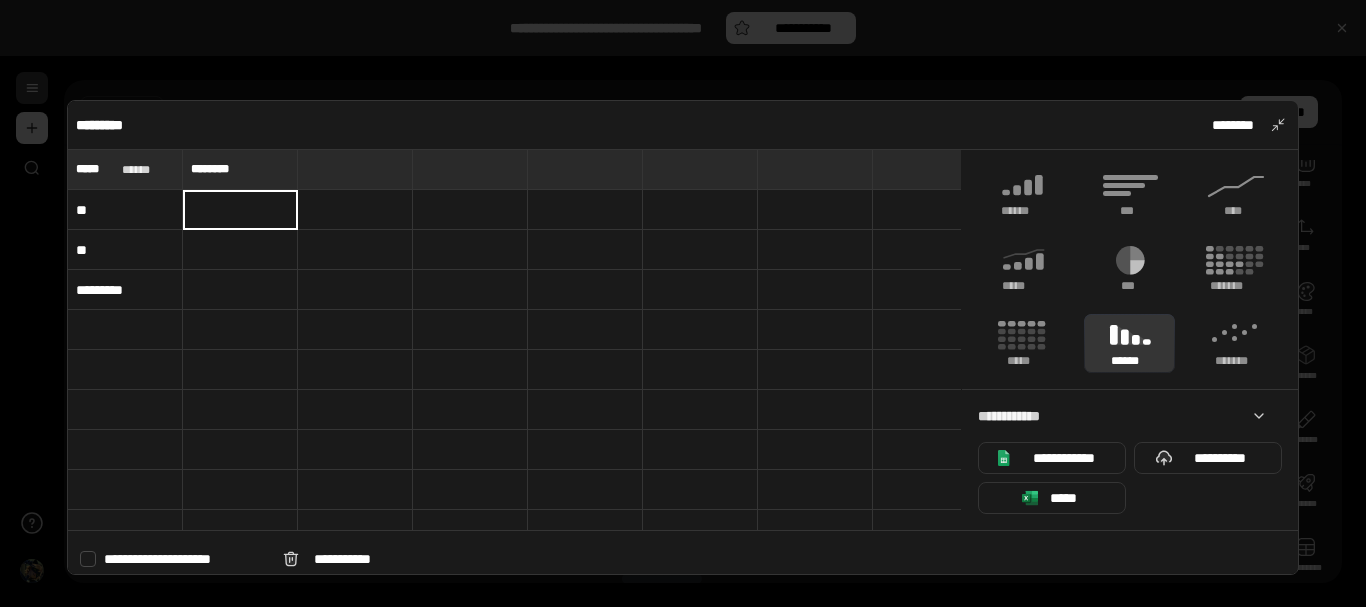 scroll, scrollTop: 260, scrollLeft: 0, axis: vertical 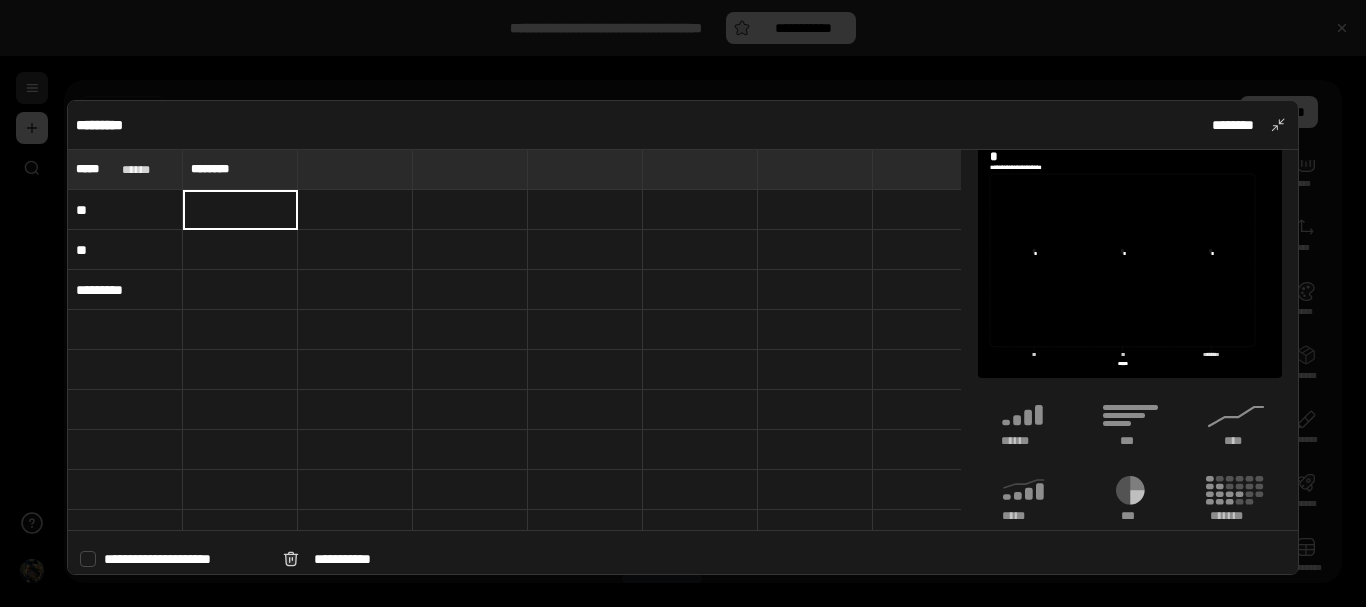click at bounding box center (240, 209) 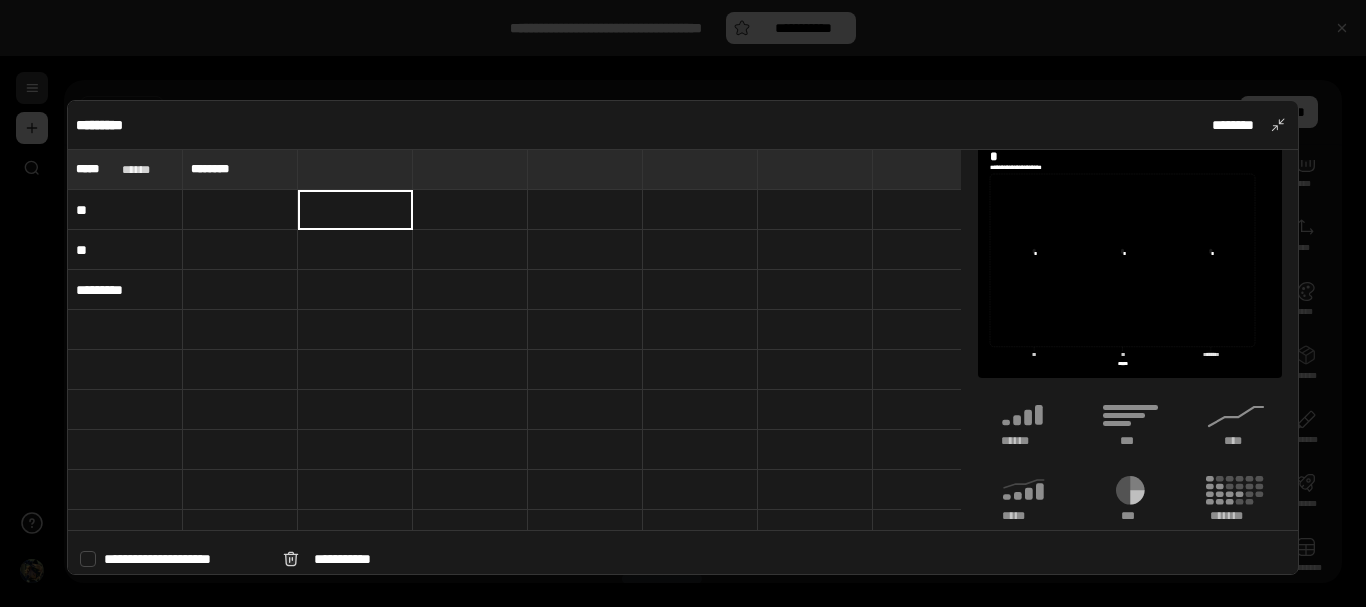 click at bounding box center [240, 210] 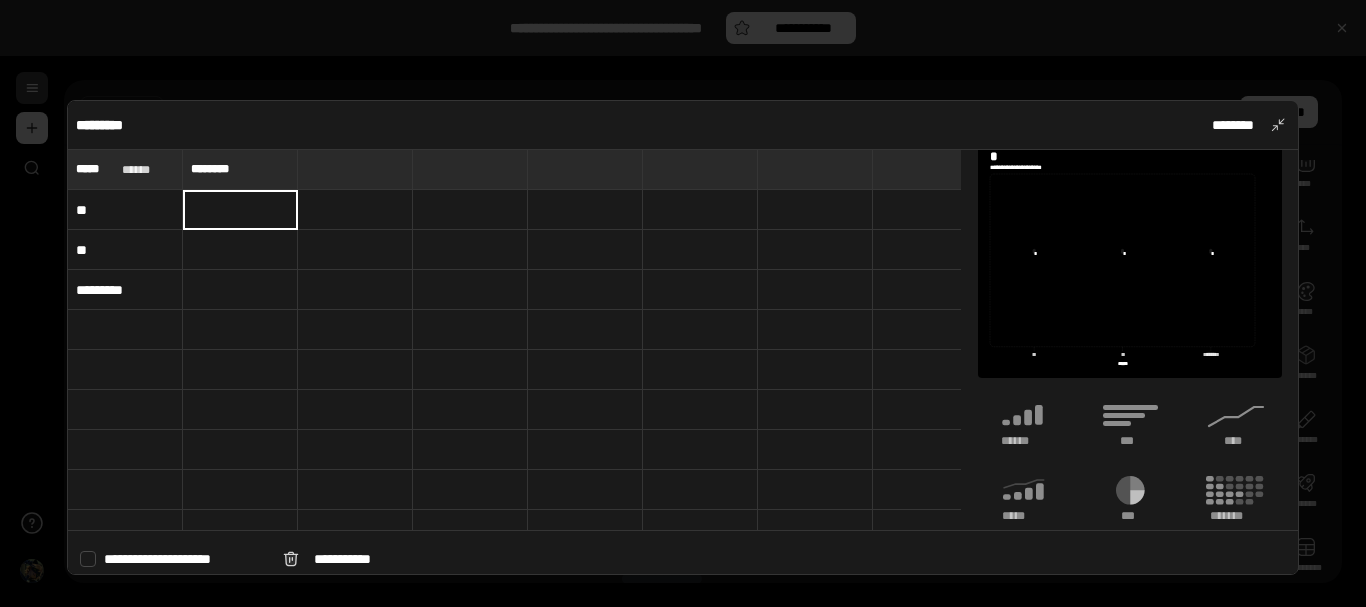 click at bounding box center [355, 210] 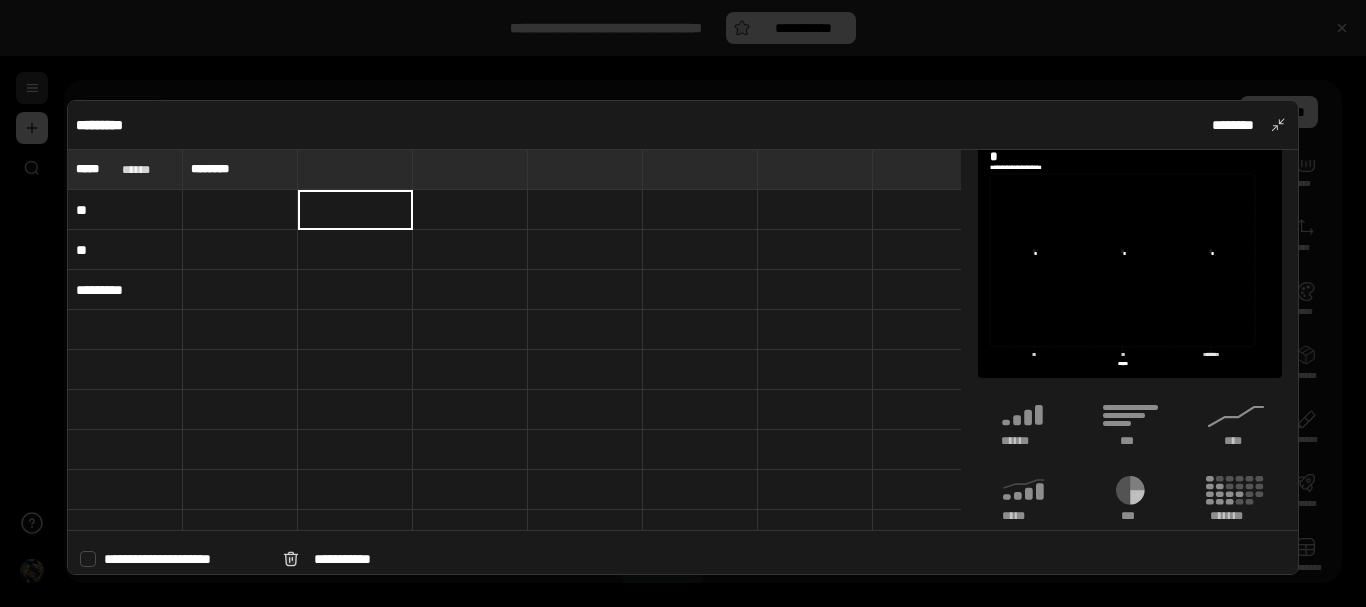 click at bounding box center [240, 210] 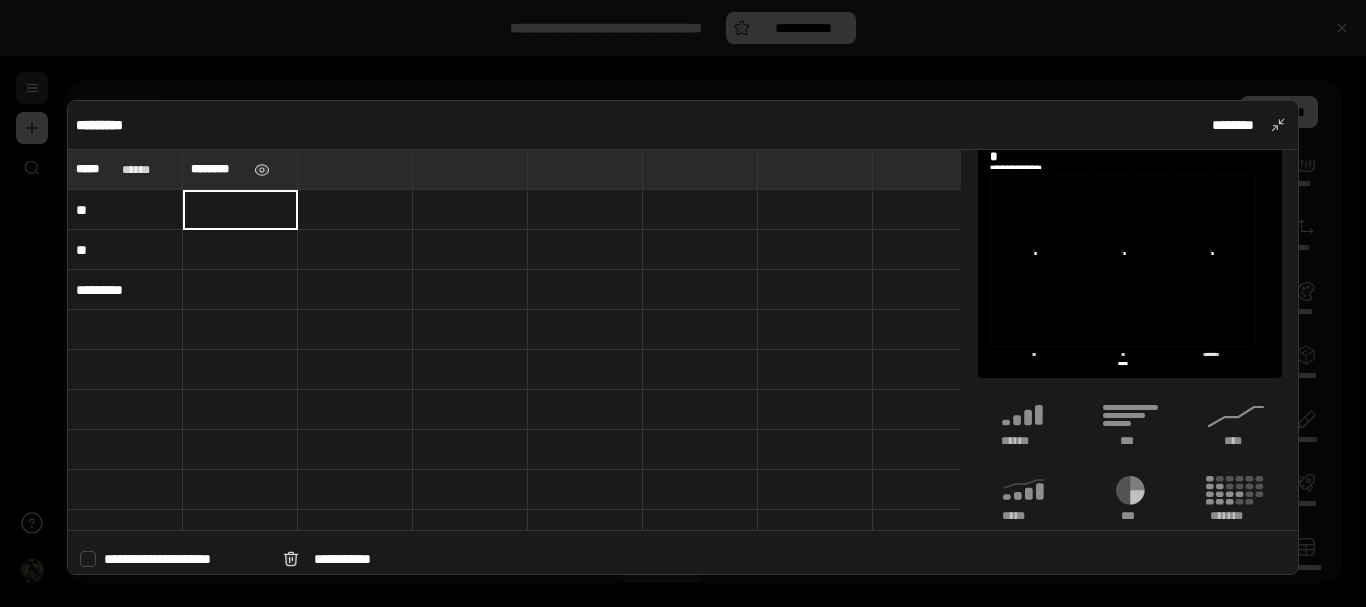 click on "********" at bounding box center [218, 169] 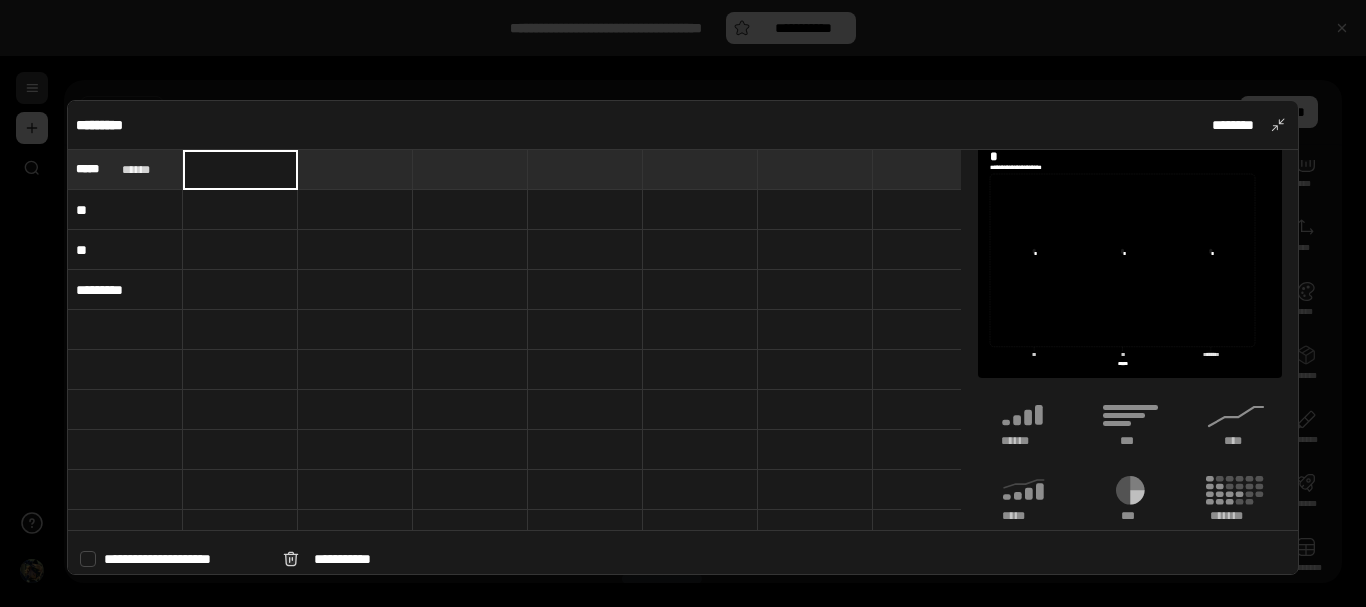 type 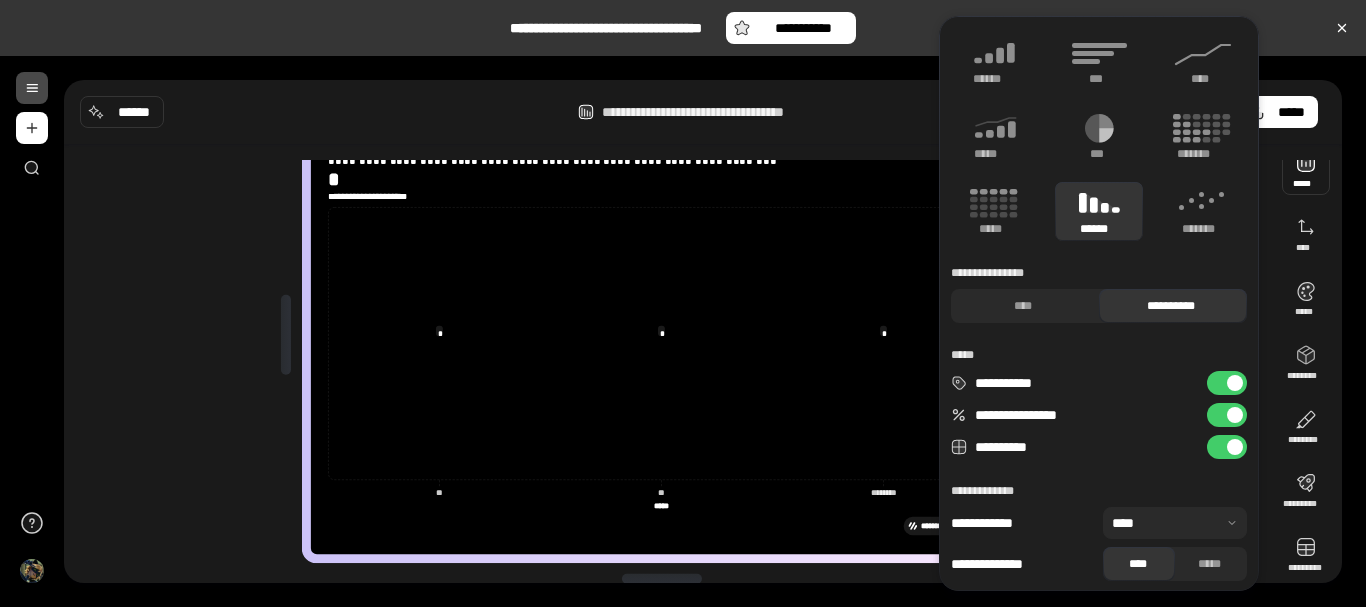 click at bounding box center [1306, 171] 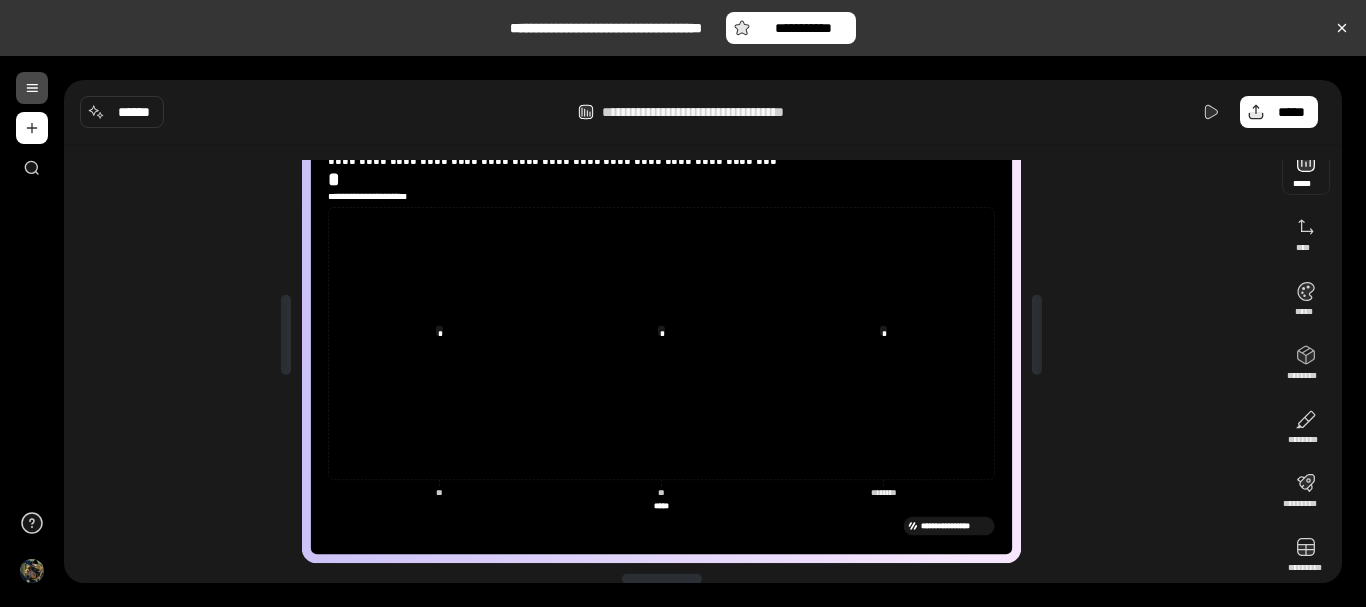 click at bounding box center [1306, 171] 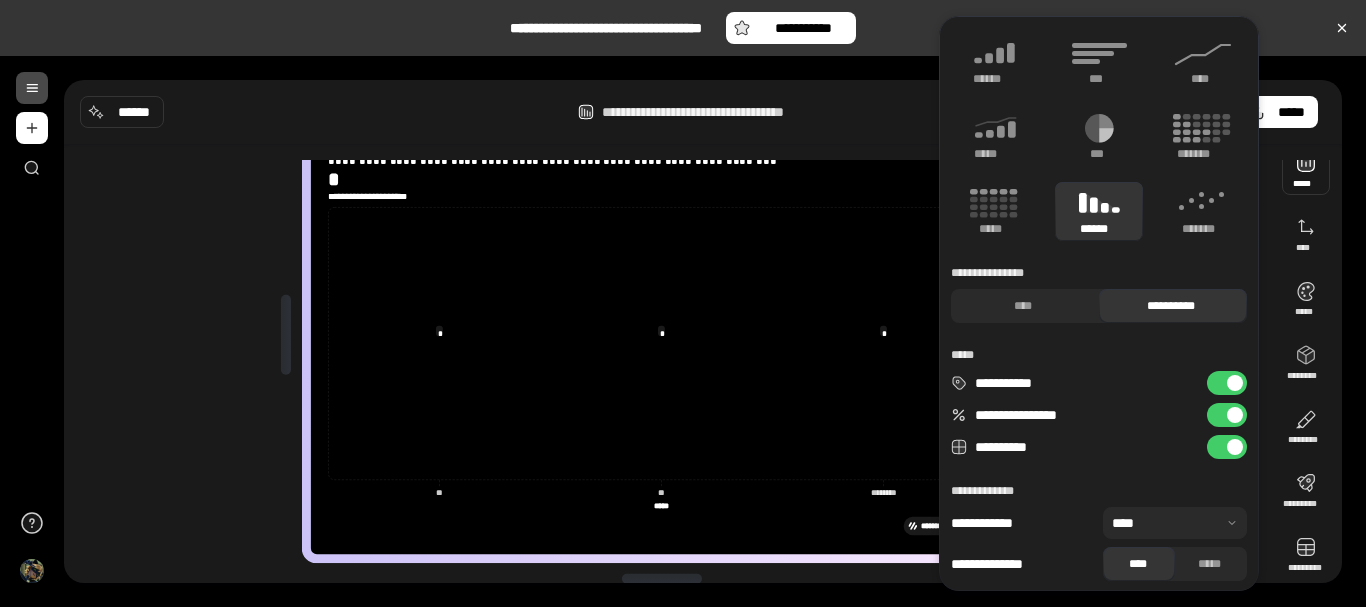 click at bounding box center [1306, 171] 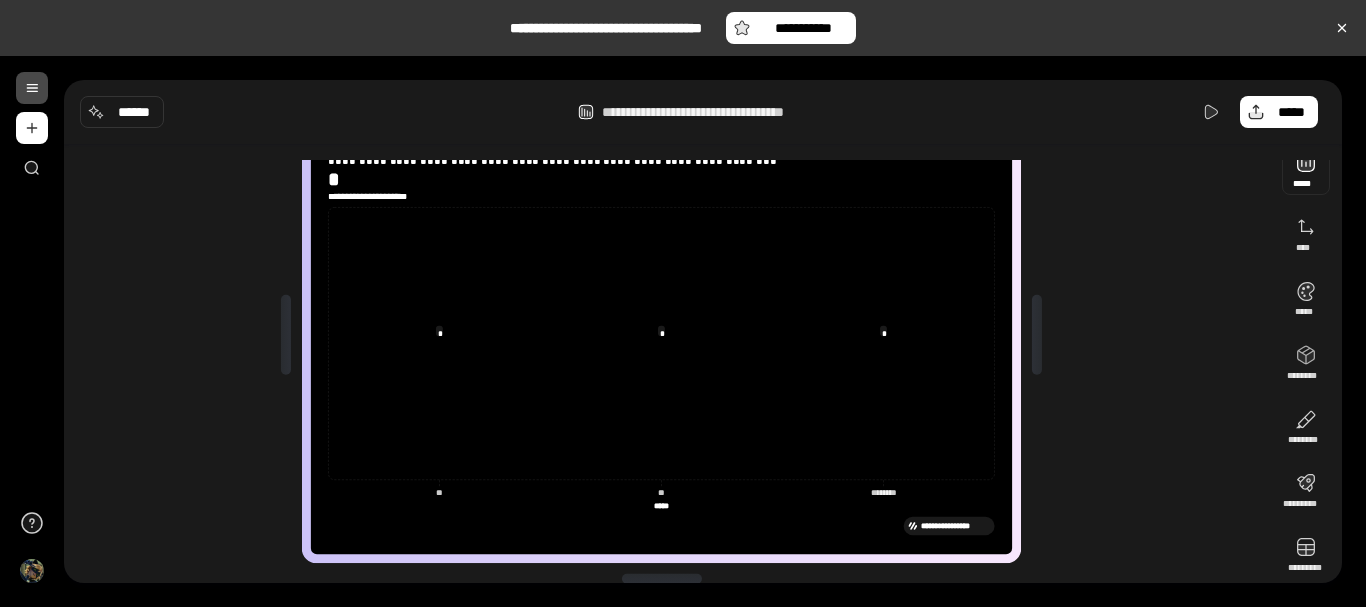 click at bounding box center [1306, 171] 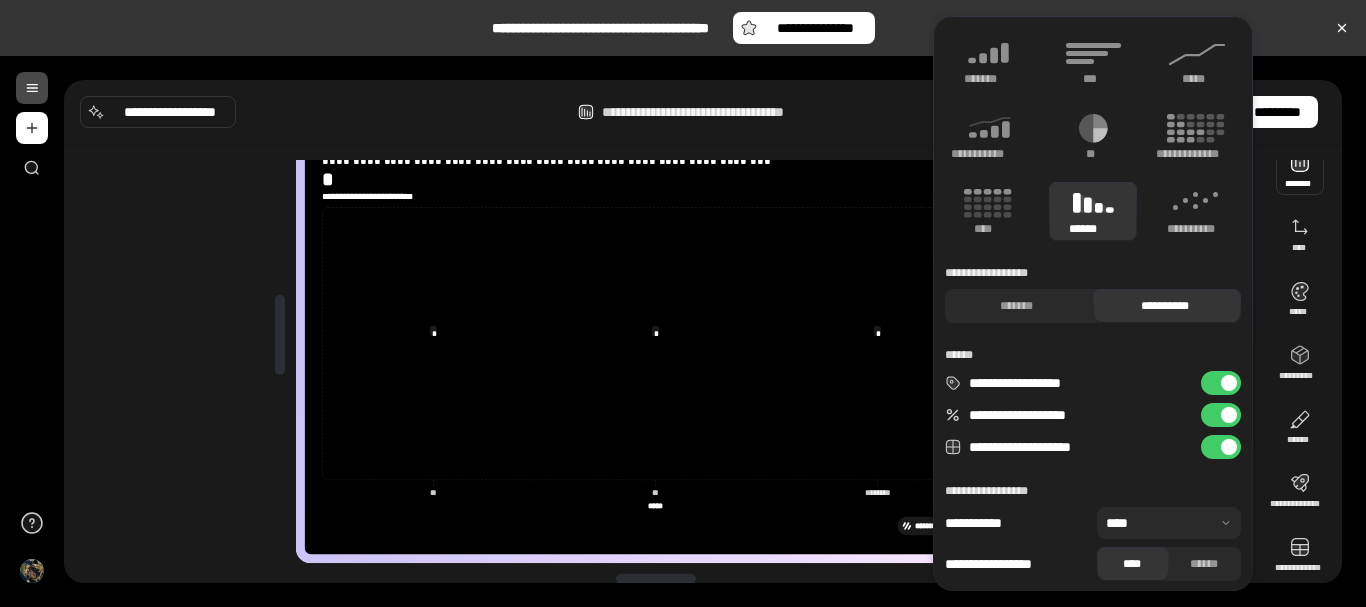click at bounding box center (1169, 523) 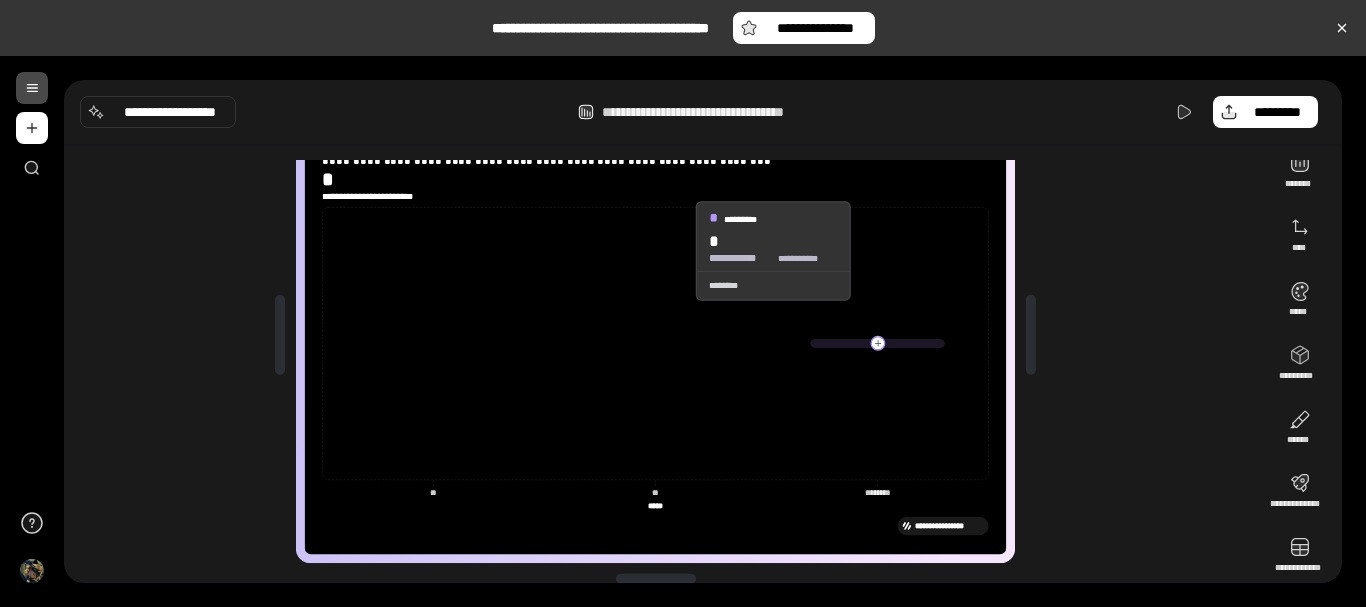 click 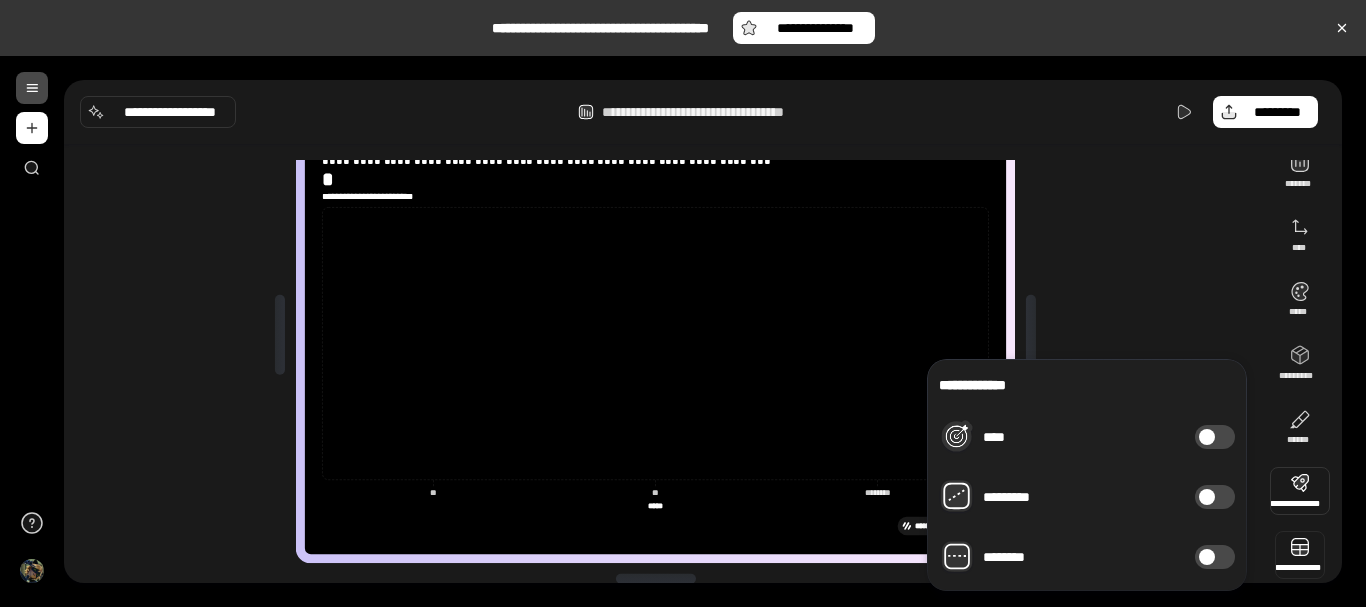 click at bounding box center [1300, 555] 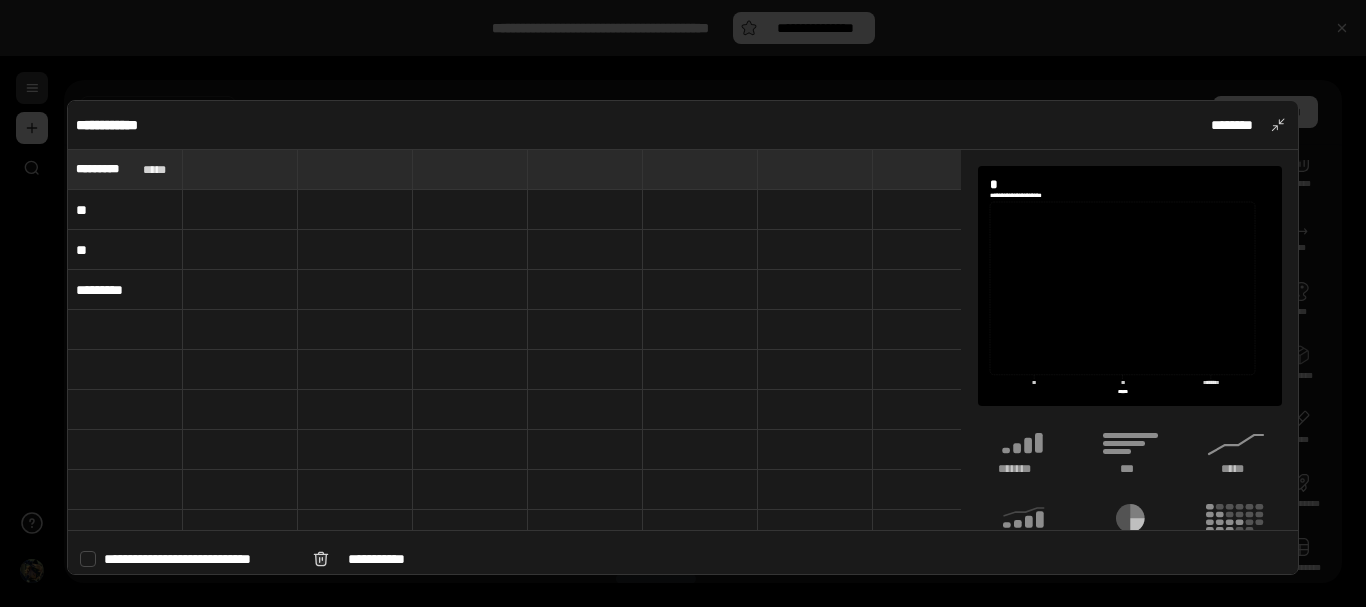 click at bounding box center (240, 210) 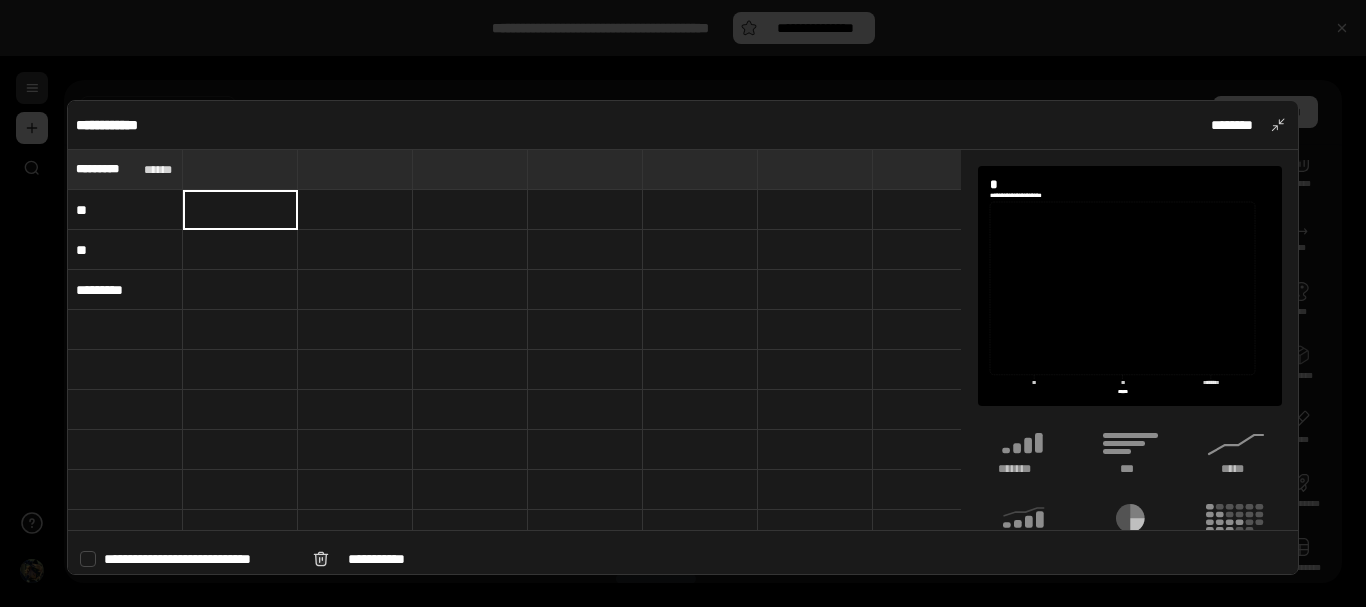 click on "**" at bounding box center [125, 210] 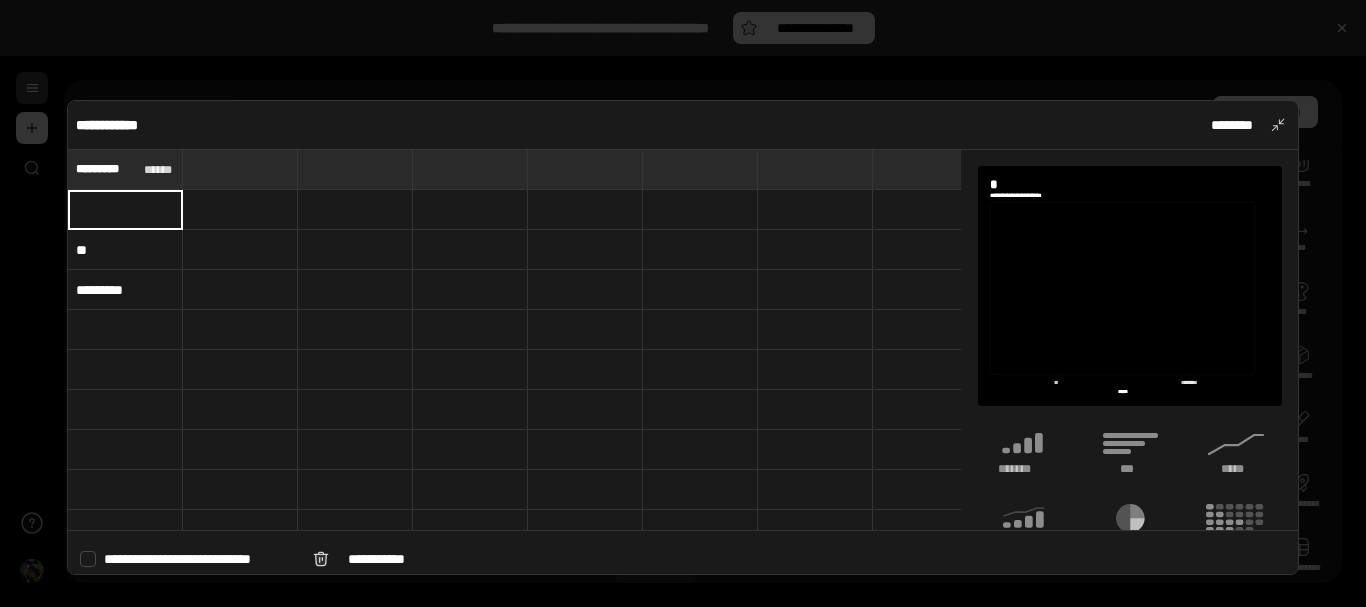 type 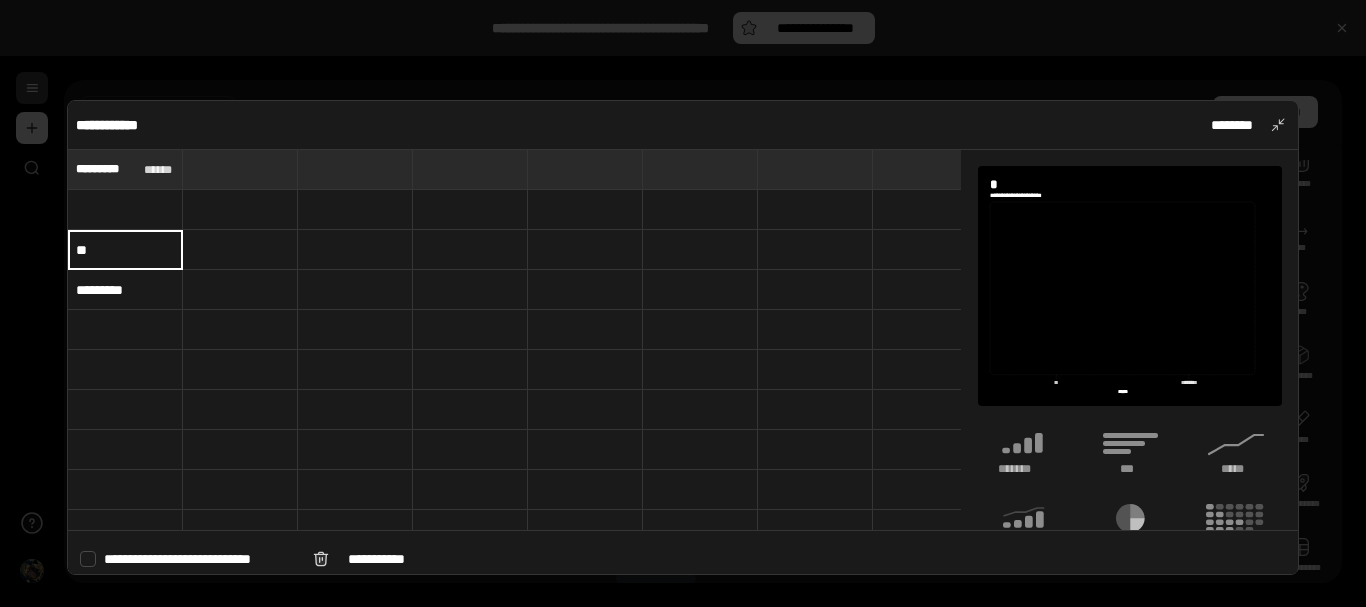 type 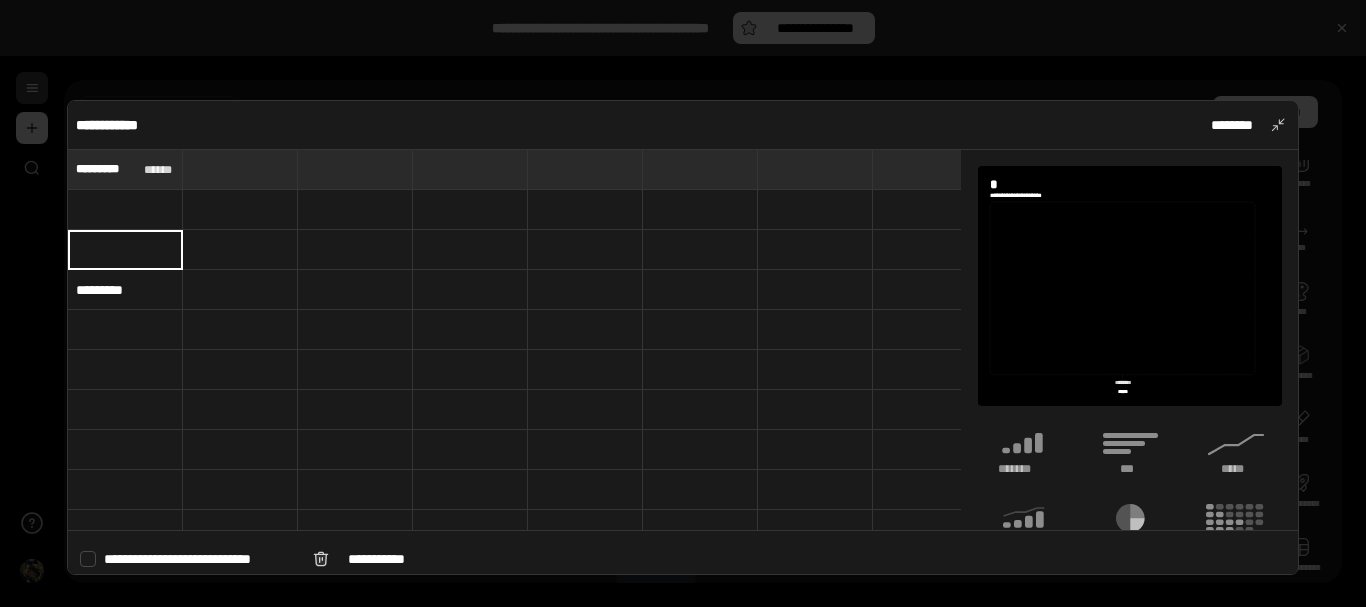 click on "********" at bounding box center [125, 290] 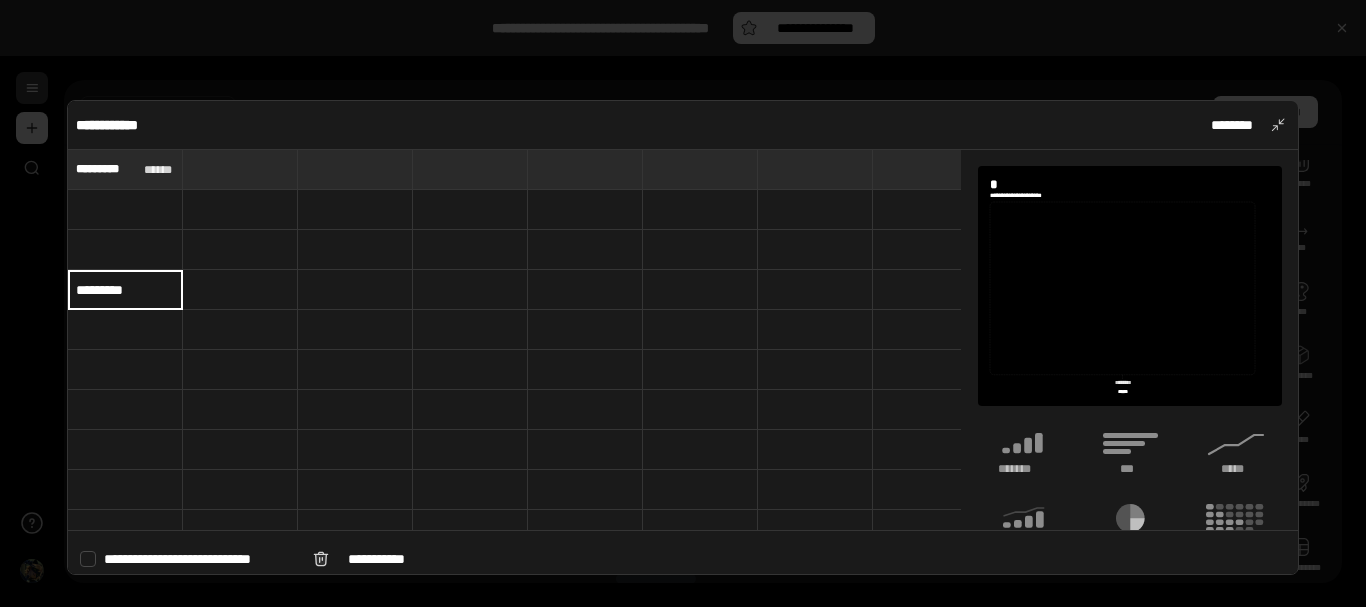 type 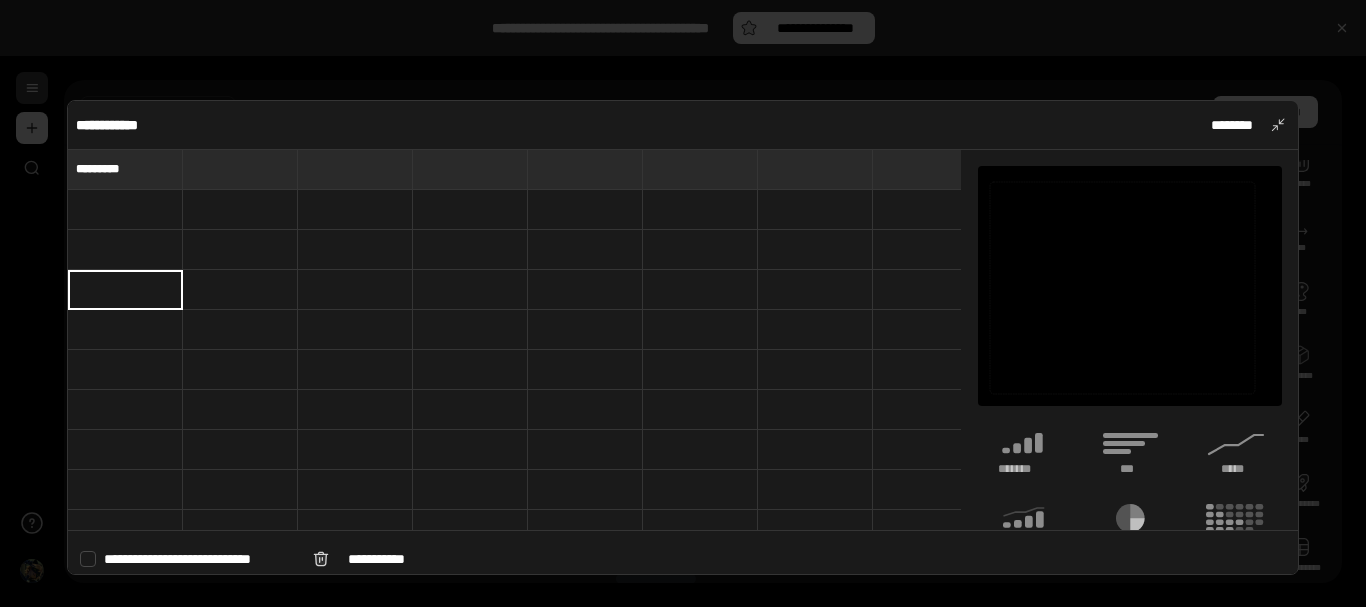 click at bounding box center (125, 210) 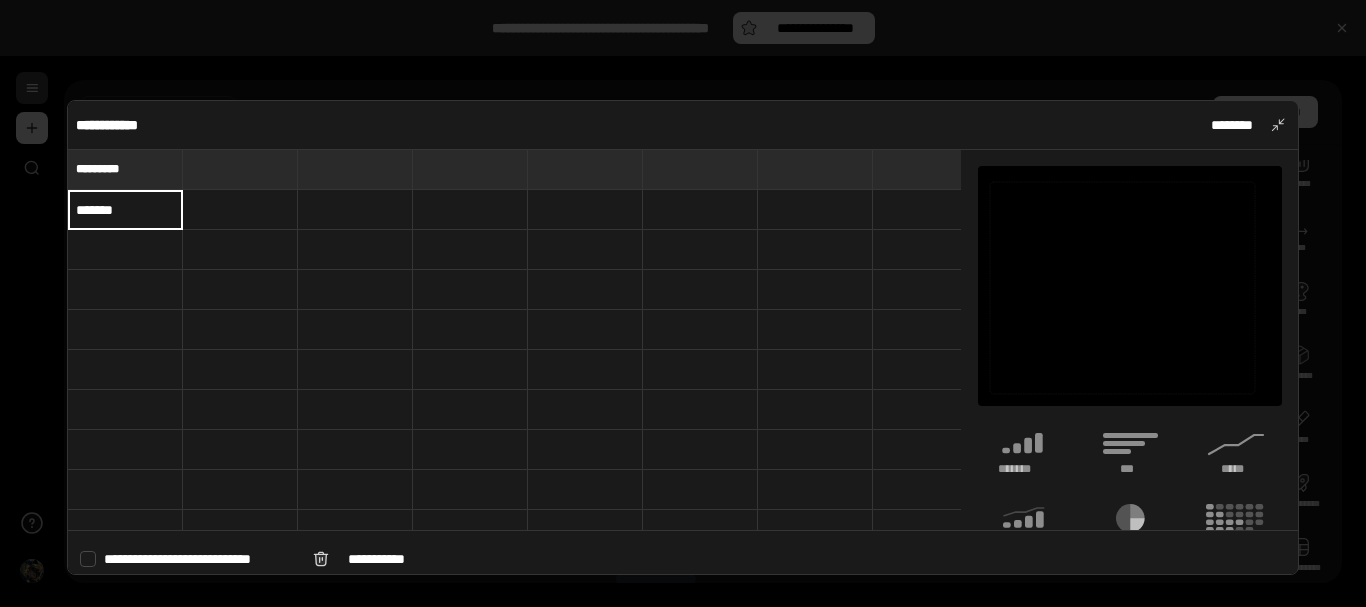 type on "*******" 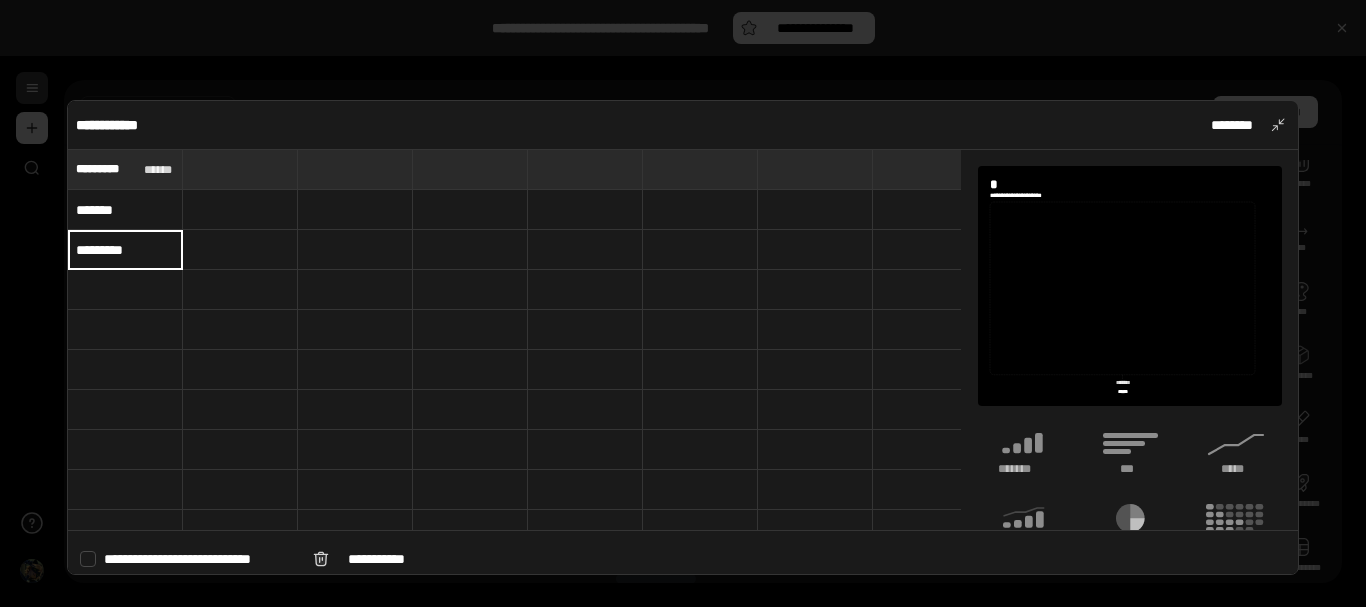 type on "*********" 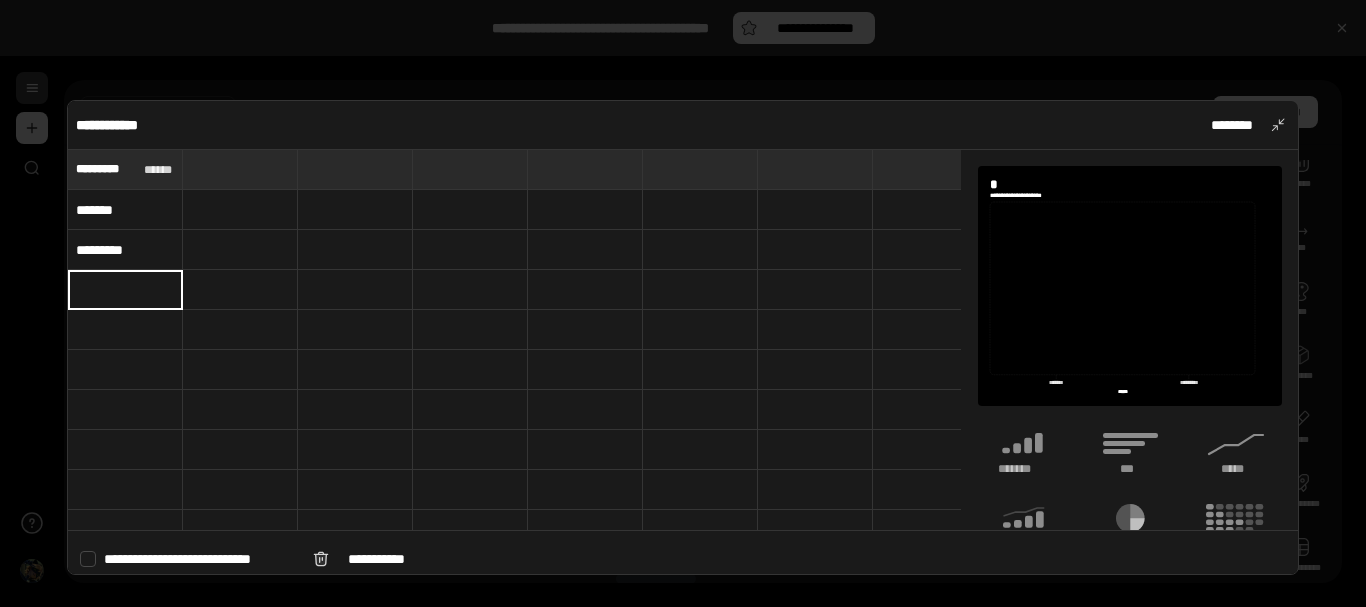 click at bounding box center (125, 290) 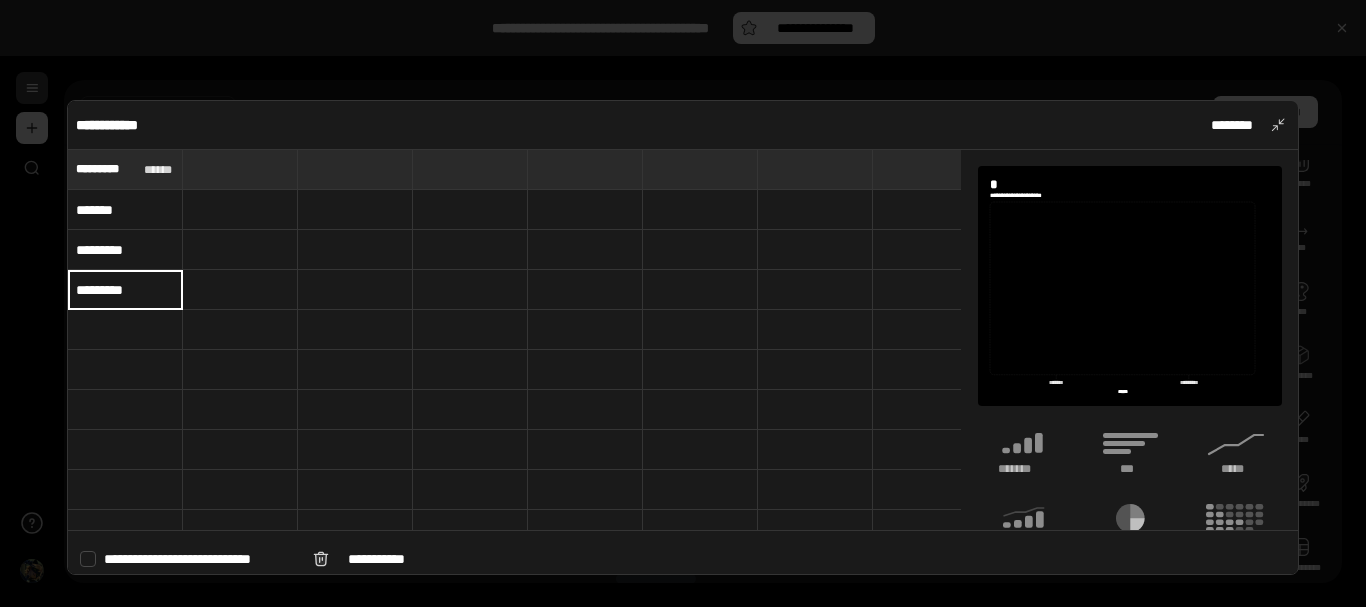 click on "*********" at bounding box center [125, 289] 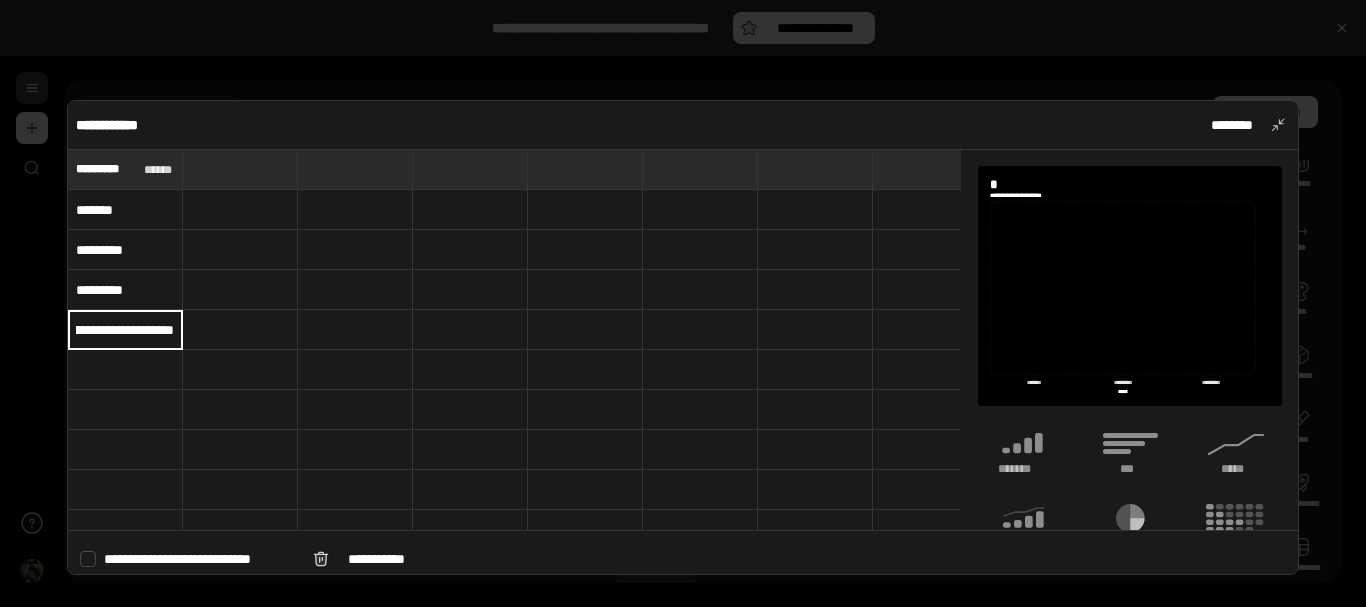 scroll, scrollTop: 0, scrollLeft: 75, axis: horizontal 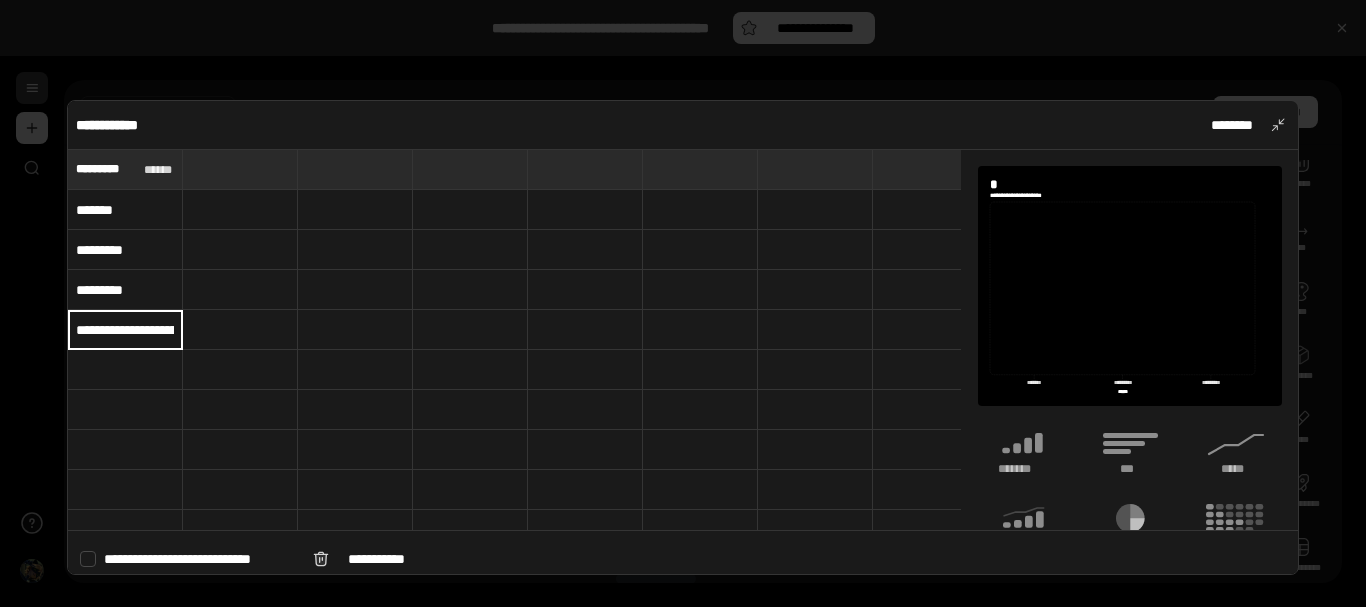 click at bounding box center [240, 210] 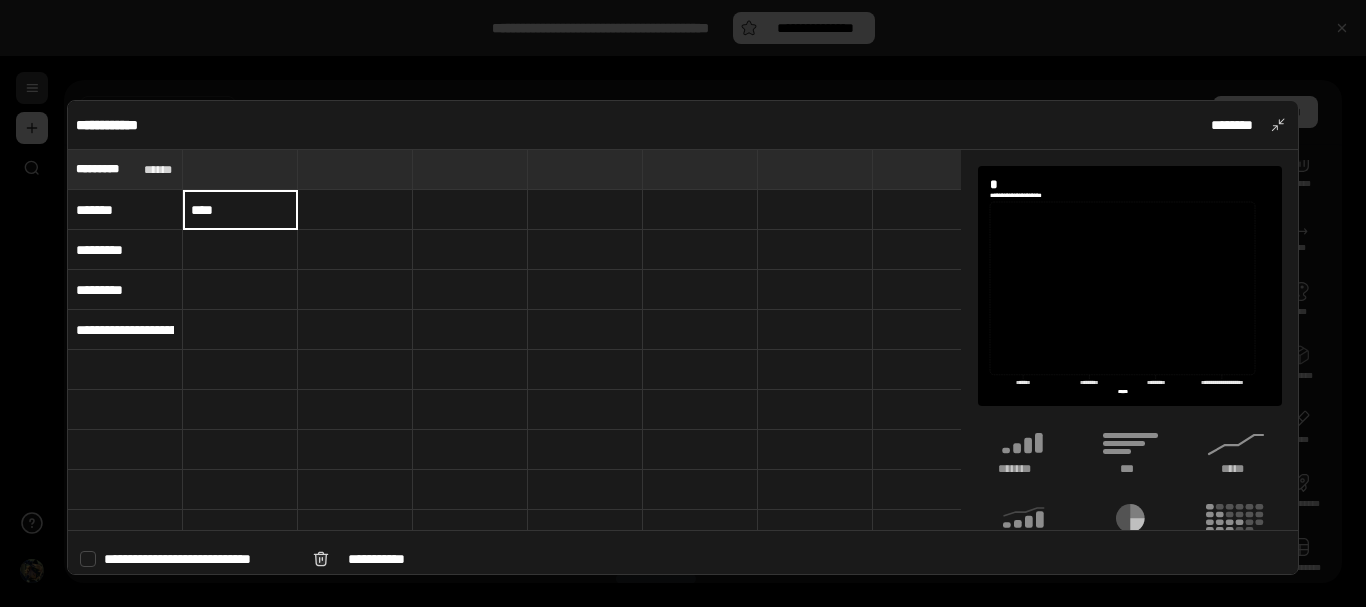 type on "****" 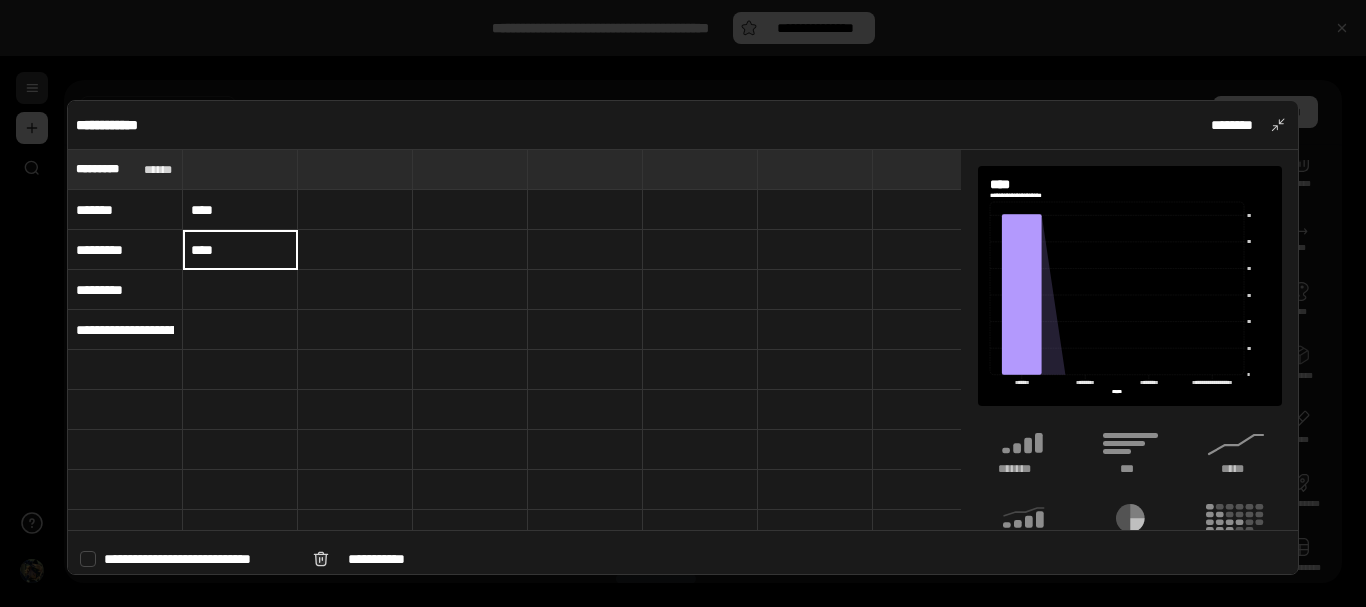 type on "****" 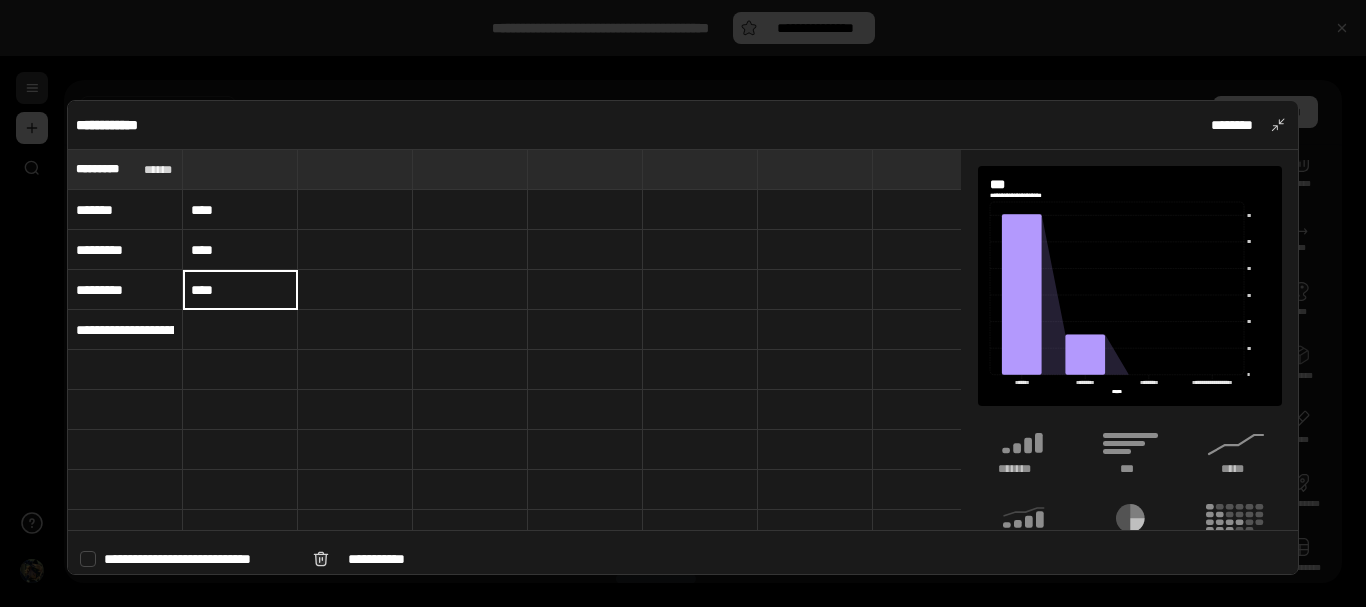 type on "****" 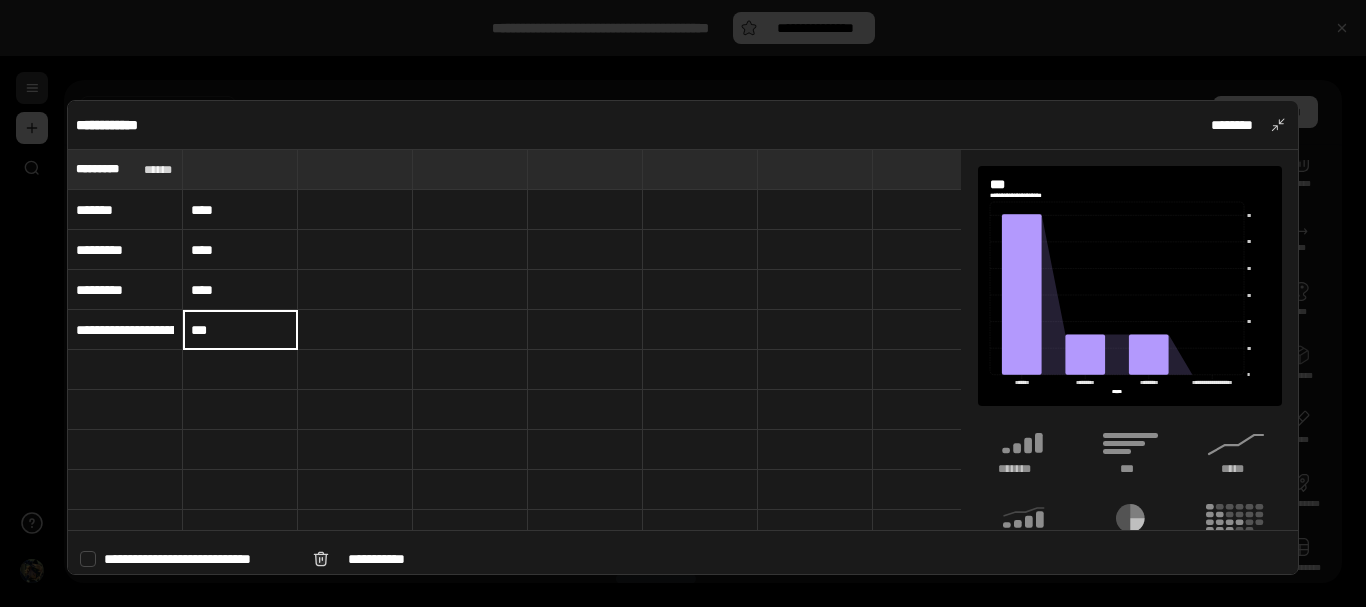 type on "***" 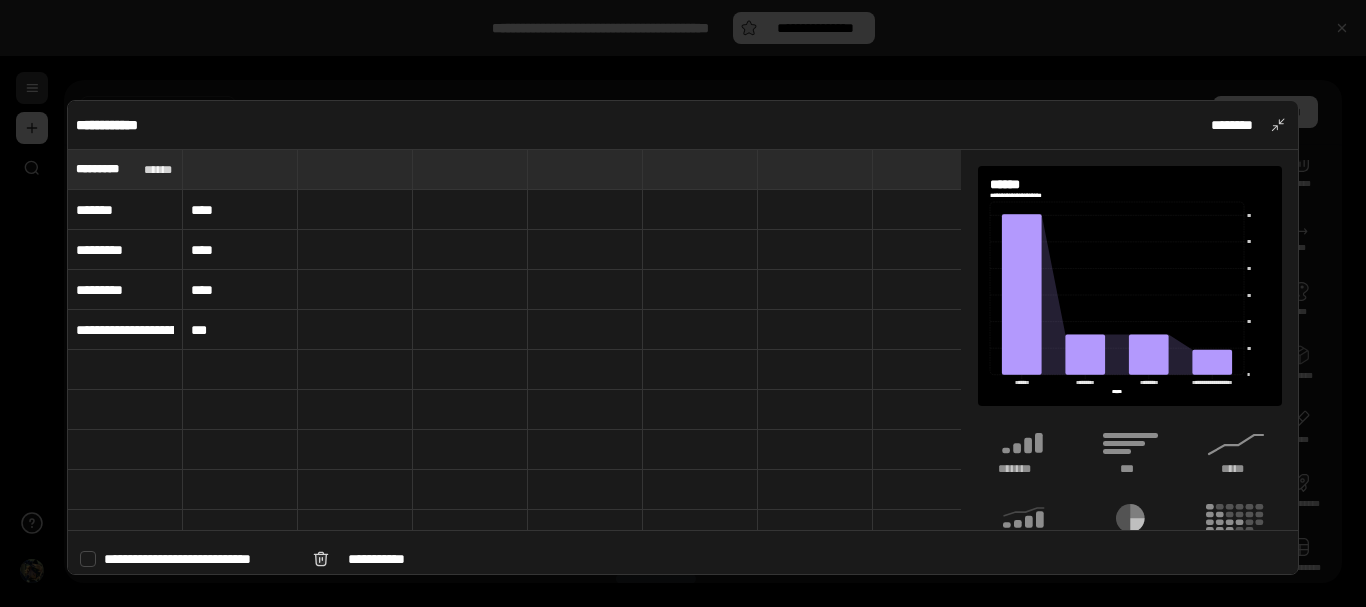 click on "**********" at bounding box center [1130, 470] 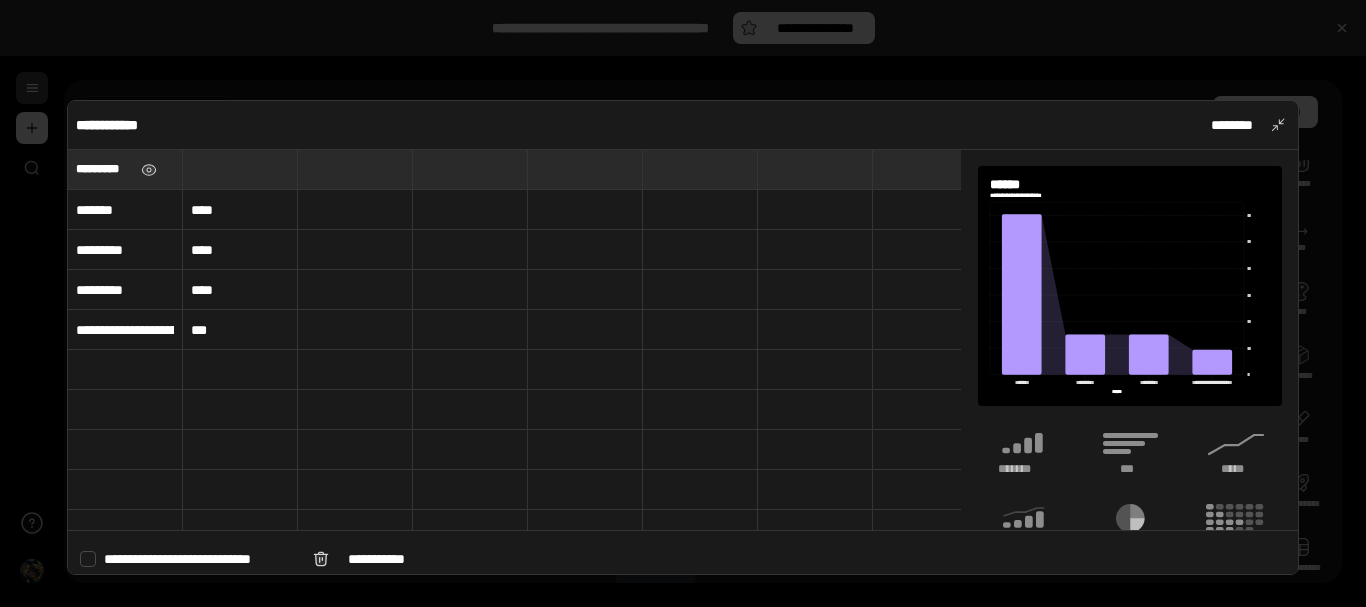 click on "*********" at bounding box center (97, 169) 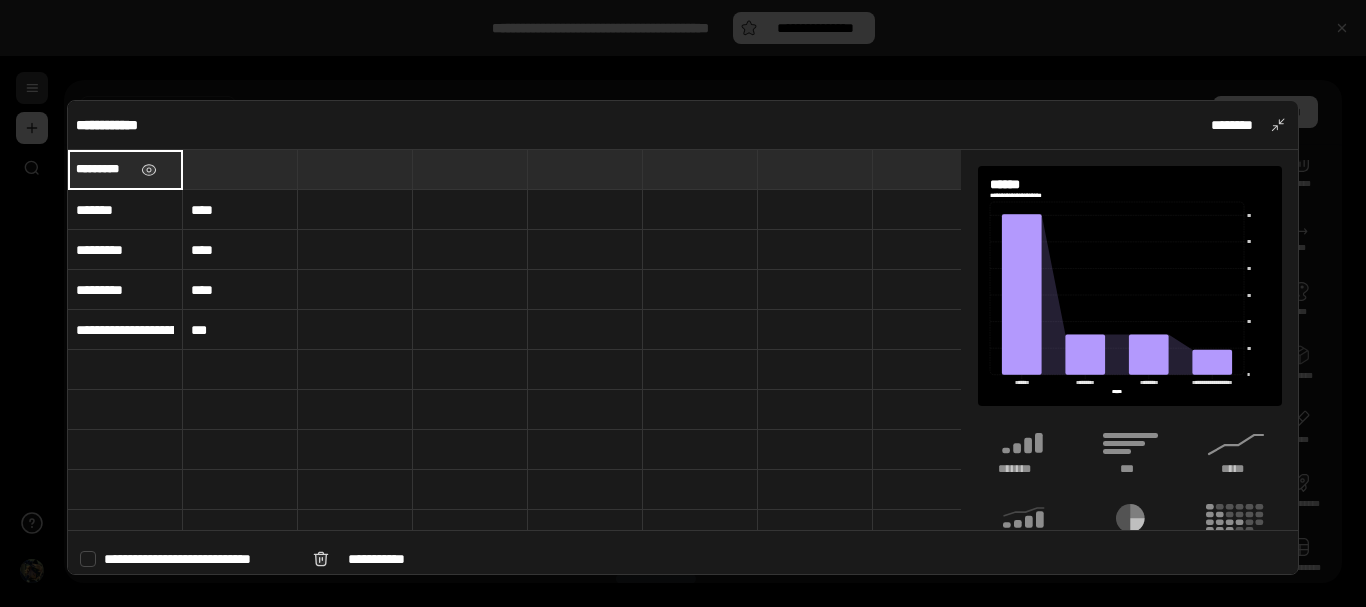 type 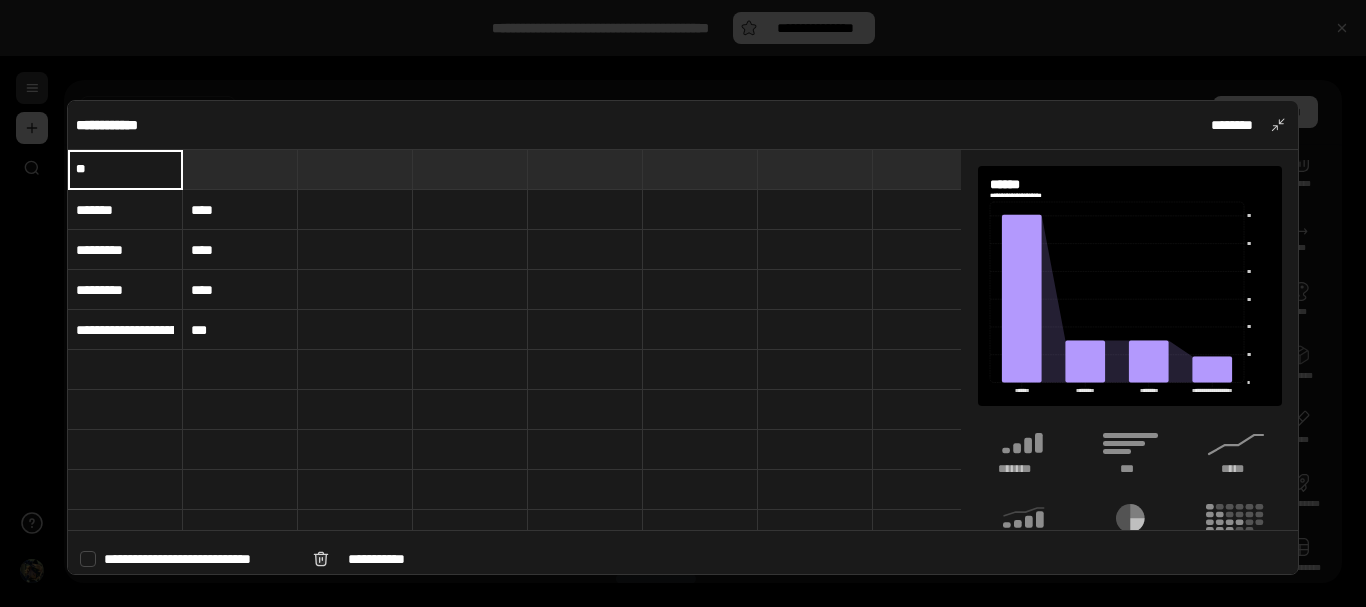 type on "**" 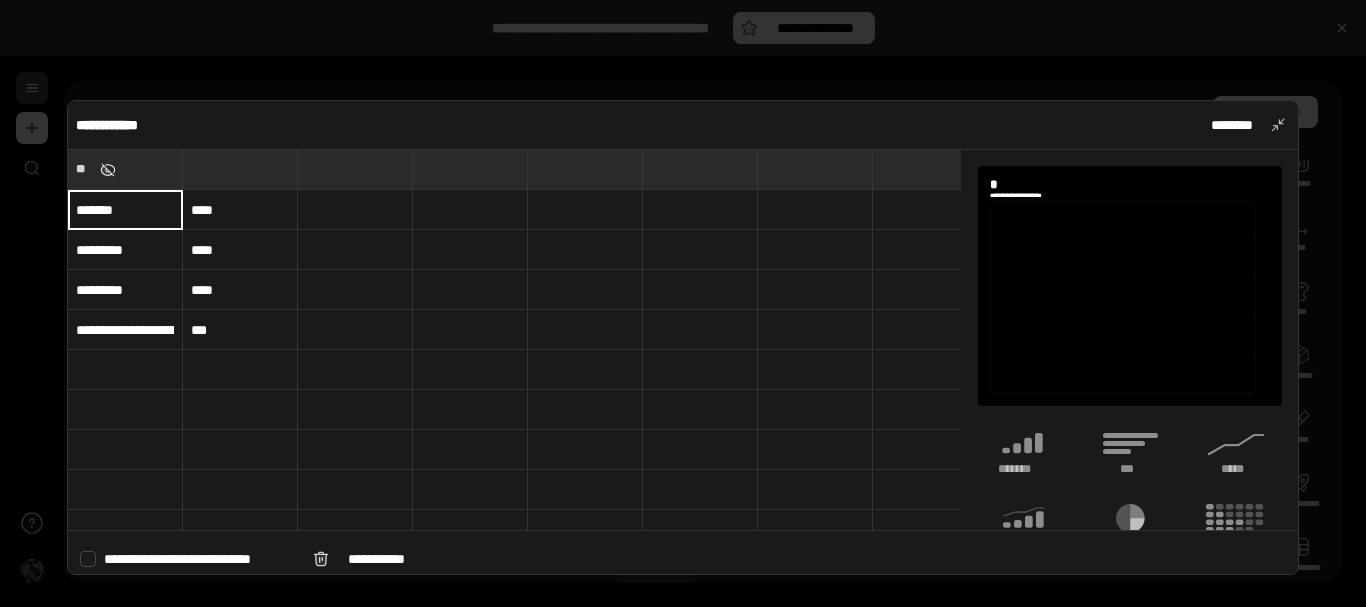 click at bounding box center (108, 170) 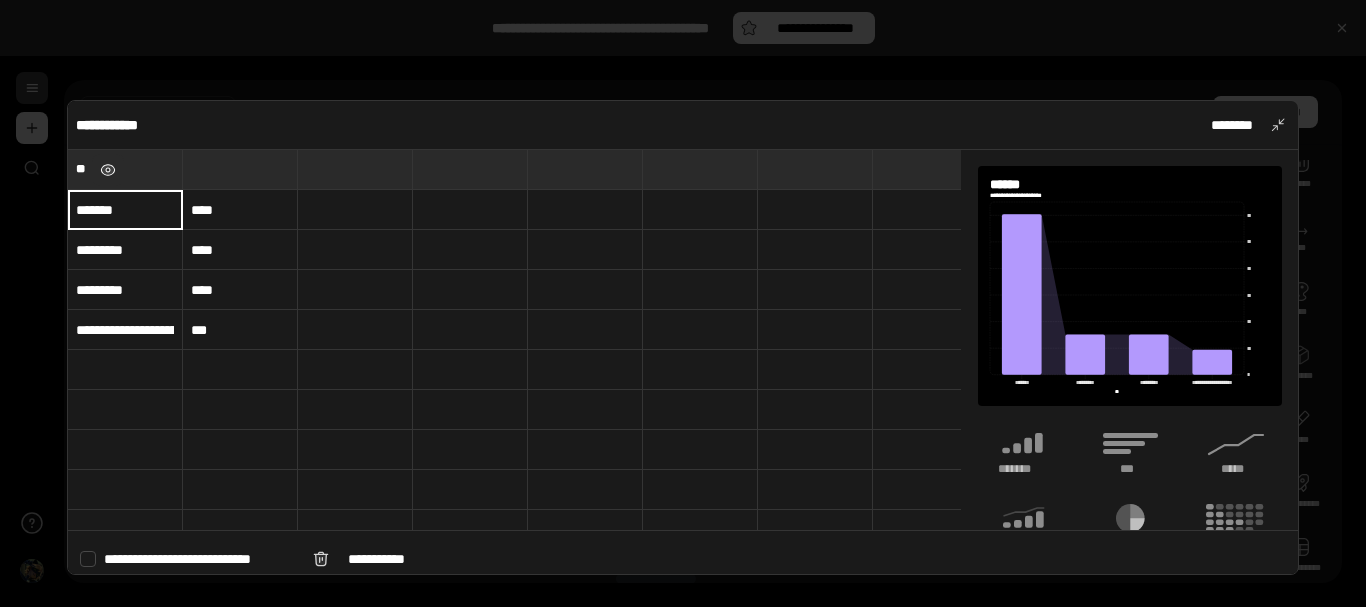 click at bounding box center (108, 170) 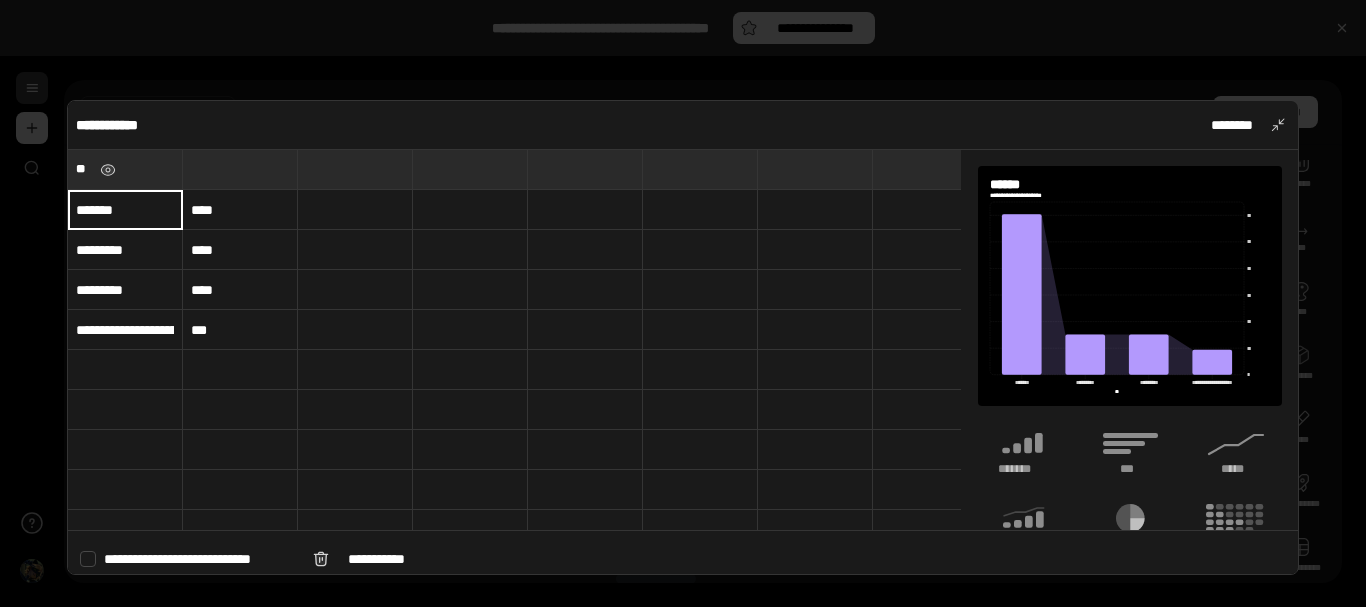 click on "**" at bounding box center (84, 169) 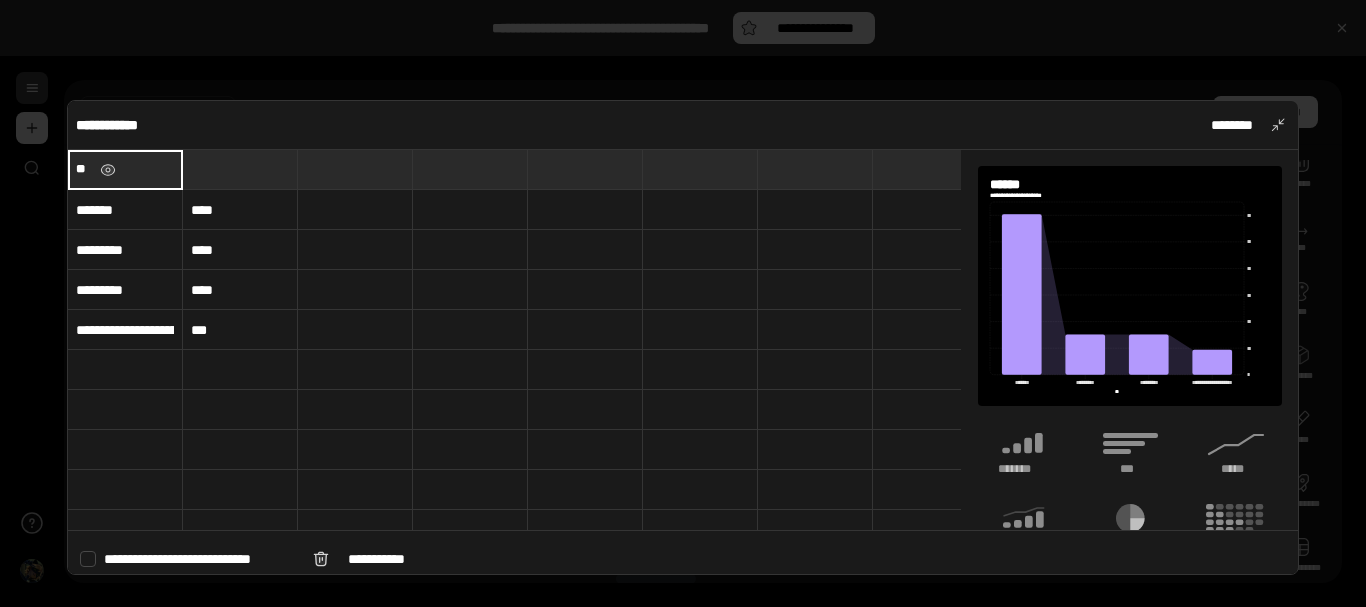 type 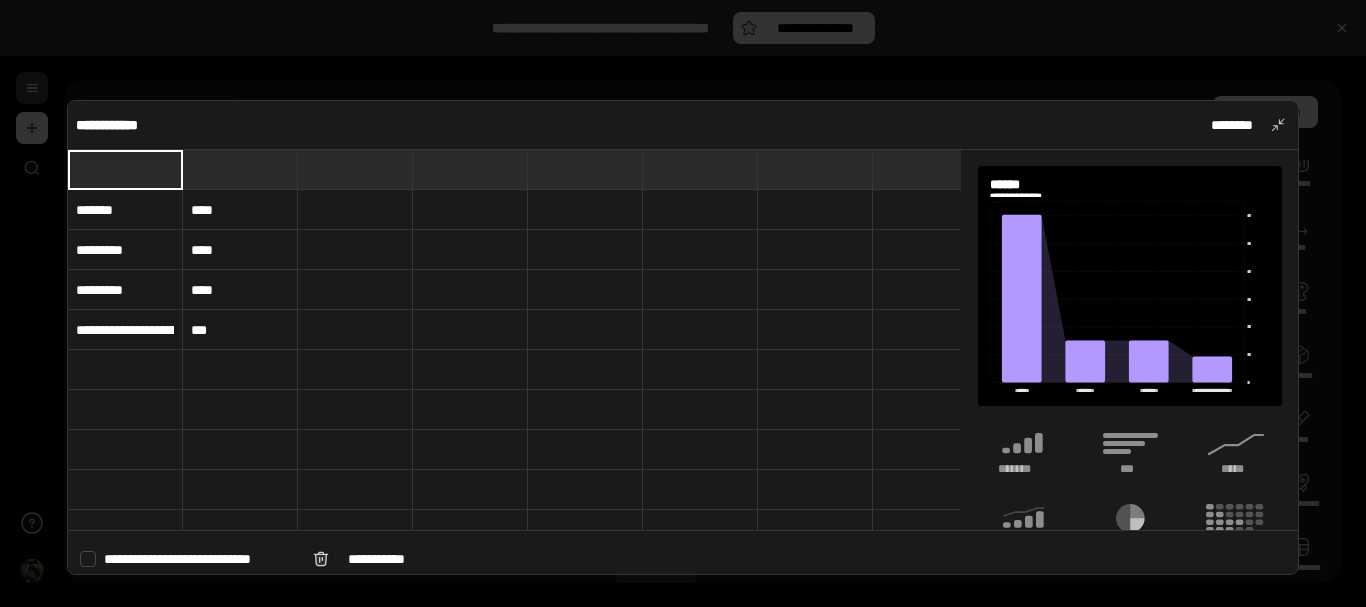 click at bounding box center (240, 169) 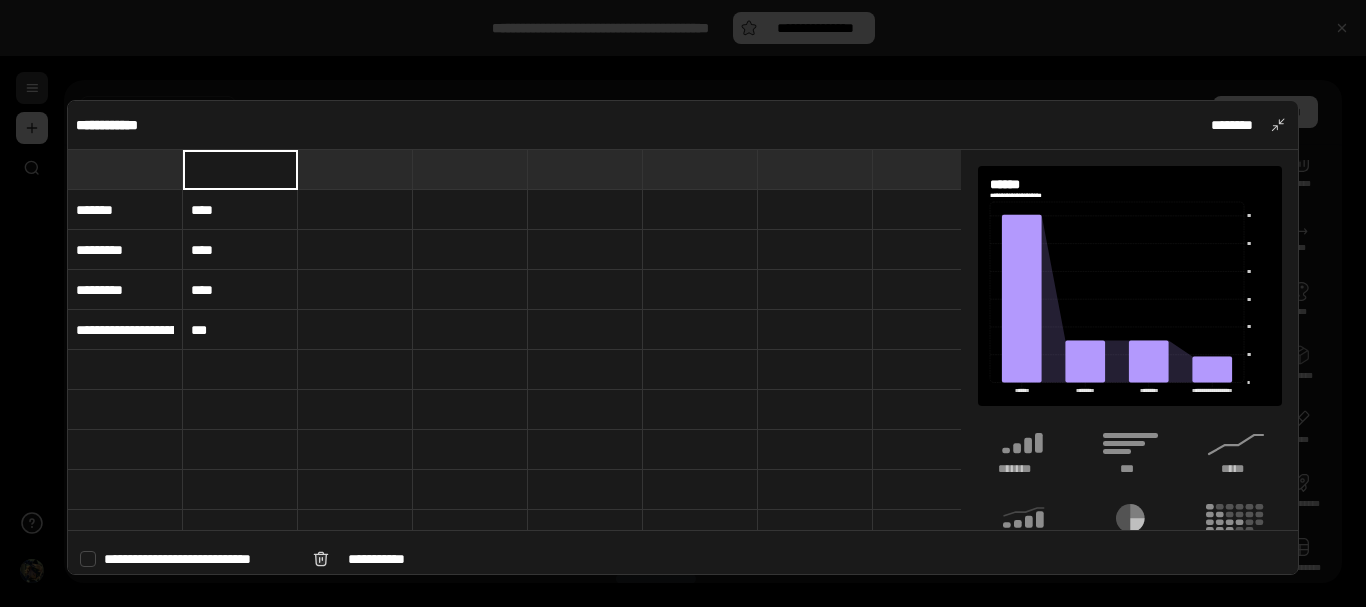 click at bounding box center [683, 303] 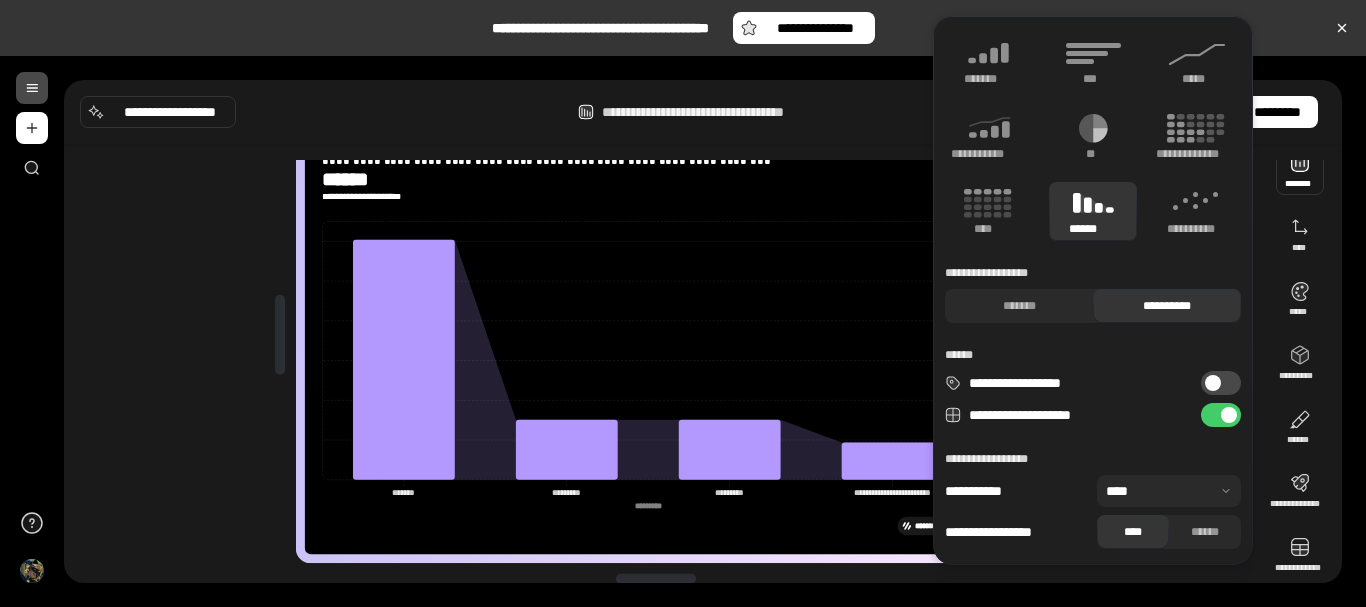 click on "**********" at bounding box center (1221, 383) 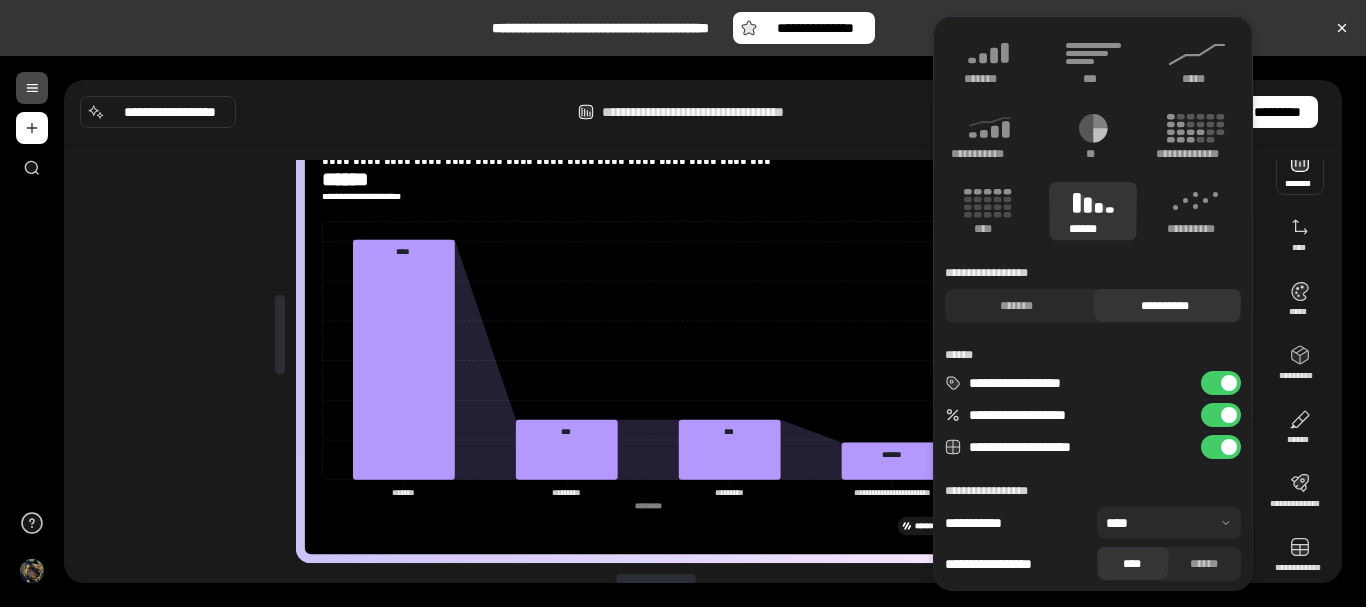 click on "**********" at bounding box center [1221, 415] 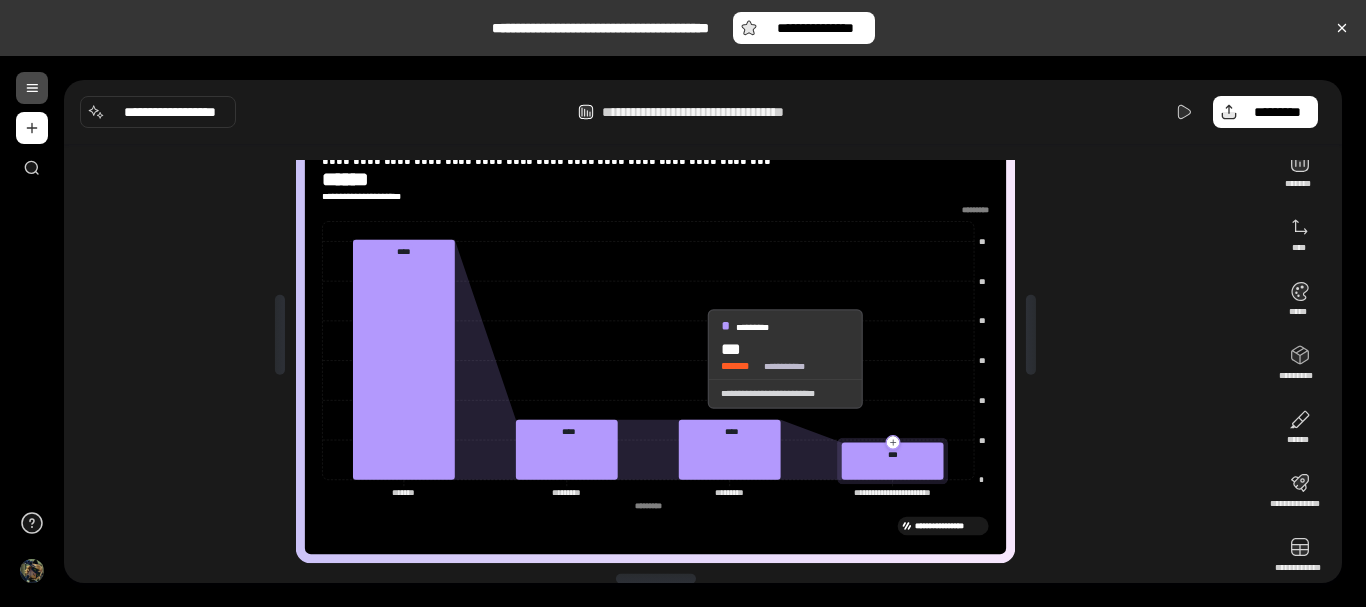 click 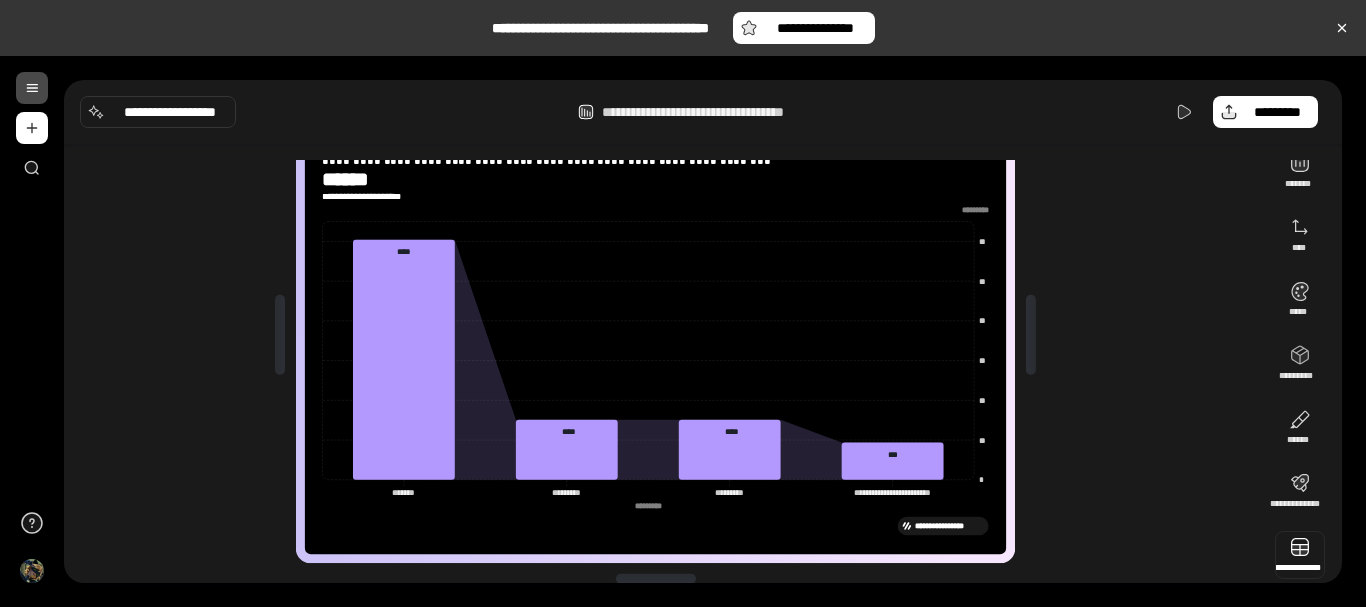 click at bounding box center (1300, 555) 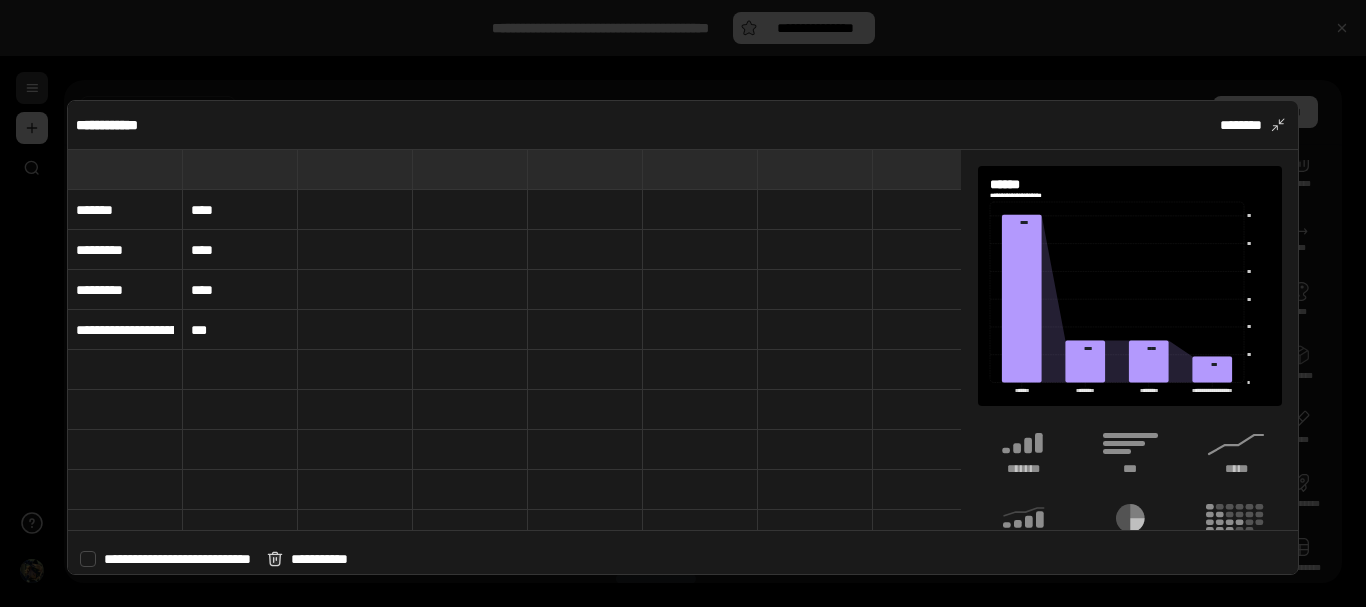 click on "****" at bounding box center (240, 210) 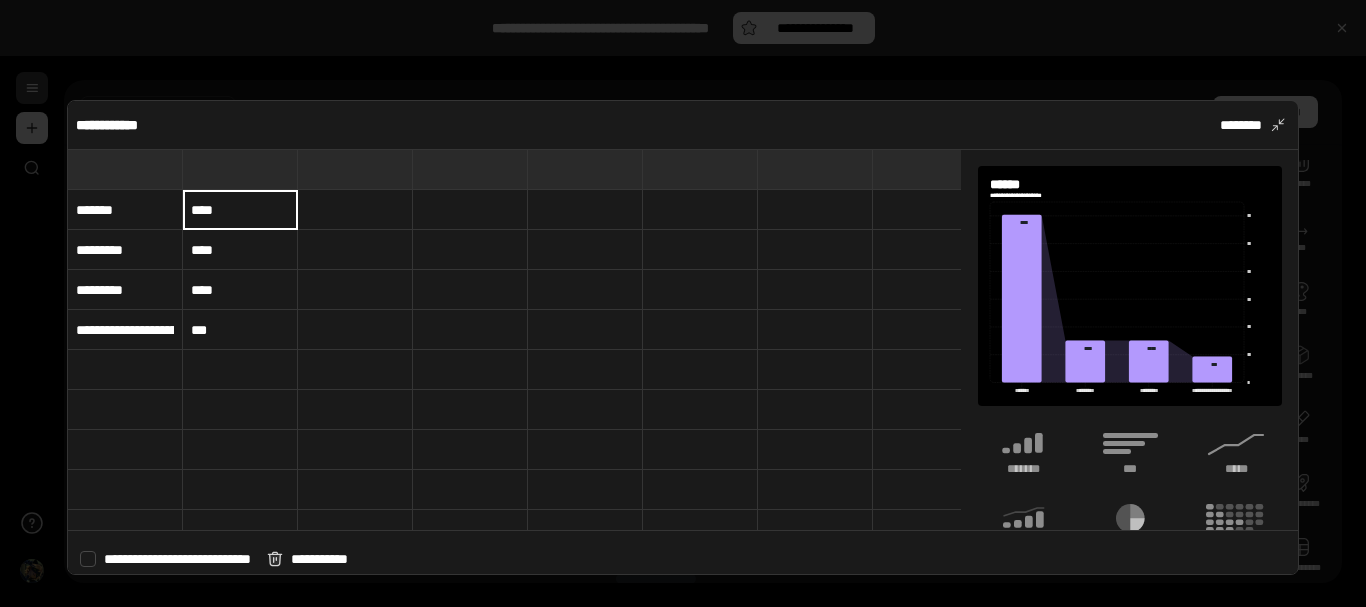 click on "****" at bounding box center (240, 210) 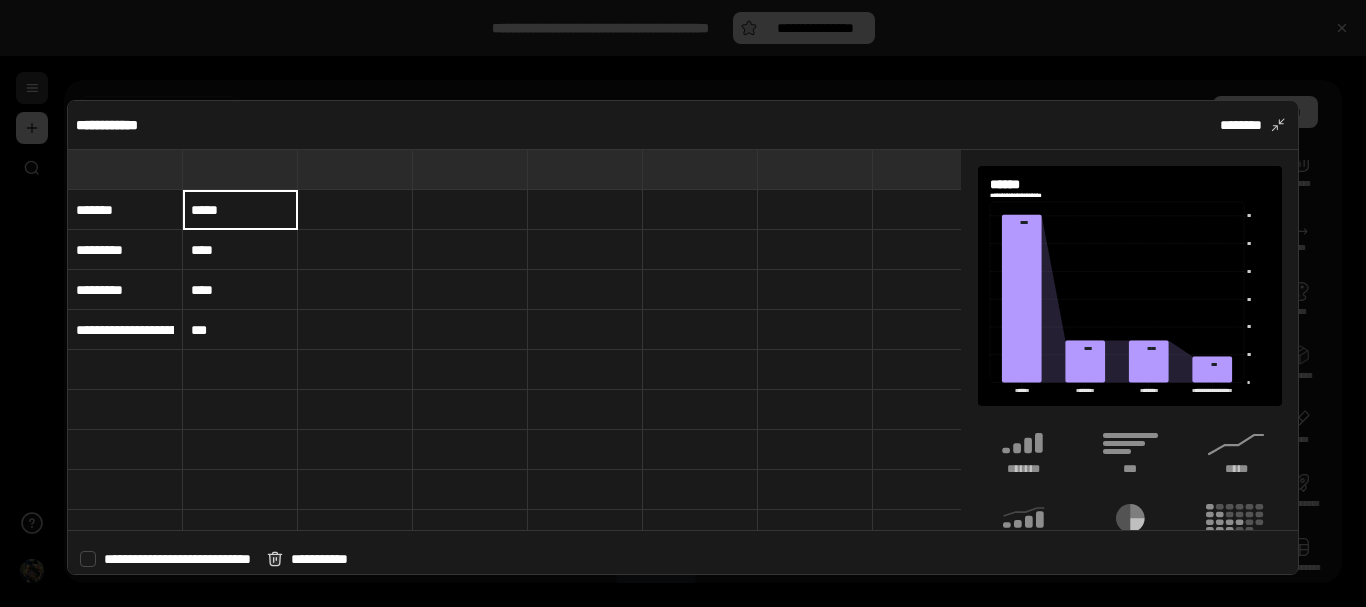 type on "*****" 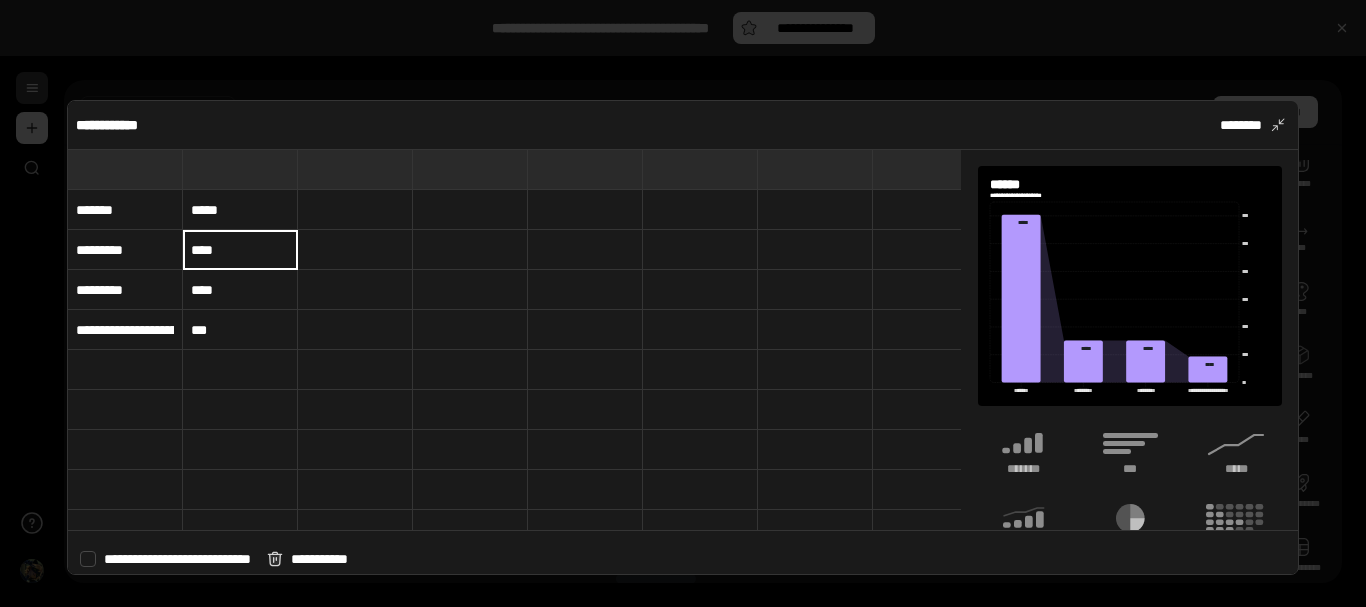 click on "****" at bounding box center [240, 250] 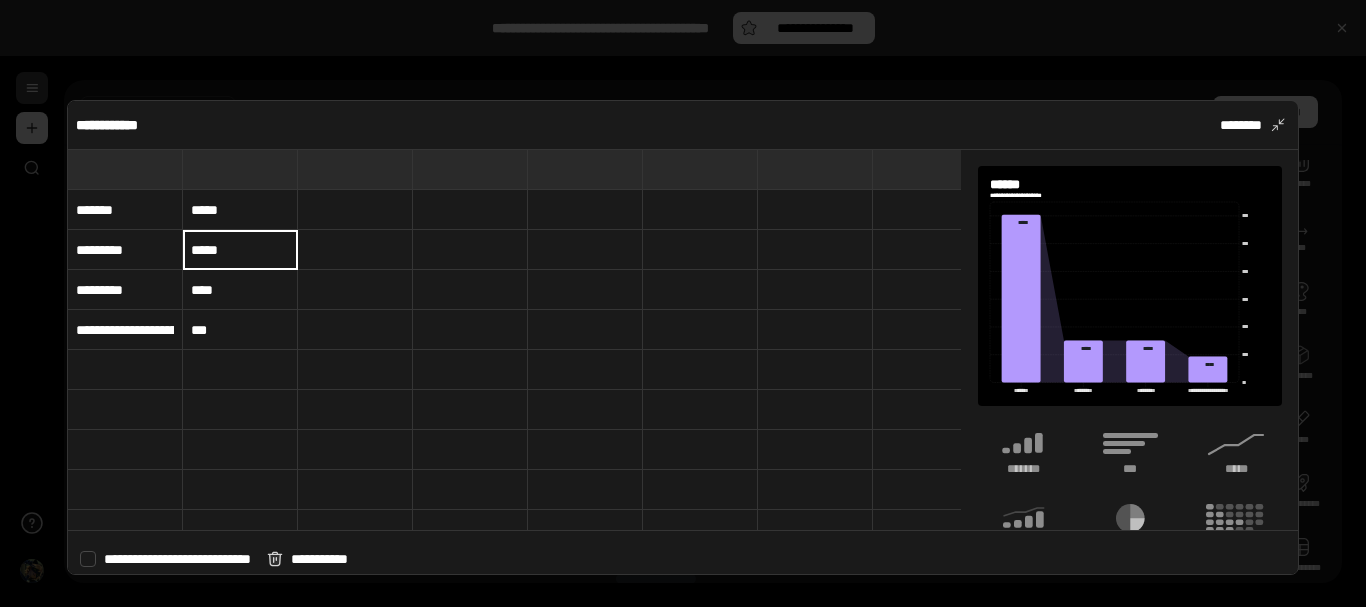 type on "*****" 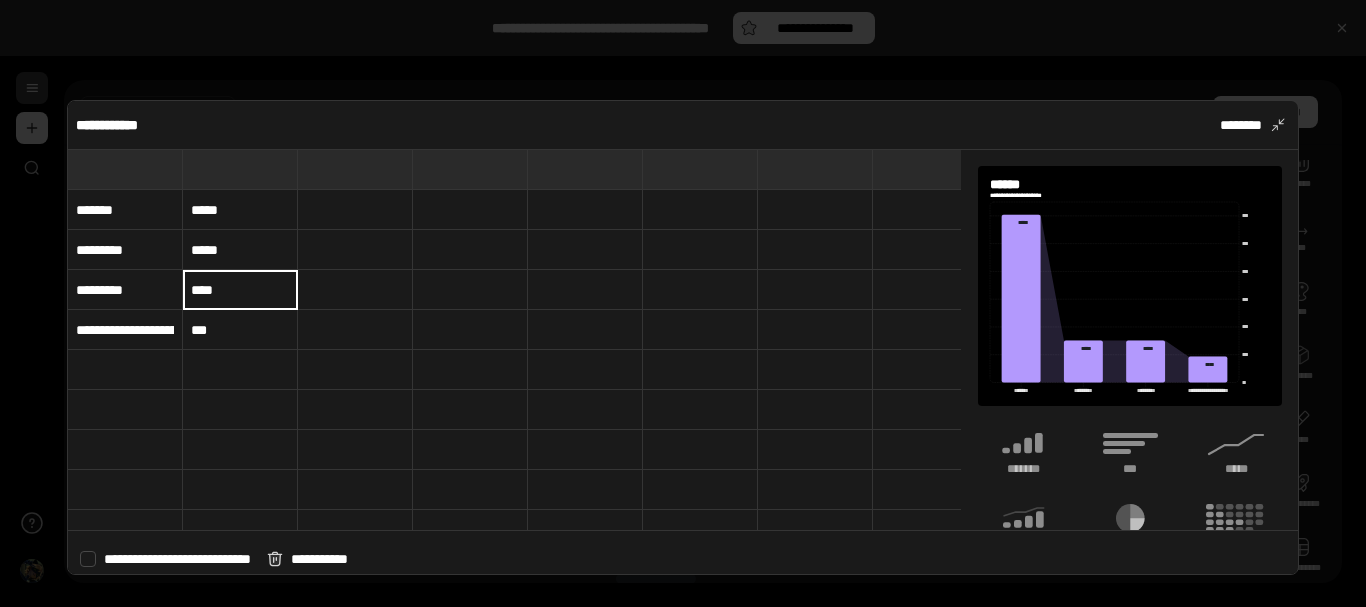 click on "****" at bounding box center [240, 290] 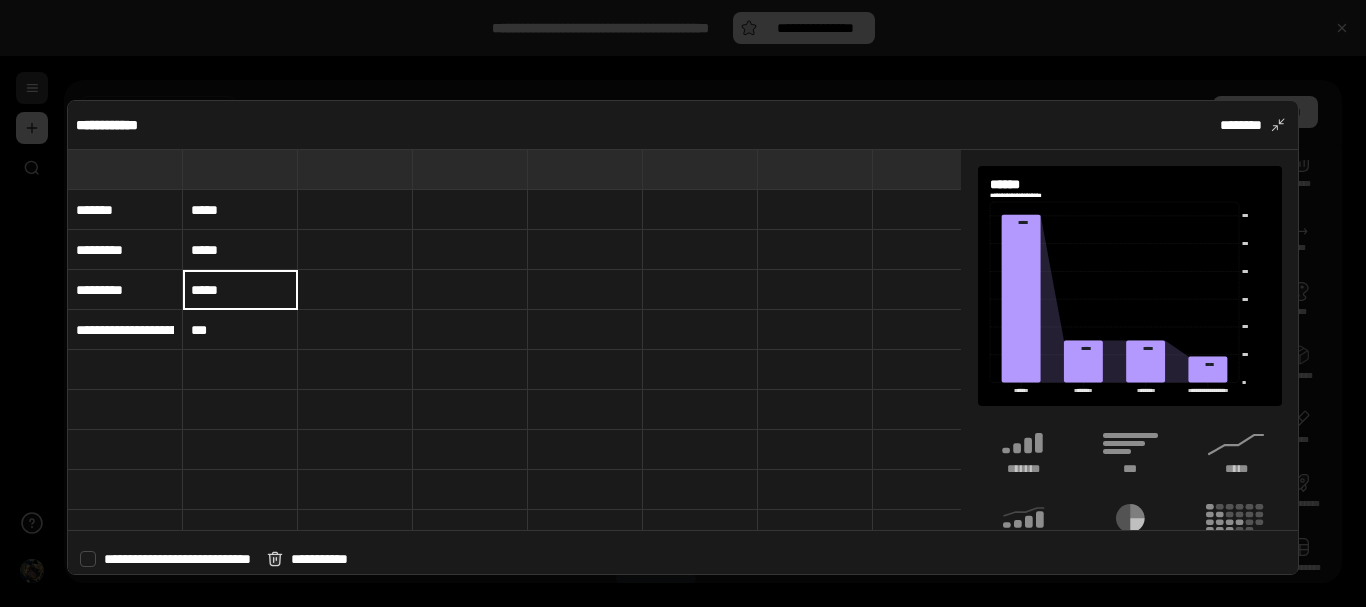 type on "*****" 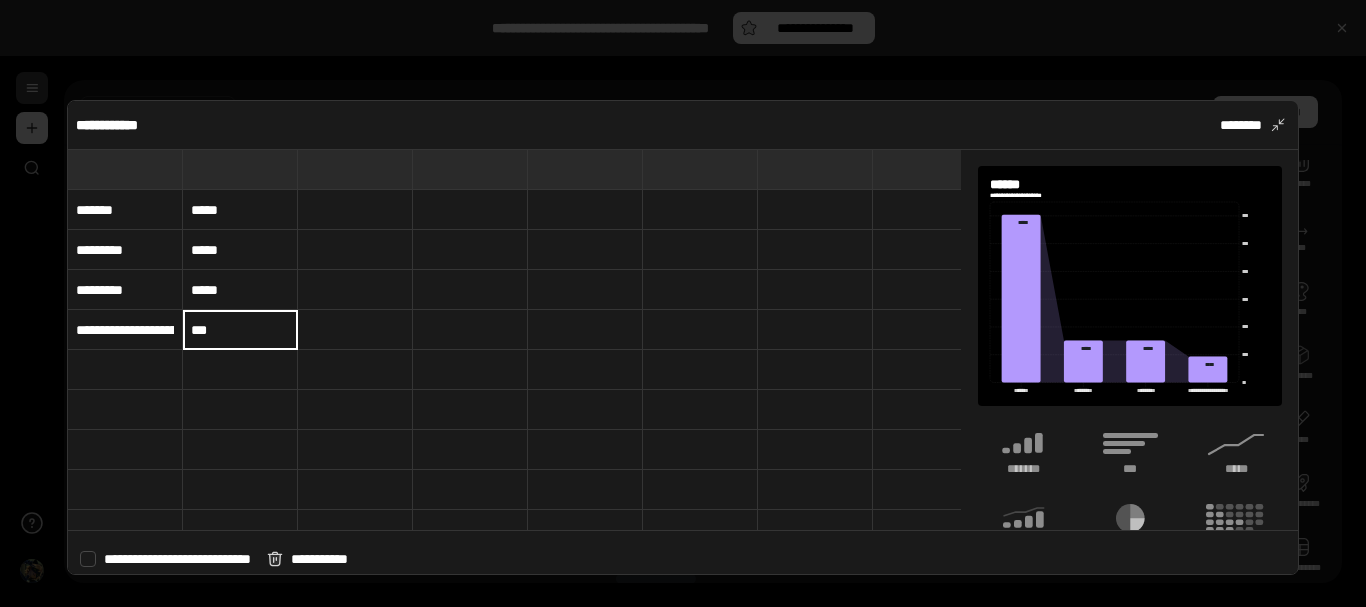 click on "***" at bounding box center (240, 330) 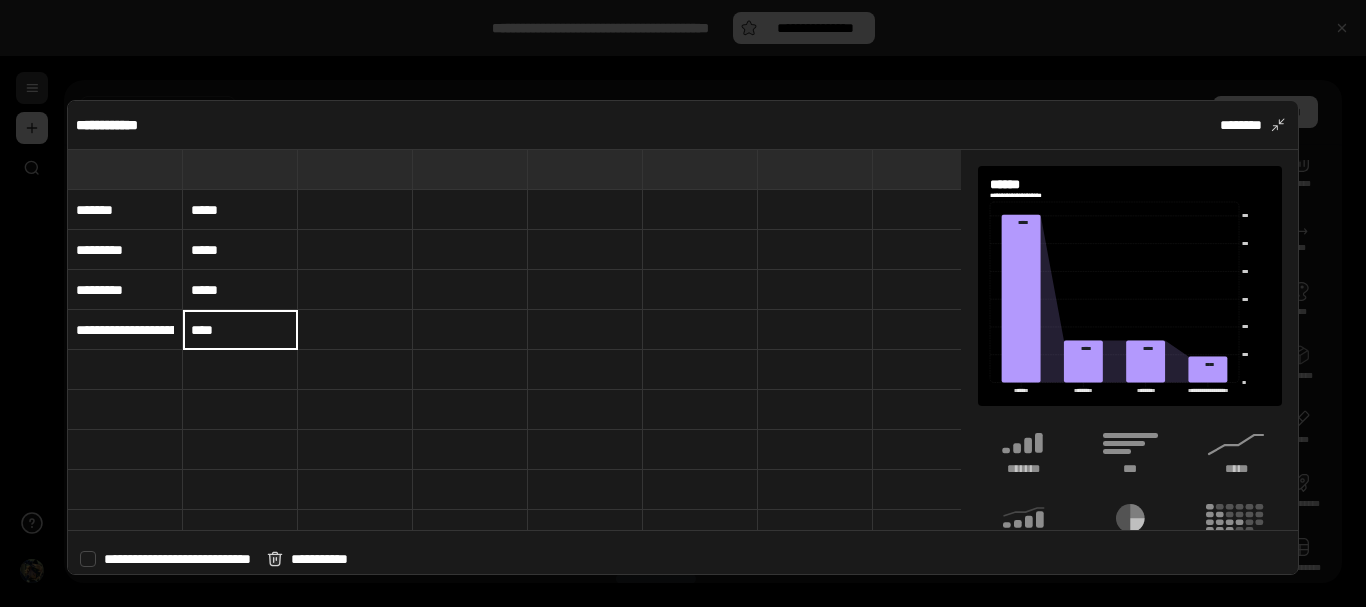 type on "****" 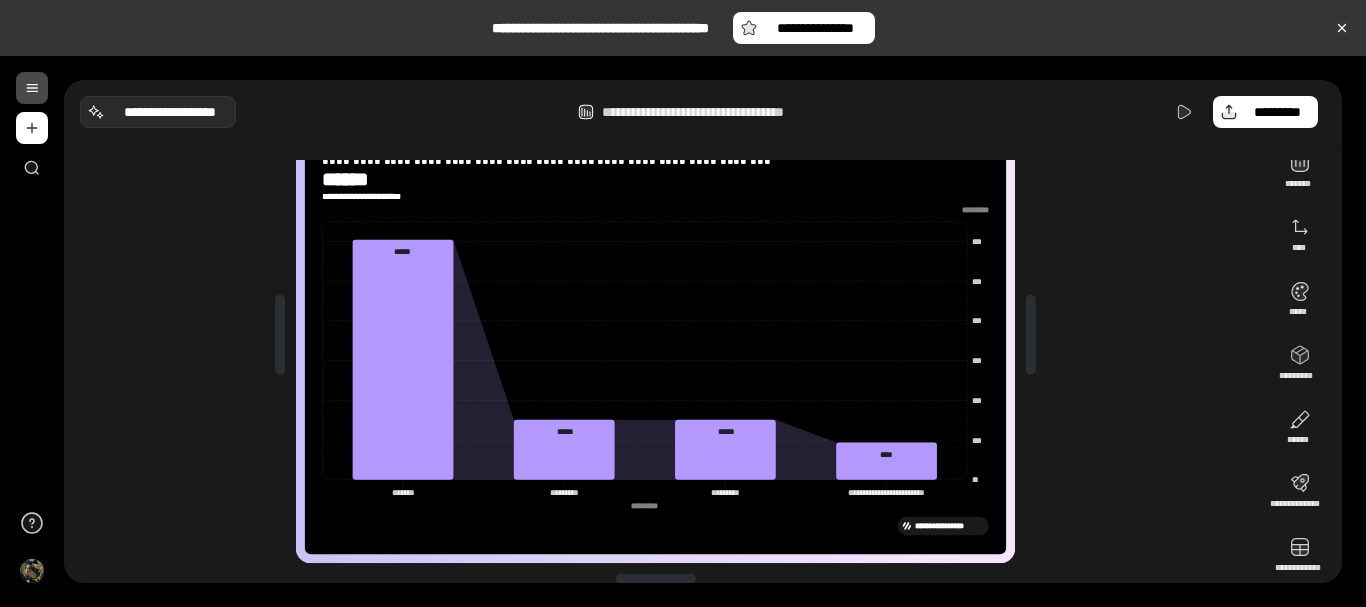 click on "**********" at bounding box center [170, 112] 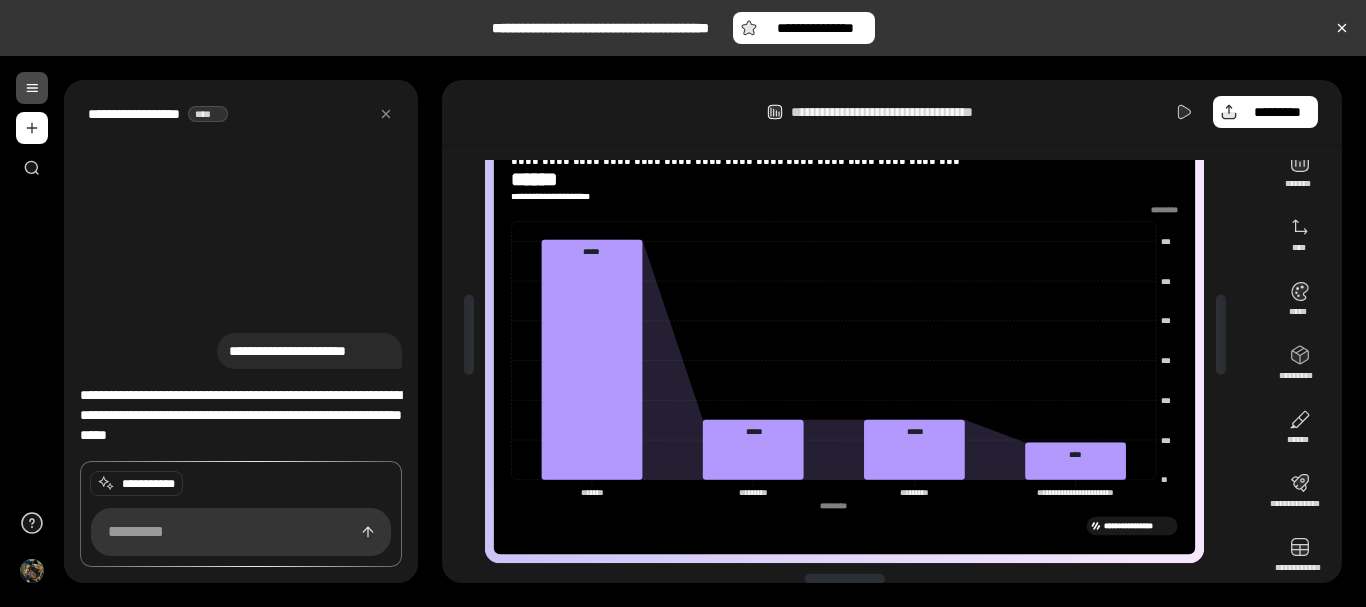 click at bounding box center (241, 532) 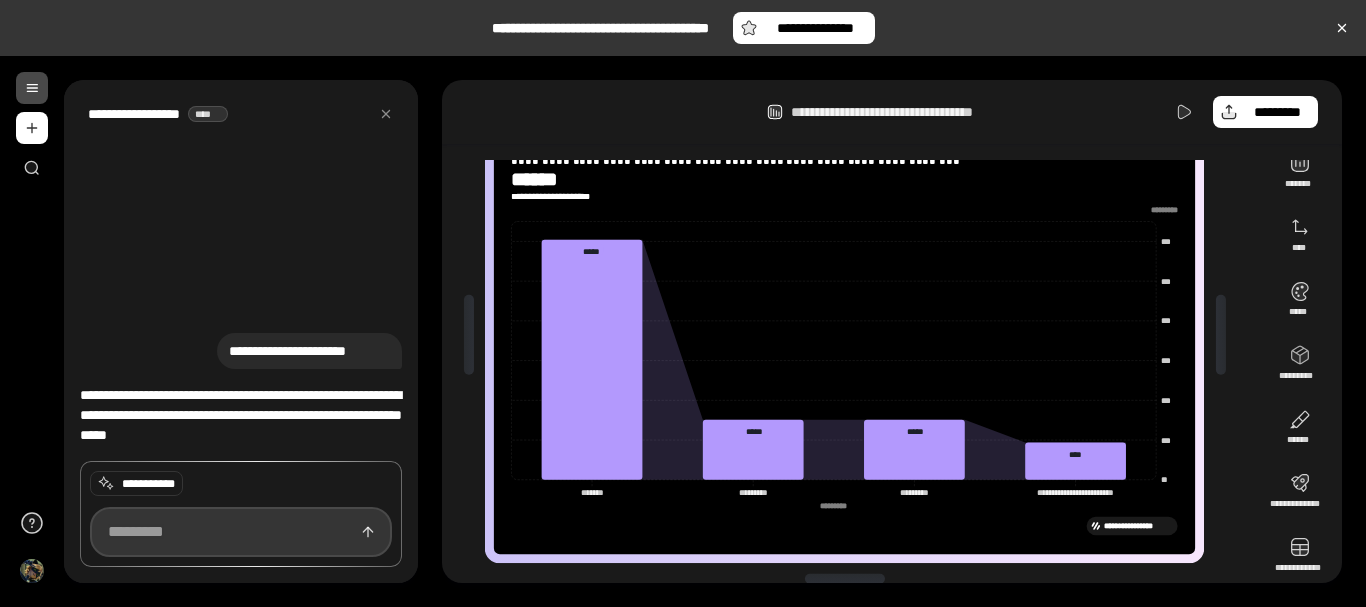 type on "**********" 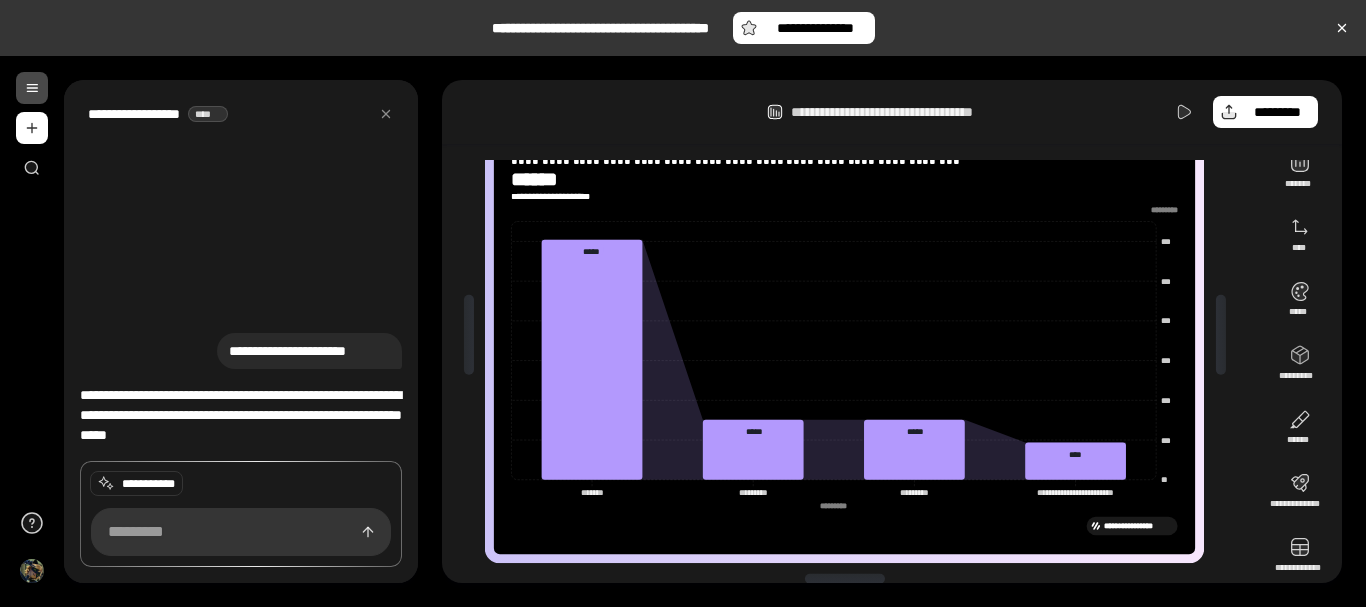click on "**********" at bounding box center [241, 514] 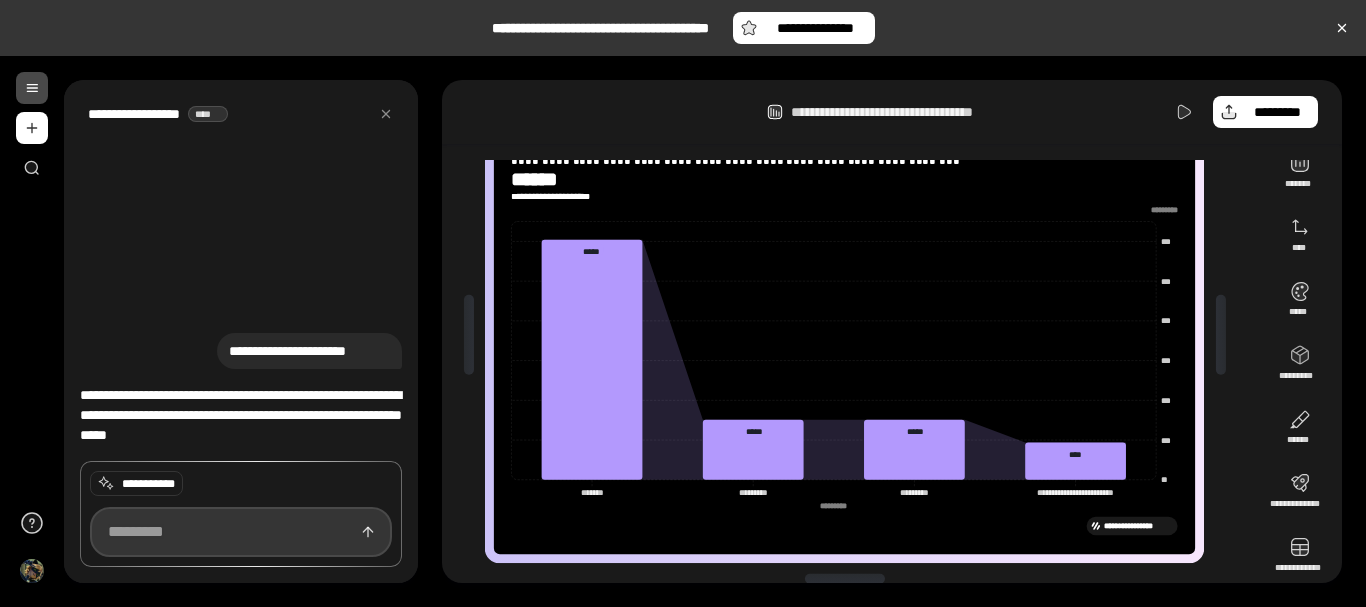 click at bounding box center (241, 532) 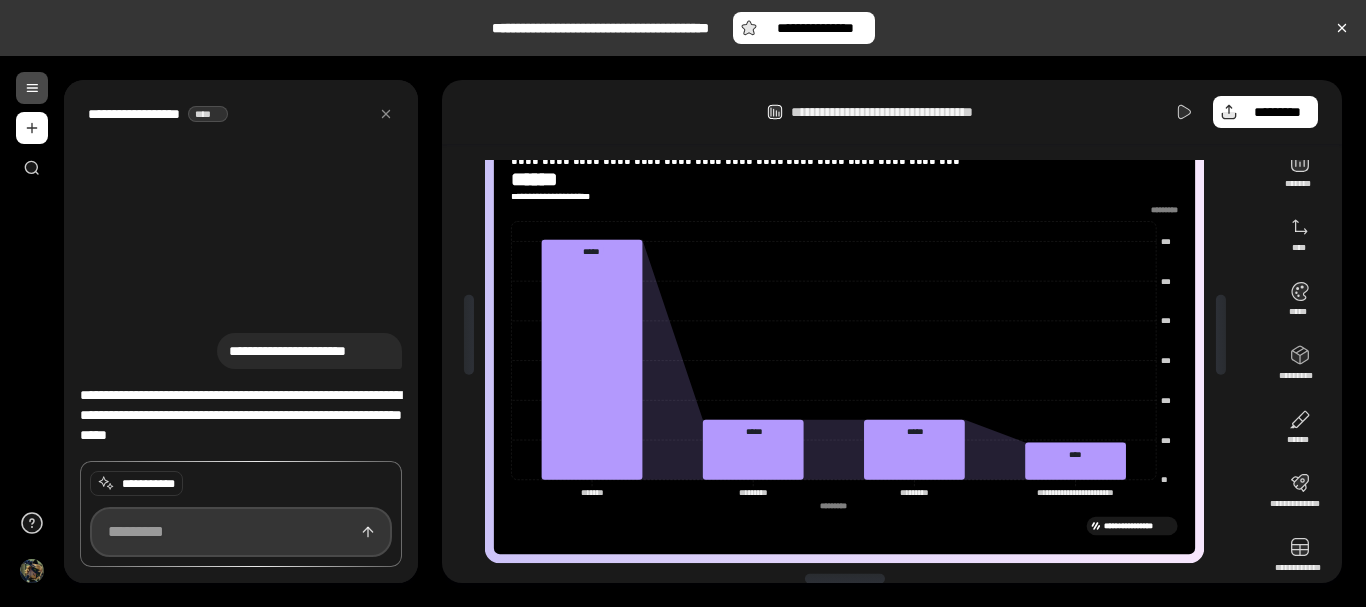 click at bounding box center (241, 532) 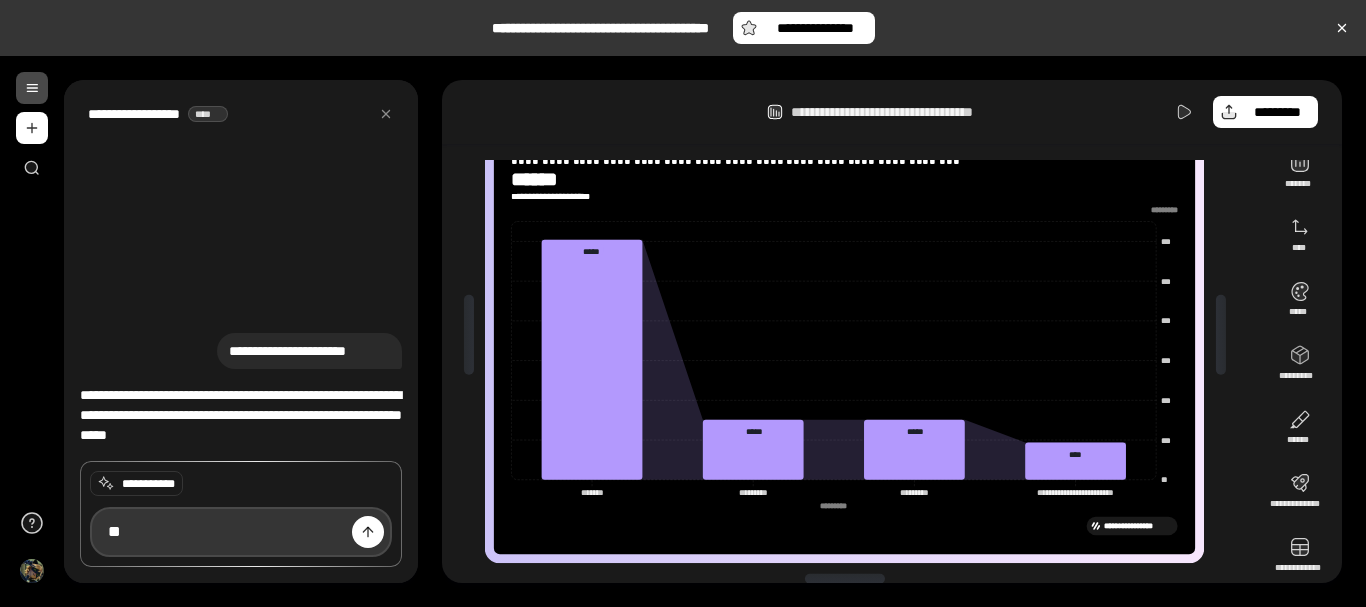 type on "*" 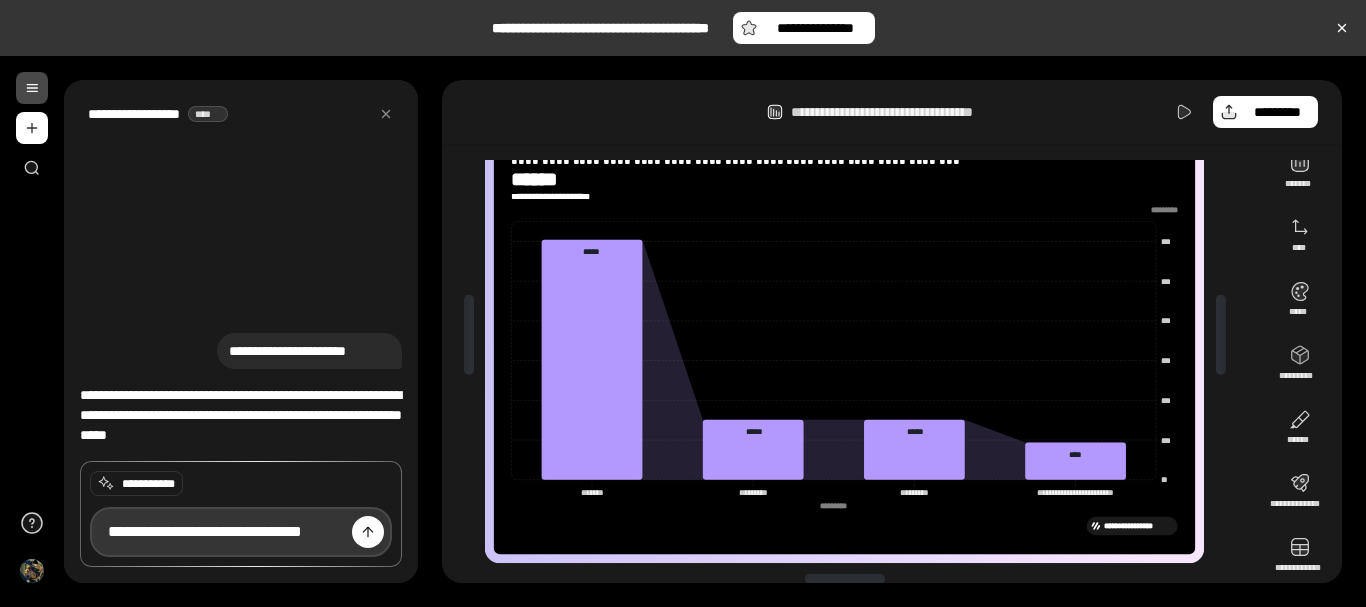 scroll, scrollTop: 0, scrollLeft: 21, axis: horizontal 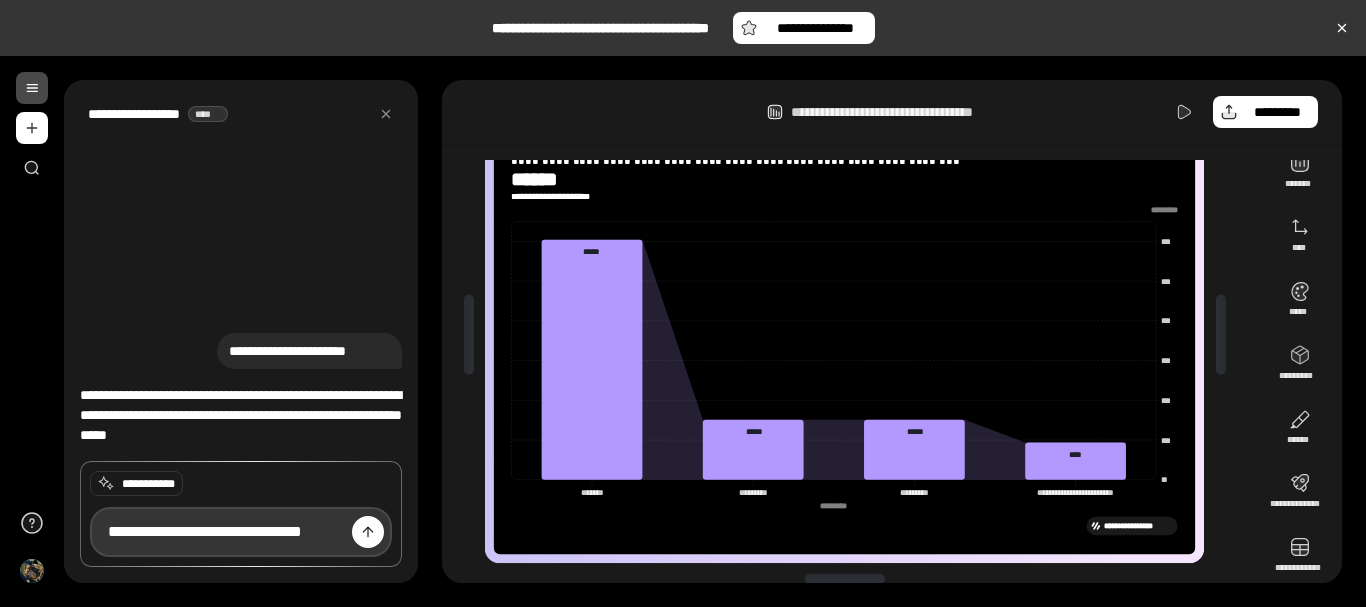 type on "**********" 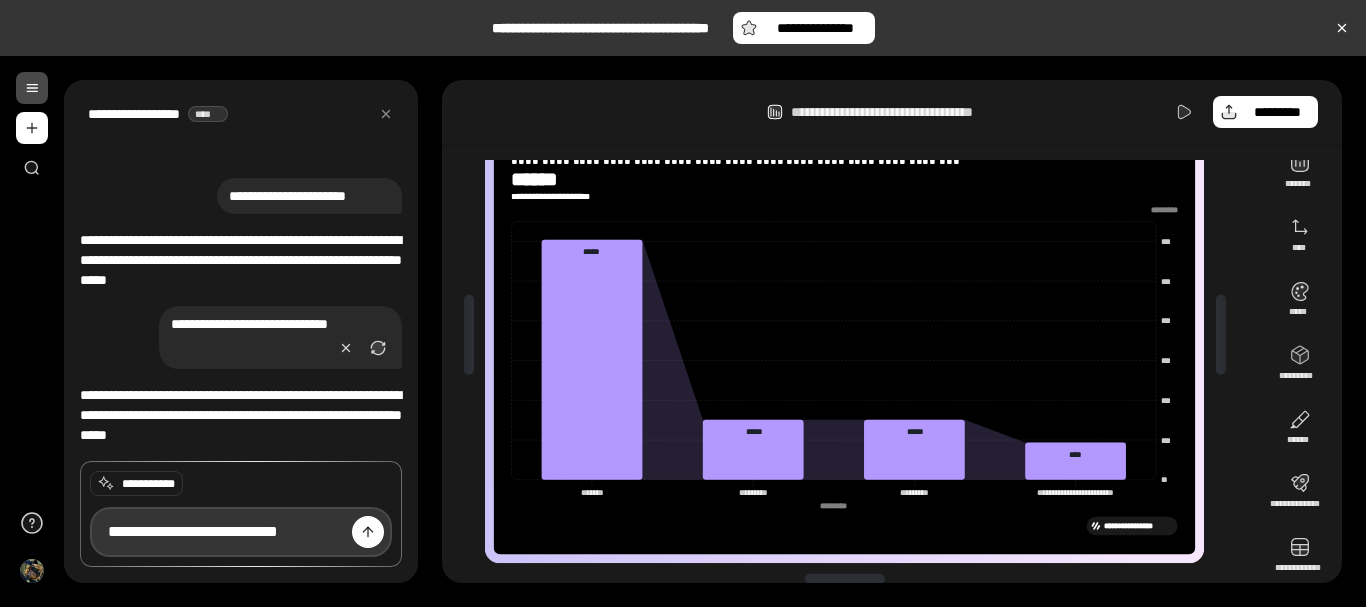 scroll, scrollTop: 0, scrollLeft: 1, axis: horizontal 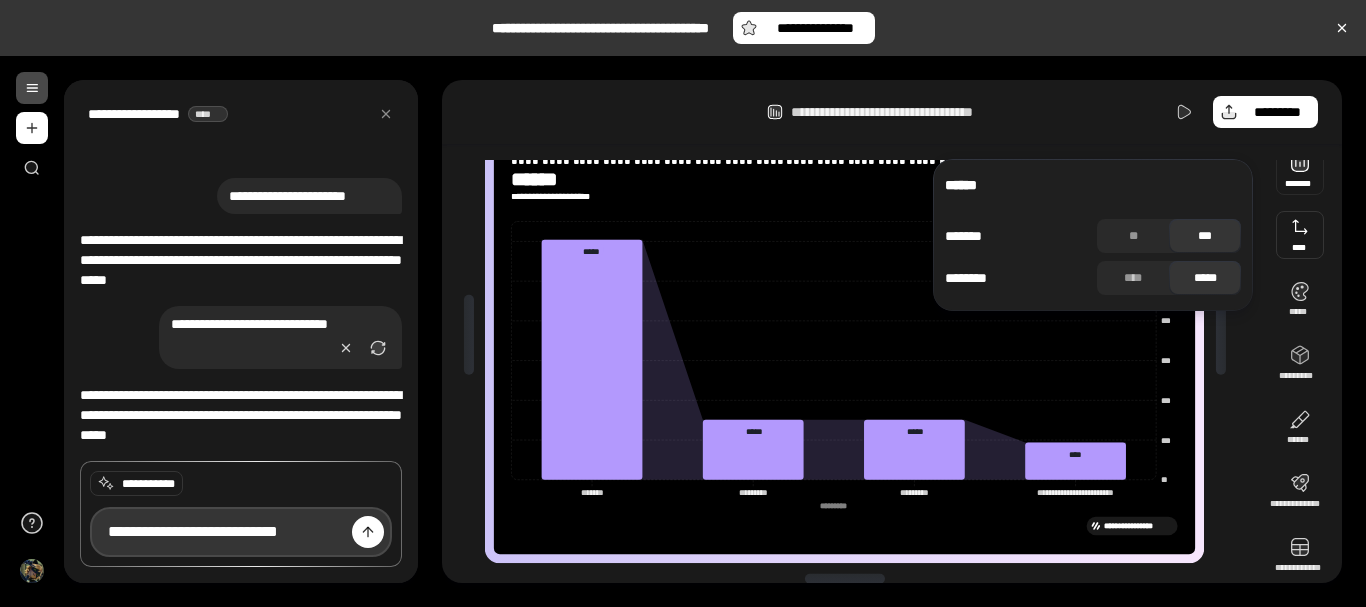 type on "**********" 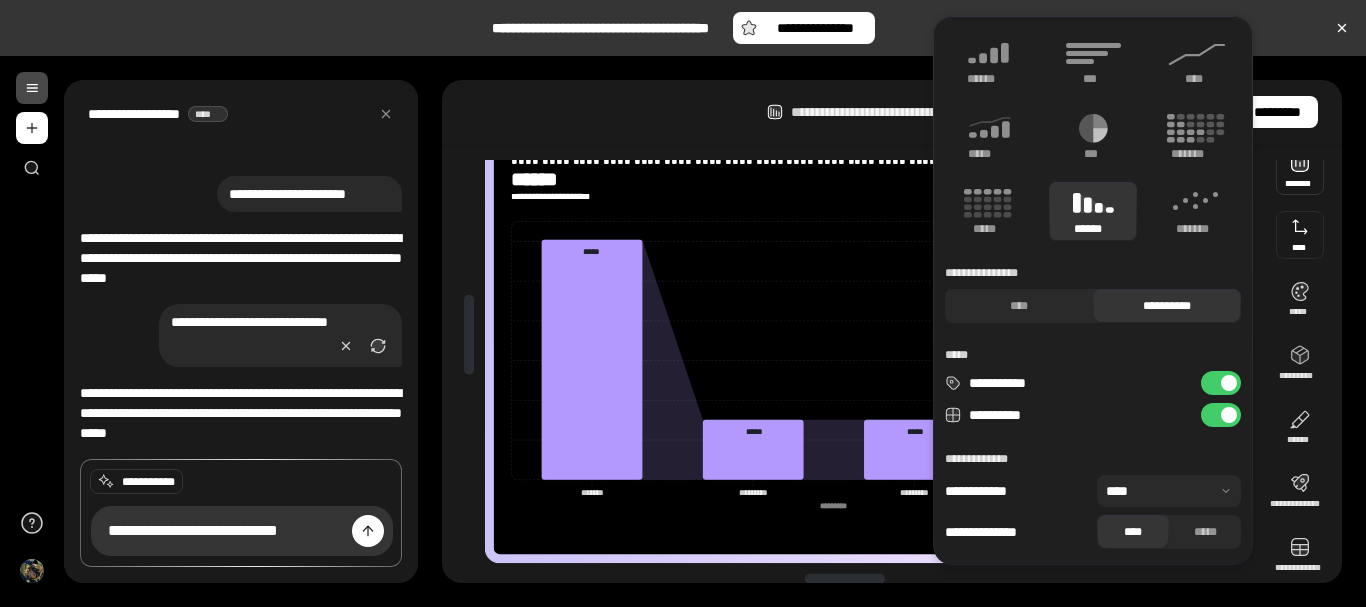 scroll, scrollTop: 0, scrollLeft: 0, axis: both 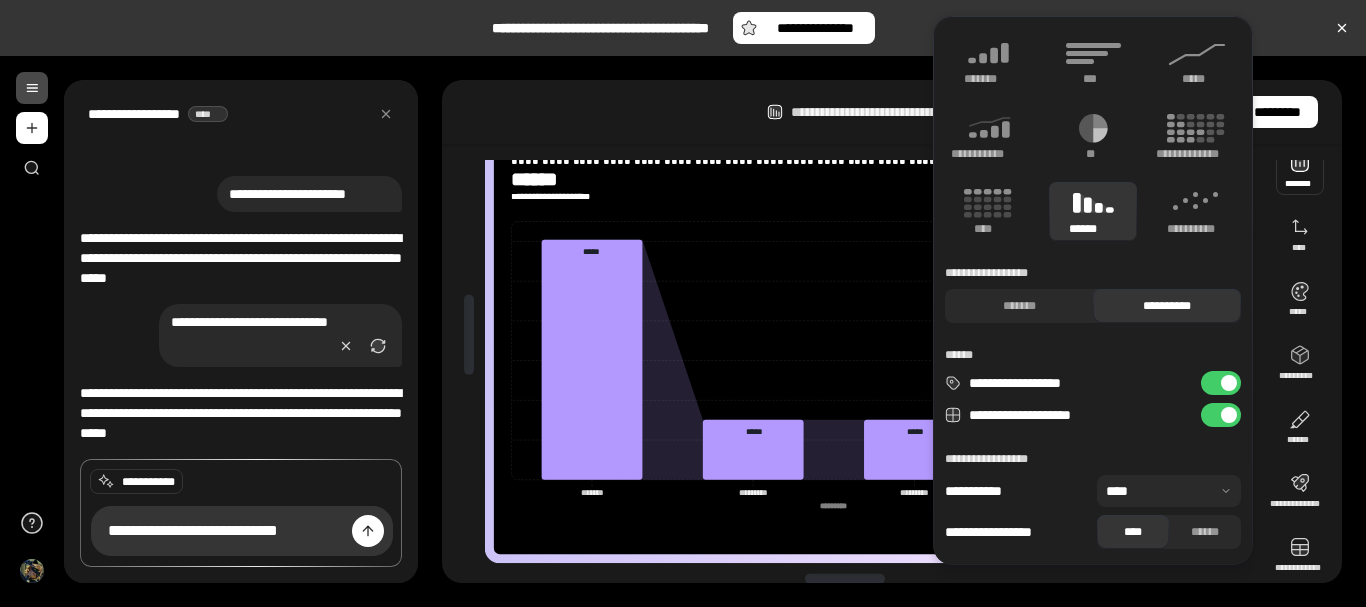 click at bounding box center [1300, 171] 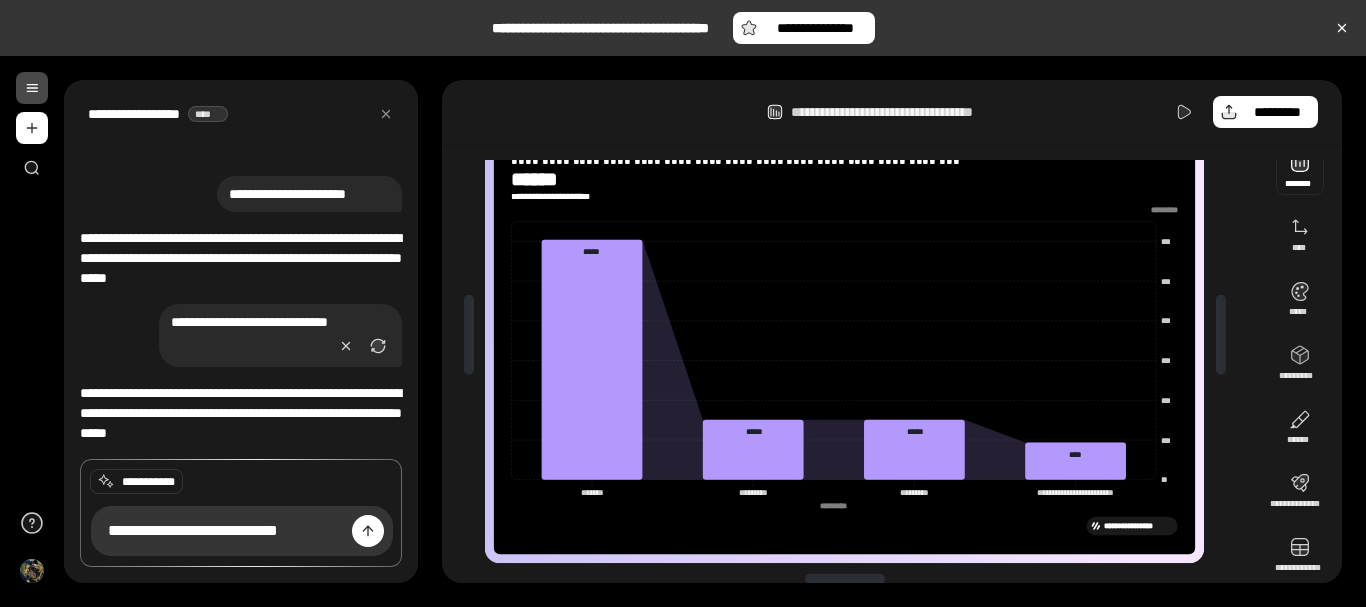 click at bounding box center [1300, 171] 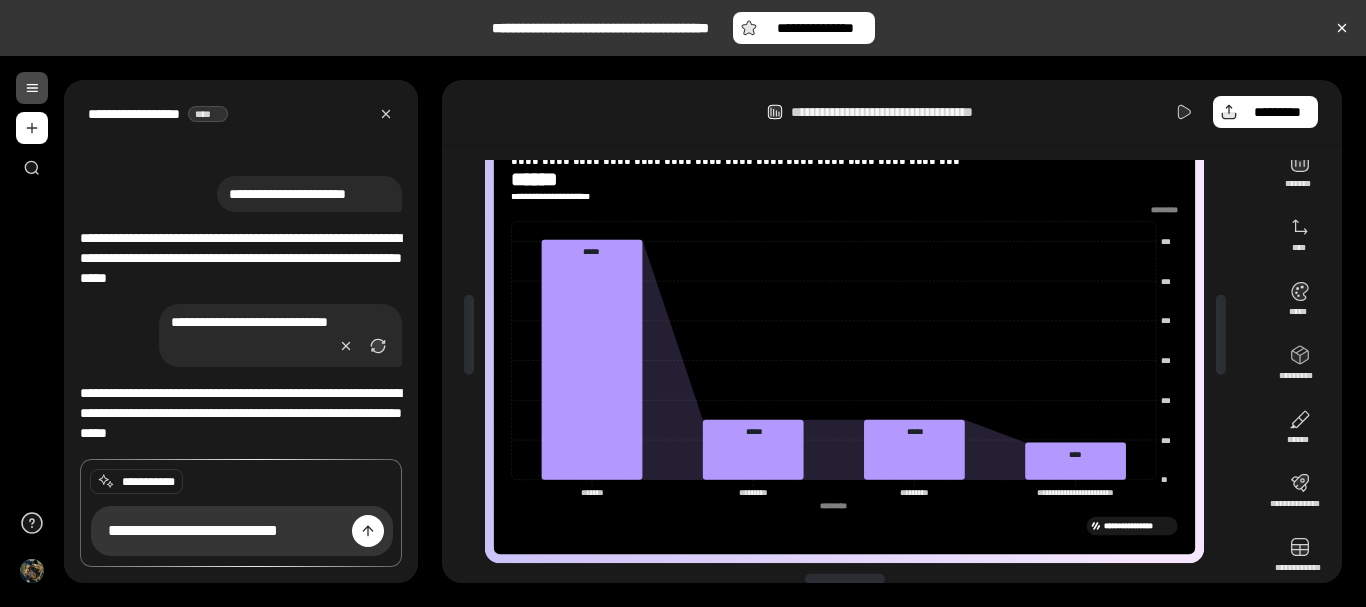 click 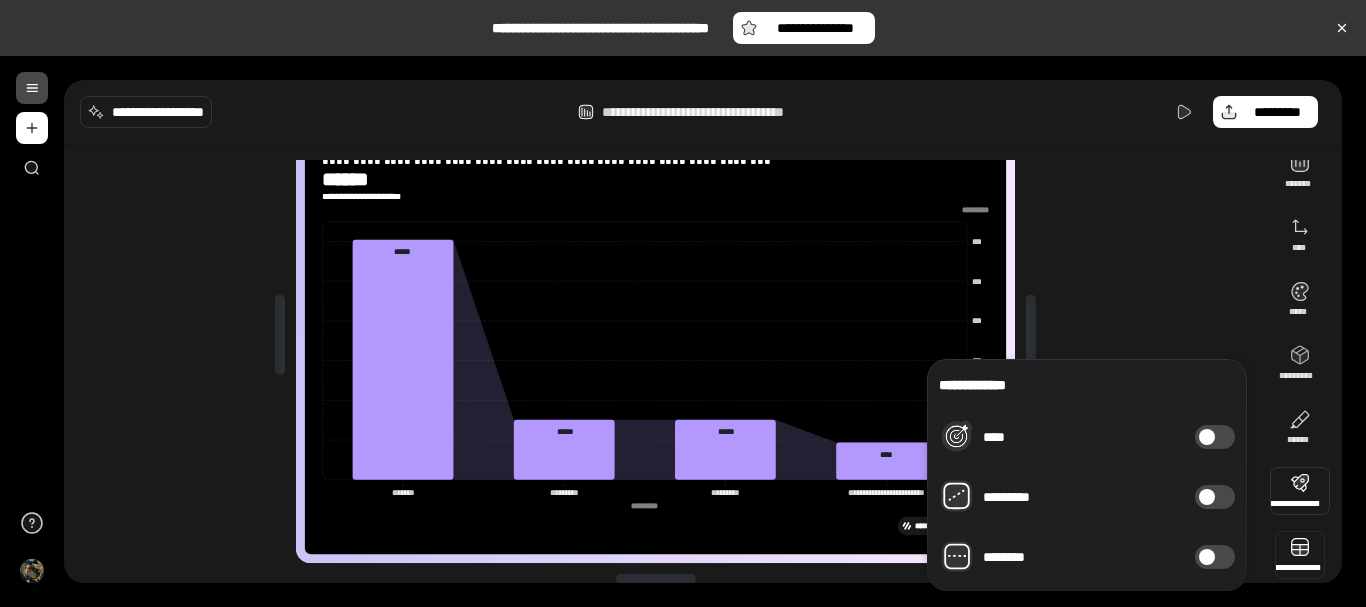 click at bounding box center (1300, 555) 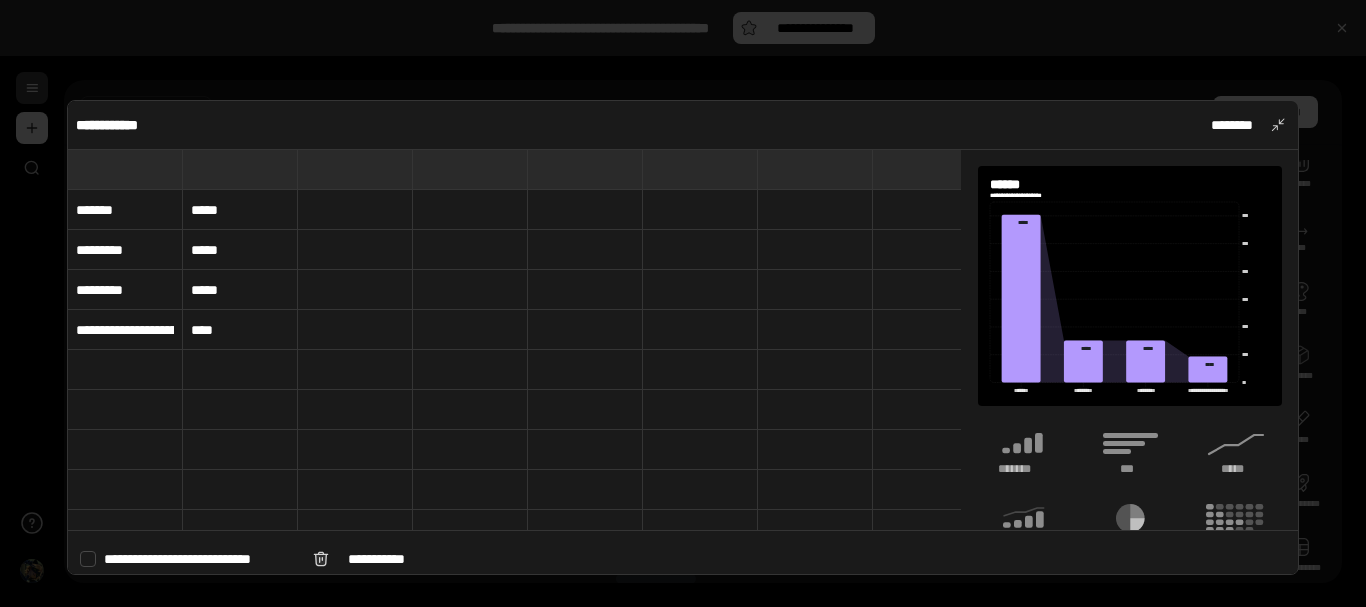 click on "*****" at bounding box center (240, 290) 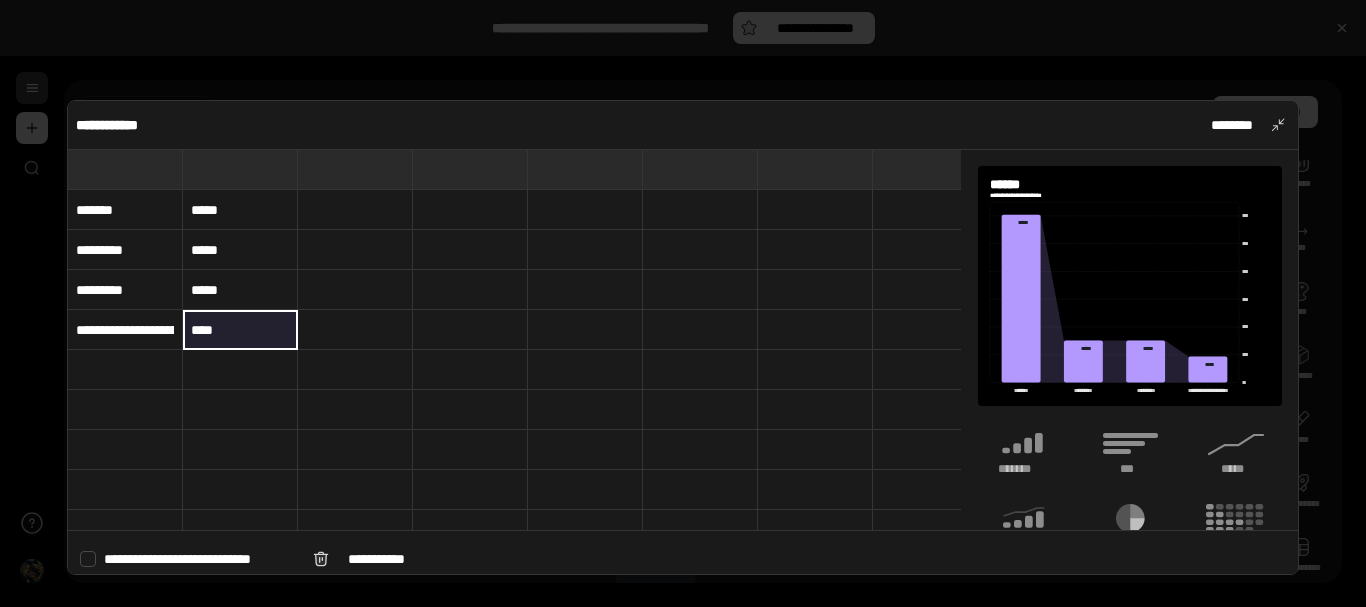 drag, startPoint x: 258, startPoint y: 335, endPoint x: 198, endPoint y: 296, distance: 71.561165 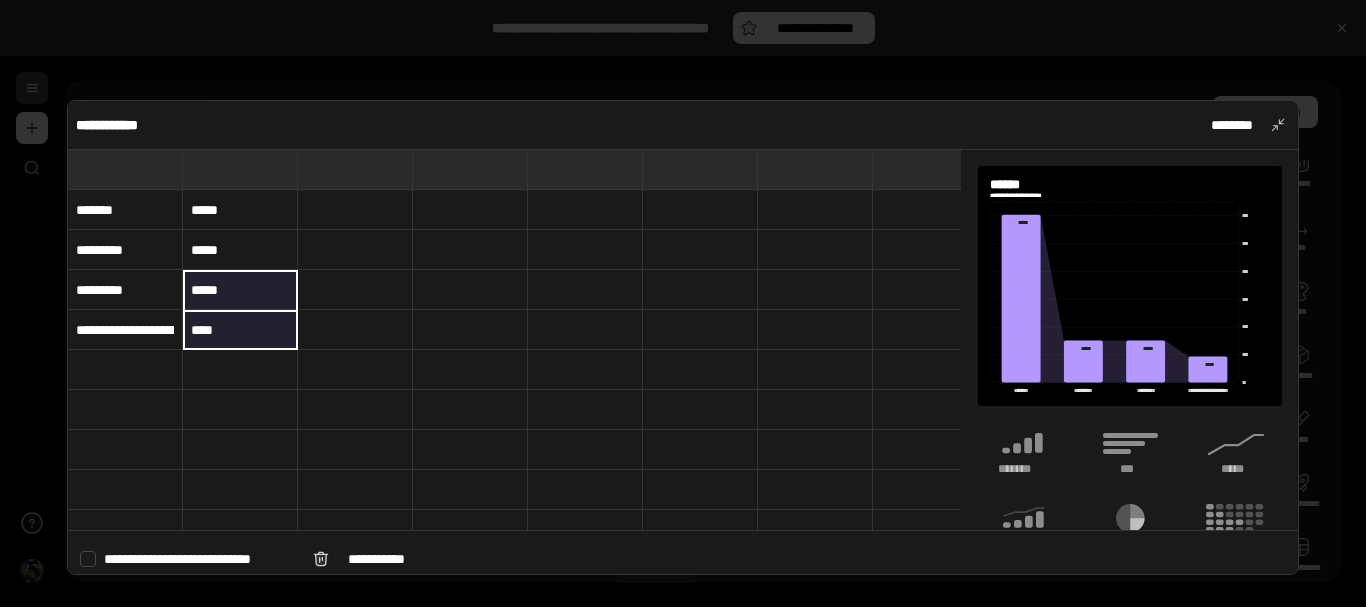 click on "*******" at bounding box center [125, 210] 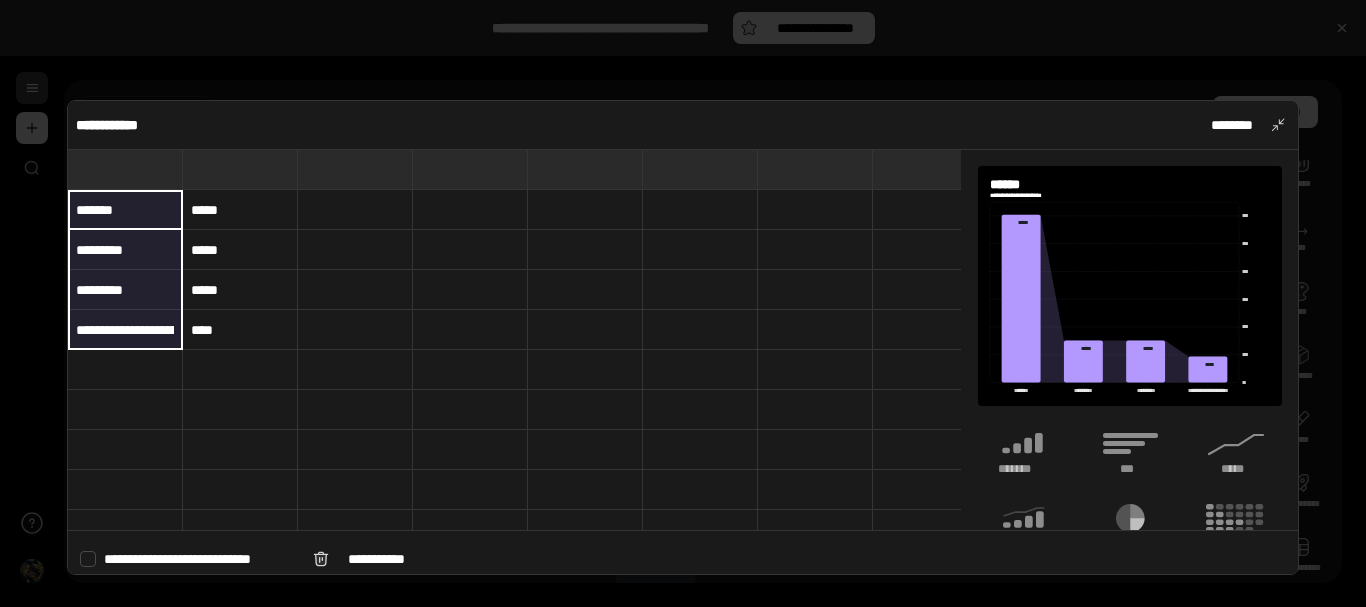 drag, startPoint x: 132, startPoint y: 212, endPoint x: 170, endPoint y: 325, distance: 119.218285 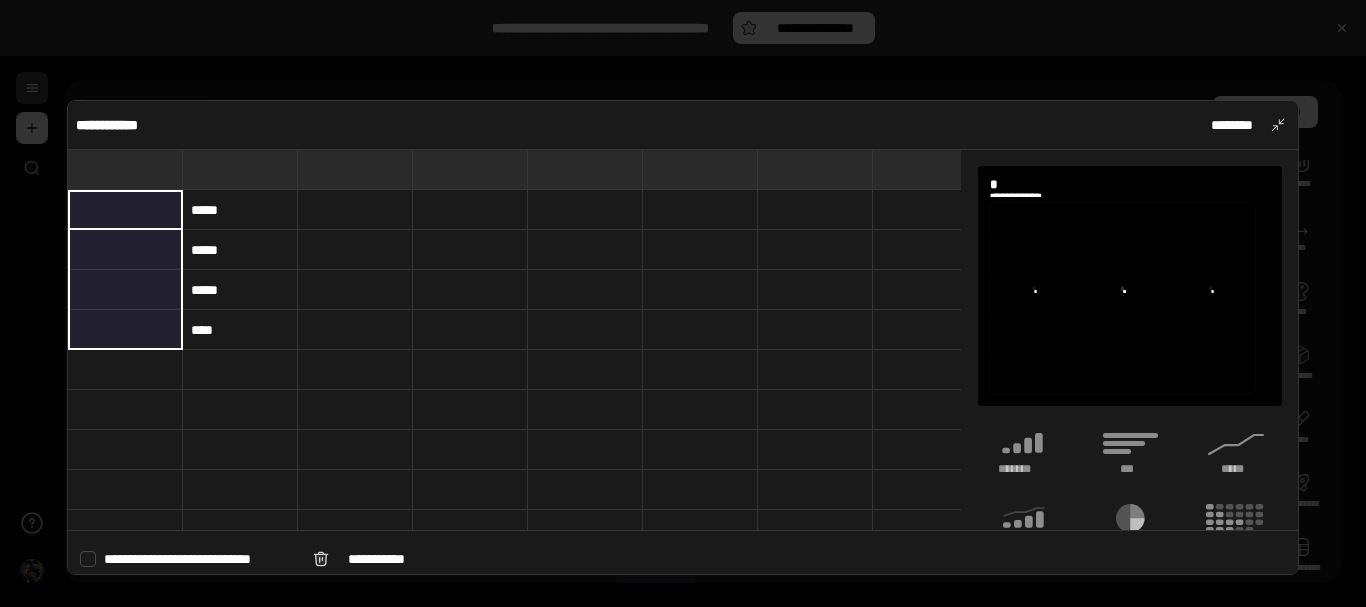 click at bounding box center [125, 330] 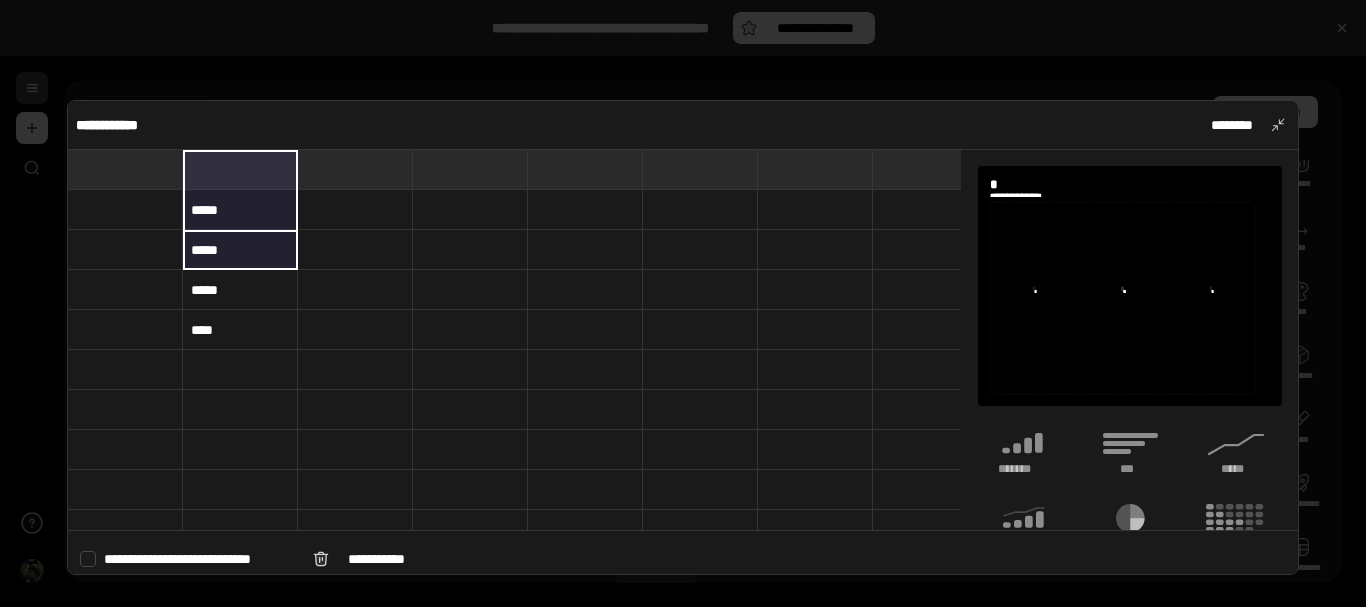 drag, startPoint x: 264, startPoint y: 318, endPoint x: 228, endPoint y: 165, distance: 157.17824 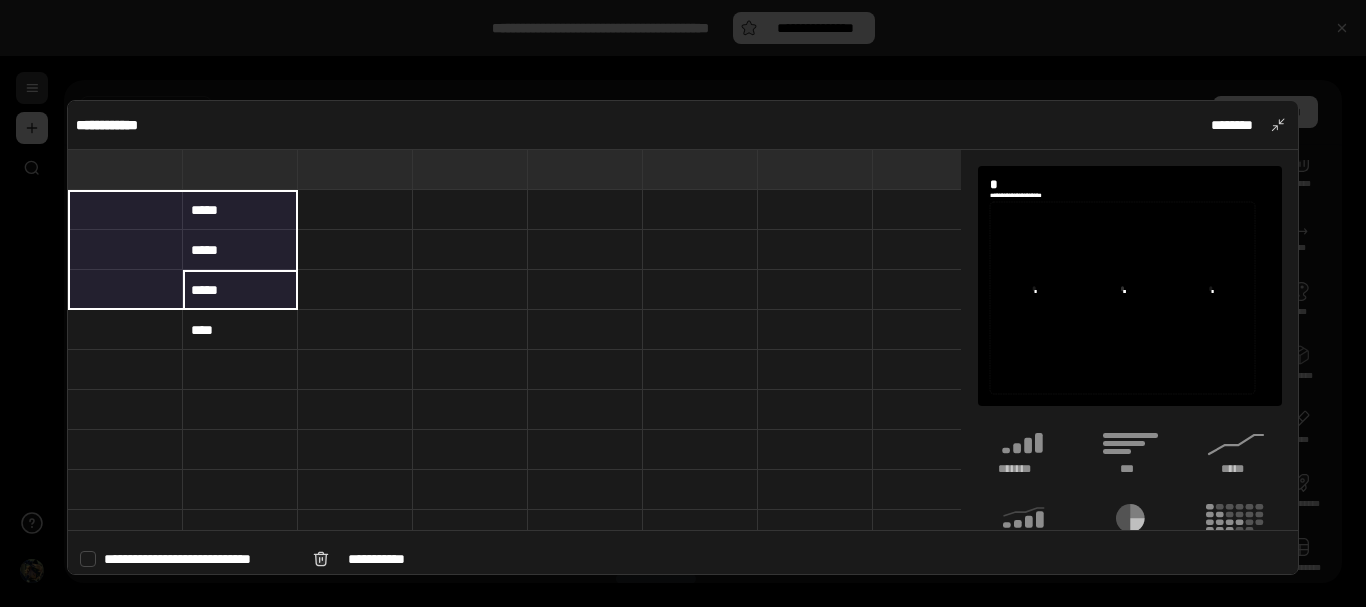 click at bounding box center (125, 210) 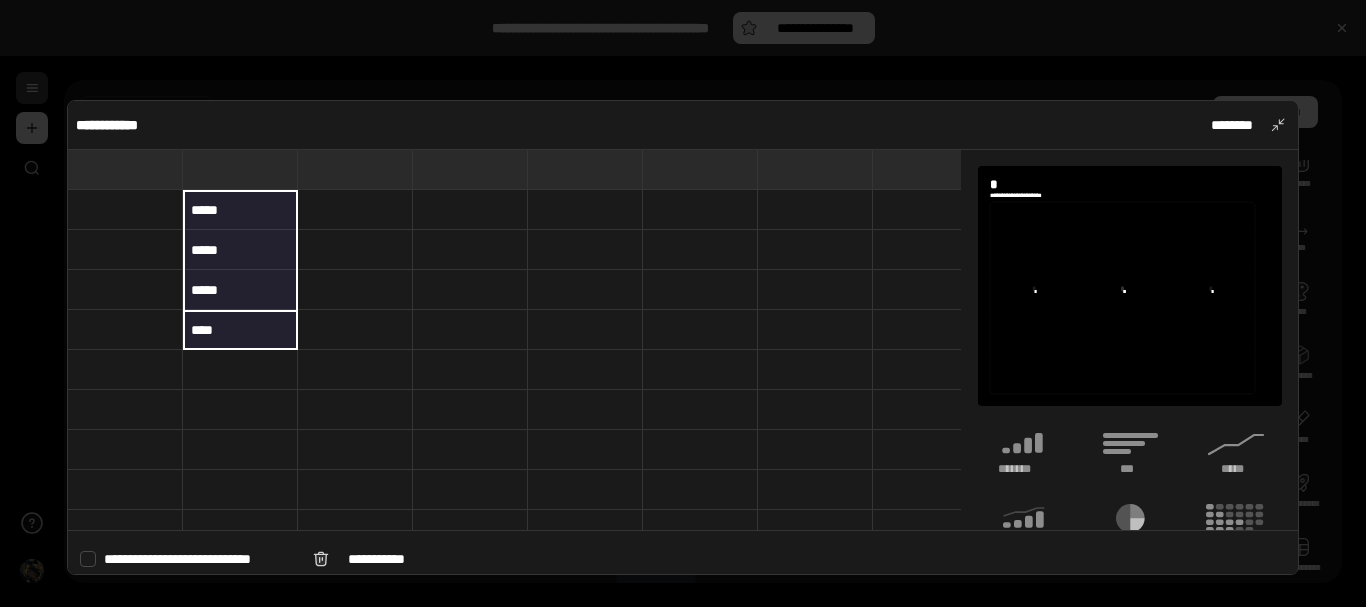 drag, startPoint x: 251, startPoint y: 333, endPoint x: 230, endPoint y: 201, distance: 133.66002 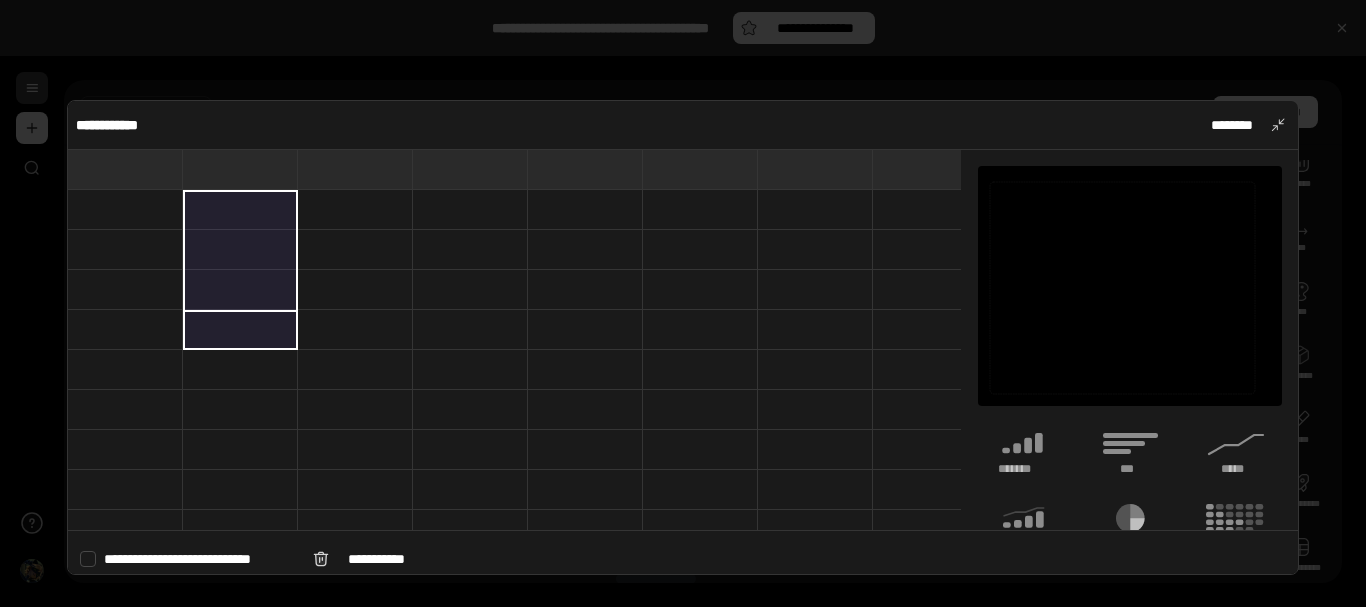 click at bounding box center (125, 210) 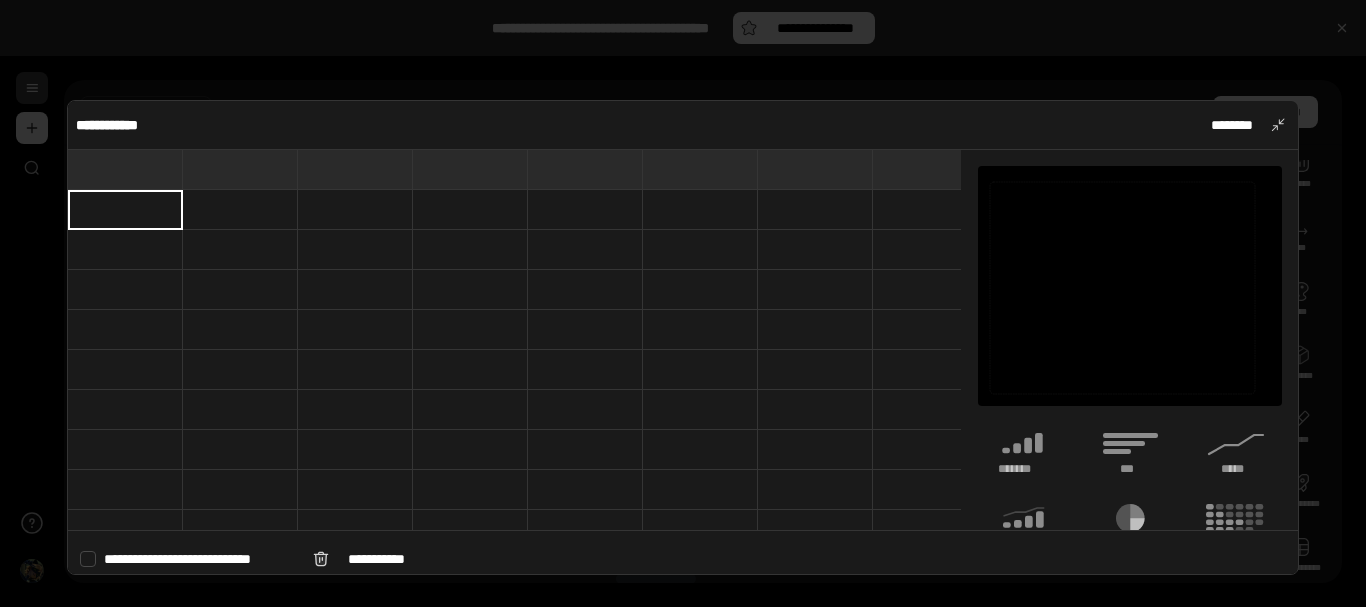 click at bounding box center (125, 210) 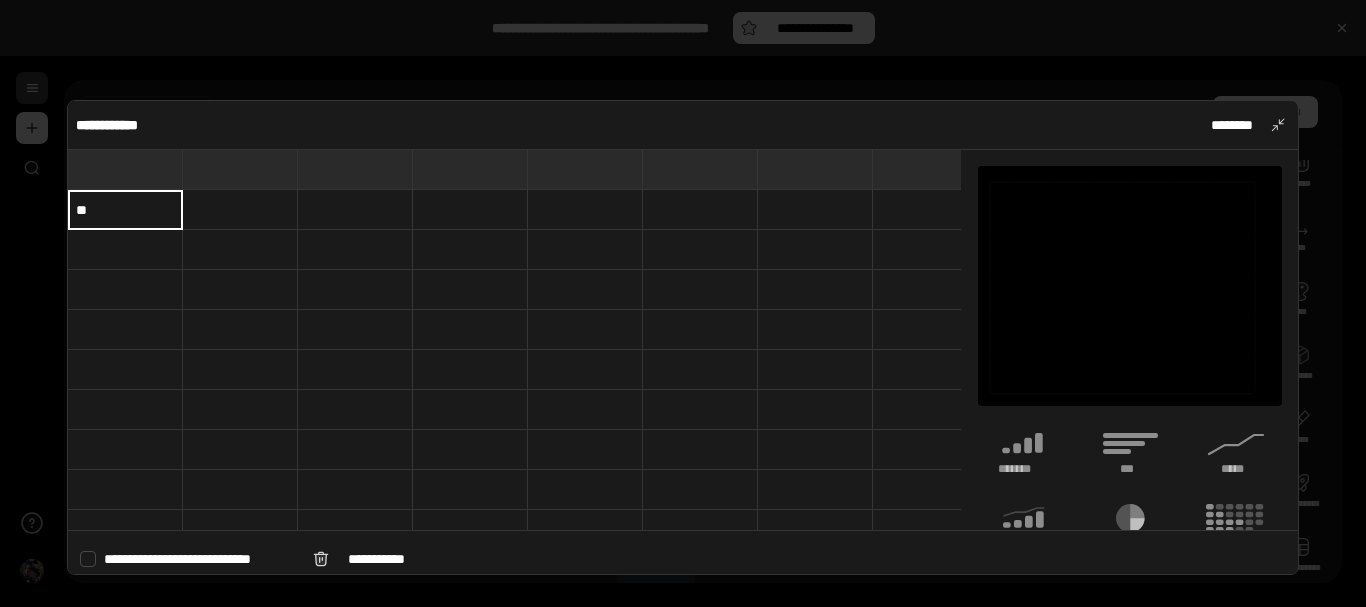 type on "**" 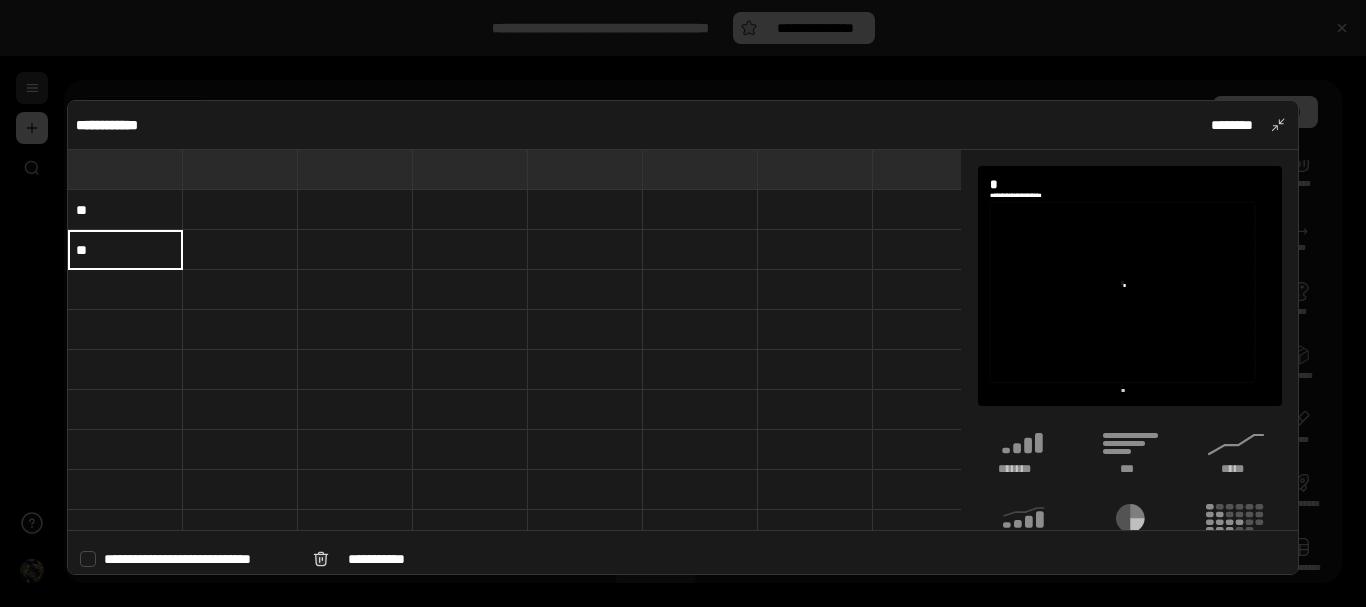 type on "**" 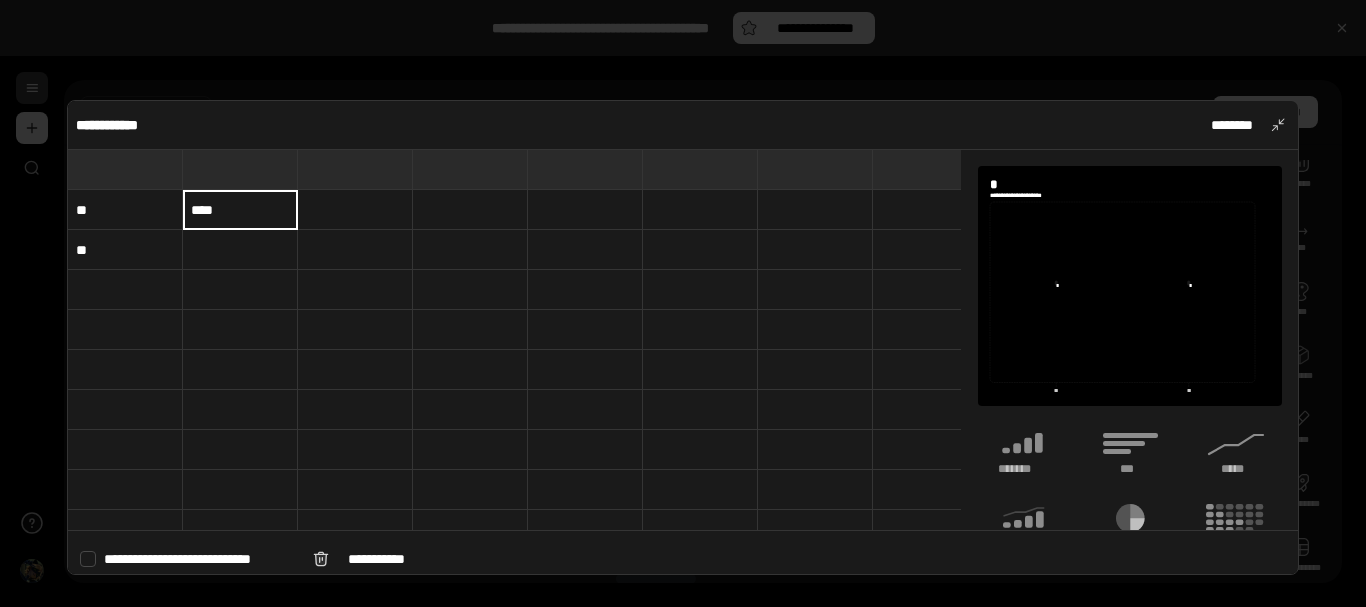 type on "****" 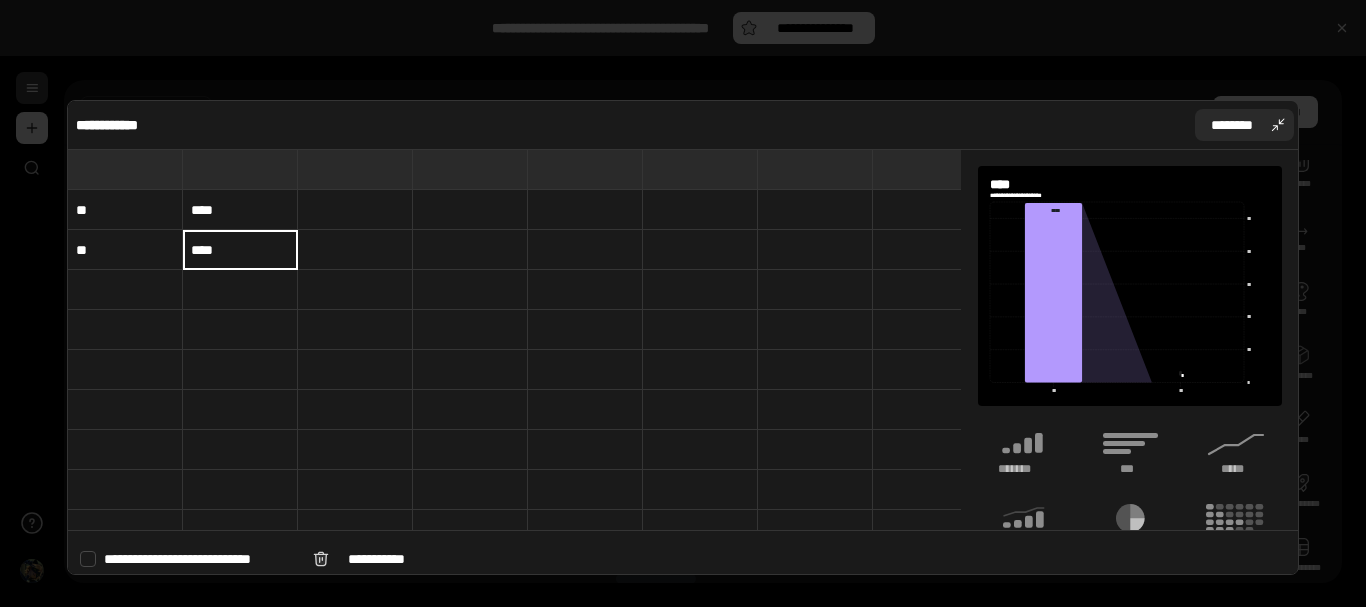 type on "****" 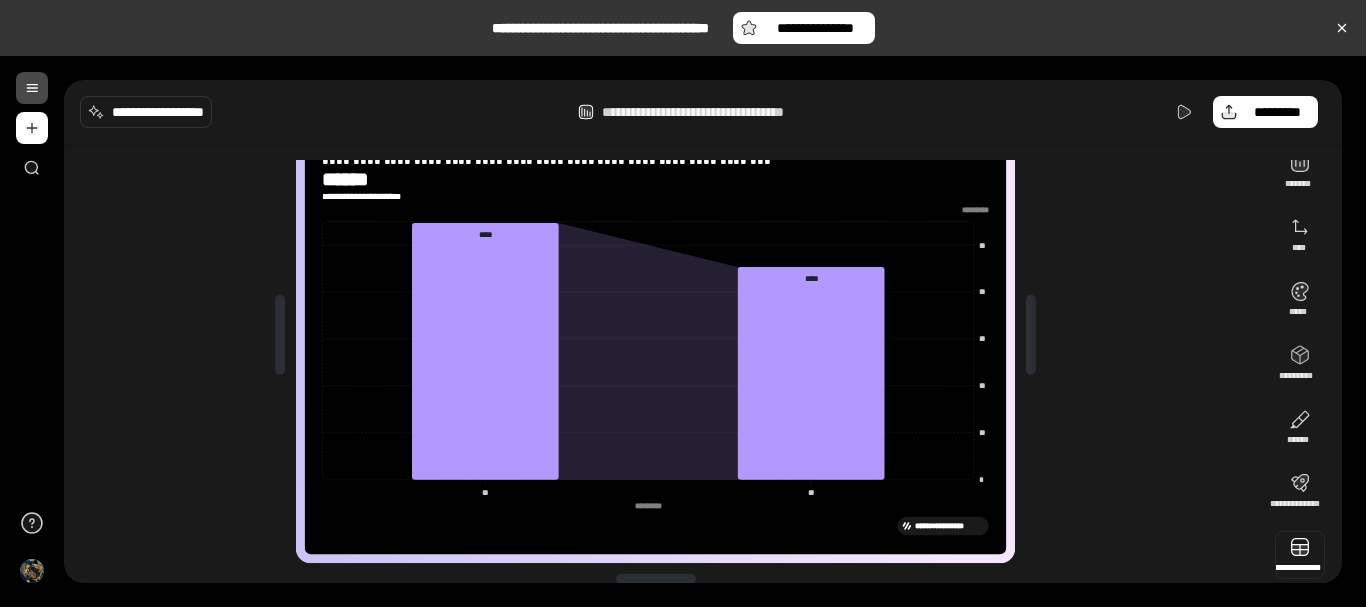 click at bounding box center (1300, 555) 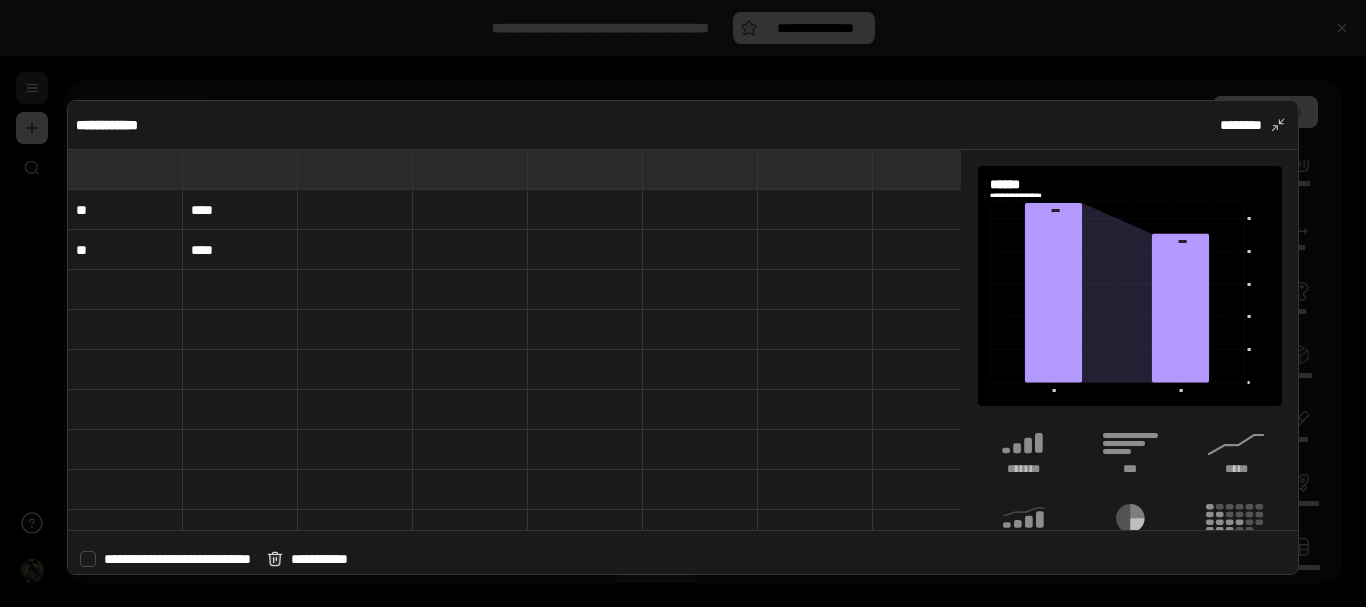 click on "****" at bounding box center [240, 210] 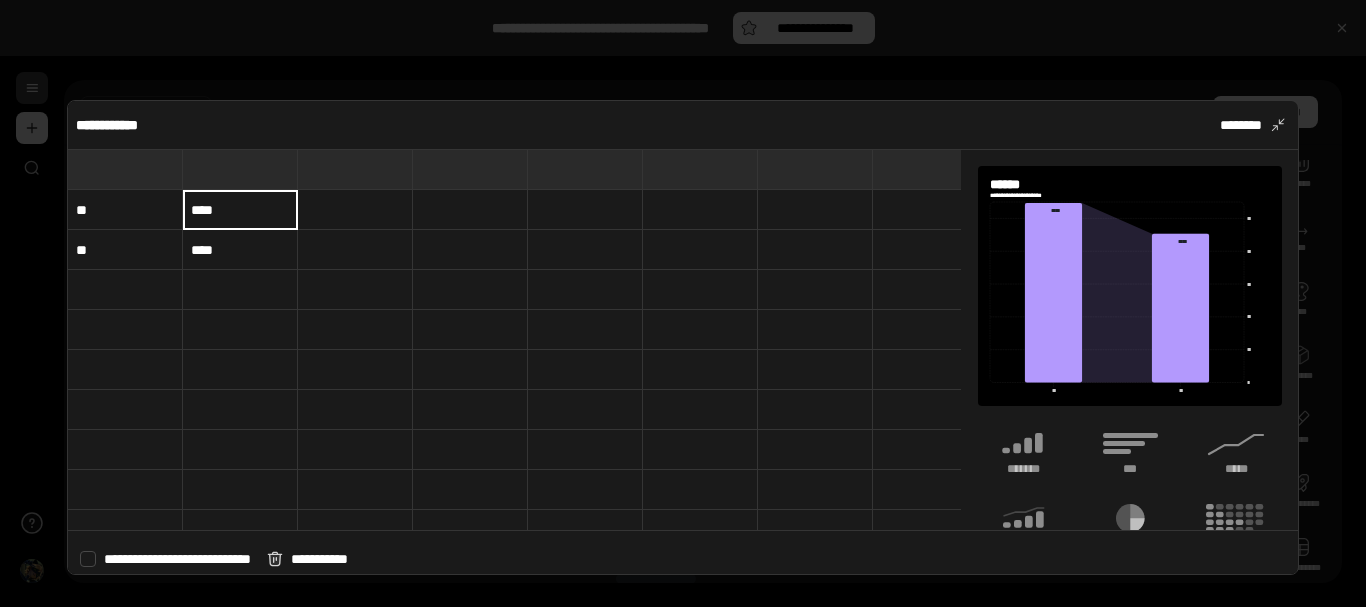 click on "****" at bounding box center [240, 210] 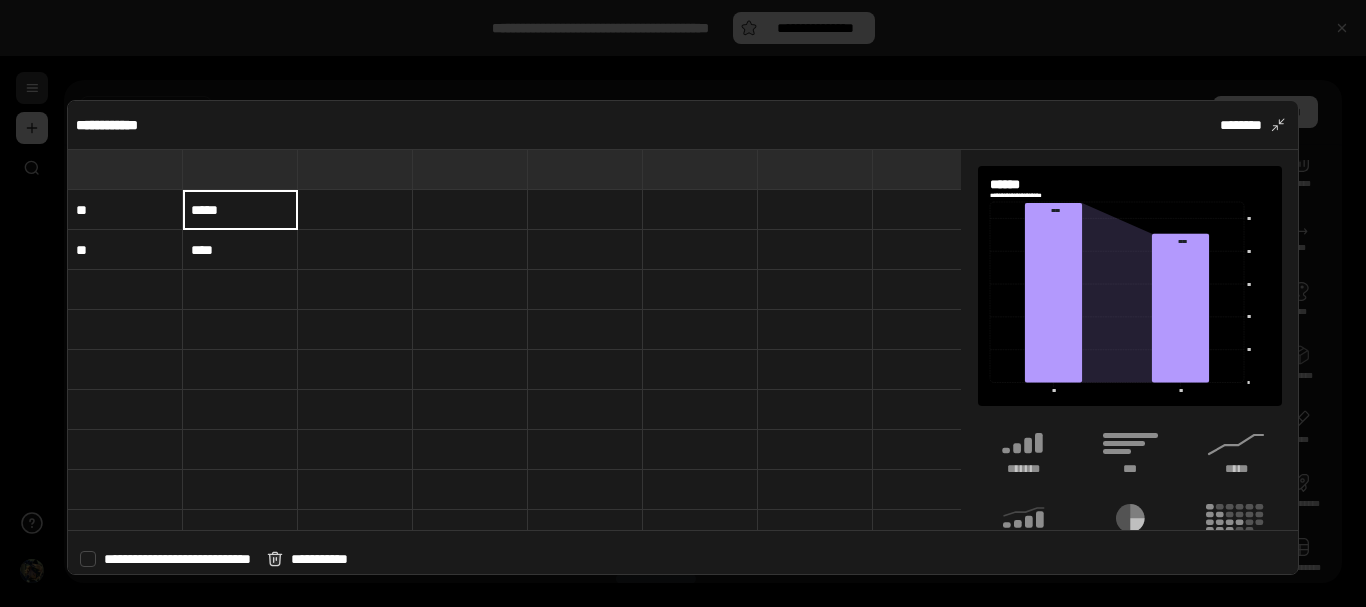 type on "*****" 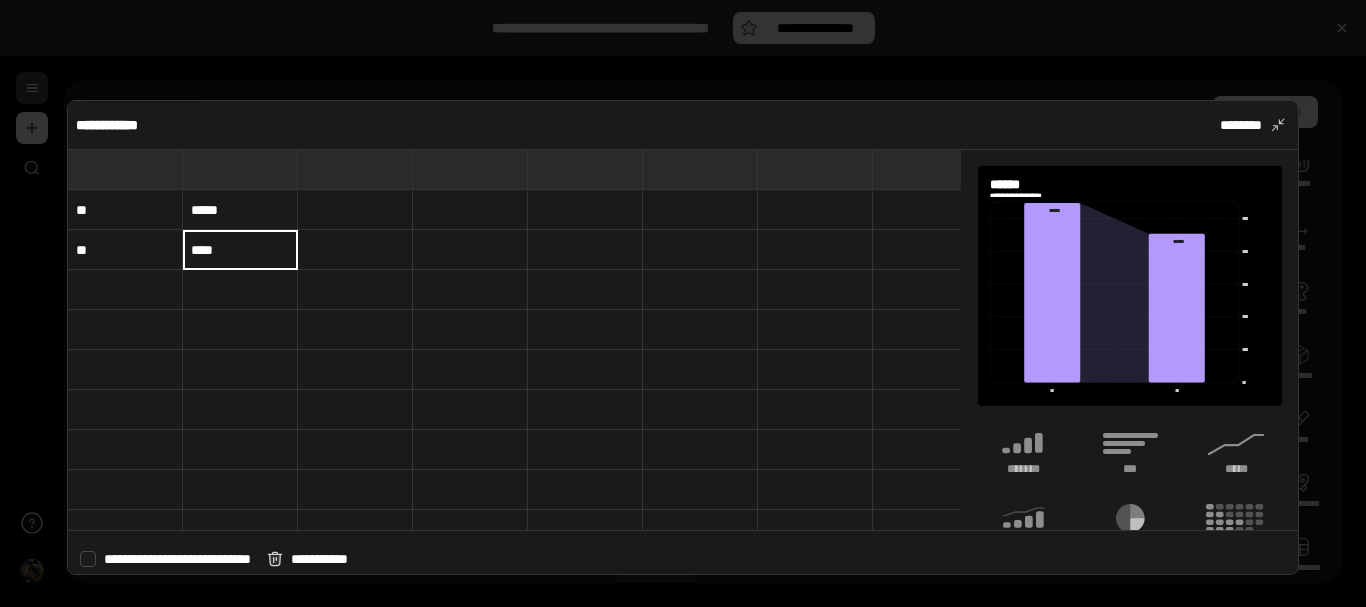 click on "****" at bounding box center [240, 250] 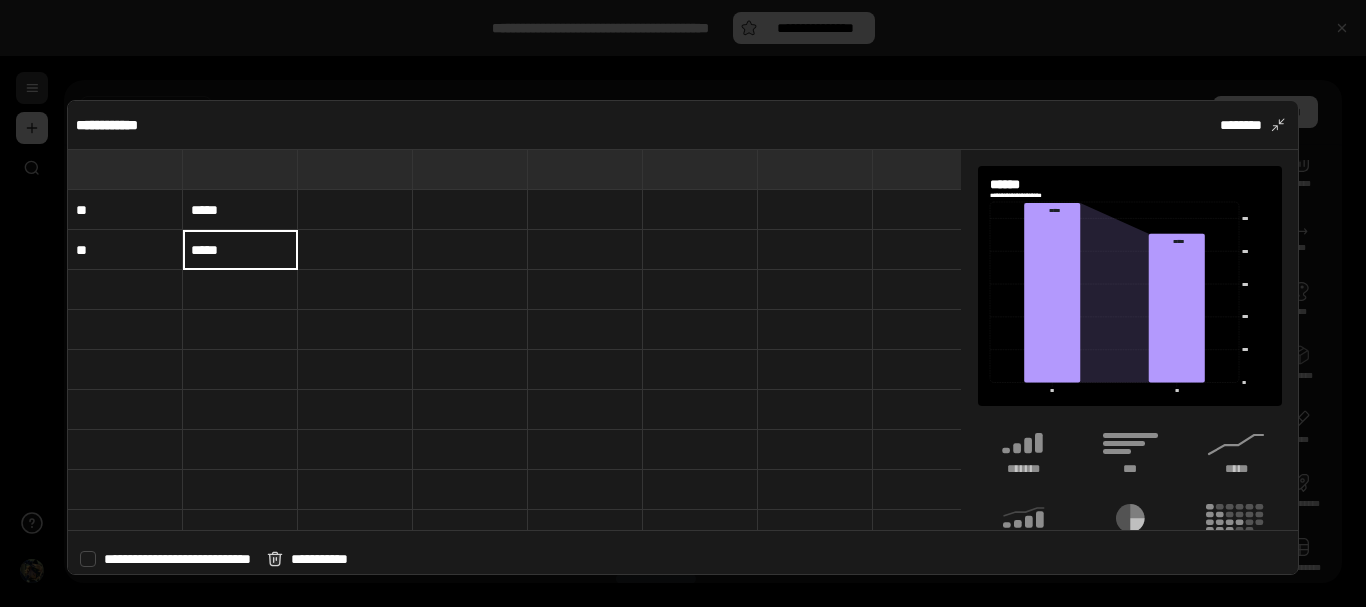 type on "*****" 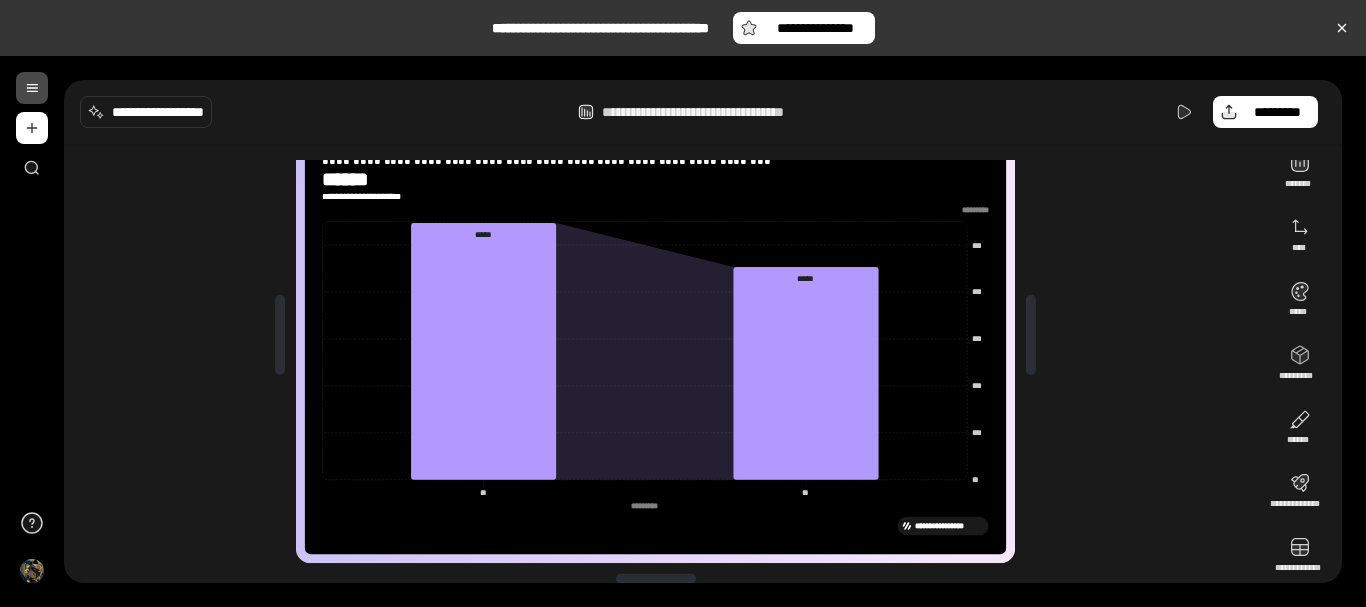 drag, startPoint x: 1019, startPoint y: 476, endPoint x: 1100, endPoint y: 368, distance: 135 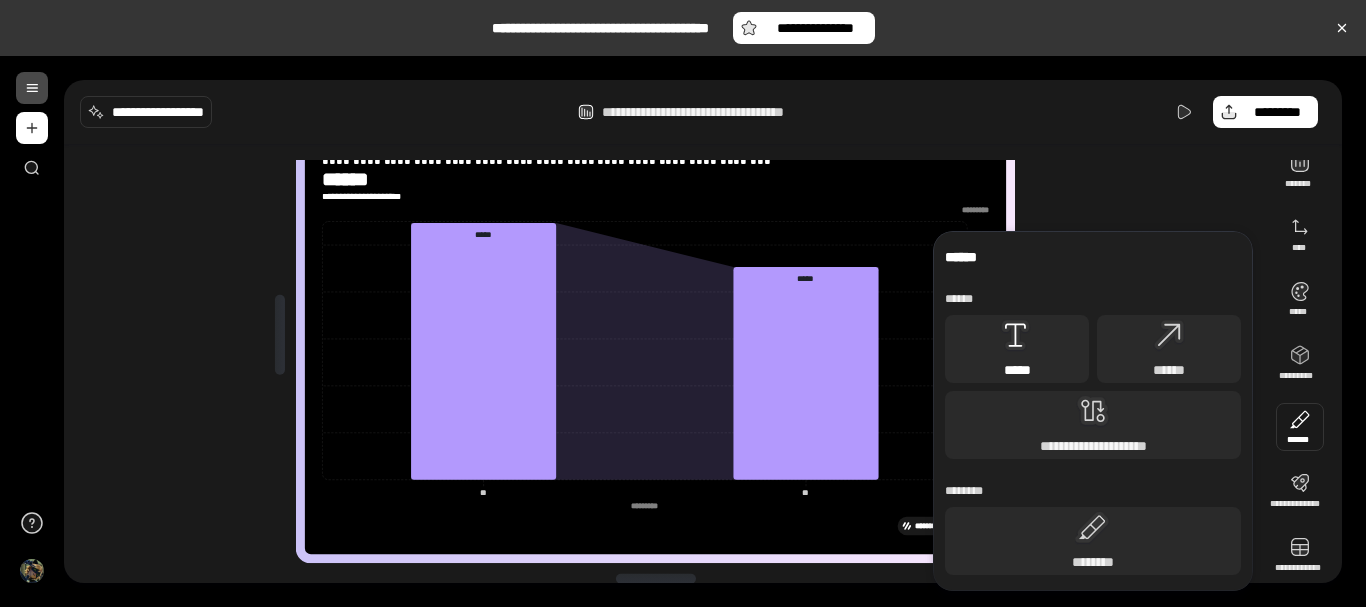 click on "*****" at bounding box center [1017, 349] 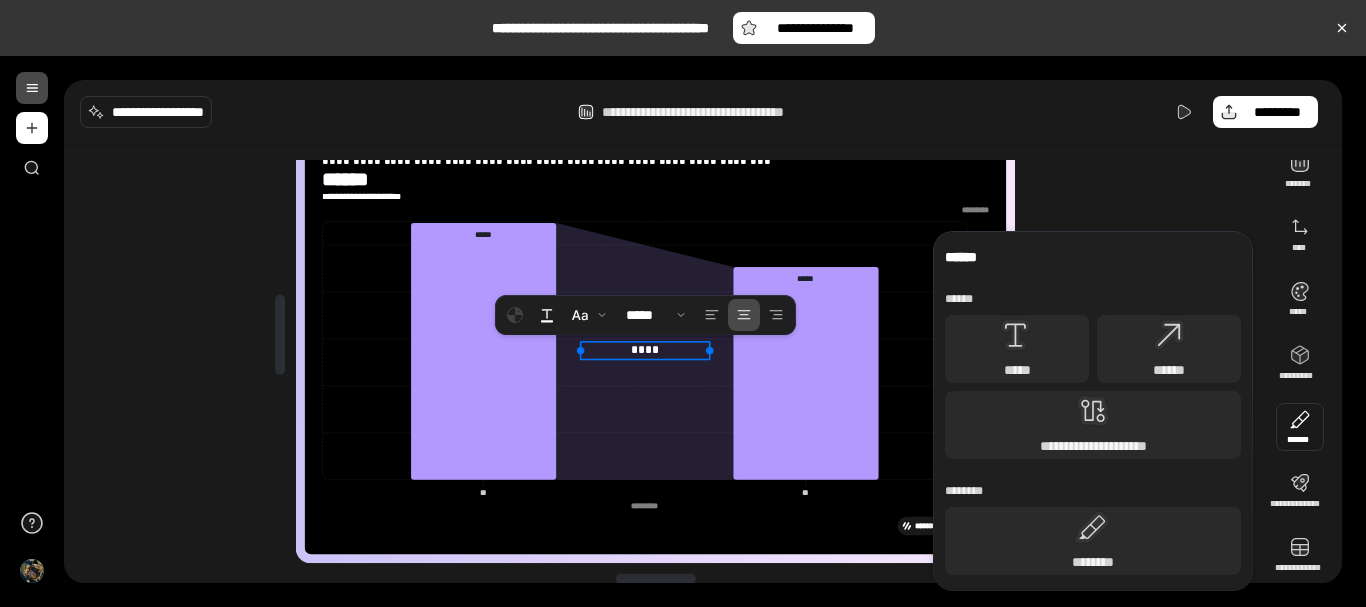 click at bounding box center [1300, 427] 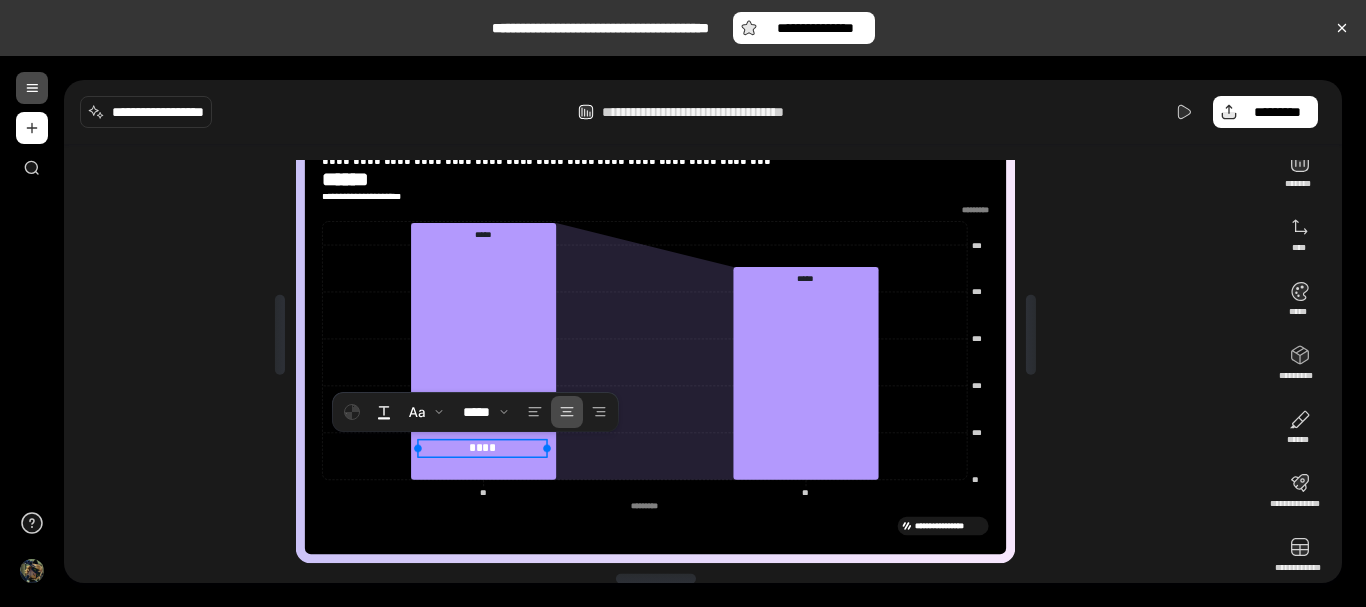 drag, startPoint x: 662, startPoint y: 349, endPoint x: 449, endPoint y: 477, distance: 248.50151 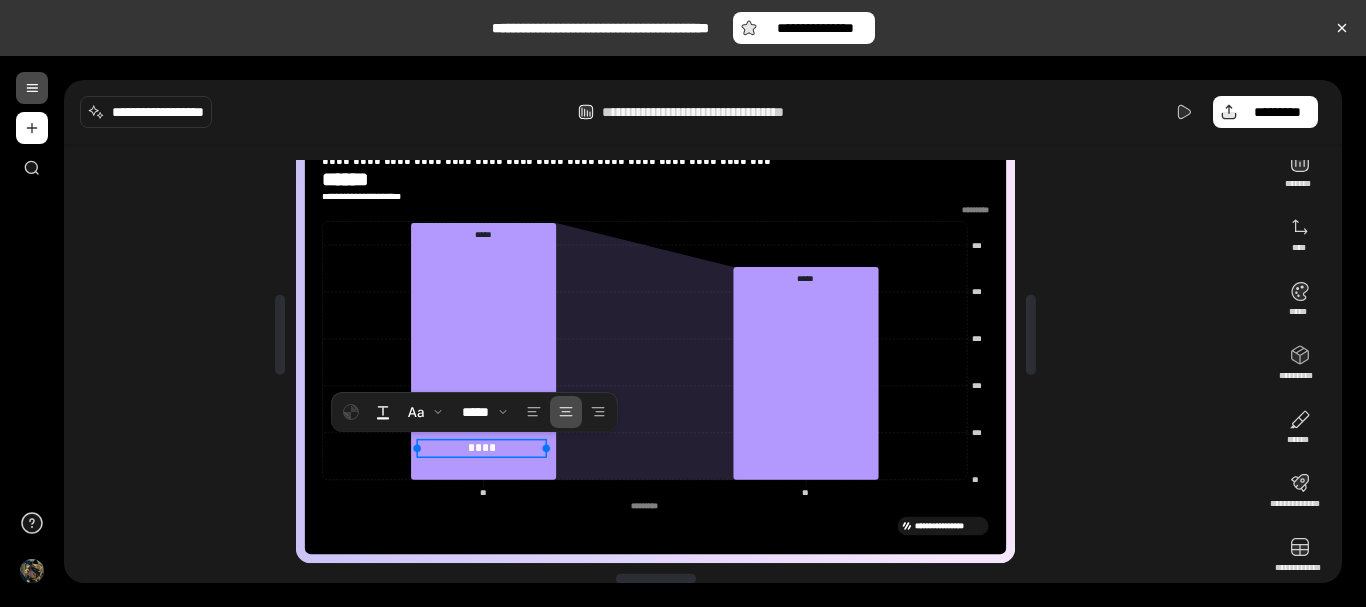 click on "****" at bounding box center (481, 447) 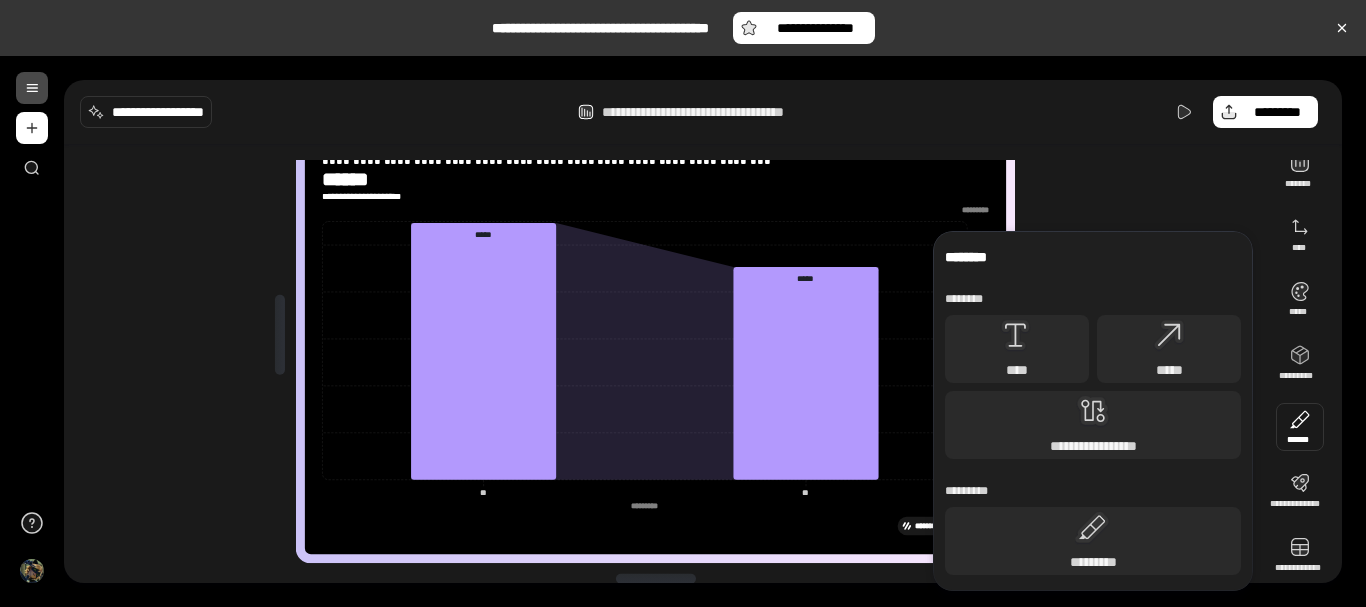 click at bounding box center [1300, 427] 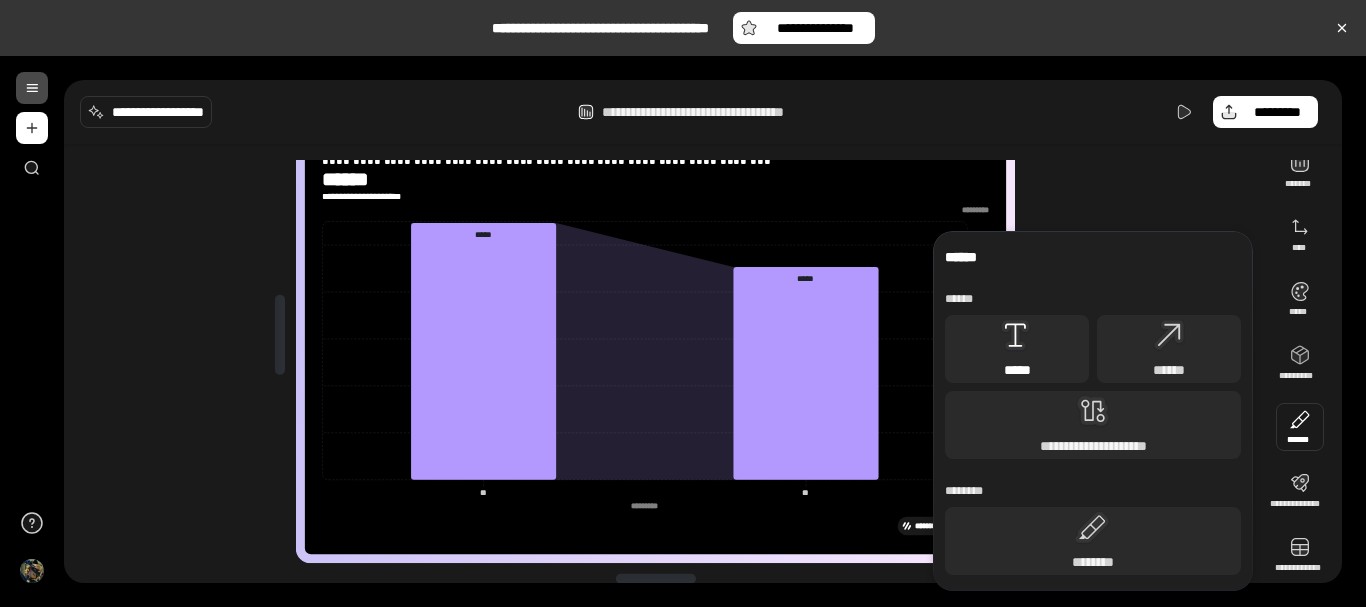click 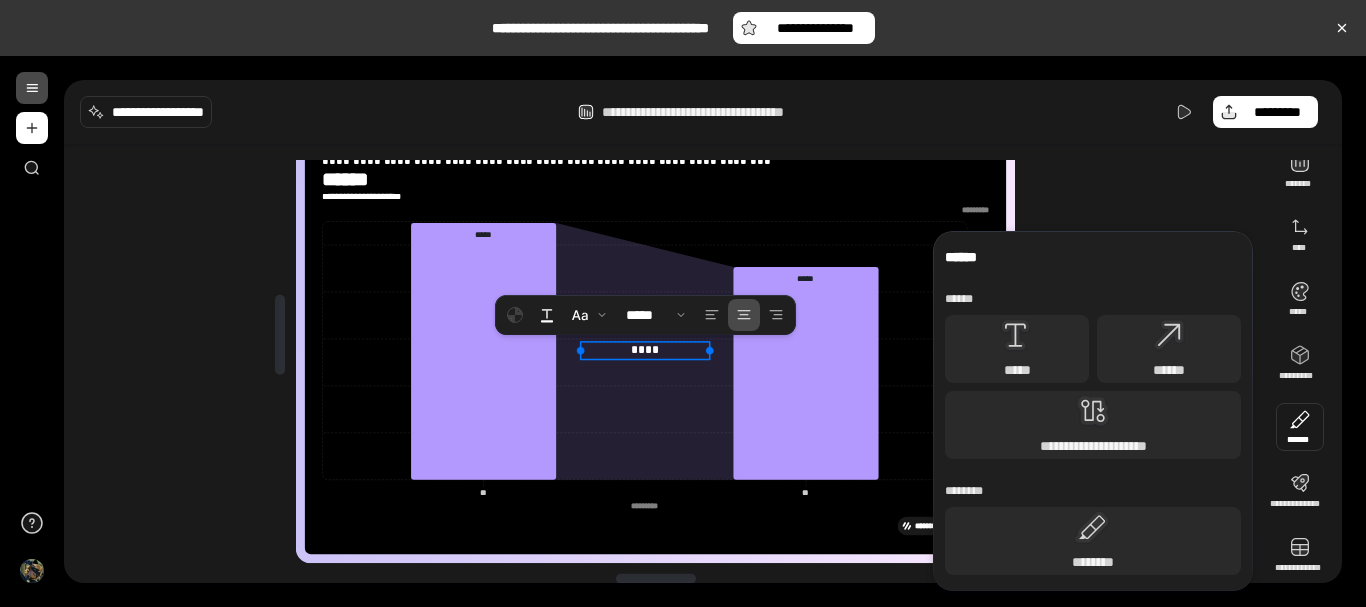 click on "****" at bounding box center [645, 350] 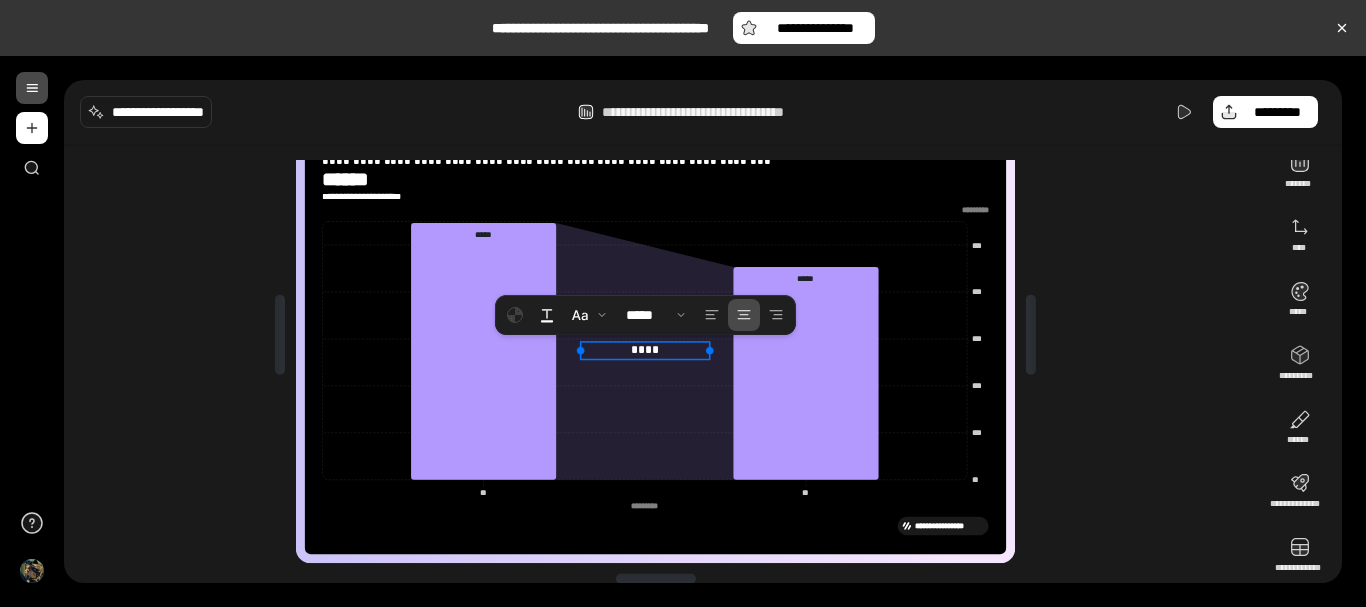 type 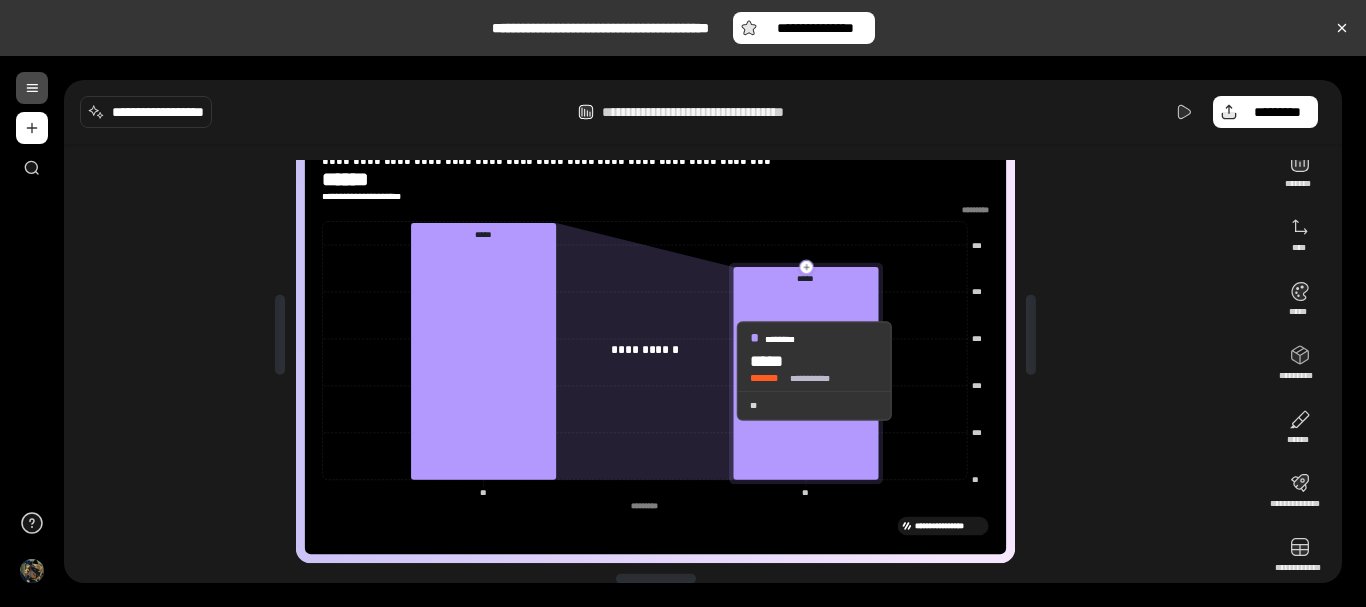 click 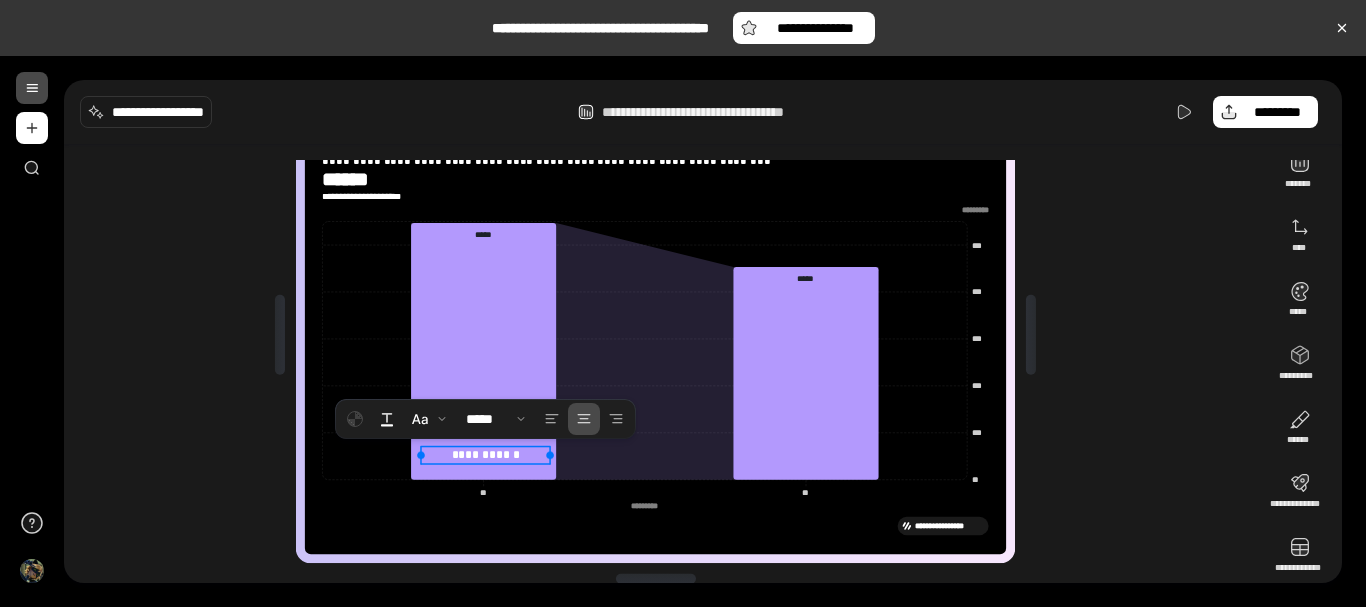drag, startPoint x: 657, startPoint y: 347, endPoint x: 448, endPoint y: 484, distance: 249.89998 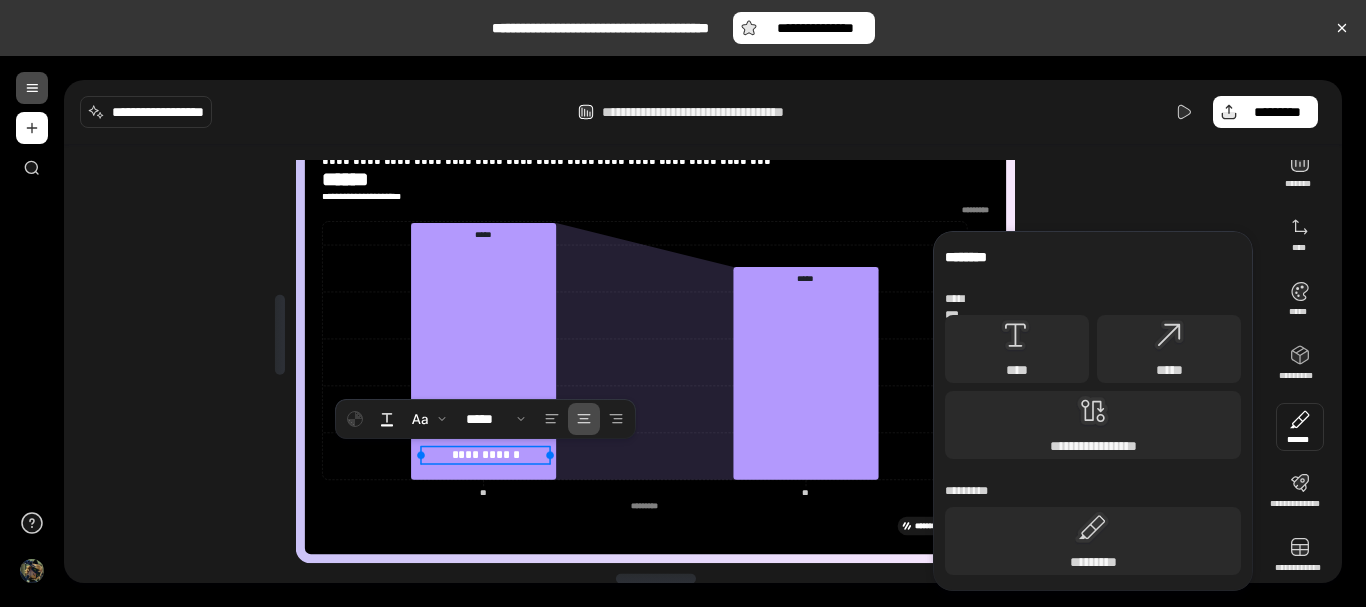 click at bounding box center [1300, 427] 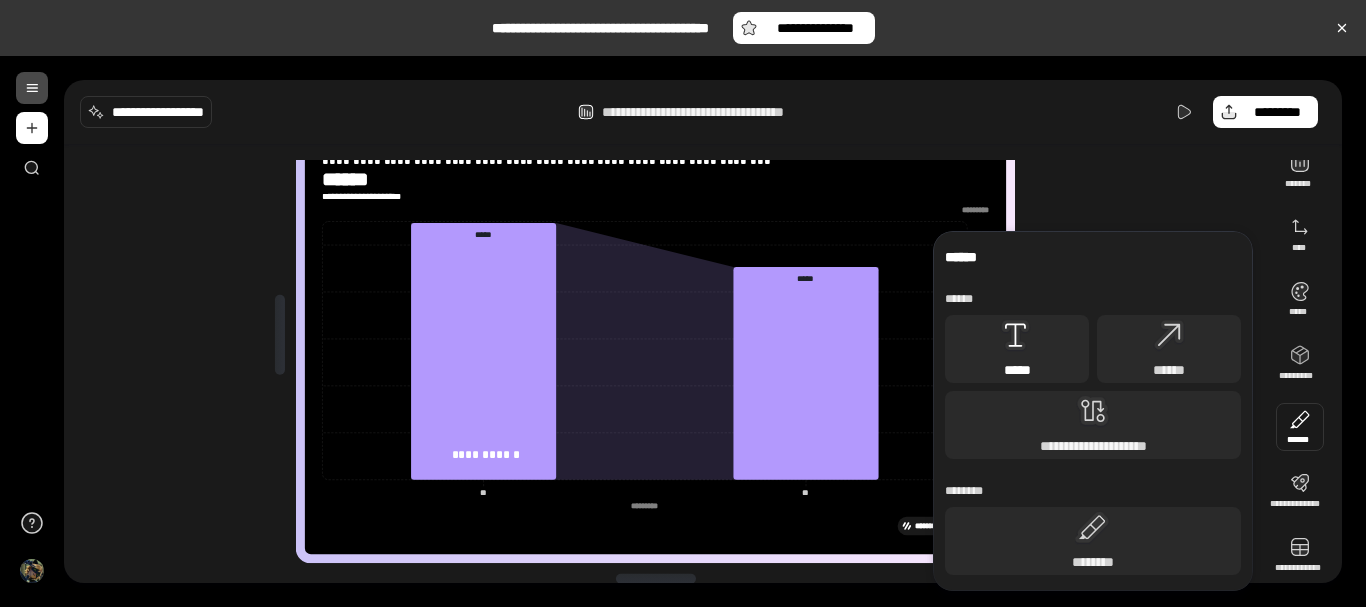 click on "*****" at bounding box center [1017, 349] 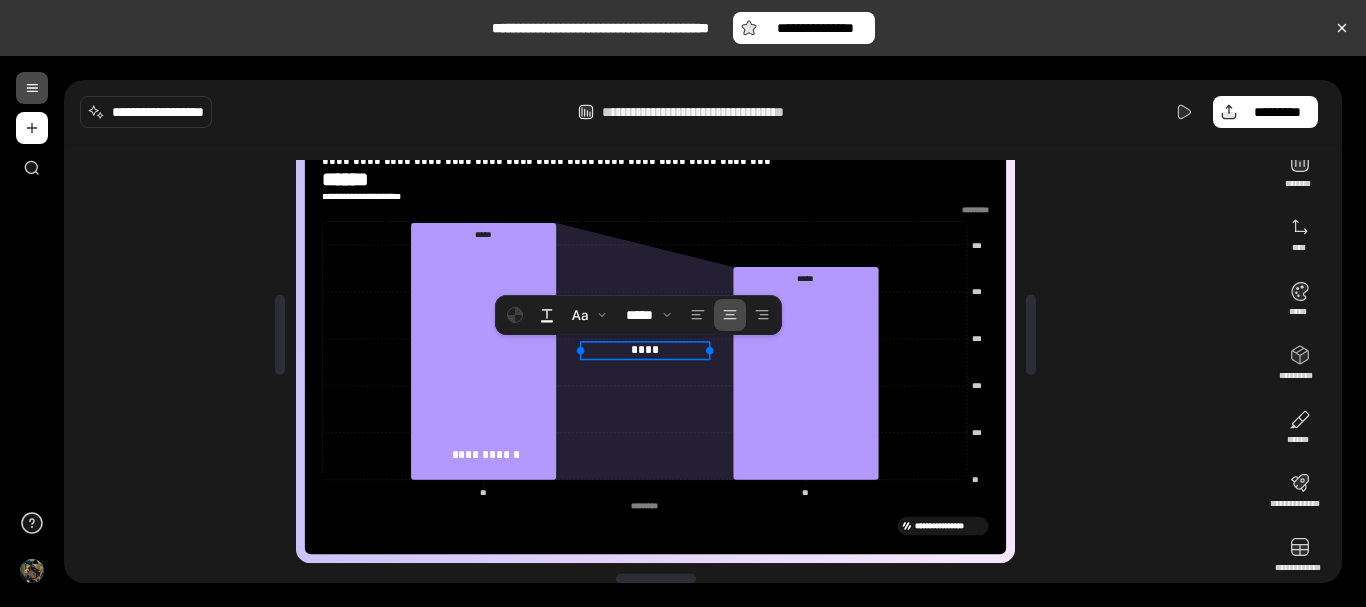 click on "****" at bounding box center (645, 350) 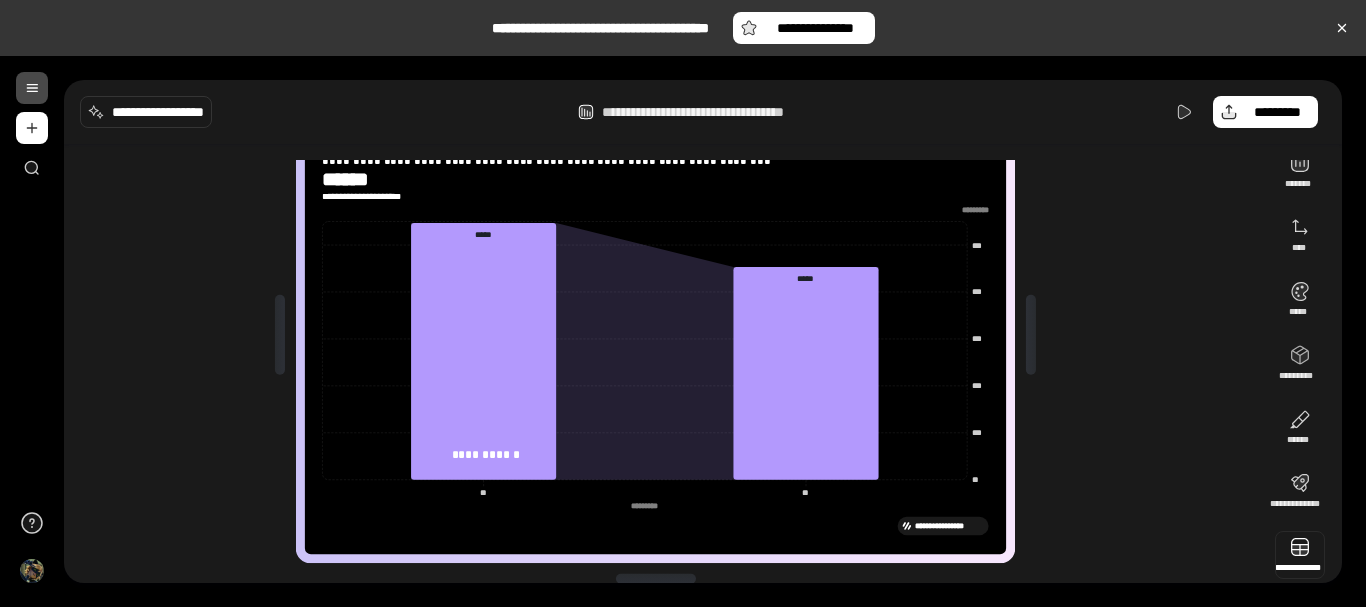 click at bounding box center (1300, 555) 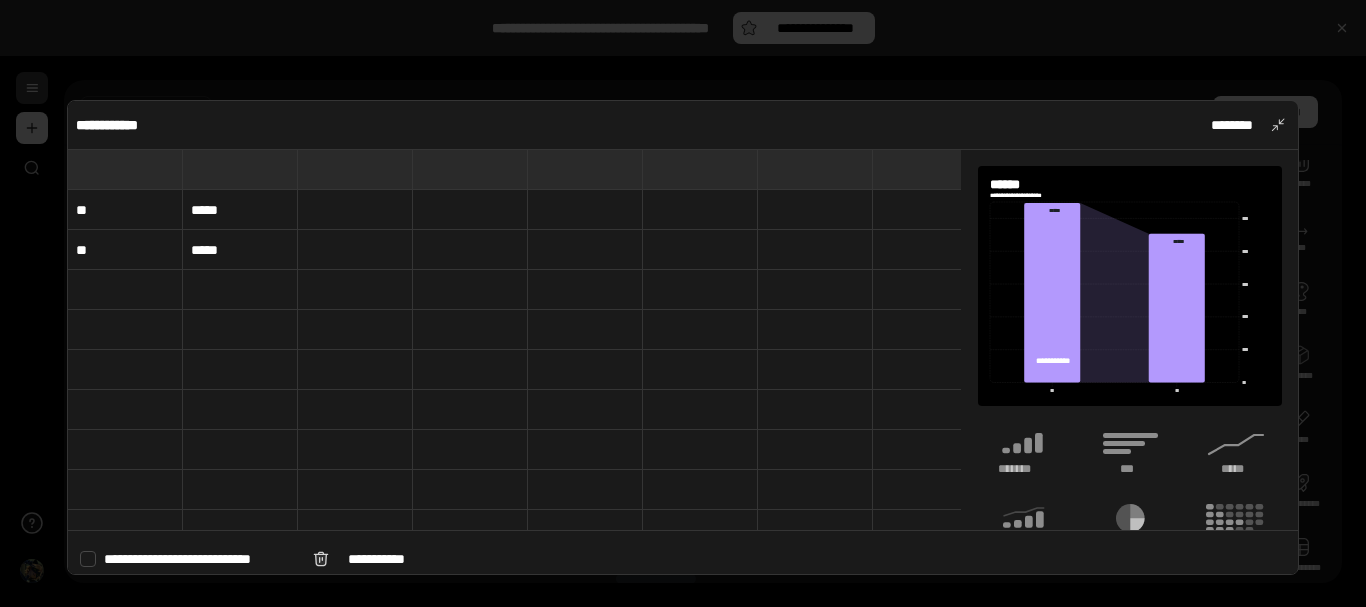 click on "**" at bounding box center [125, 250] 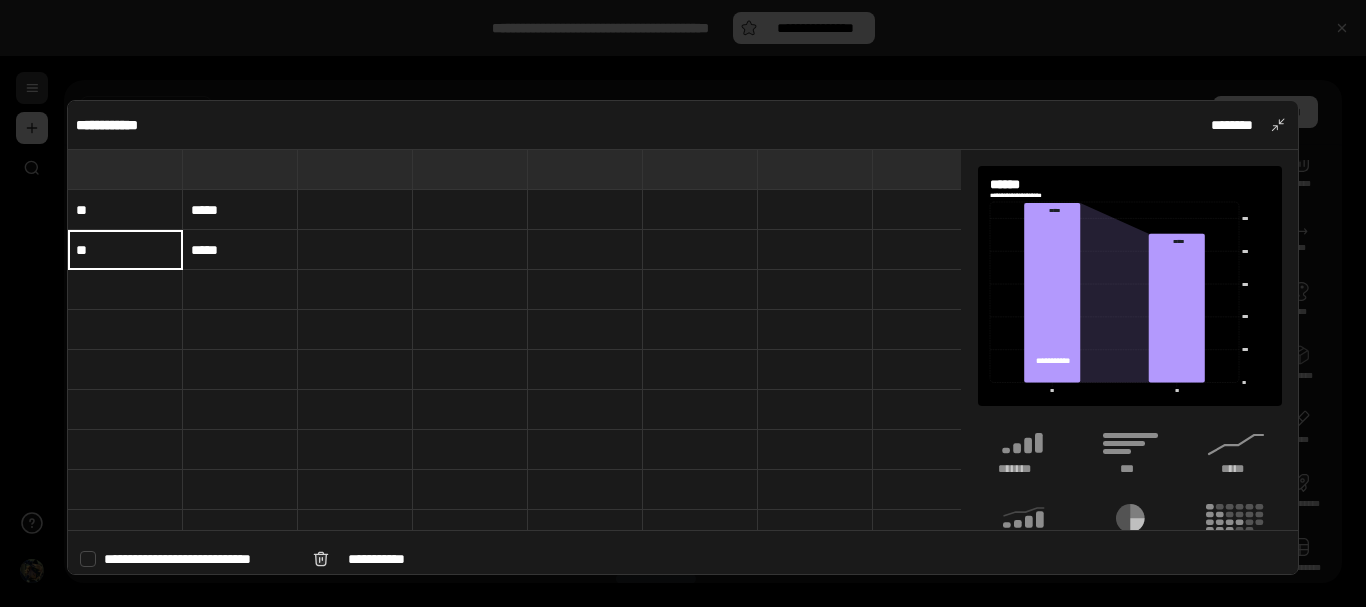 click on "**" at bounding box center (125, 250) 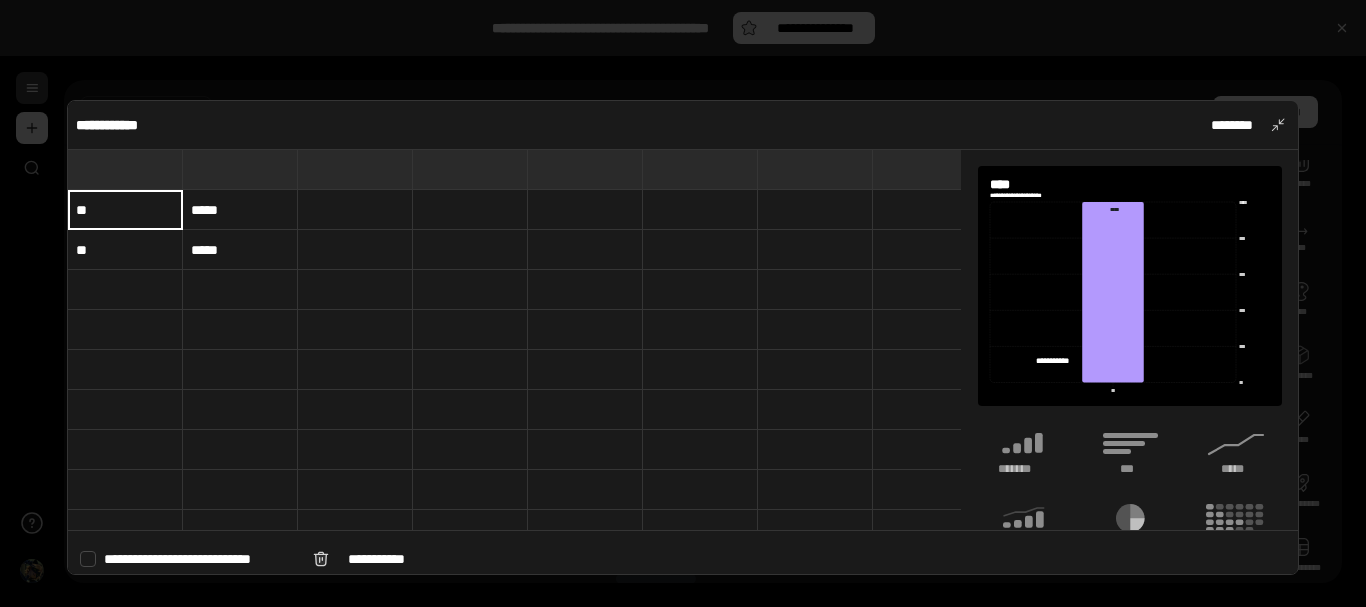 click on "**" at bounding box center (125, 210) 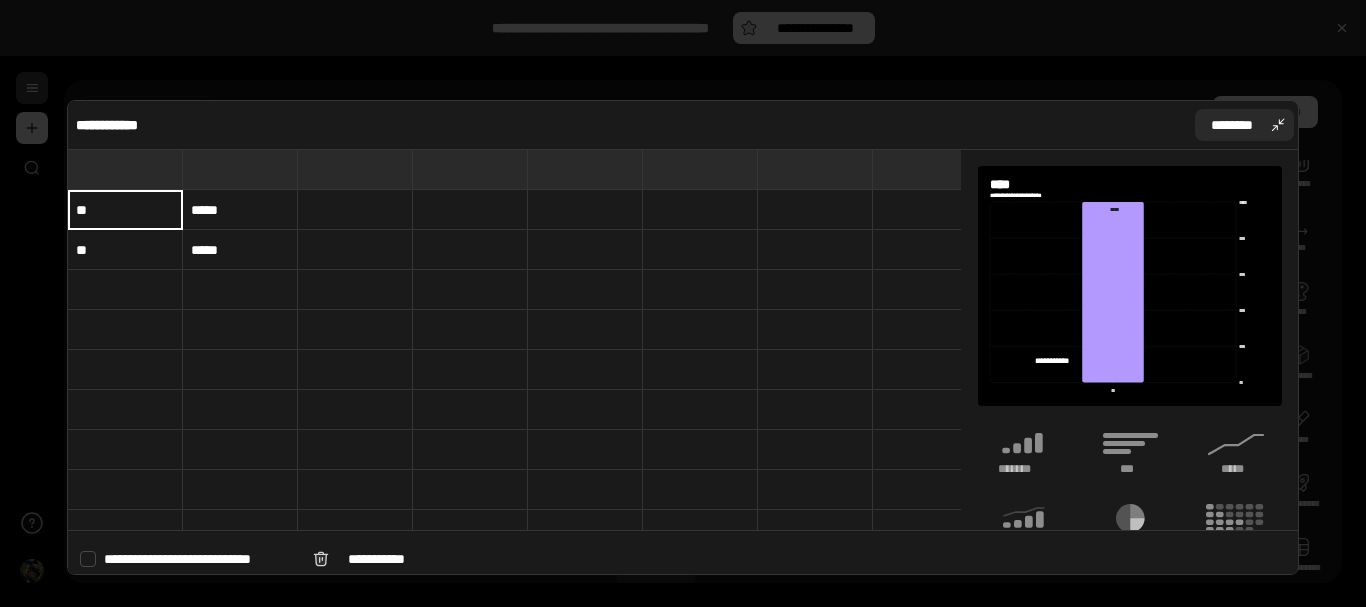 type on "**" 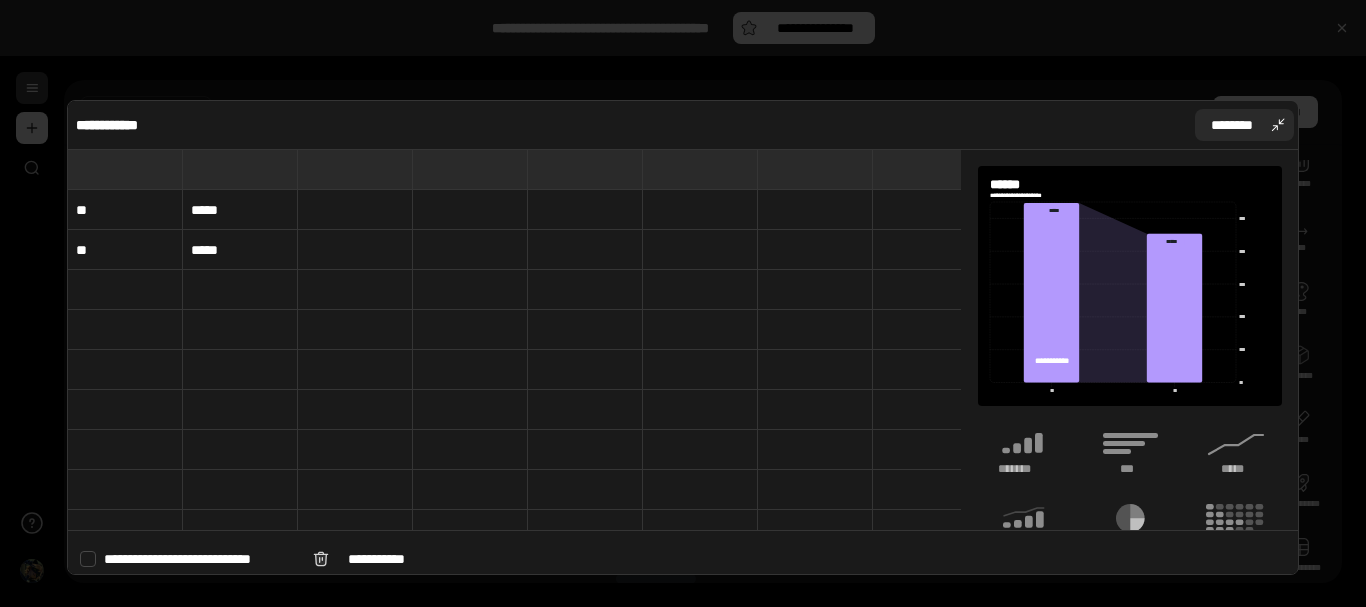 click on "********" at bounding box center [1232, 125] 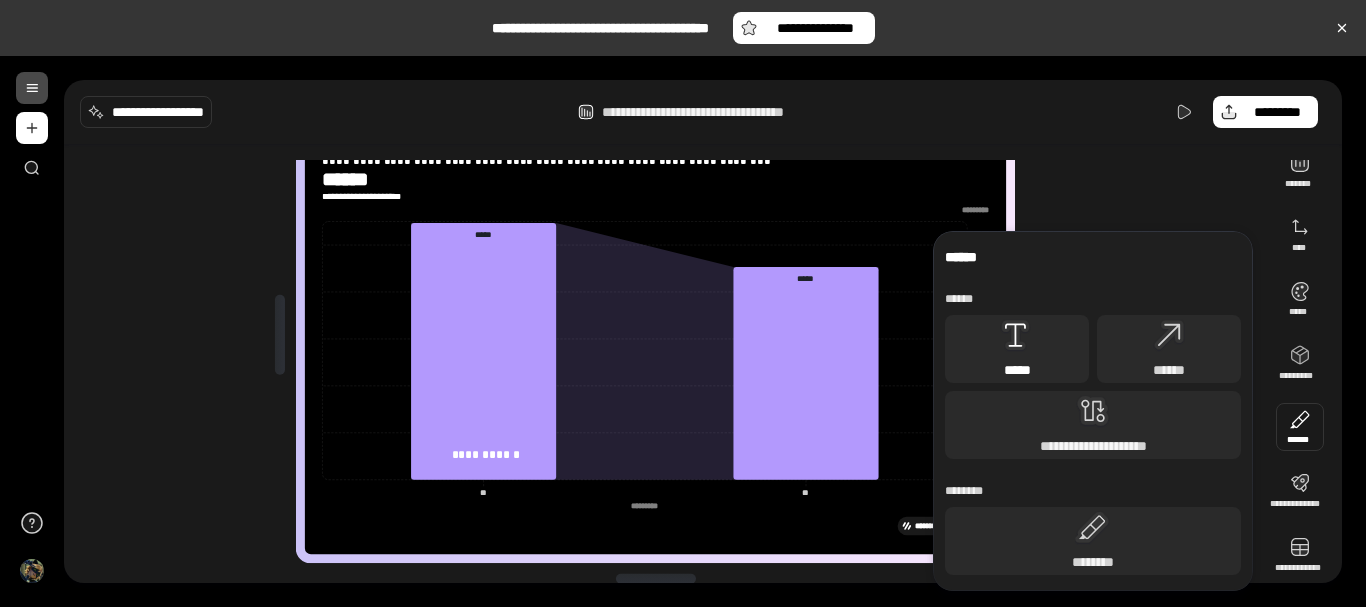 click on "*****" at bounding box center (1017, 370) 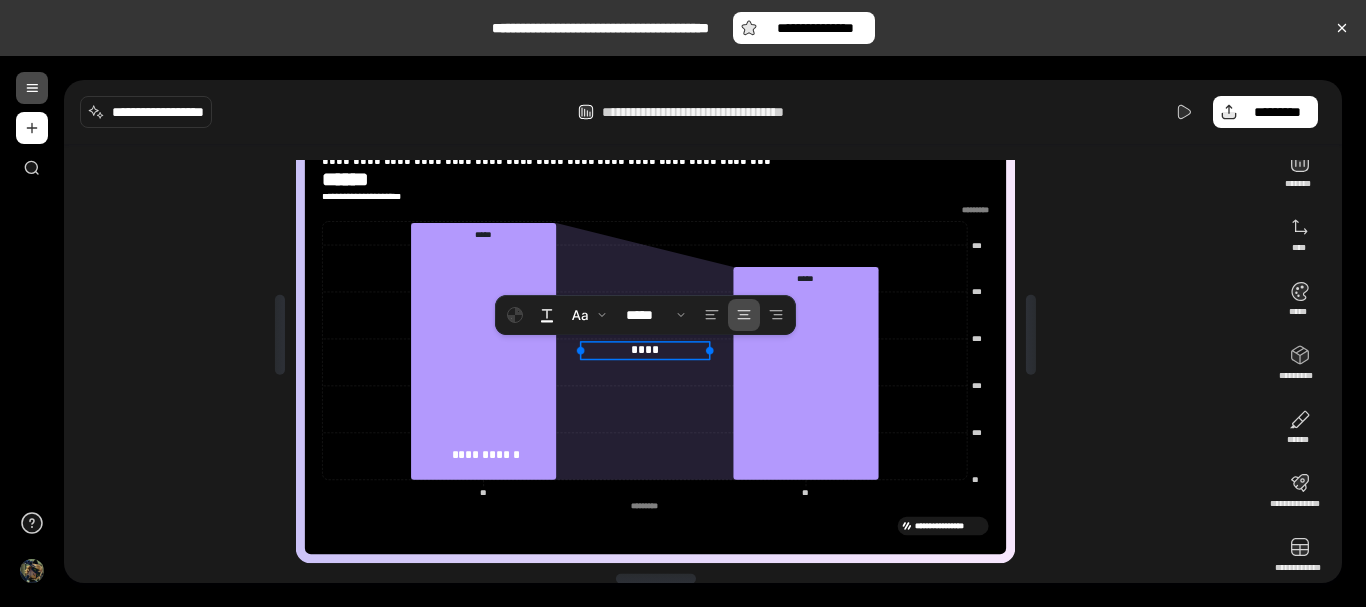 type 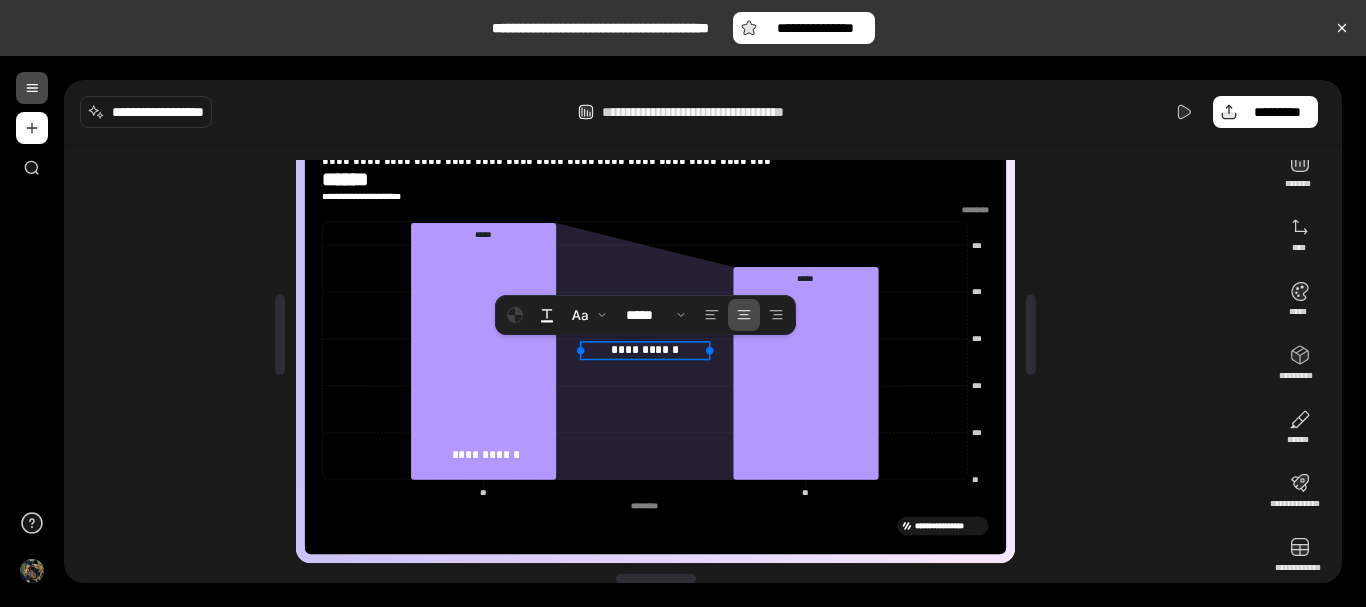 click 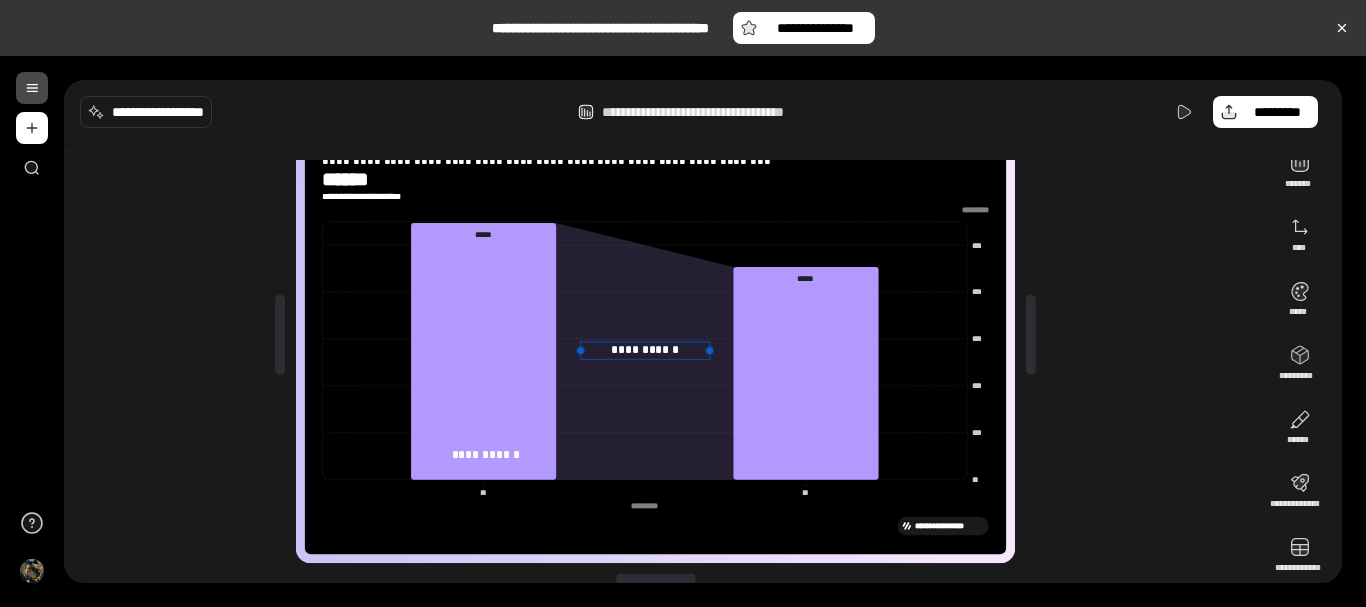 click on "**********" at bounding box center (655, 358) 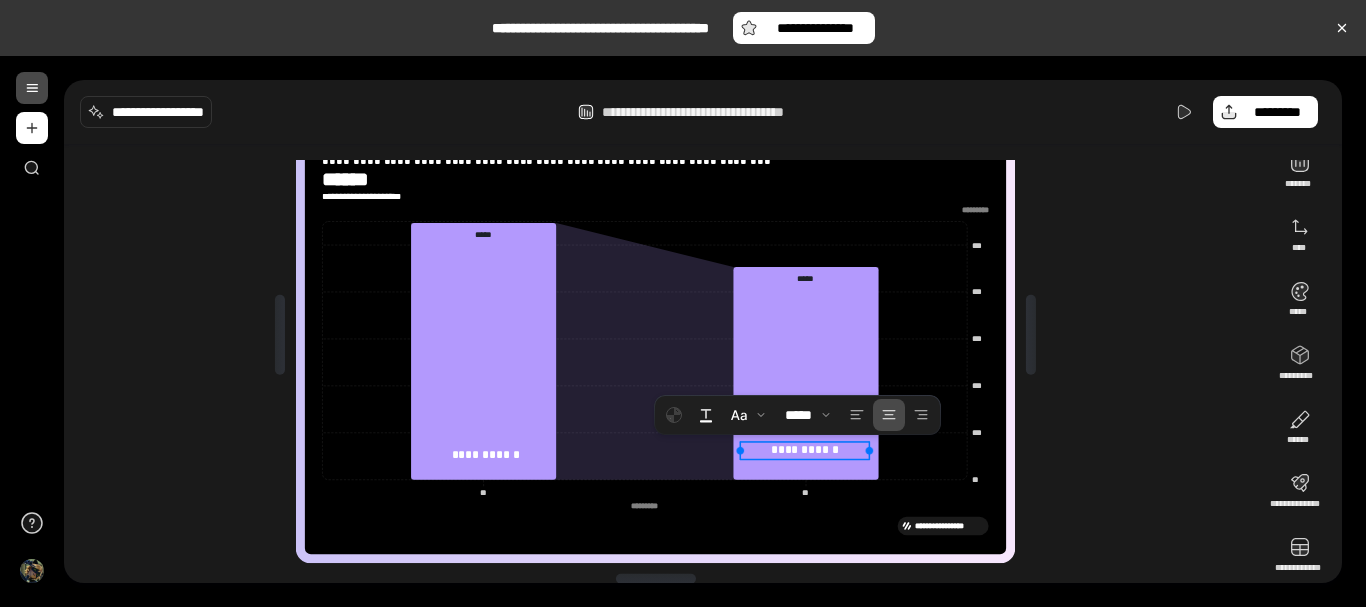 drag, startPoint x: 655, startPoint y: 353, endPoint x: 864, endPoint y: 484, distance: 246.66171 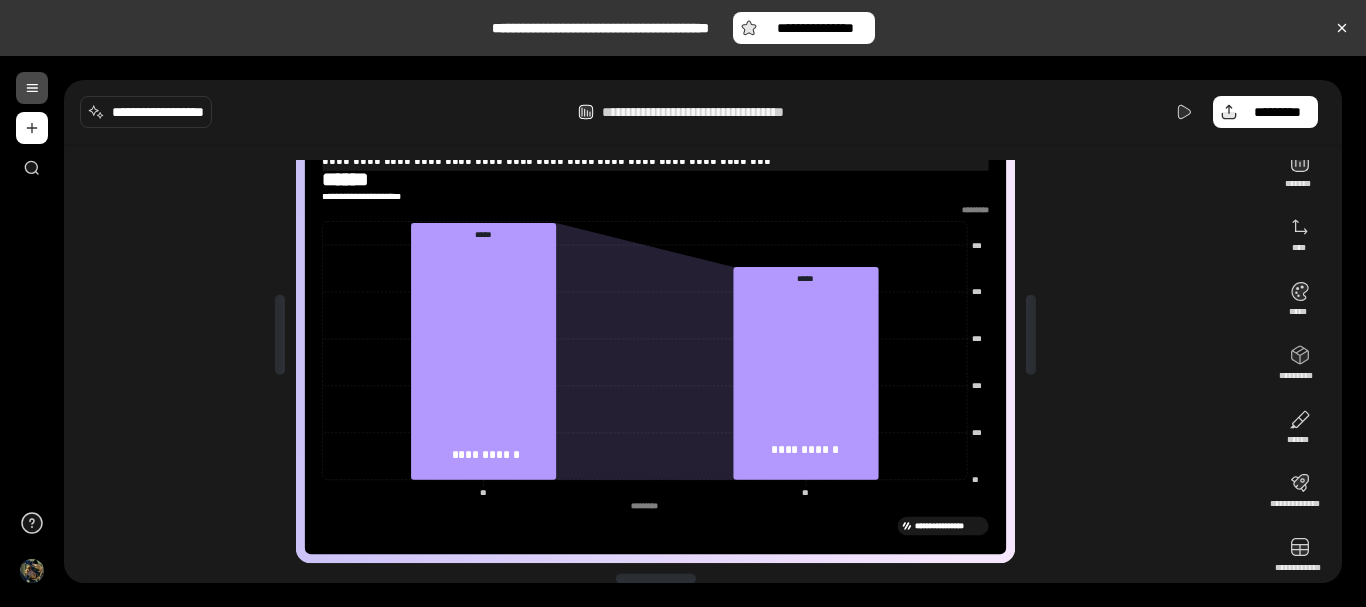 drag, startPoint x: 715, startPoint y: 166, endPoint x: 719, endPoint y: 195, distance: 29.274563 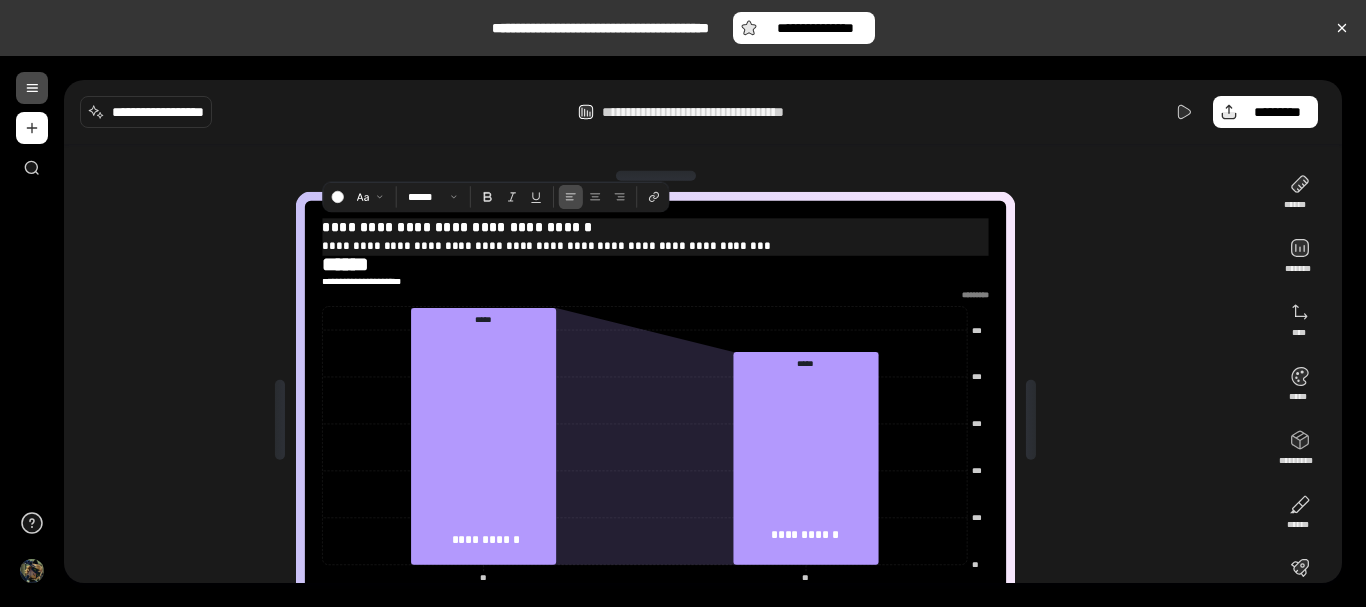 drag, startPoint x: 731, startPoint y: 161, endPoint x: 303, endPoint y: 245, distance: 436.1651 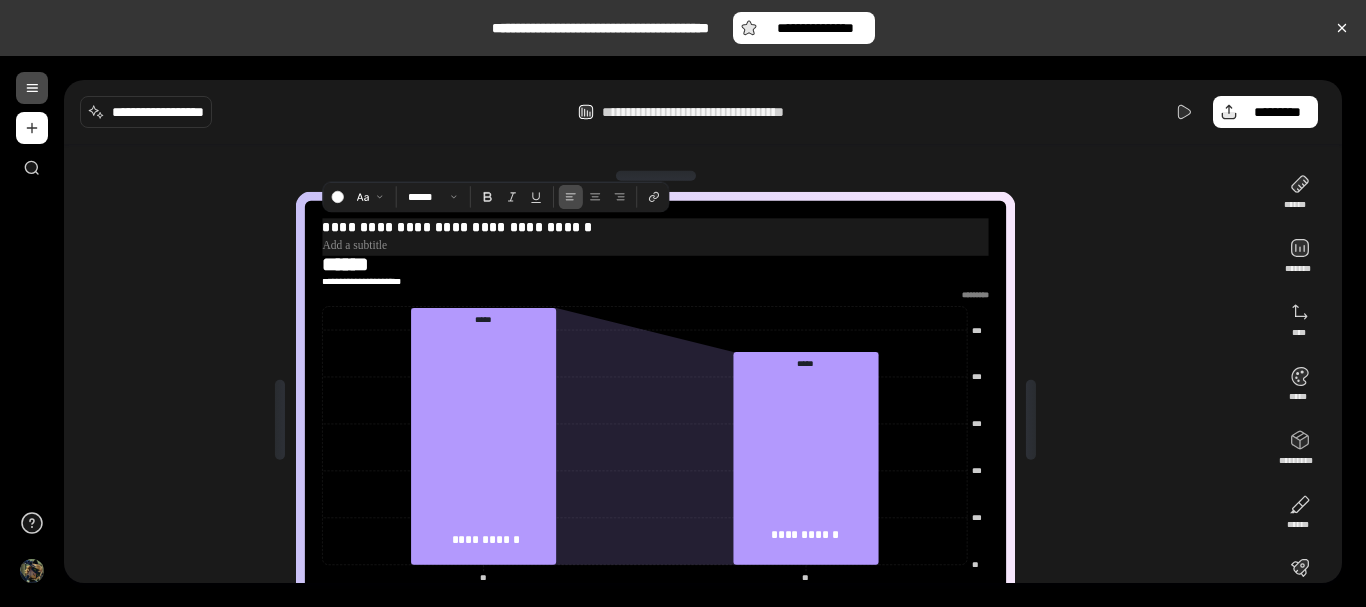 click at bounding box center (655, 246) 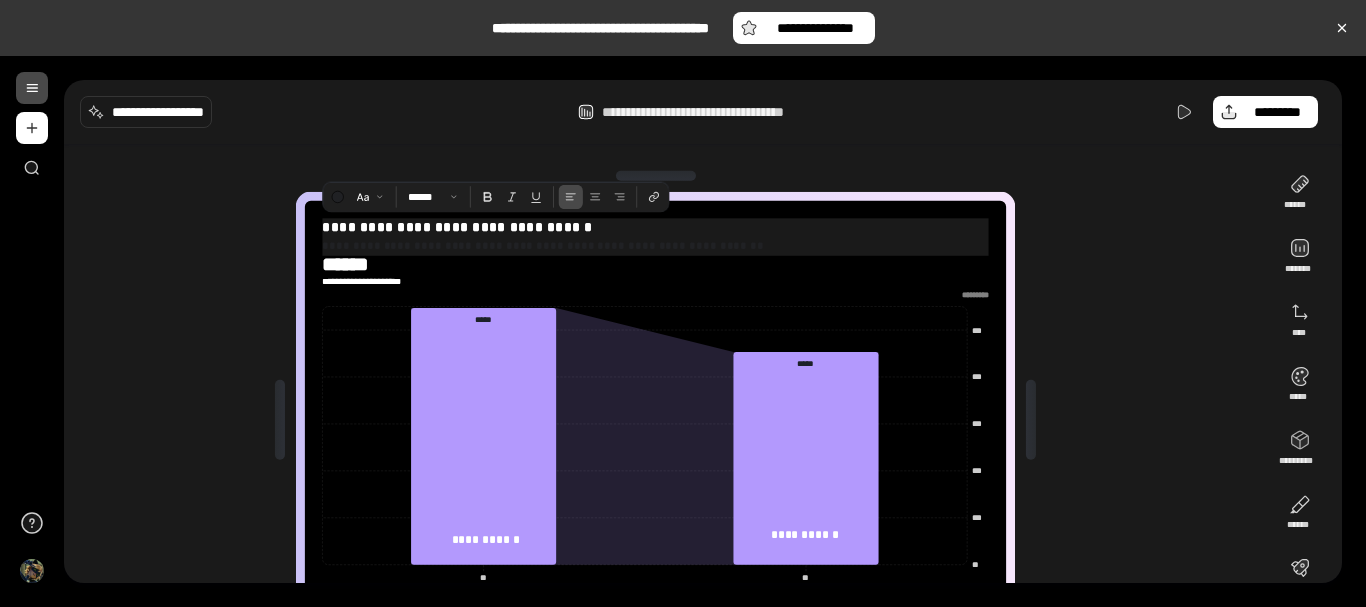 click on "**********" at bounding box center (543, 244) 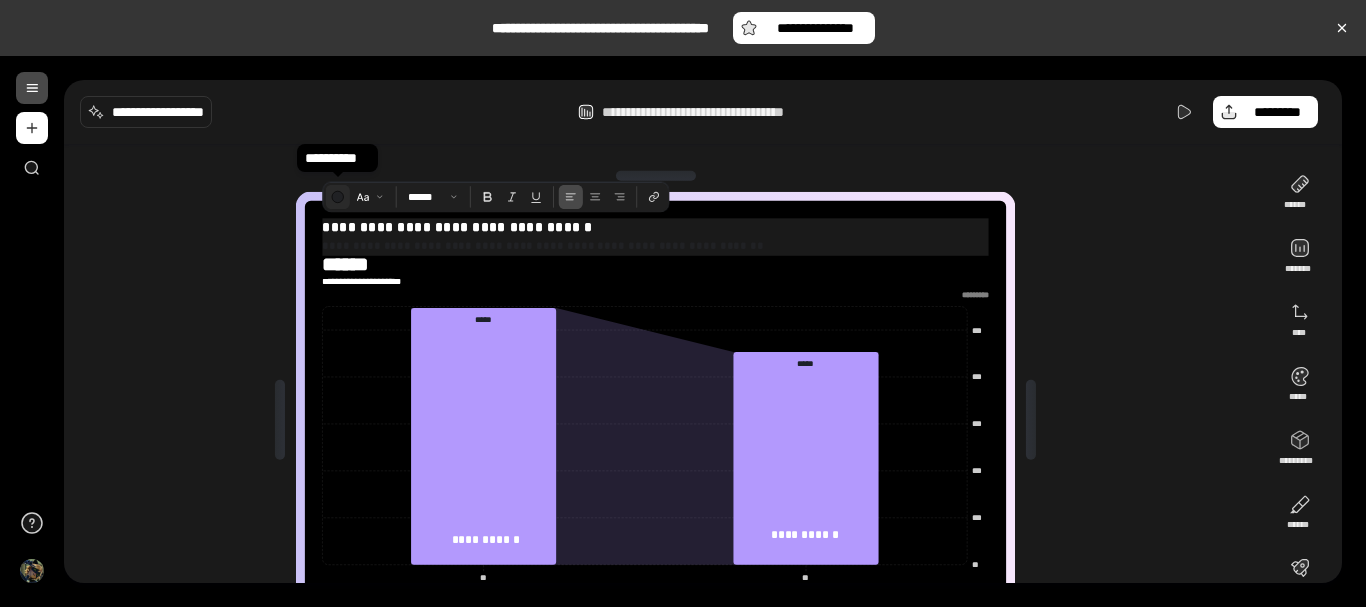click at bounding box center [337, 197] 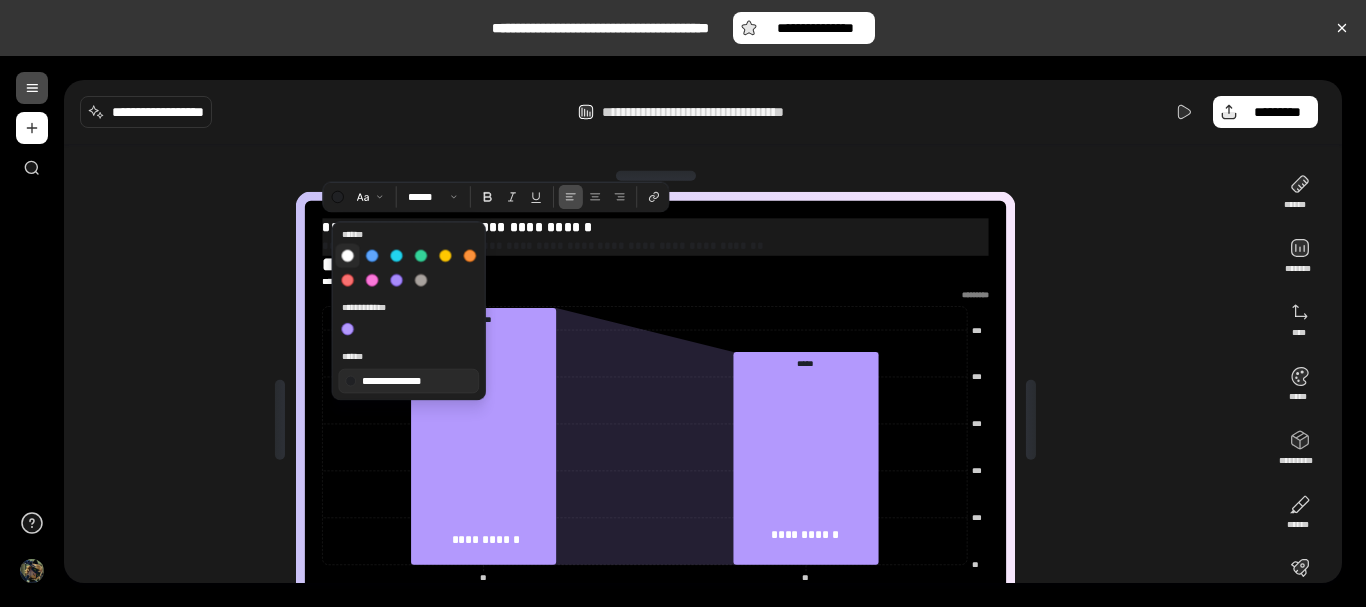 click at bounding box center (347, 256) 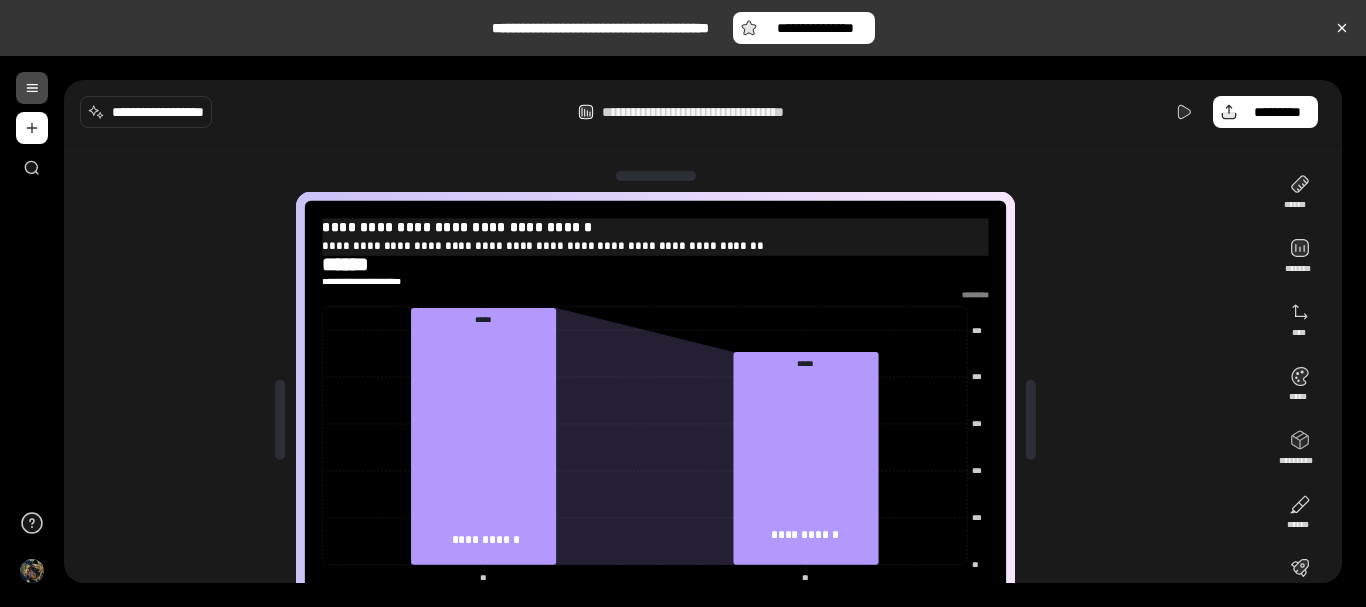 click on "**********" at bounding box center [663, 420] 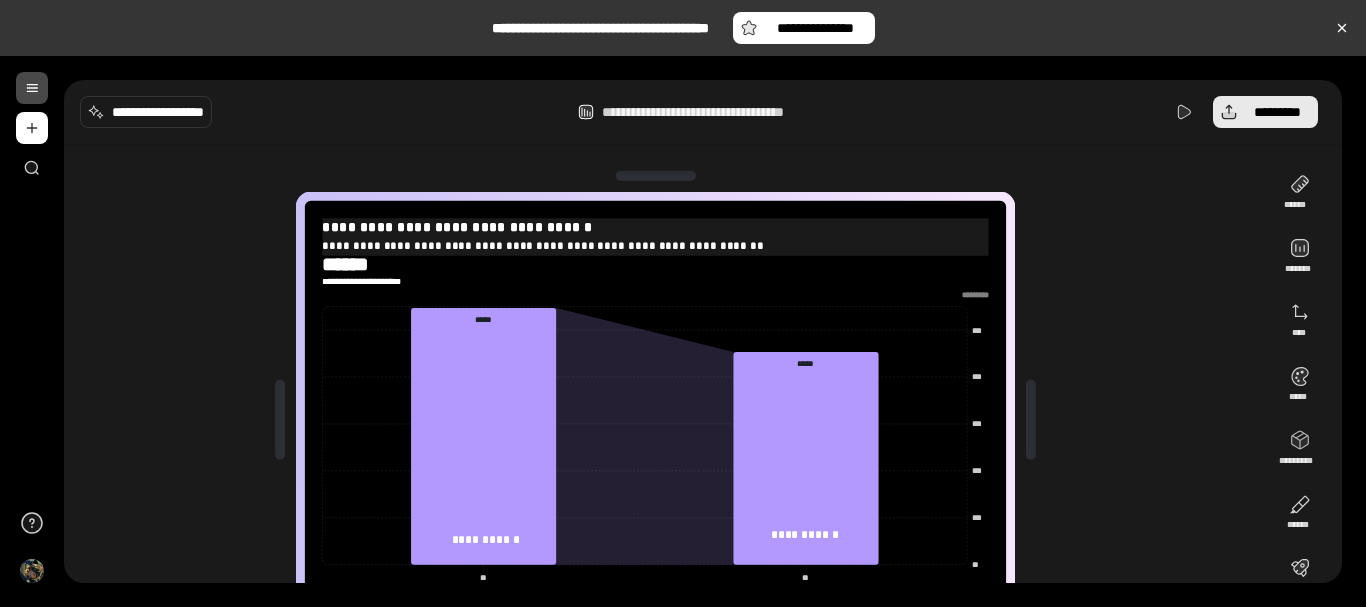 click on "*********" at bounding box center (1277, 112) 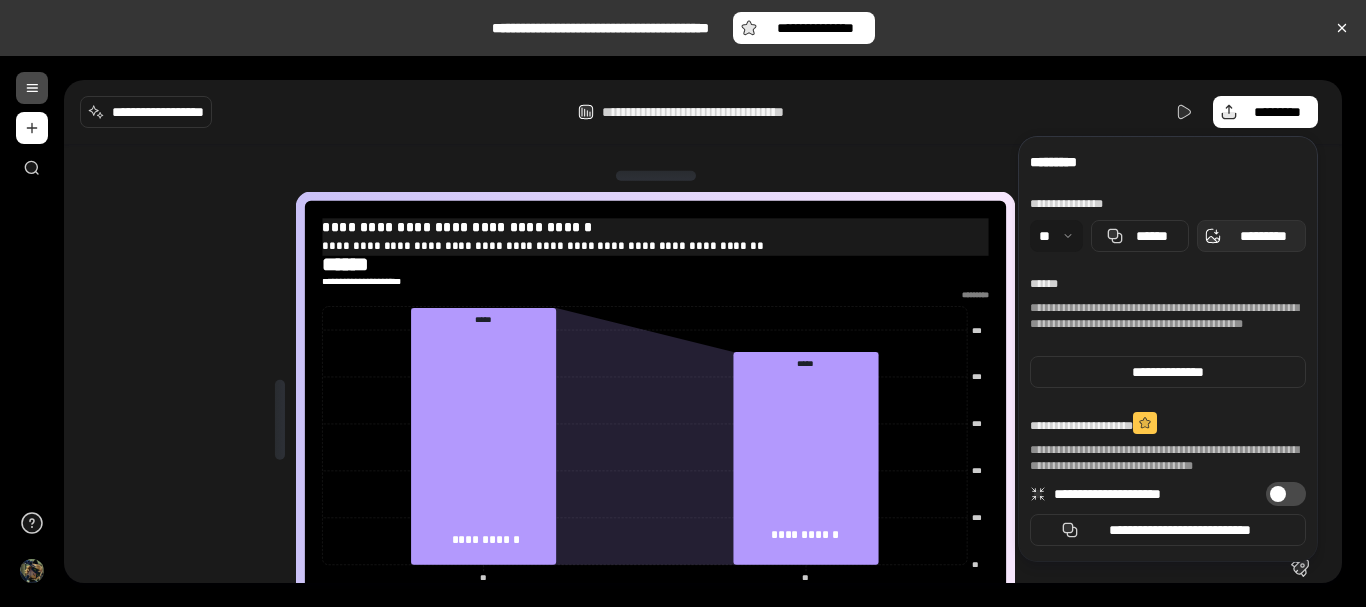 click on "*********" at bounding box center (1263, 236) 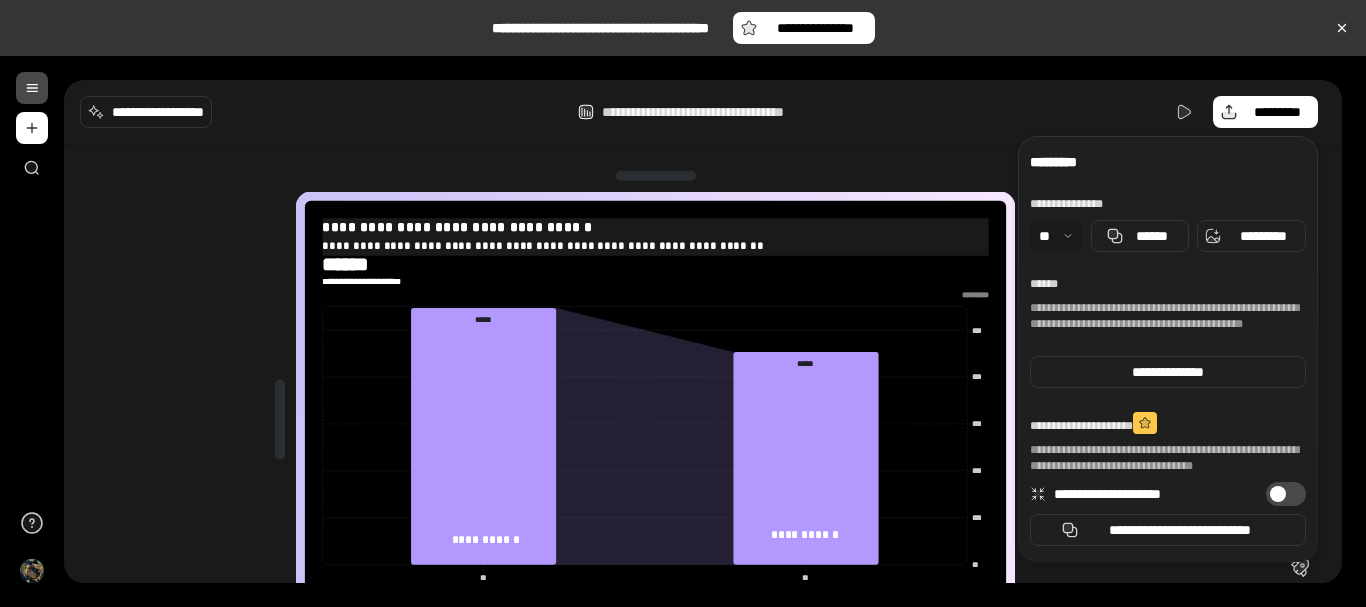 drag, startPoint x: 731, startPoint y: 261, endPoint x: 746, endPoint y: 251, distance: 18.027756 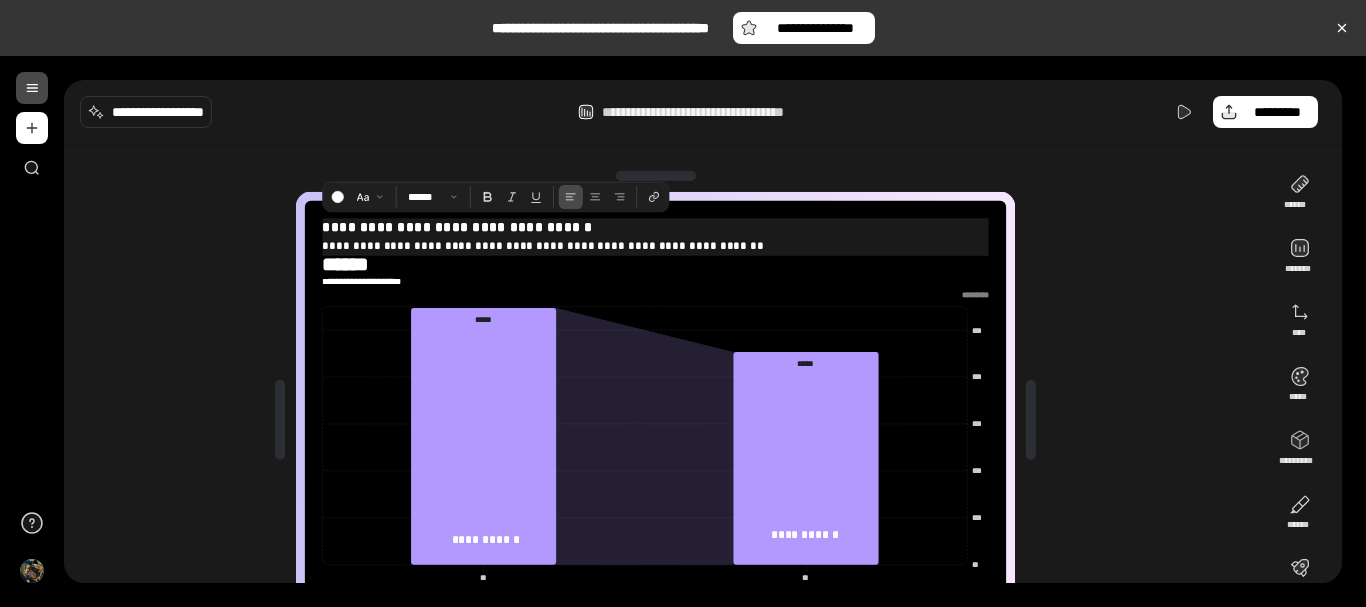 drag, startPoint x: 747, startPoint y: 249, endPoint x: 310, endPoint y: 260, distance: 437.13843 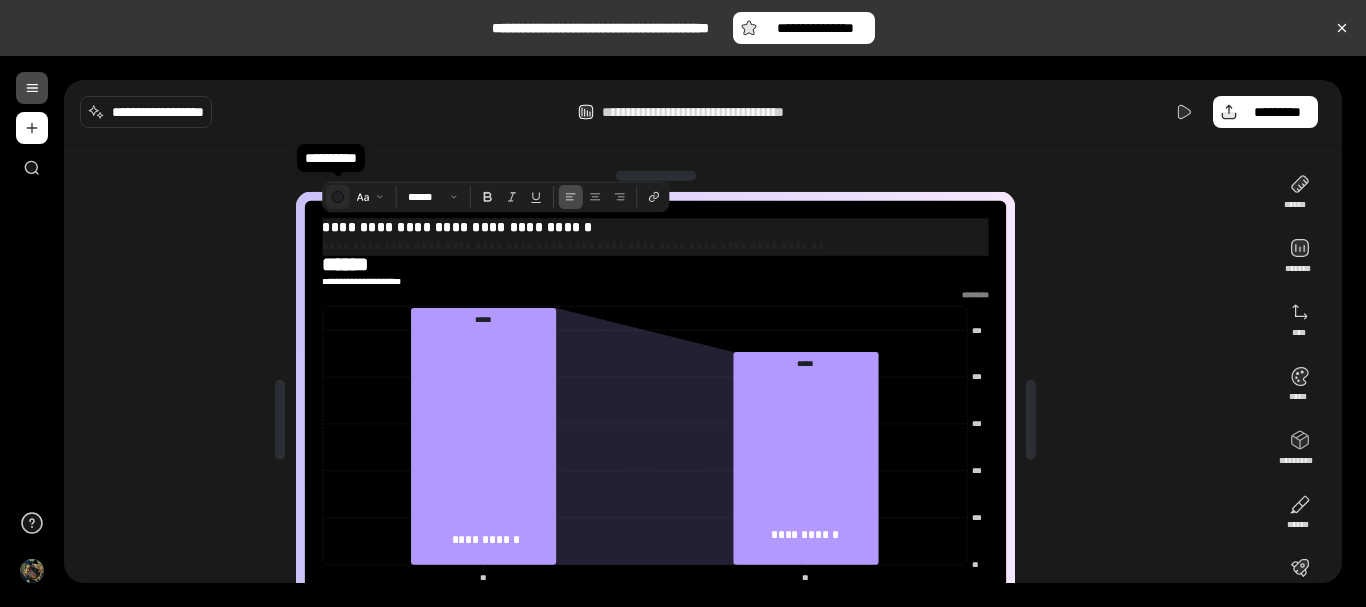 click at bounding box center [337, 197] 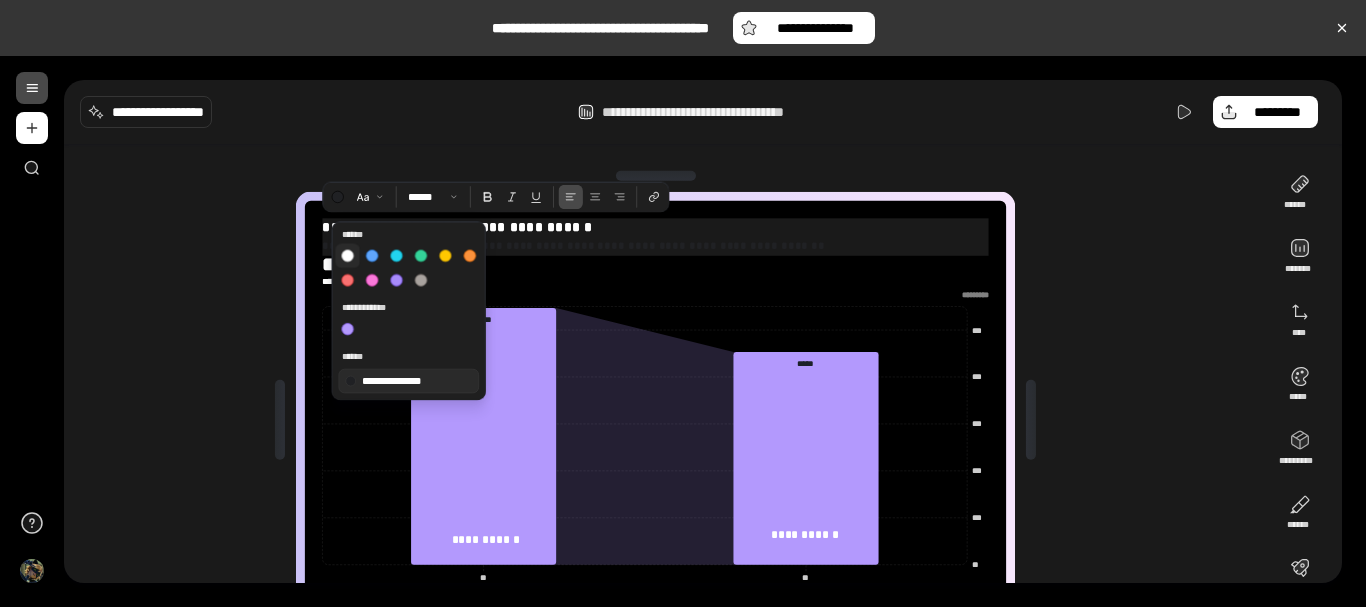click at bounding box center (347, 256) 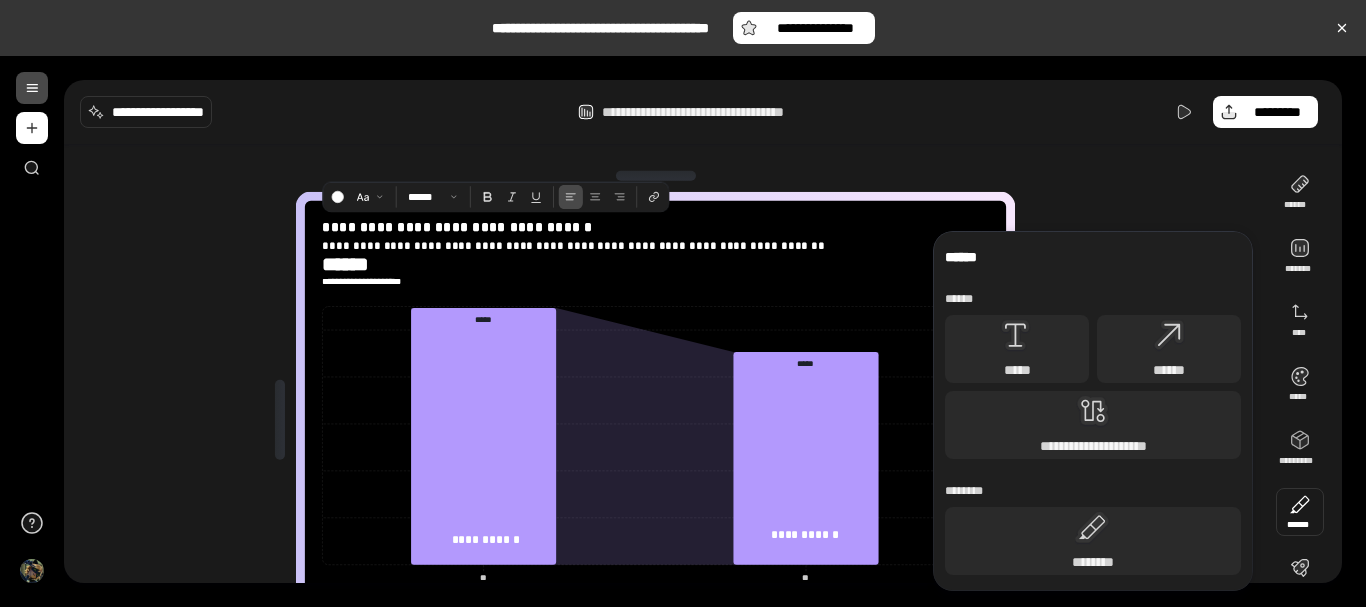 click at bounding box center (1300, 512) 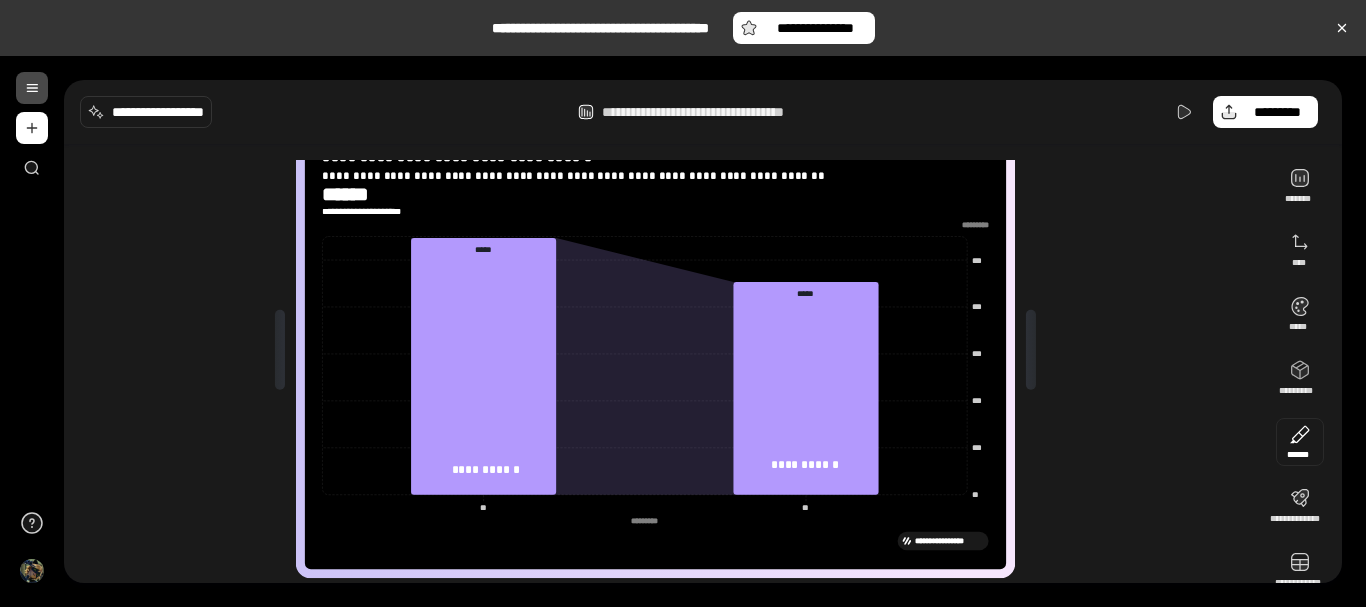 scroll, scrollTop: 78, scrollLeft: 0, axis: vertical 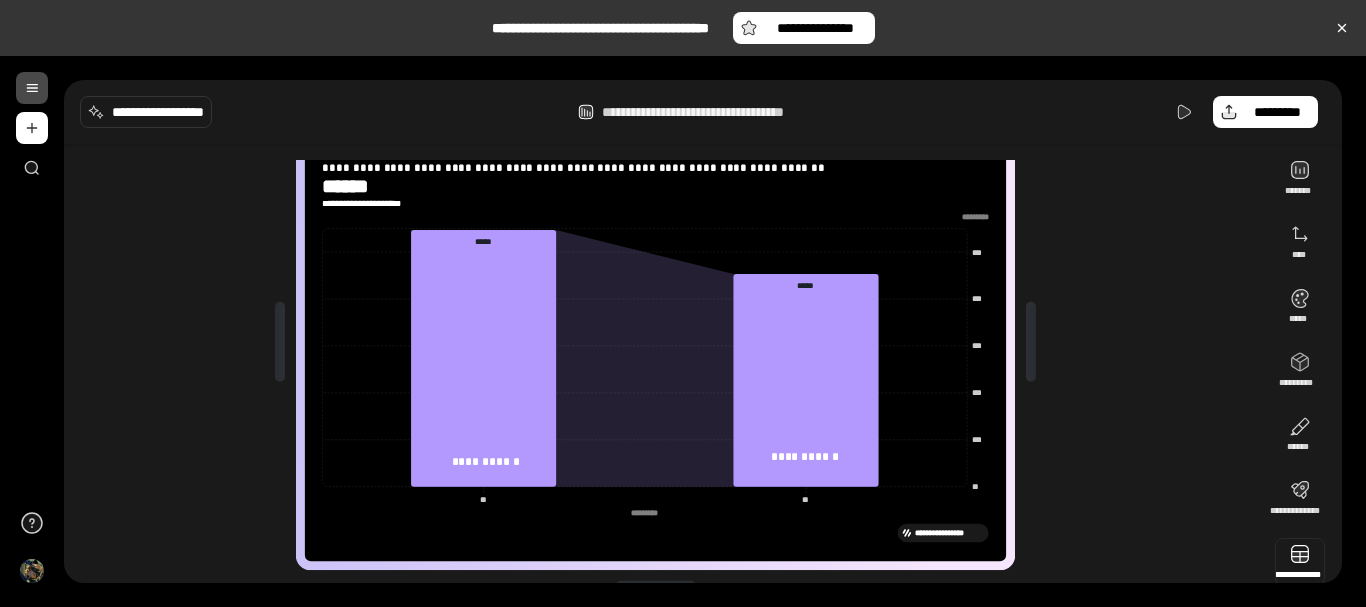 click at bounding box center [1300, 562] 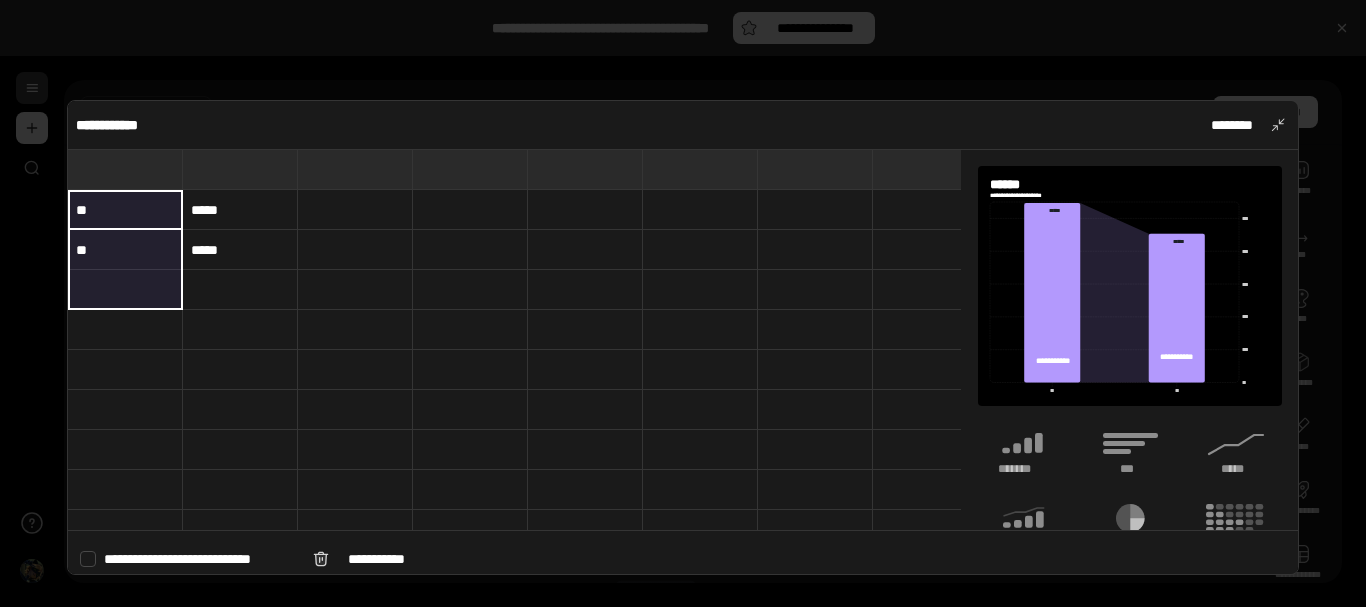 drag, startPoint x: 126, startPoint y: 216, endPoint x: 92, endPoint y: 278, distance: 70.71068 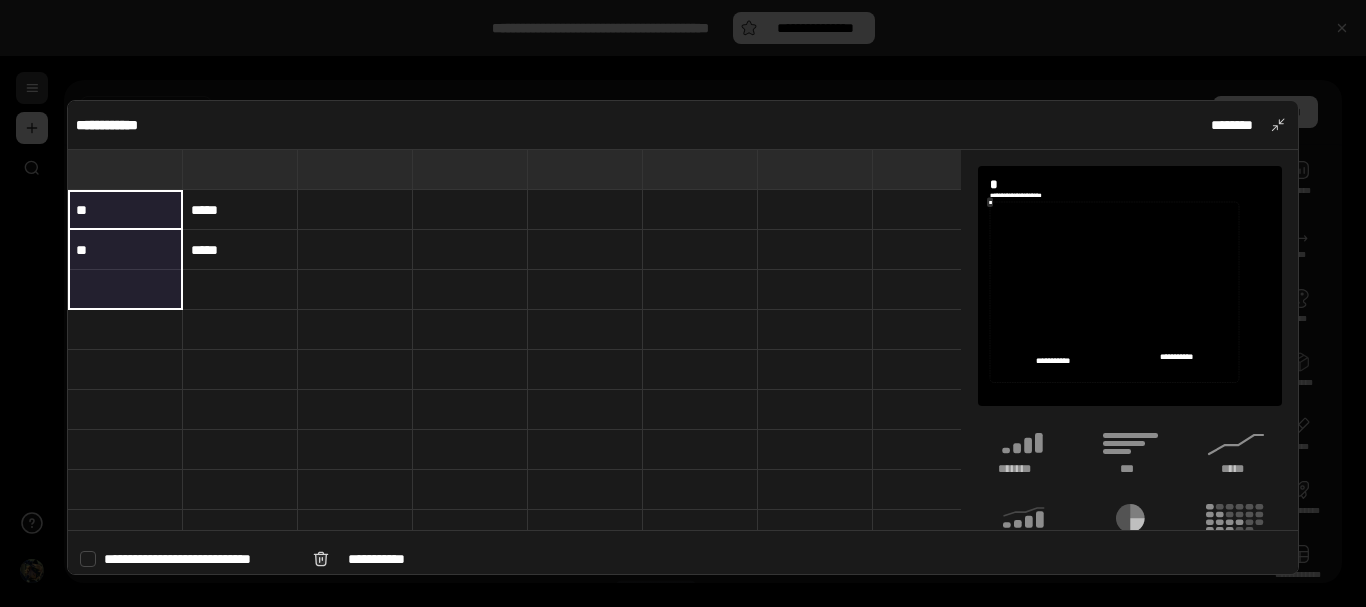 type 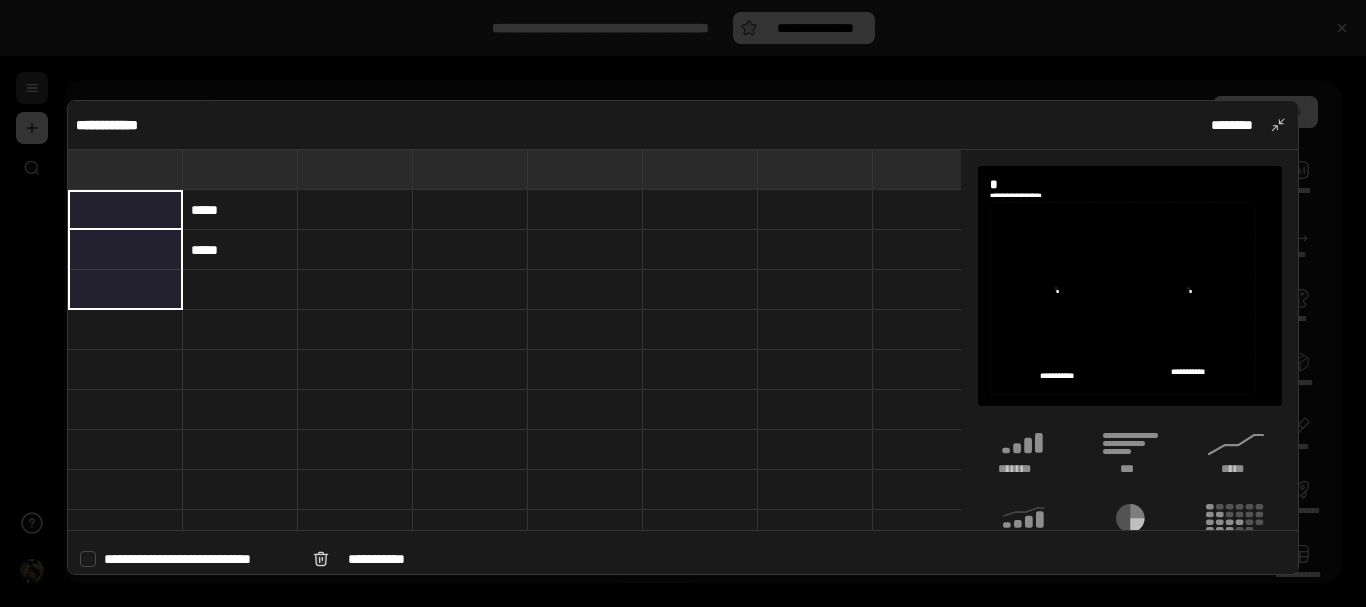 click at bounding box center [125, 210] 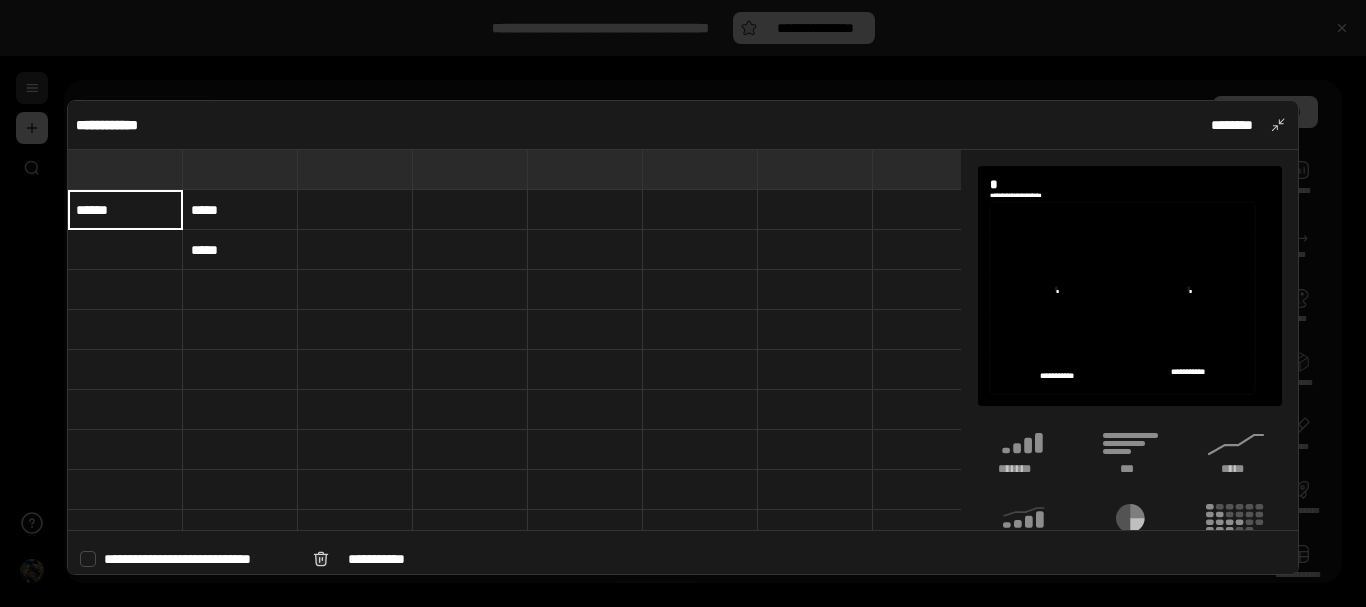 type on "******" 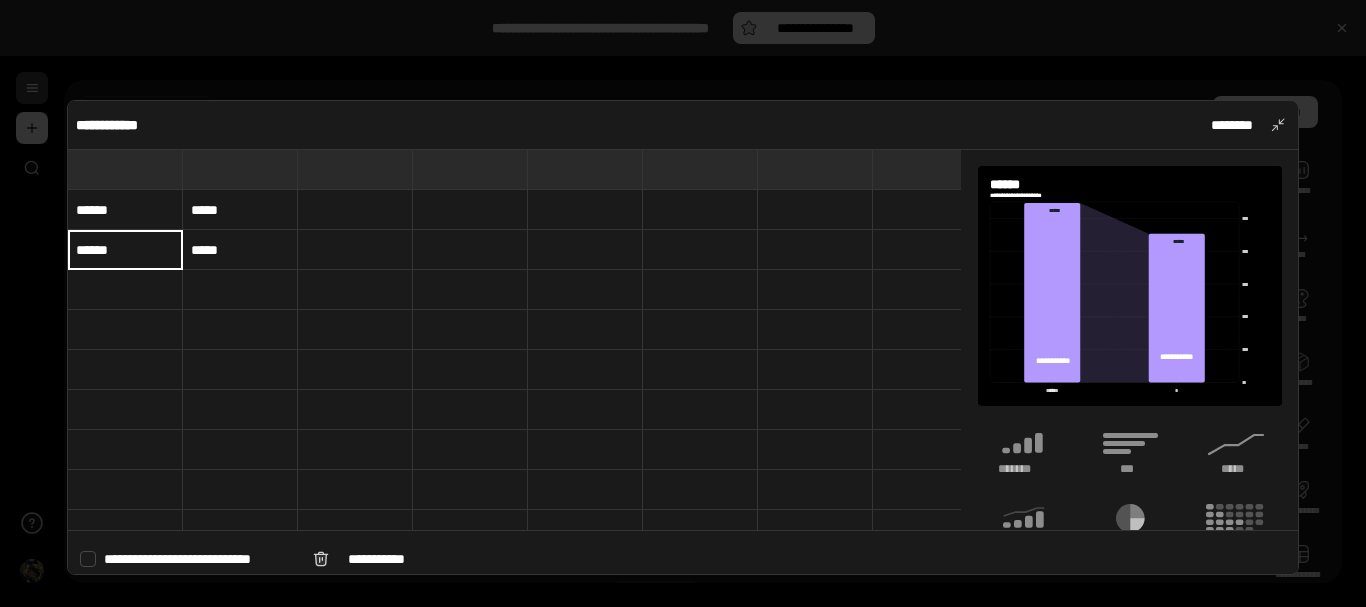 type on "******" 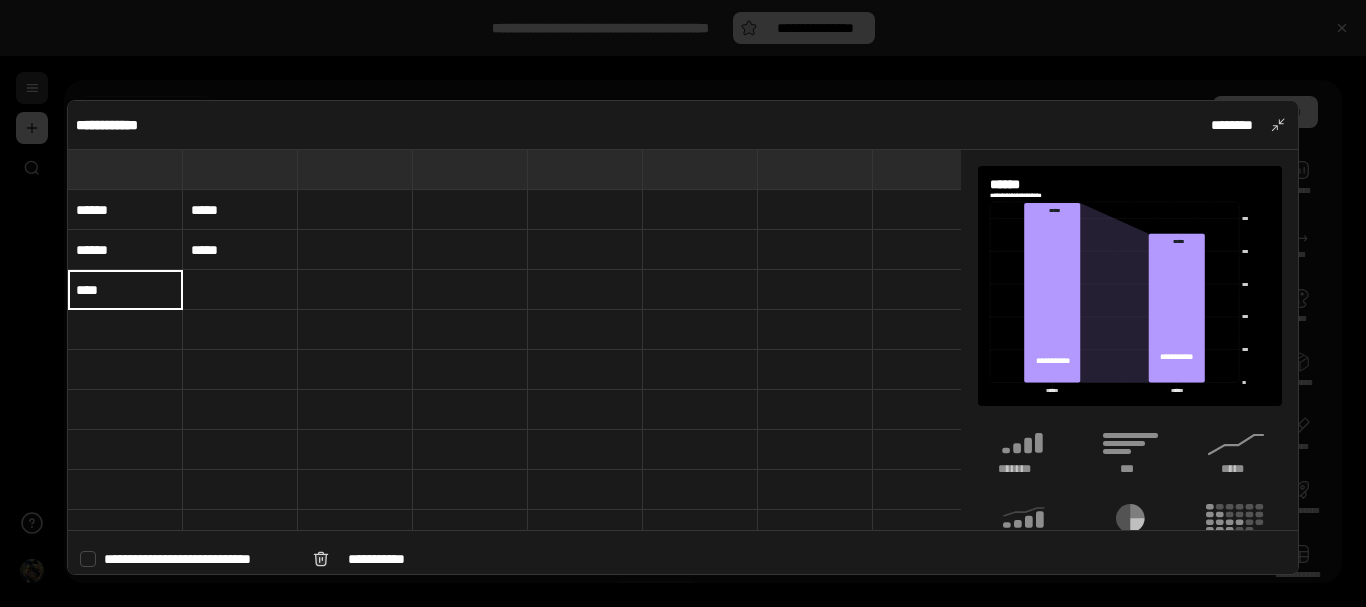 type on "****" 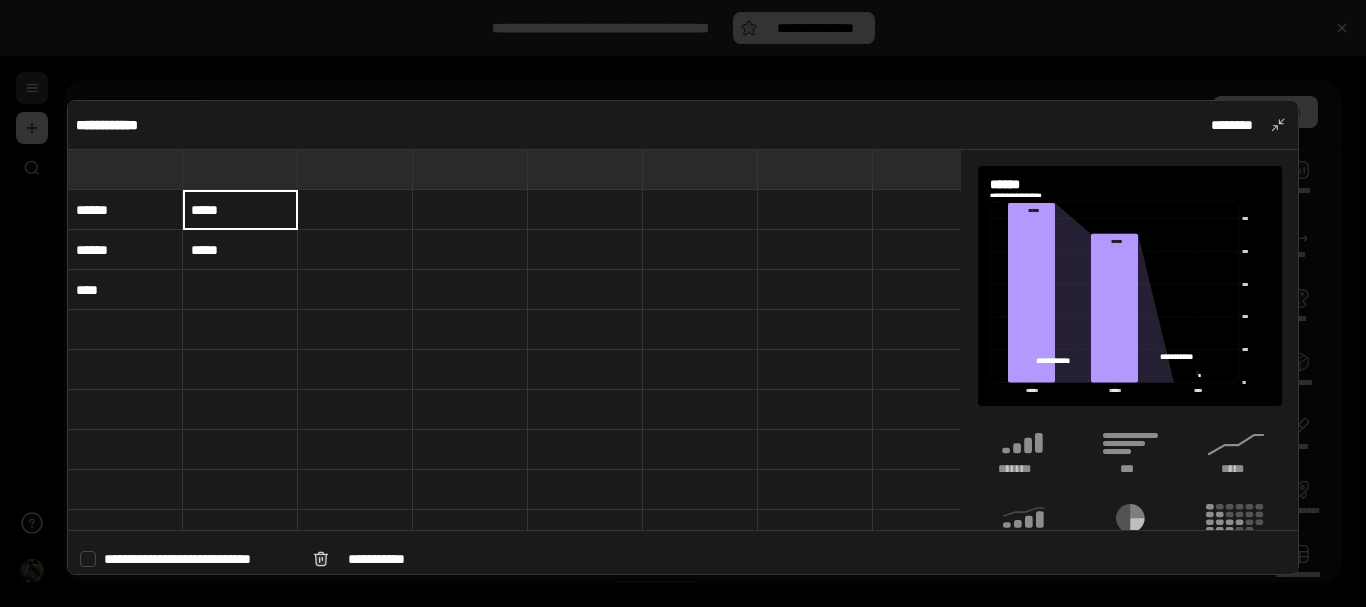 click on "*****" at bounding box center [240, 210] 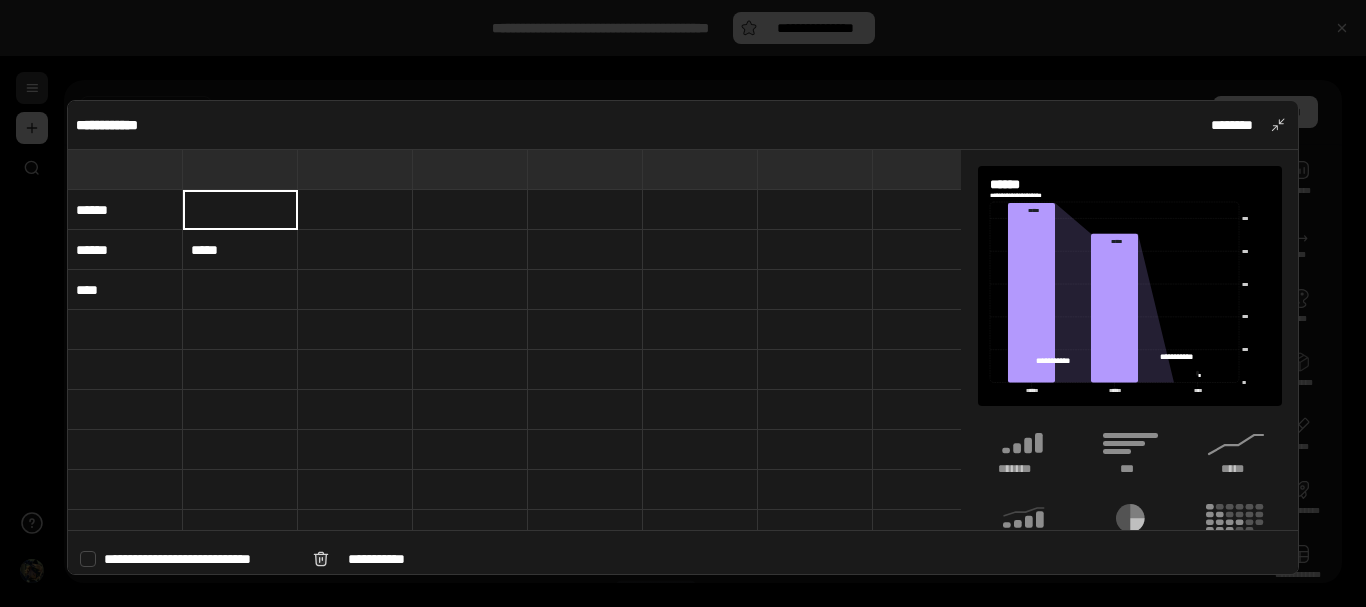 type 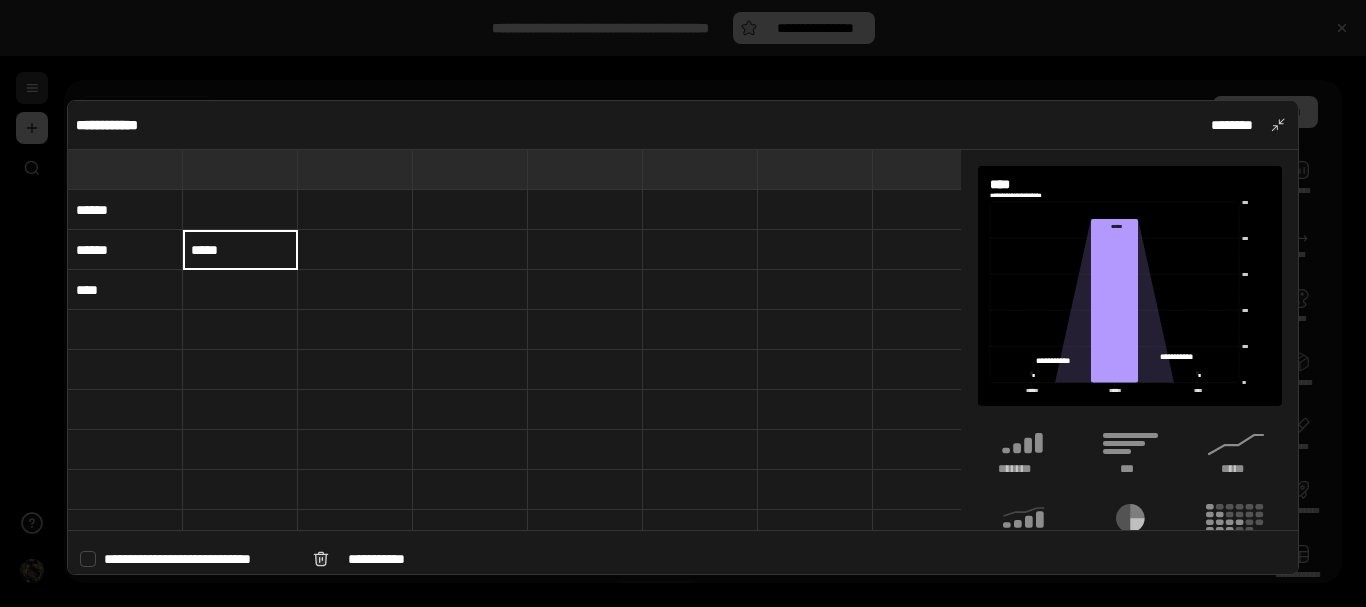 click on "*****" at bounding box center [240, 250] 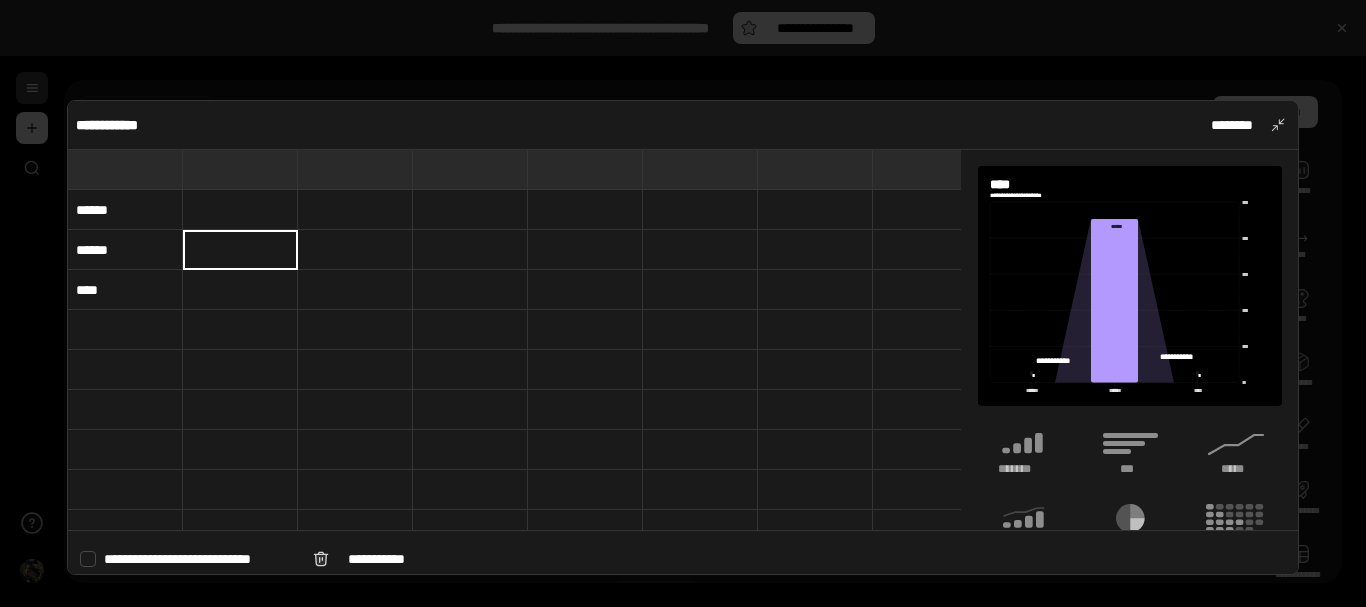 type 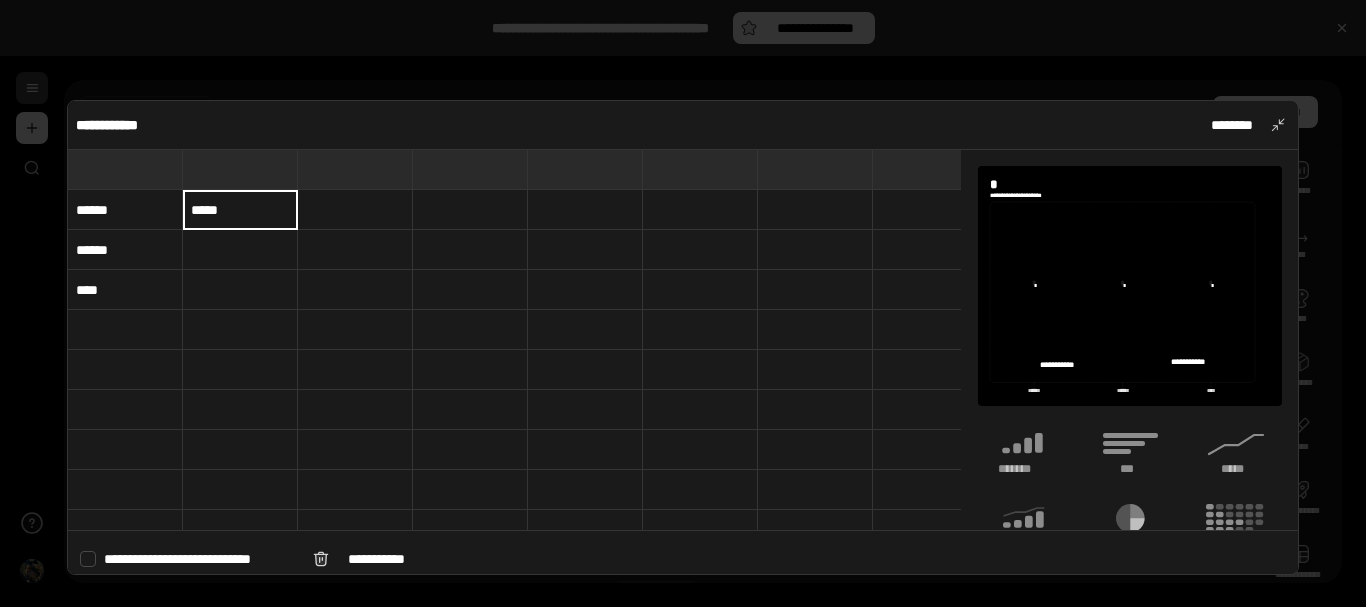 type on "*****" 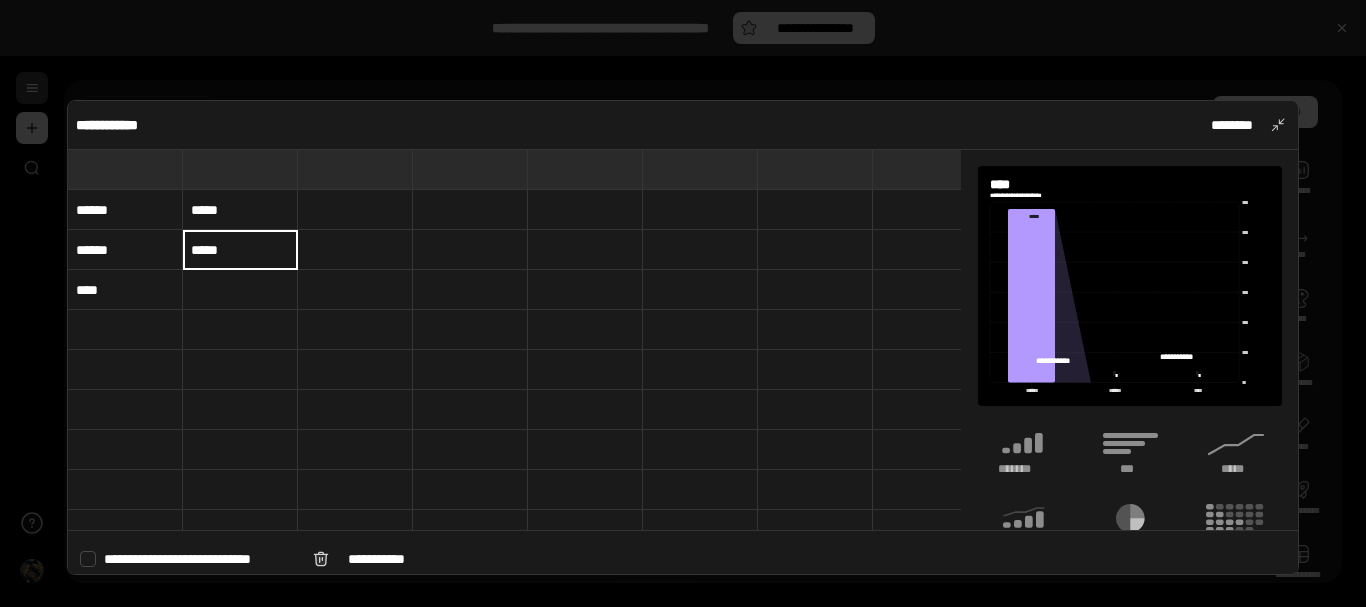 type on "*****" 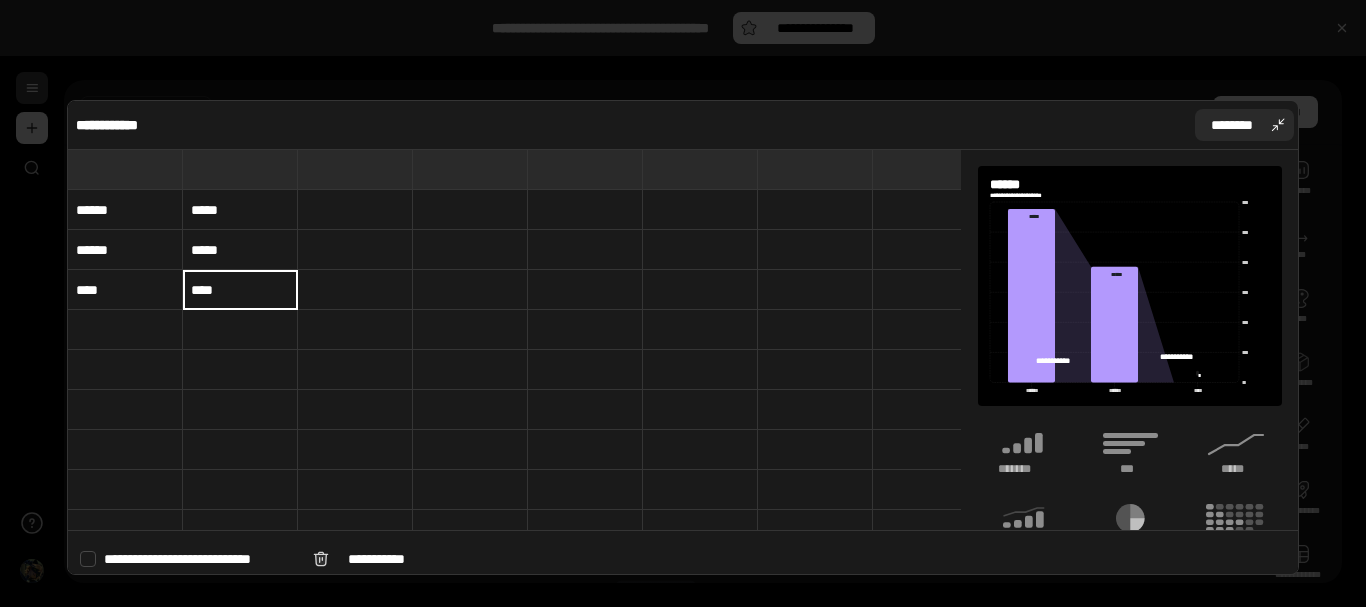 type on "****" 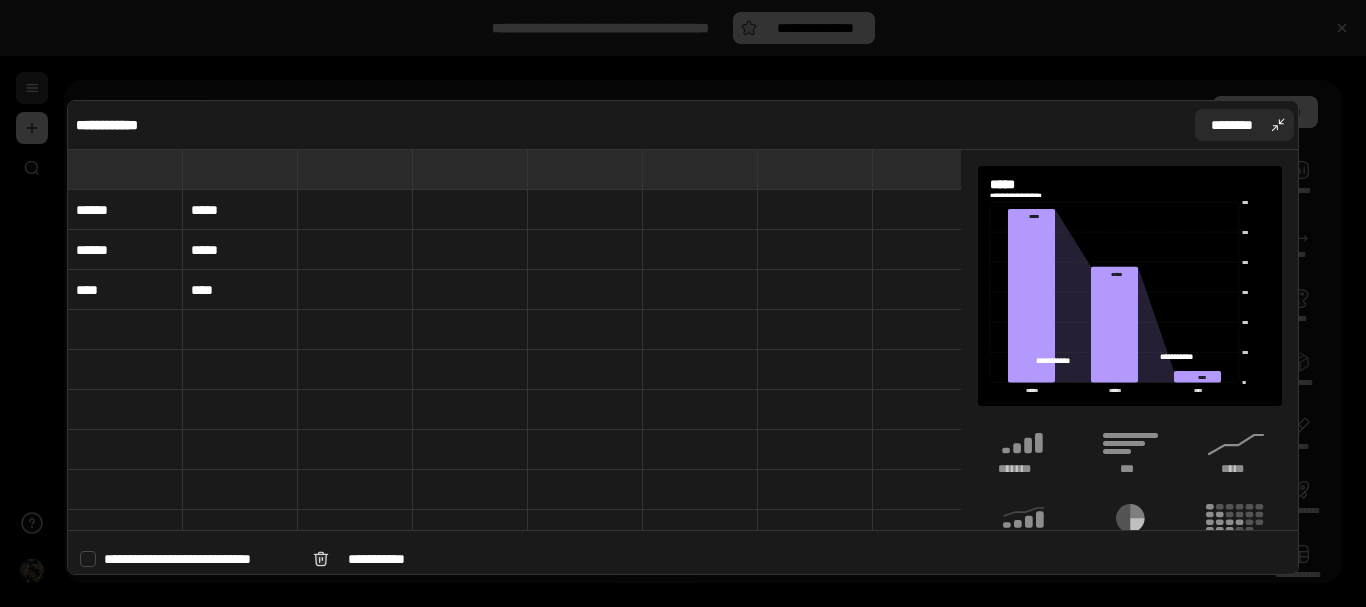 click on "********" at bounding box center (1232, 125) 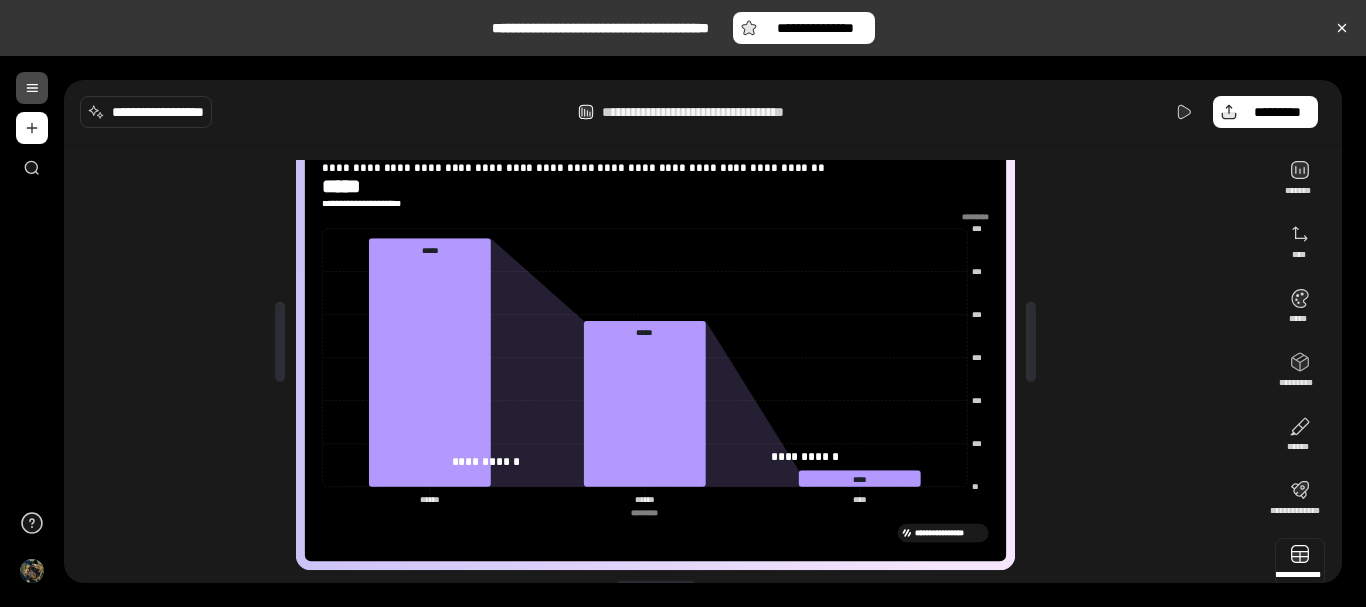 scroll, scrollTop: 81, scrollLeft: 0, axis: vertical 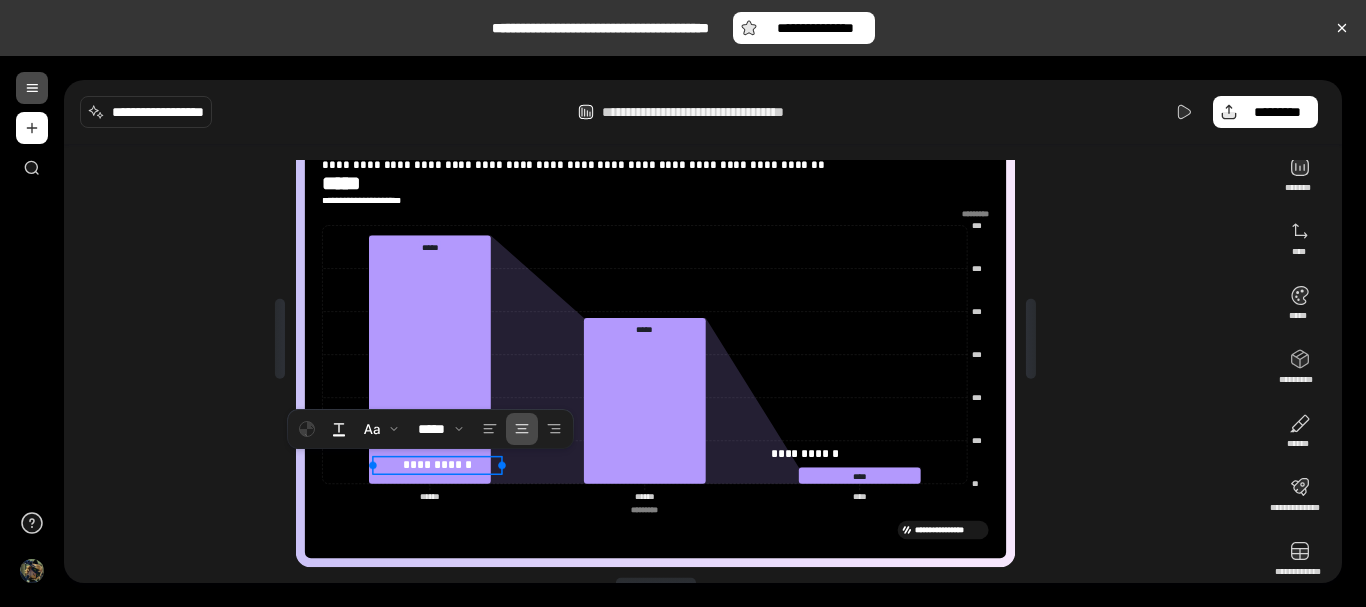 drag, startPoint x: 499, startPoint y: 457, endPoint x: 436, endPoint y: 465, distance: 63.505905 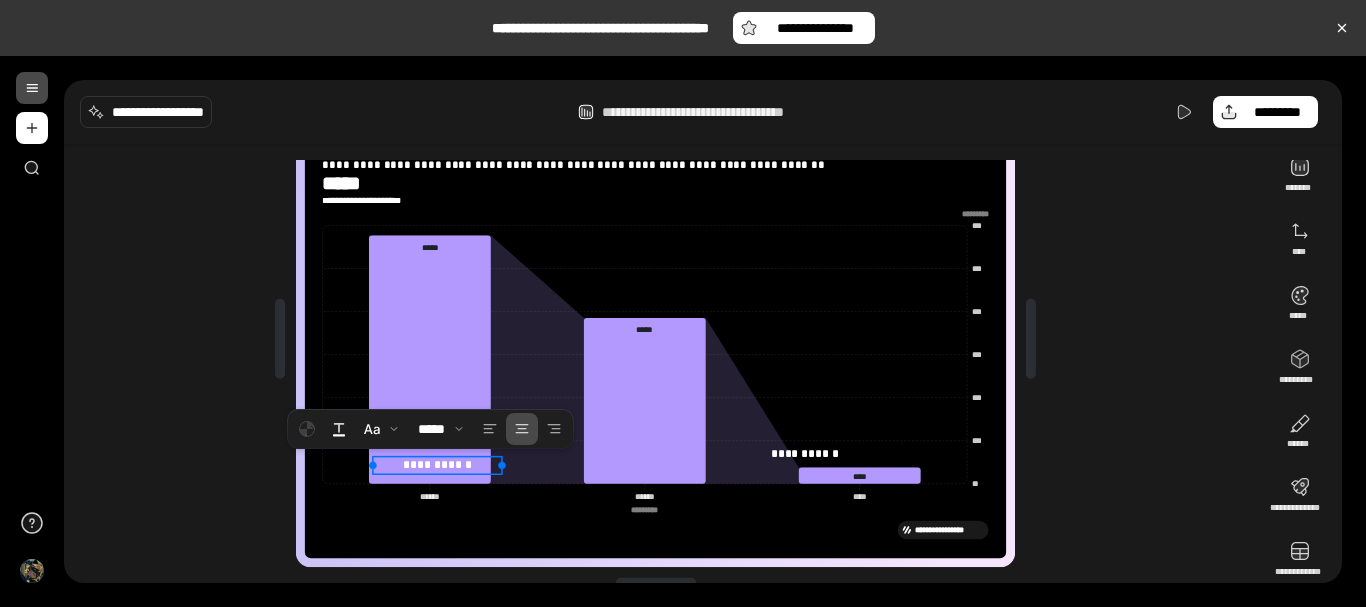 click on "**********" at bounding box center [437, 464] 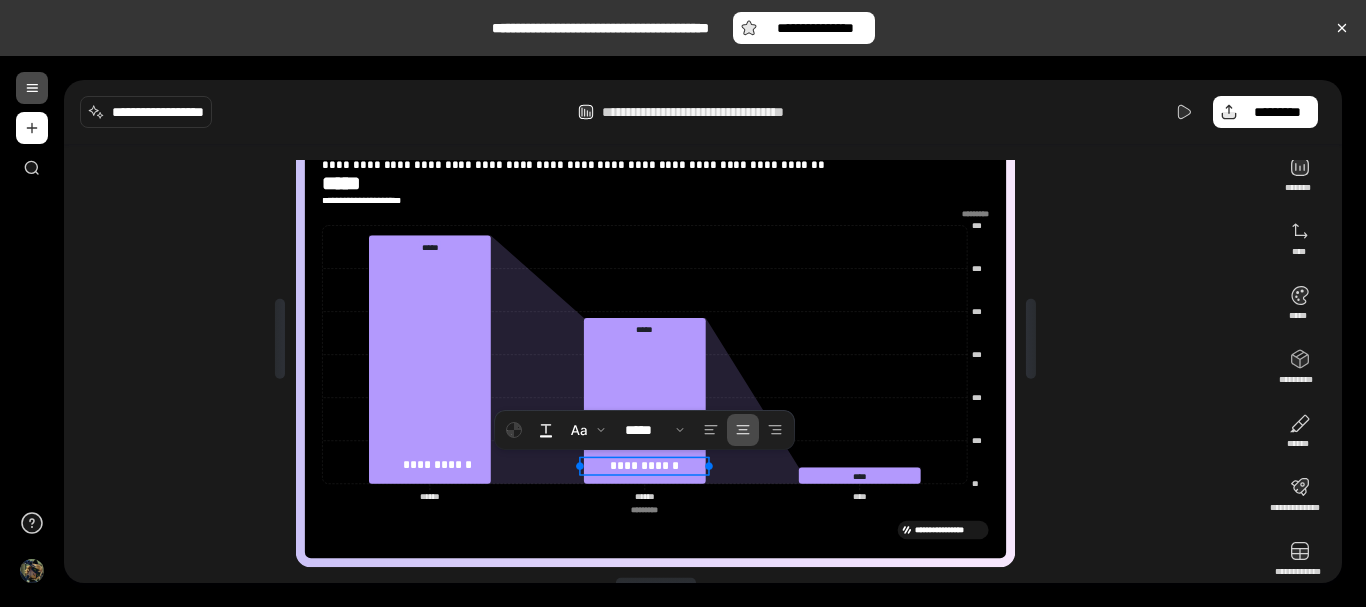 drag, startPoint x: 801, startPoint y: 457, endPoint x: 591, endPoint y: 472, distance: 210.53503 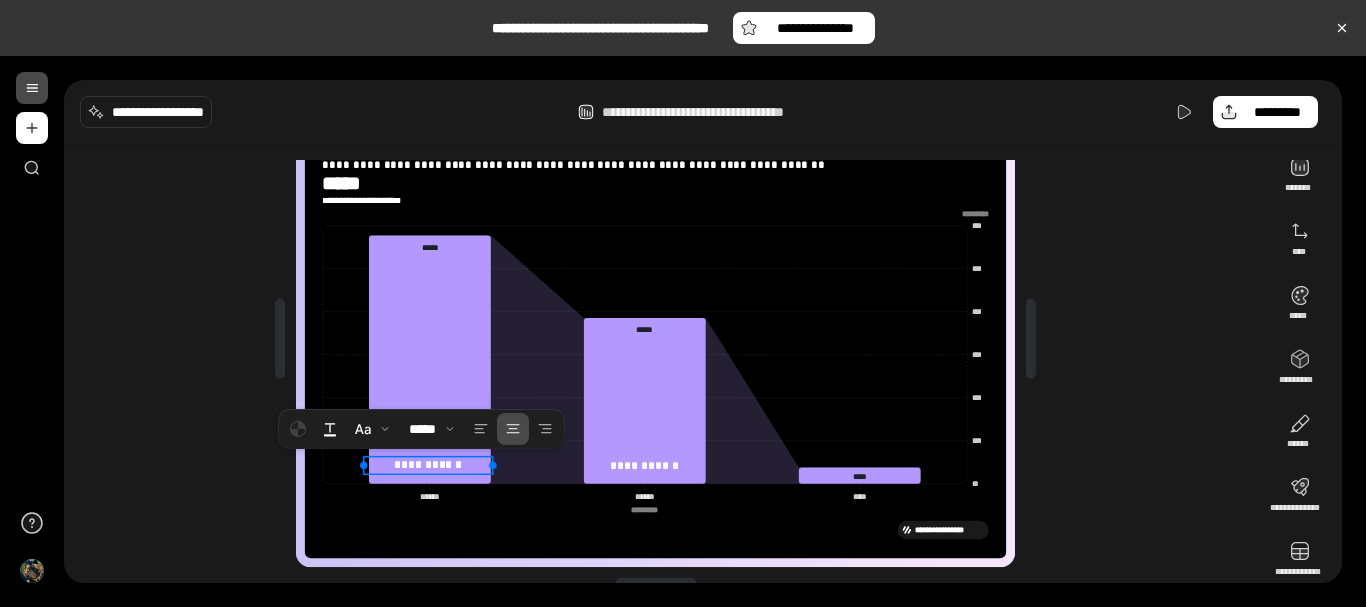 drag, startPoint x: 412, startPoint y: 462, endPoint x: 400, endPoint y: 462, distance: 12 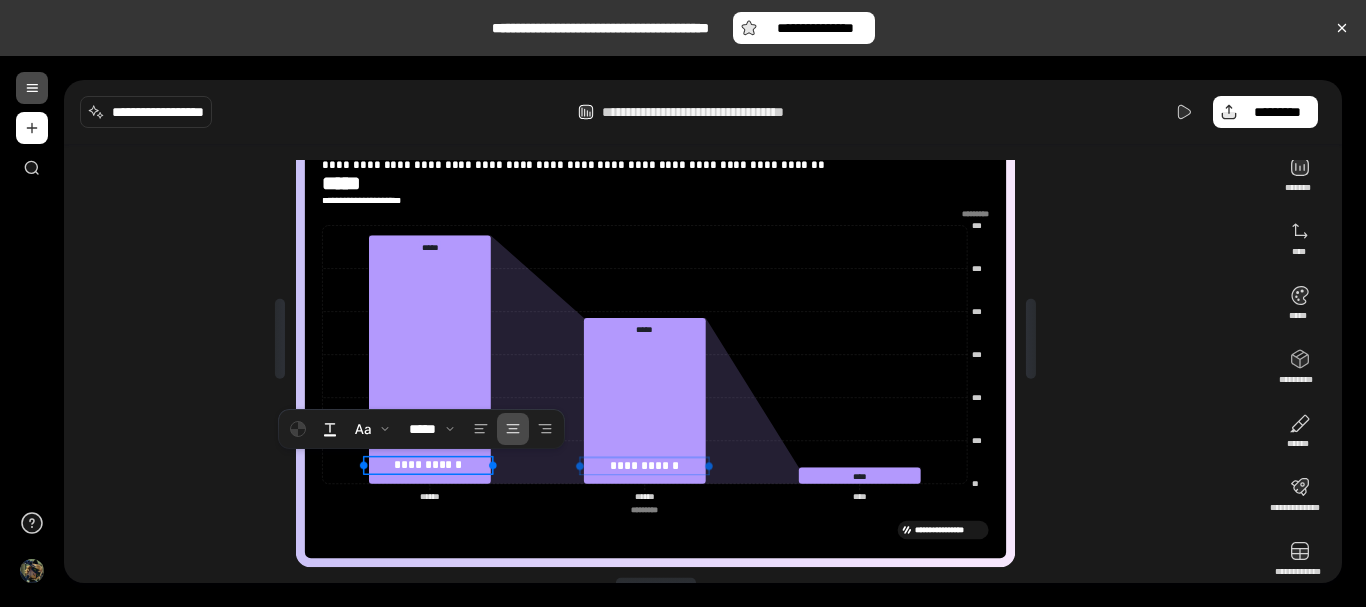 click on "**********" at bounding box center [644, 466] 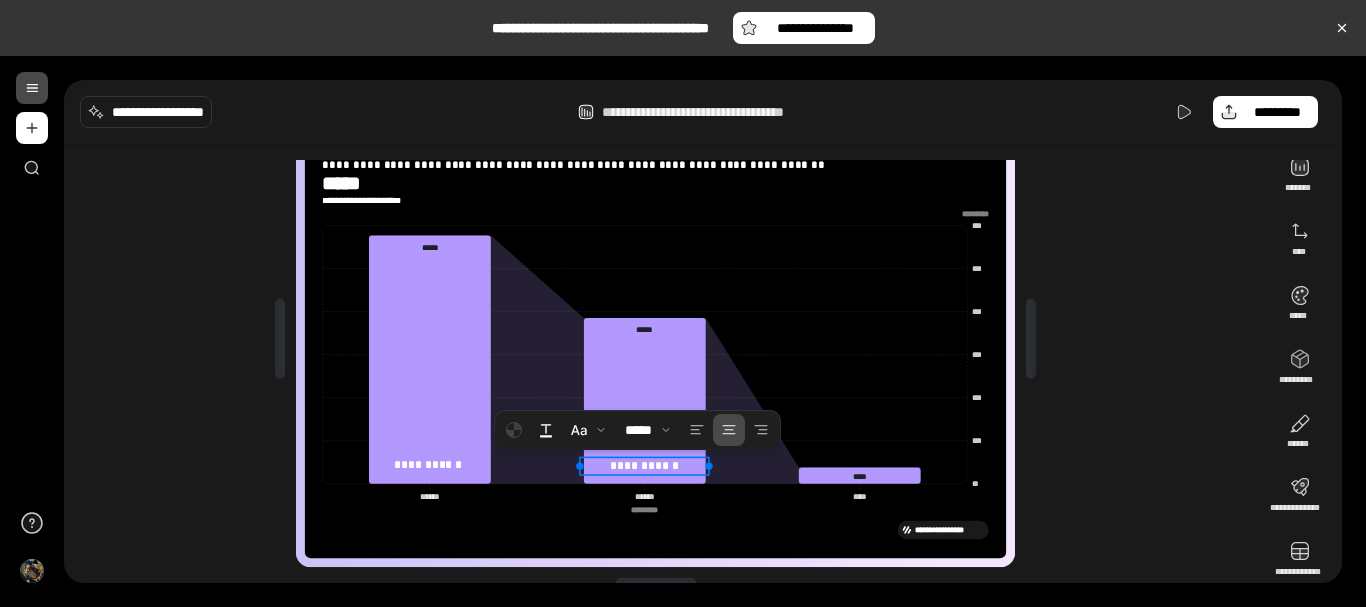 click on "**********" at bounding box center [644, 465] 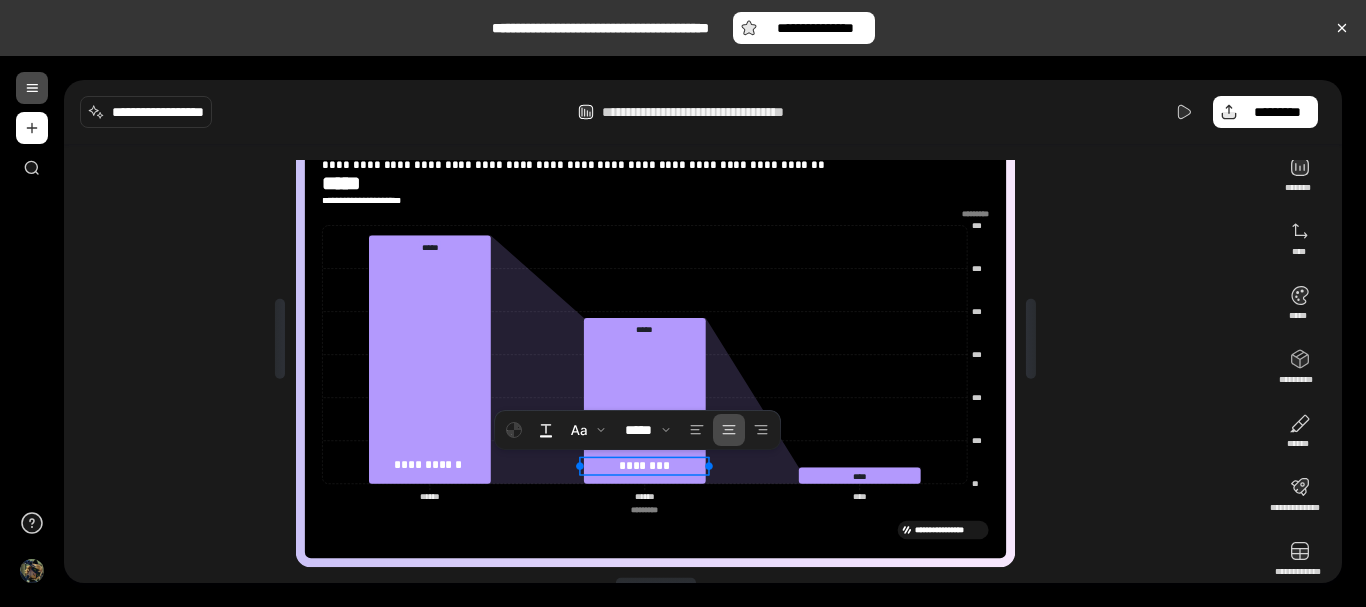 click on "**********" at bounding box center [644, 354] 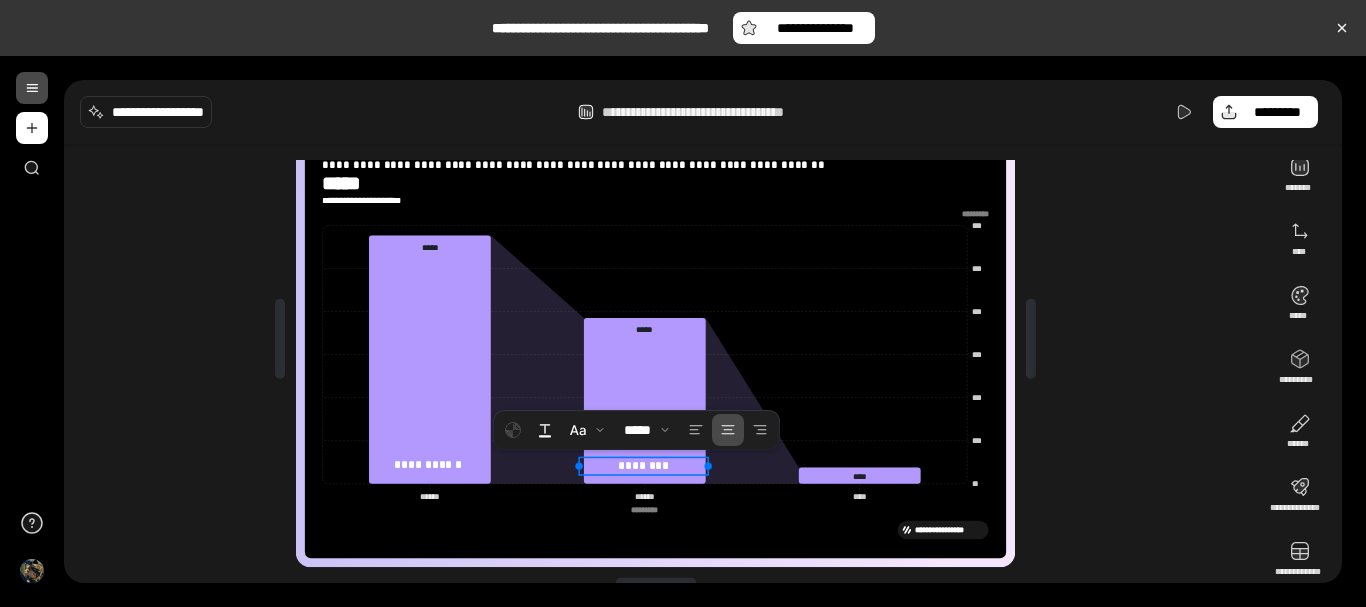 click on "********" at bounding box center (643, 465) 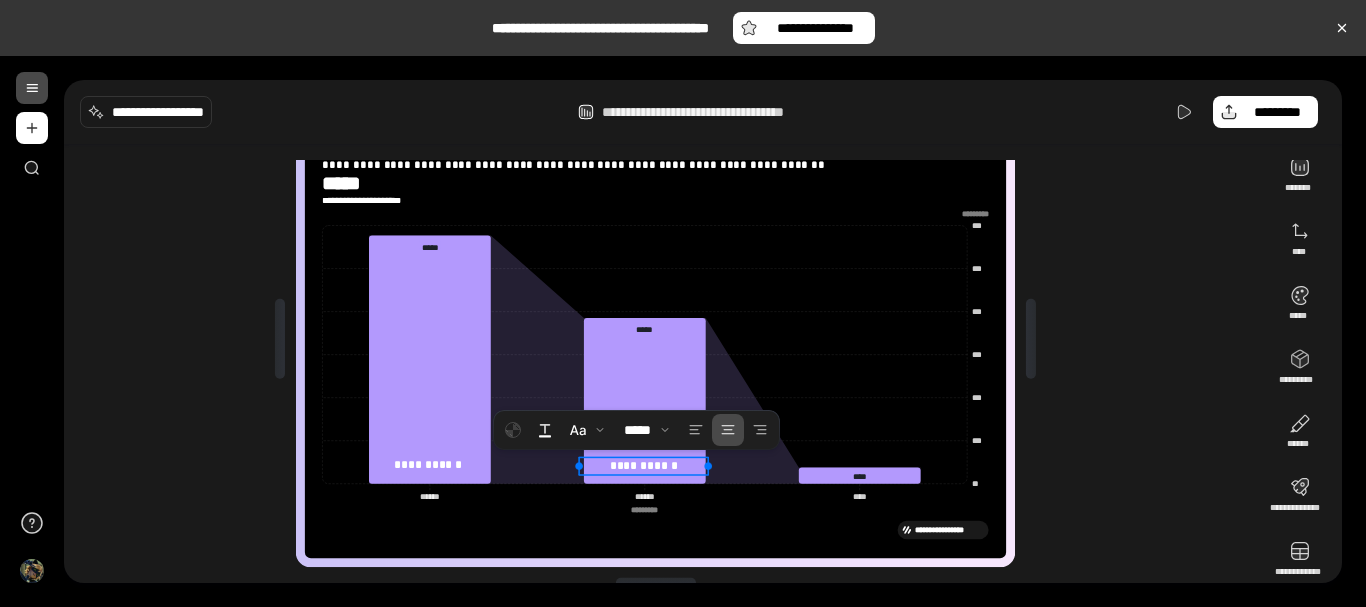 click 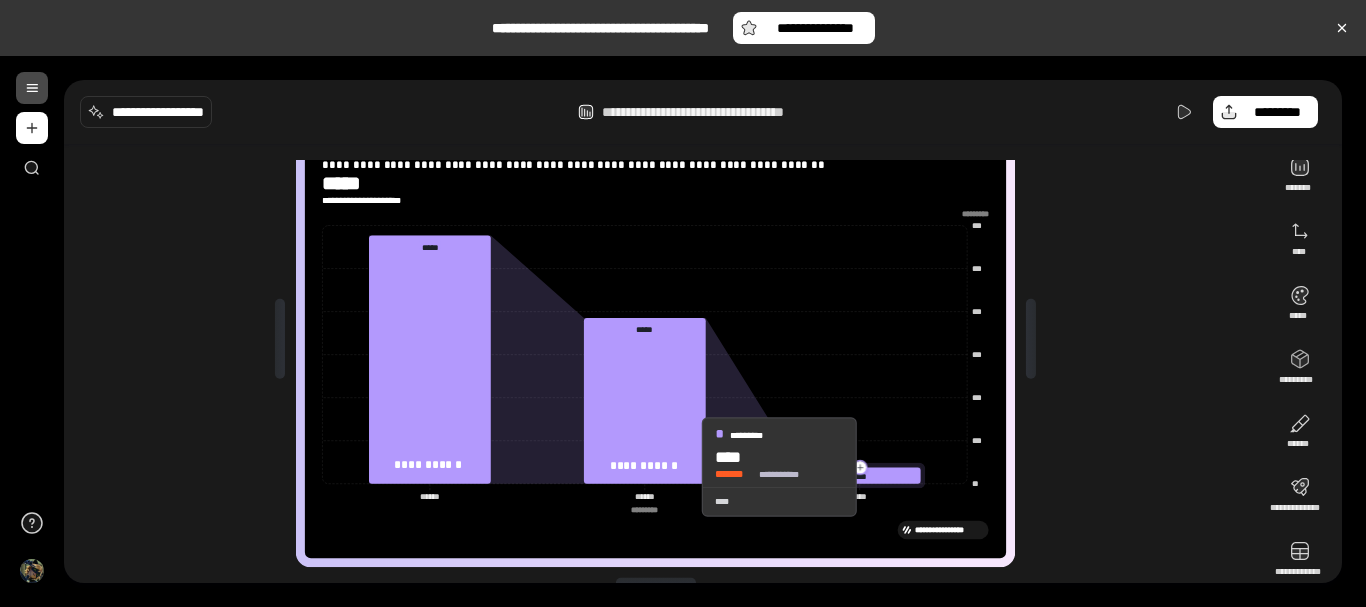 click 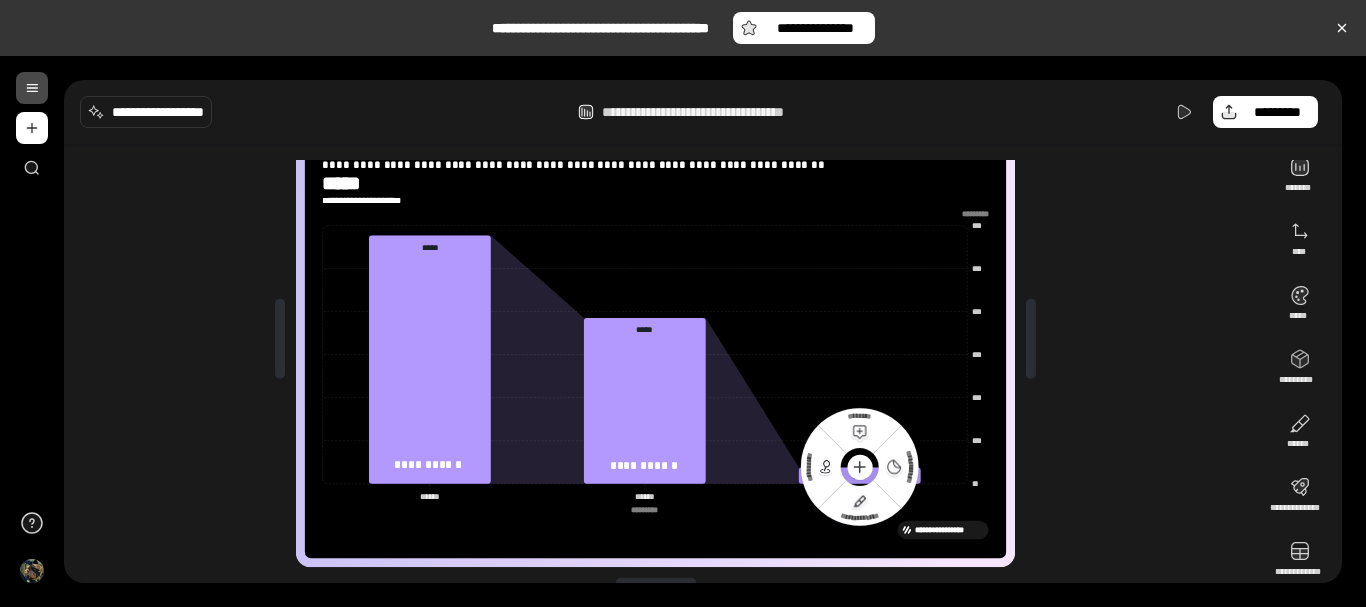 drag, startPoint x: 854, startPoint y: 467, endPoint x: 858, endPoint y: 449, distance: 18.439089 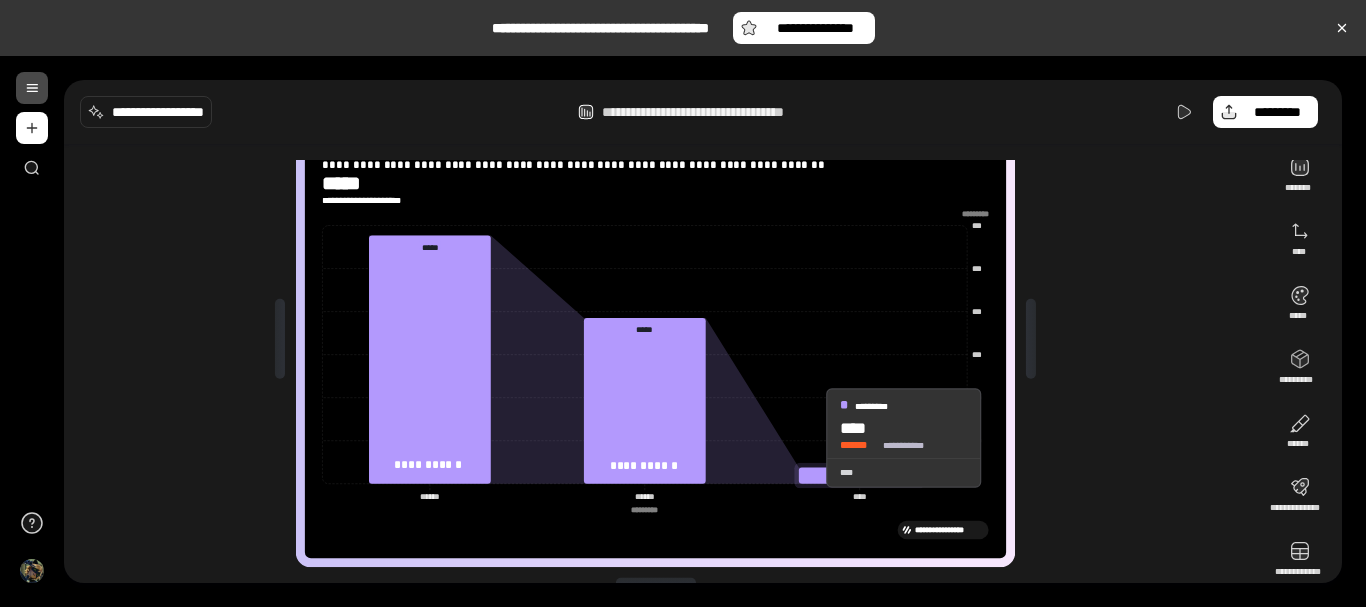drag, startPoint x: 805, startPoint y: 474, endPoint x: 812, endPoint y: 426, distance: 48.507732 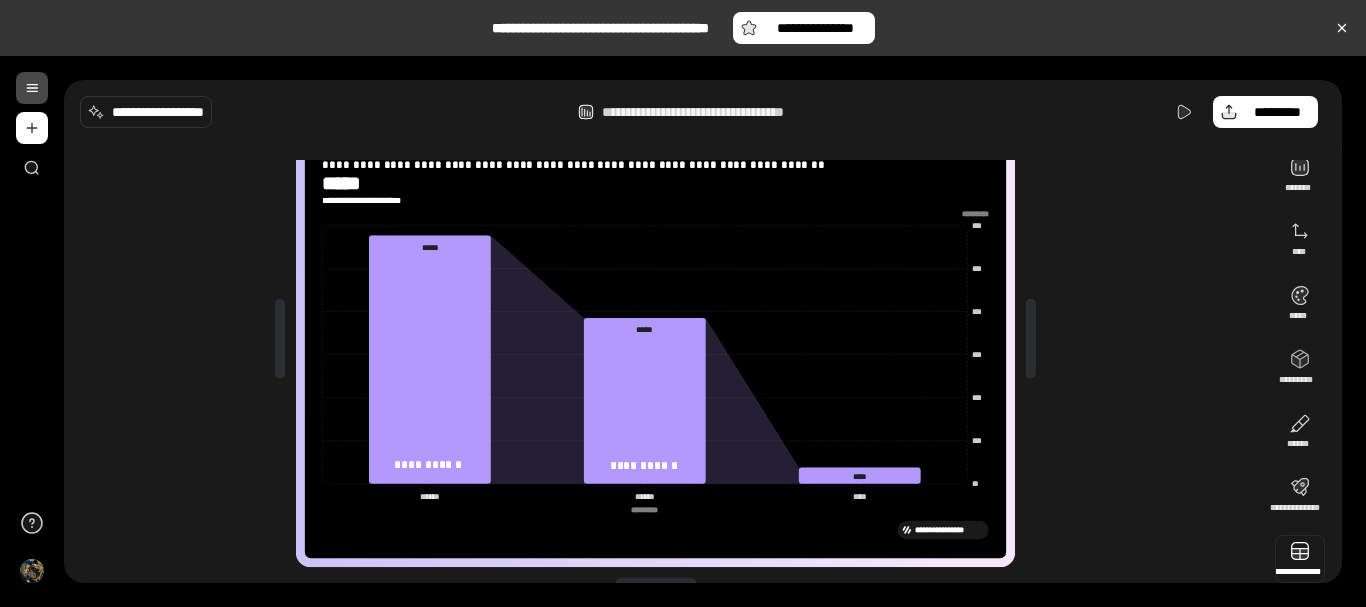 click at bounding box center (1300, 559) 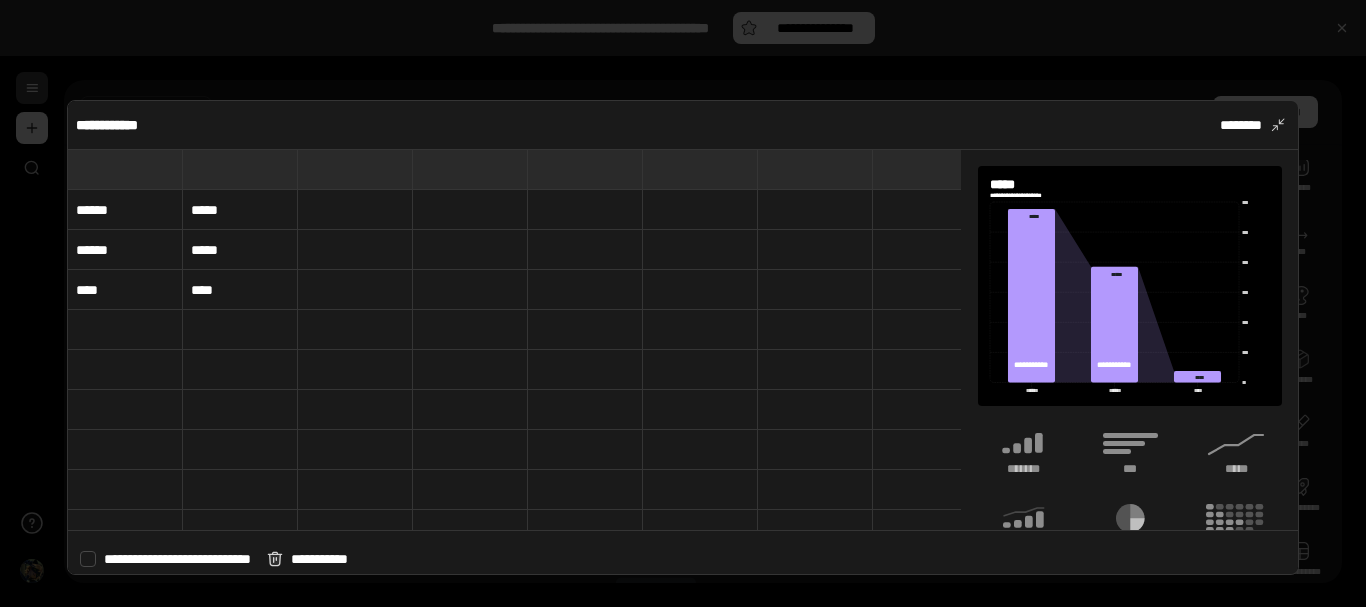 click at bounding box center [683, 303] 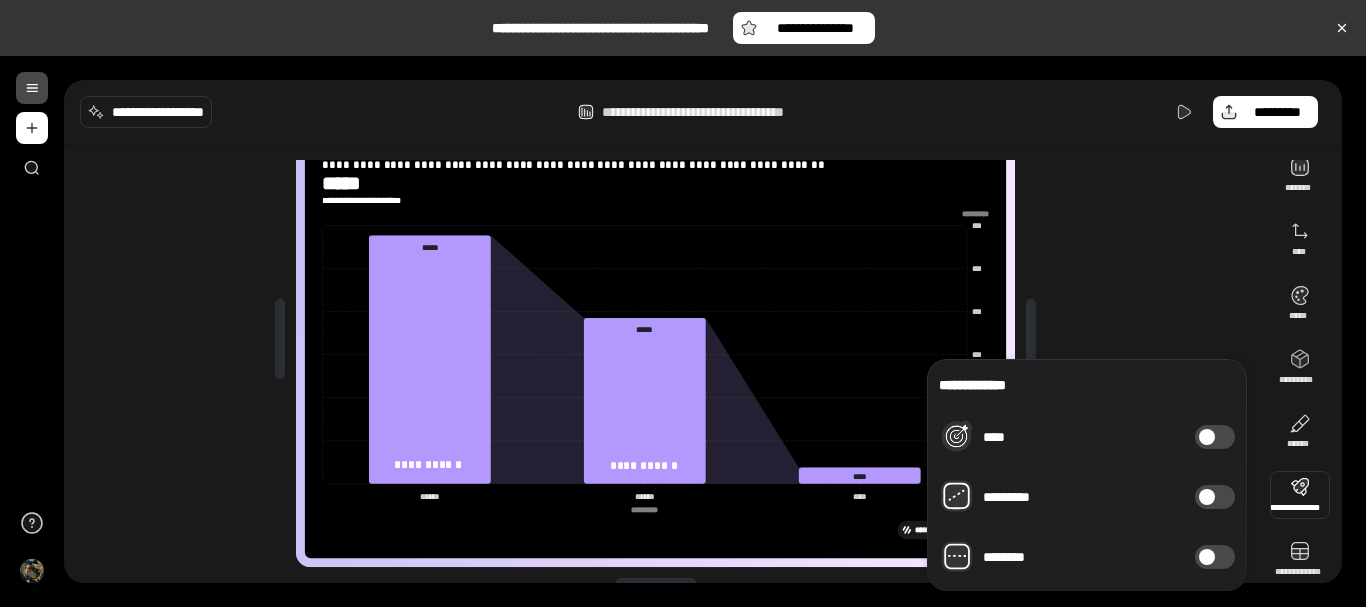 click at bounding box center [1300, 495] 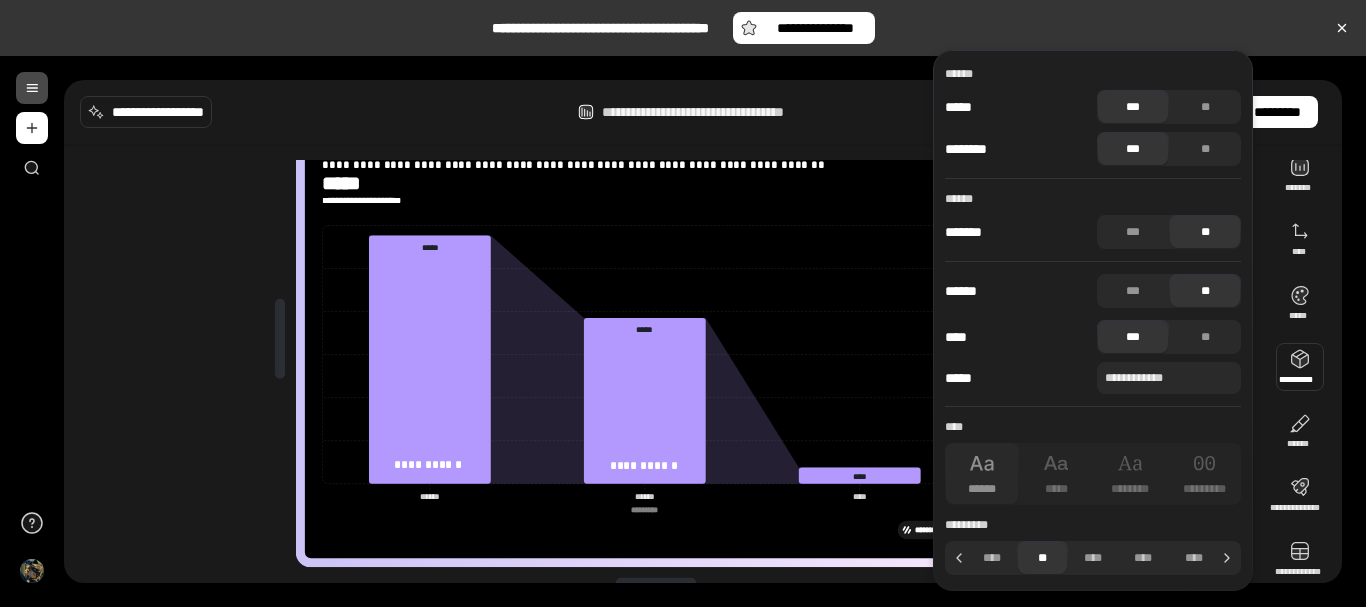 click at bounding box center (1300, 367) 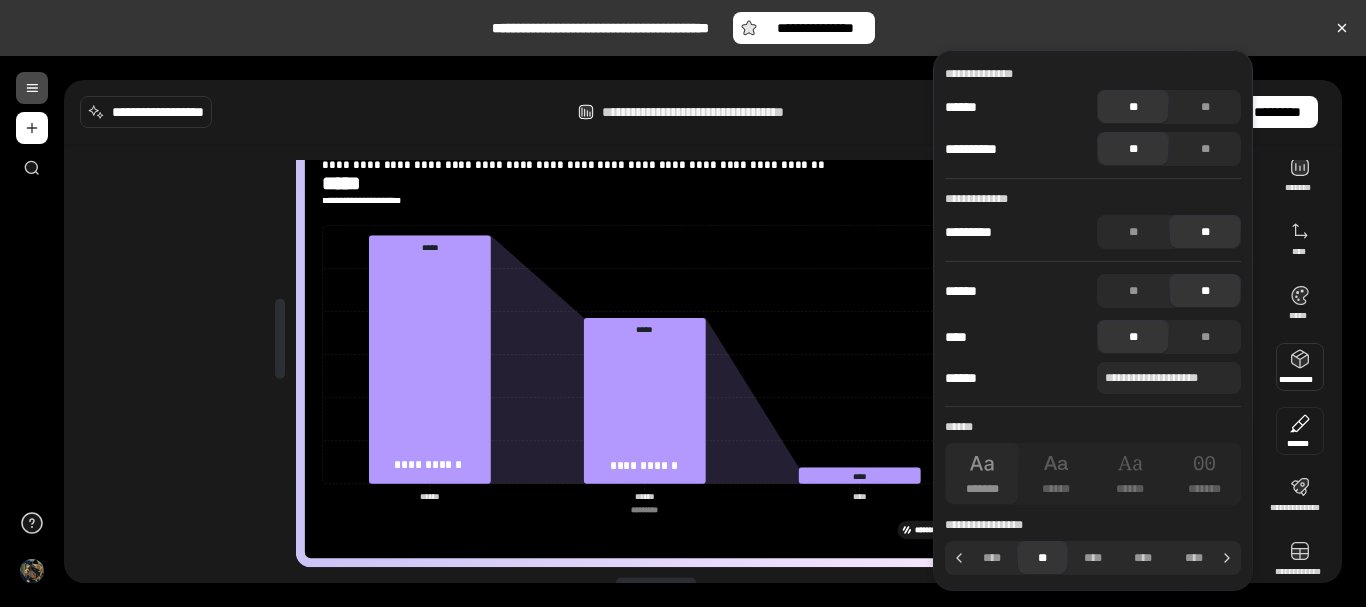 click at bounding box center (1300, 431) 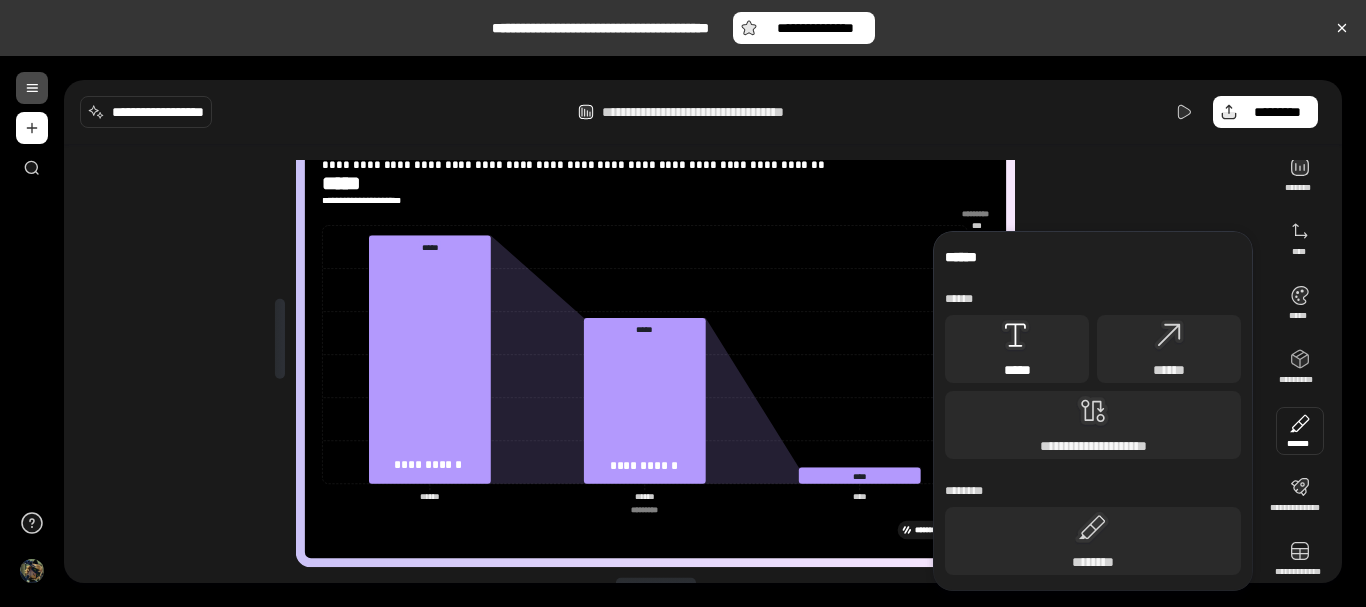 click on "*****" at bounding box center (1017, 349) 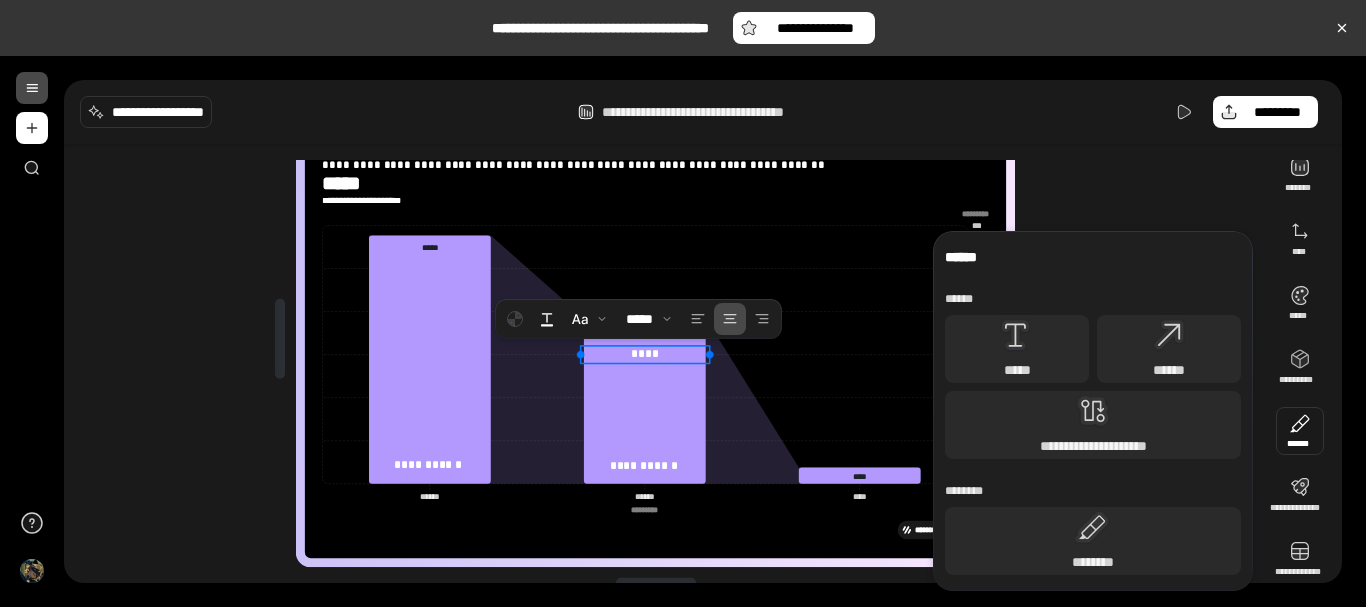 type 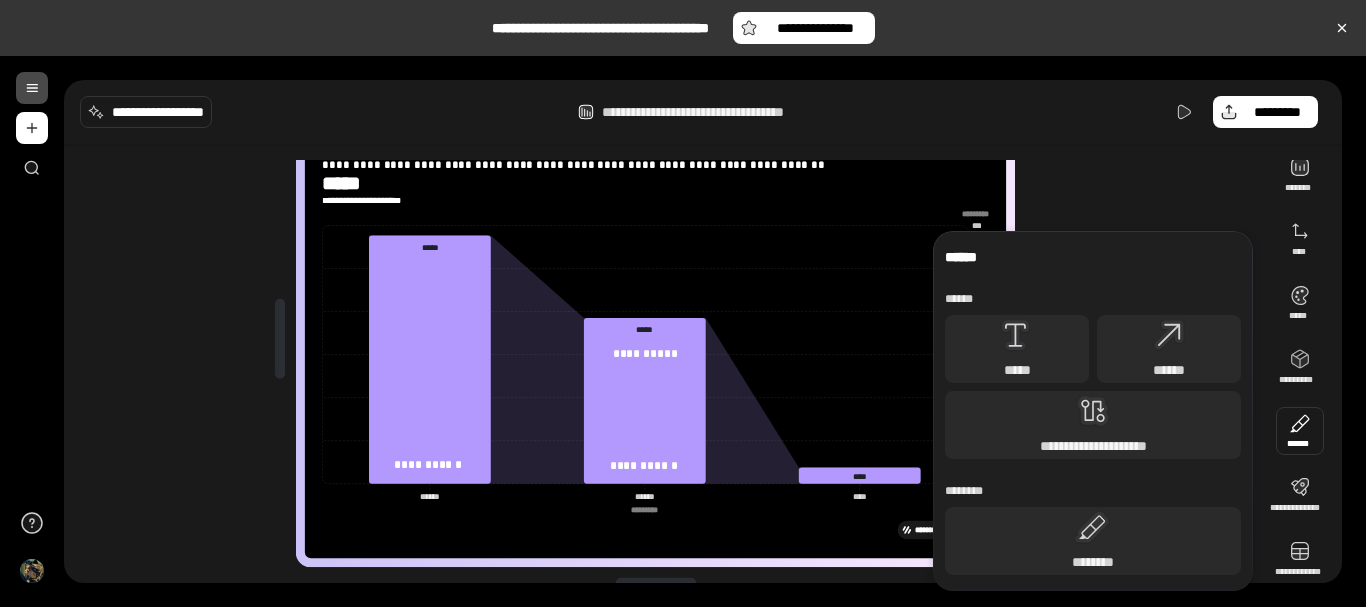 drag, startPoint x: 934, startPoint y: 340, endPoint x: 902, endPoint y: 343, distance: 32.140316 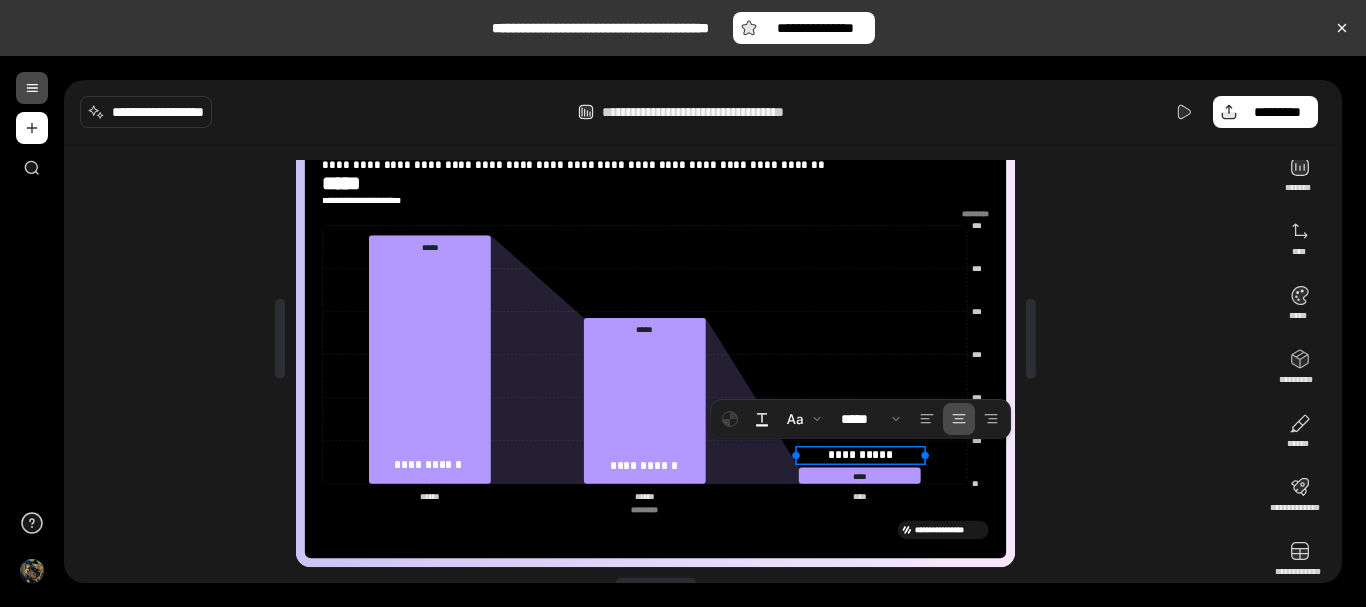 drag, startPoint x: 657, startPoint y: 353, endPoint x: 938, endPoint y: 485, distance: 310.45935 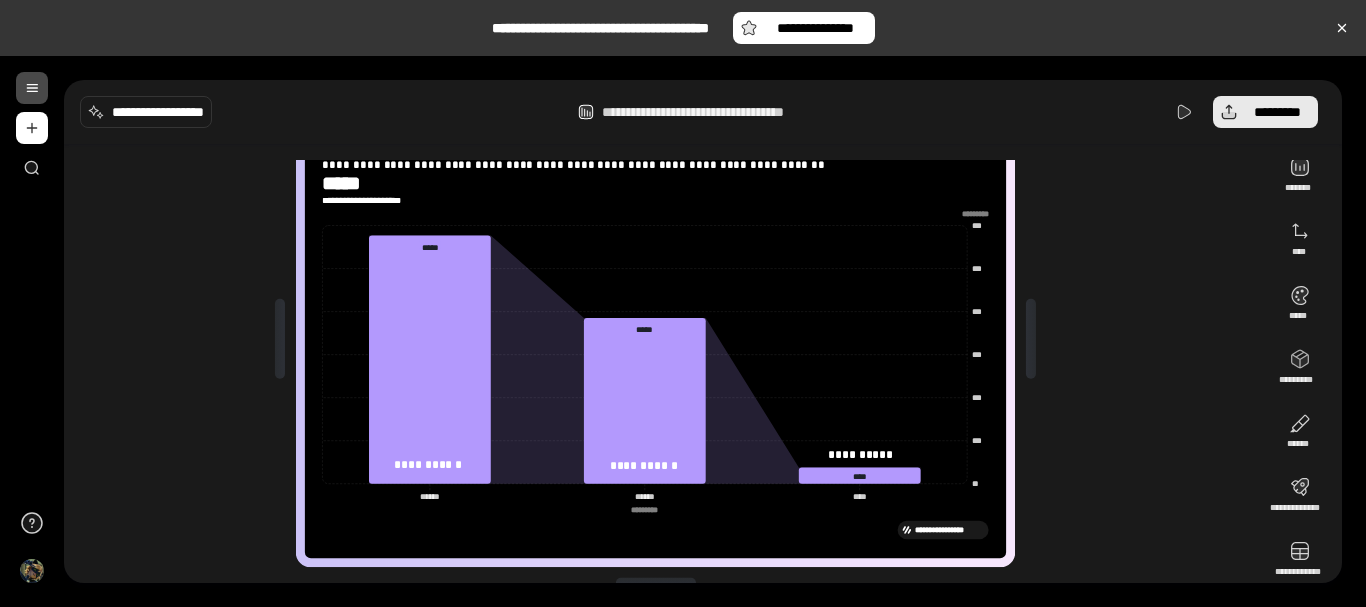click on "*********" at bounding box center (1265, 112) 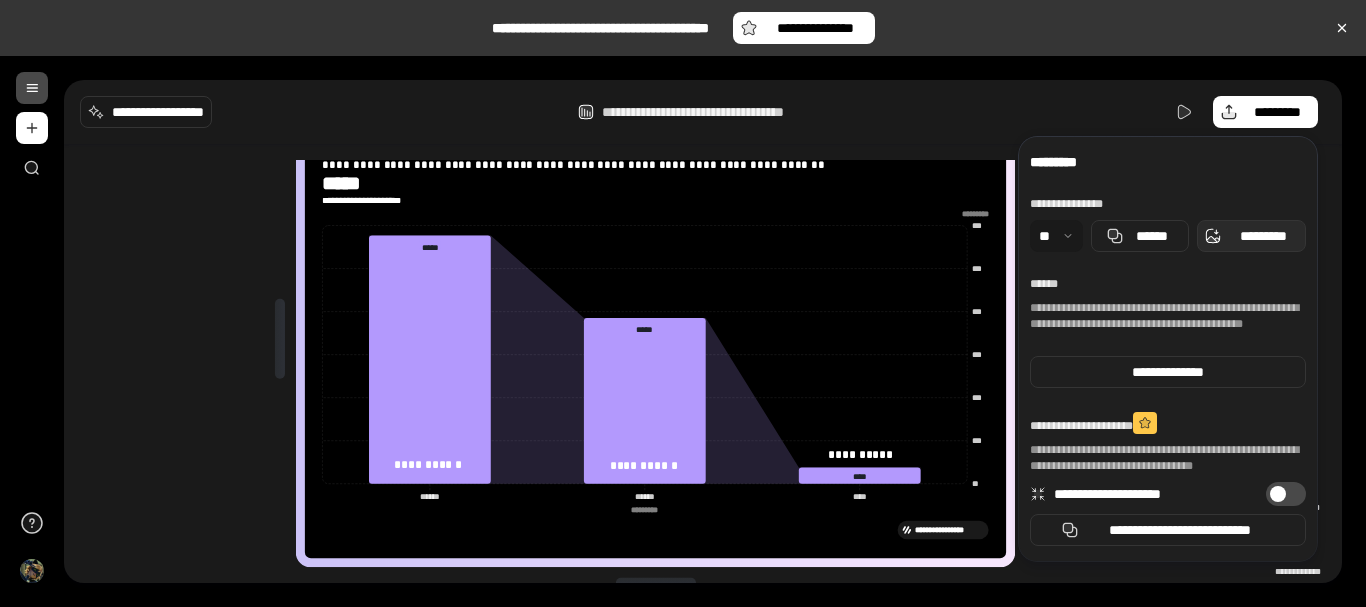 click on "*********" at bounding box center (1263, 236) 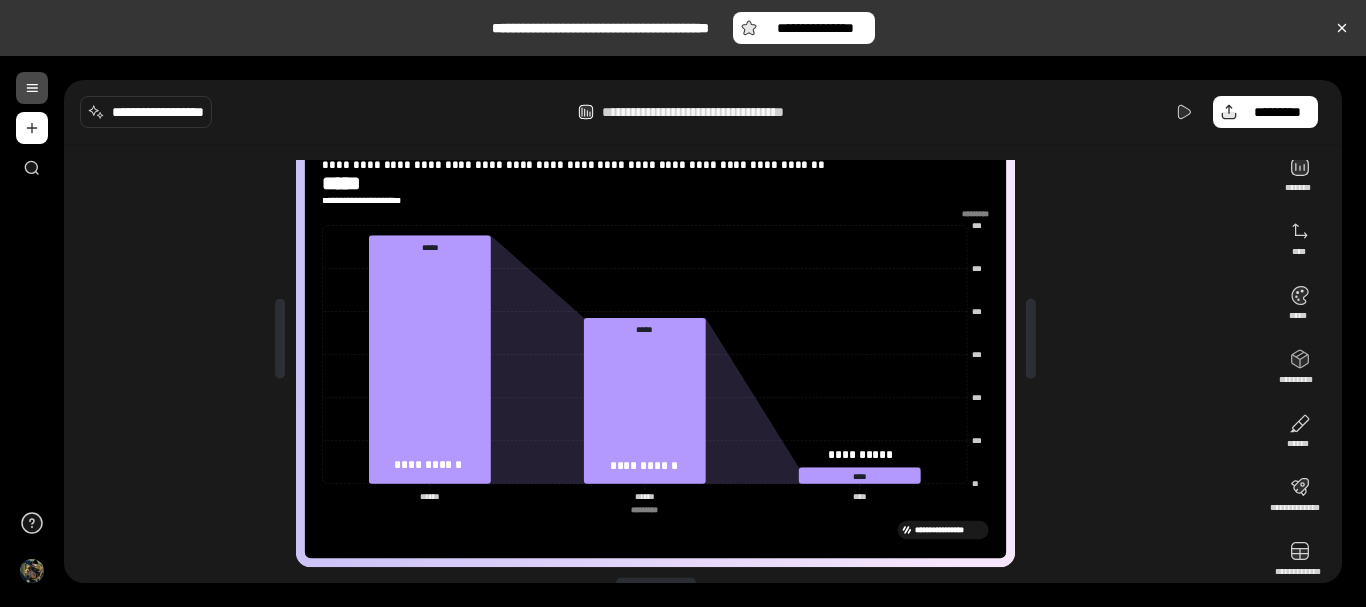 click on "**********" at bounding box center (703, 112) 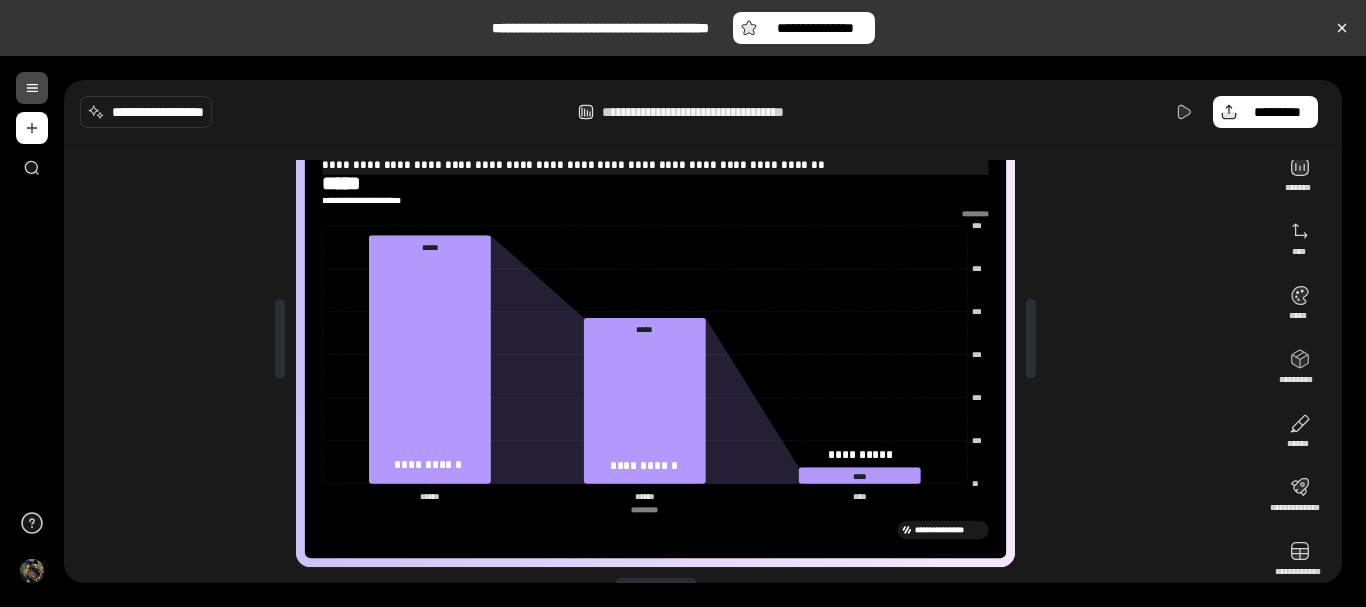 scroll, scrollTop: 0, scrollLeft: 0, axis: both 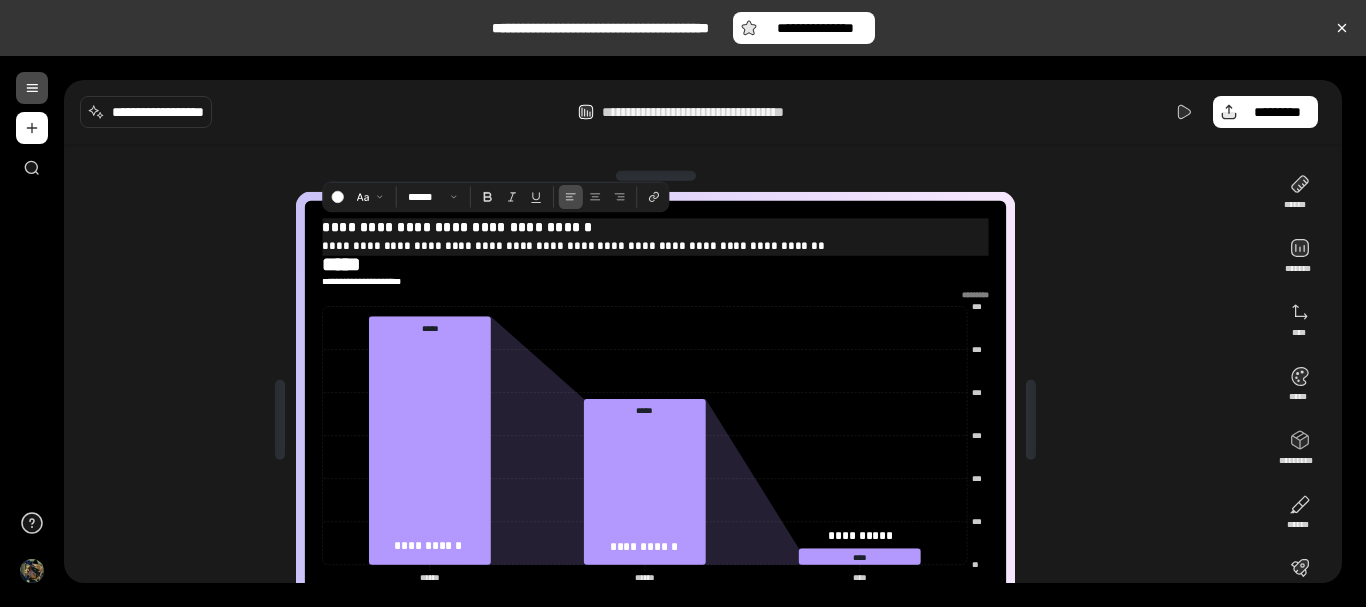 drag, startPoint x: 791, startPoint y: 161, endPoint x: 319, endPoint y: 241, distance: 478.73166 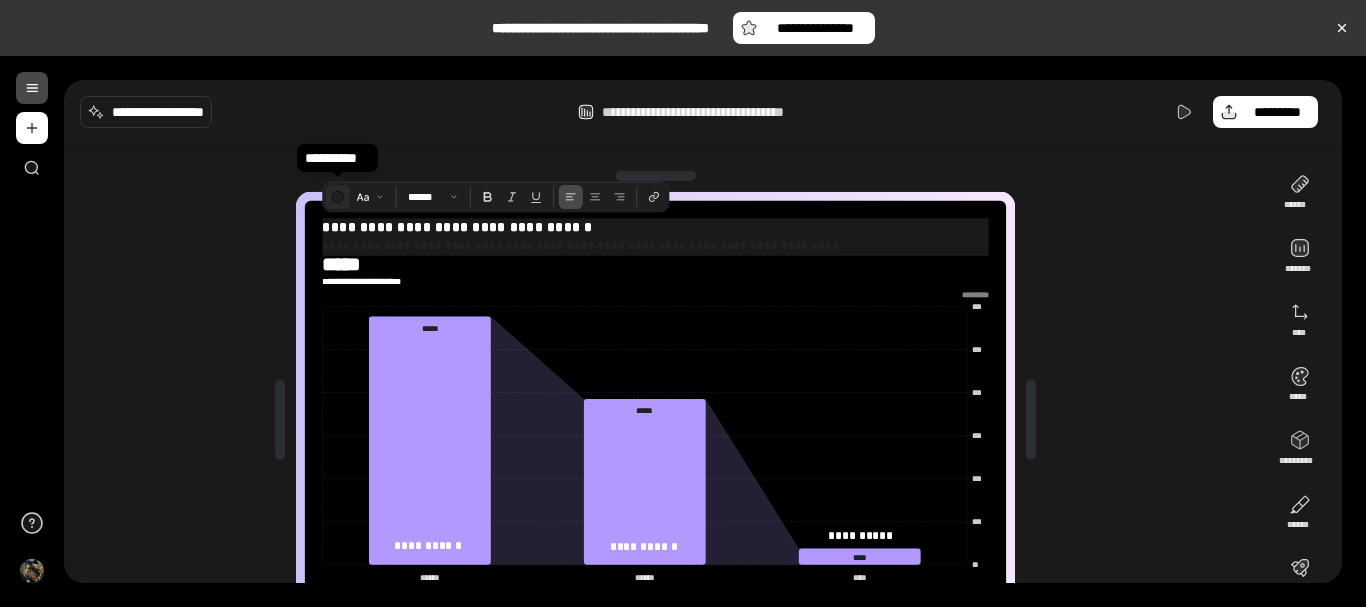 click at bounding box center (337, 197) 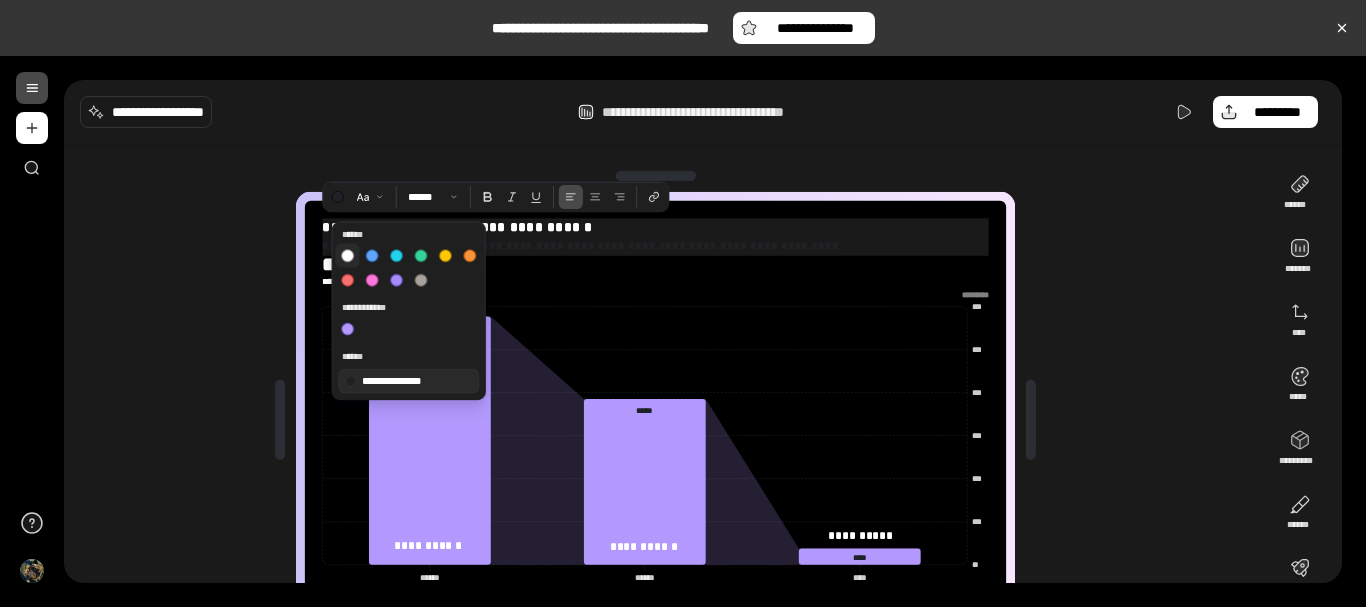 click at bounding box center (347, 256) 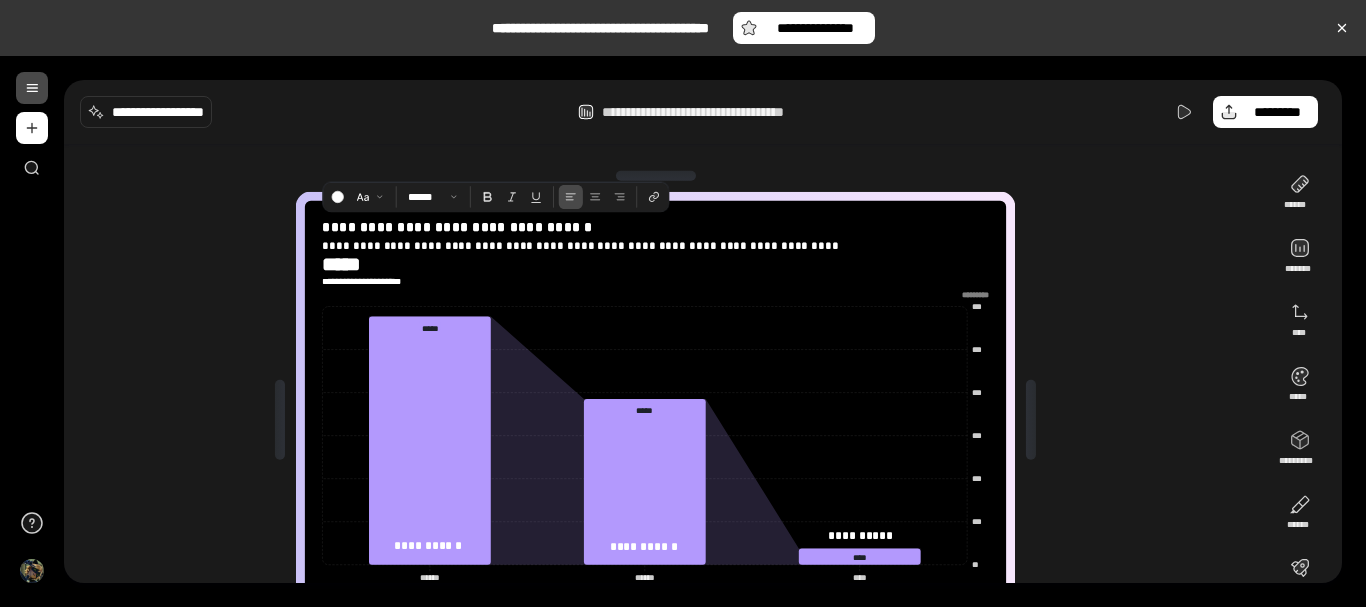 click on "*********" at bounding box center [655, 295] 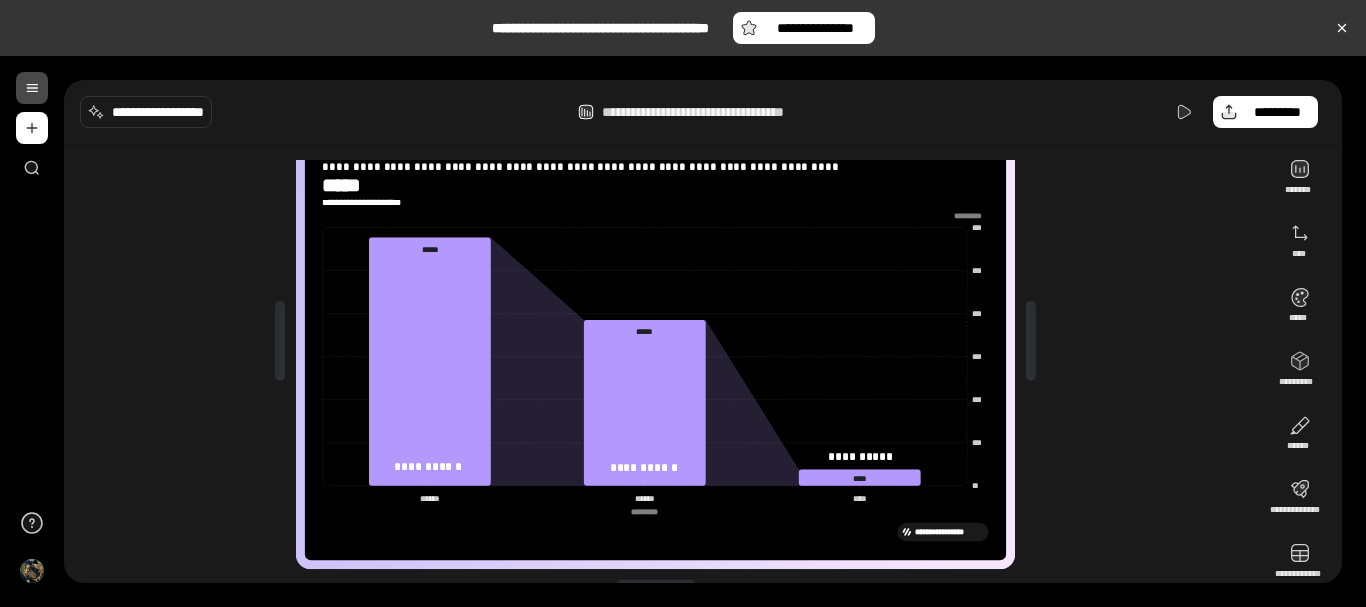 scroll, scrollTop: 87, scrollLeft: 0, axis: vertical 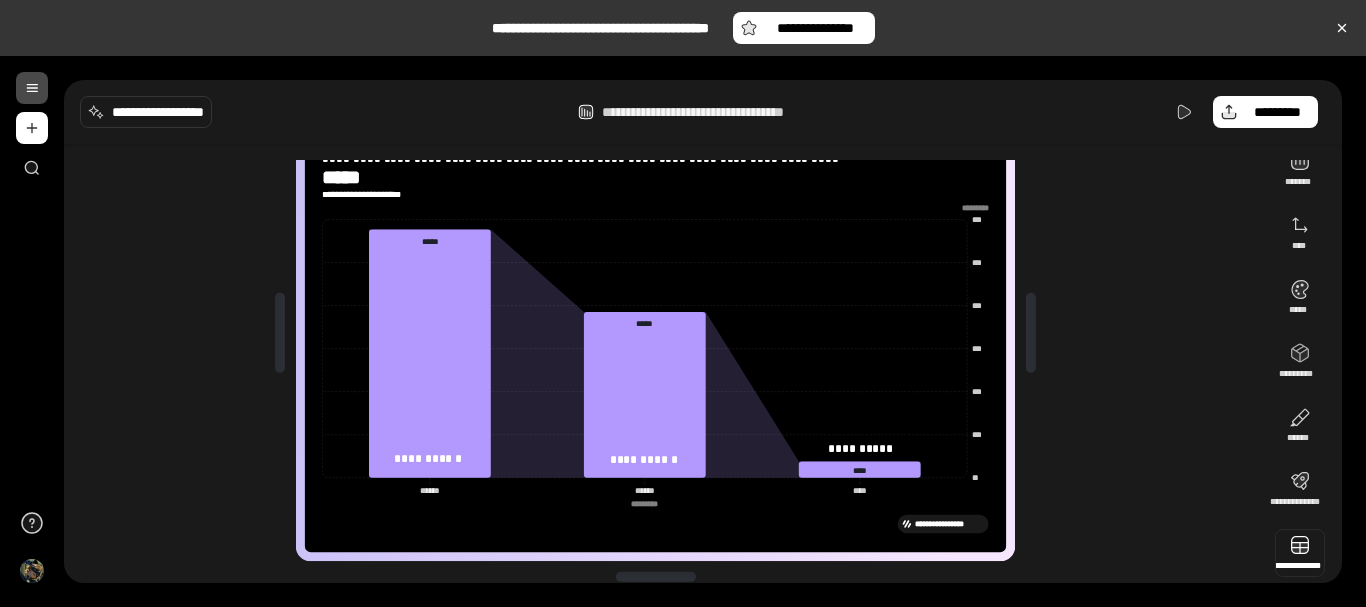 click at bounding box center (1300, 553) 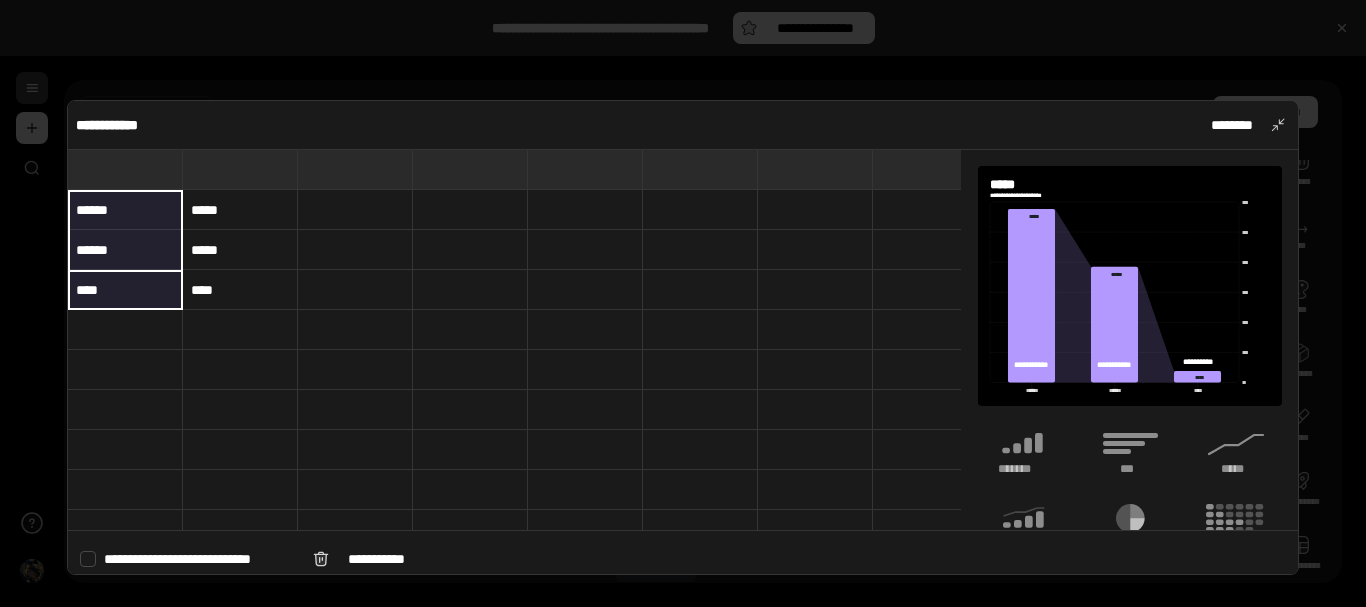 drag, startPoint x: 132, startPoint y: 280, endPoint x: 109, endPoint y: 195, distance: 88.0568 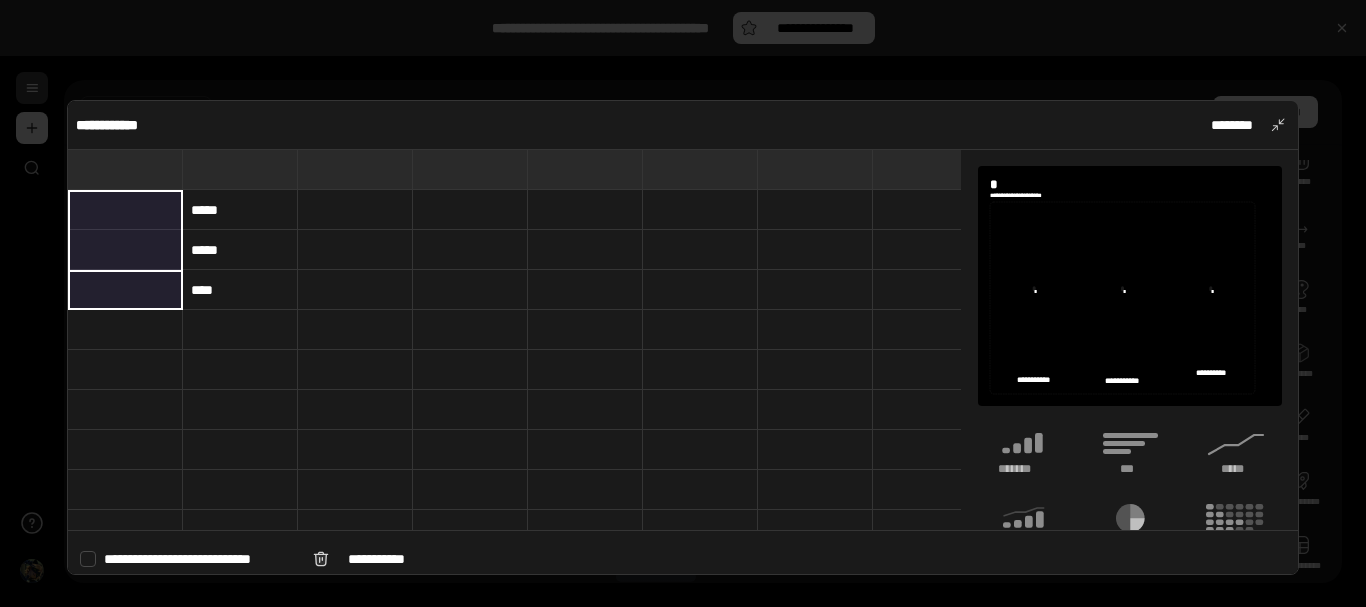 click at bounding box center (125, 210) 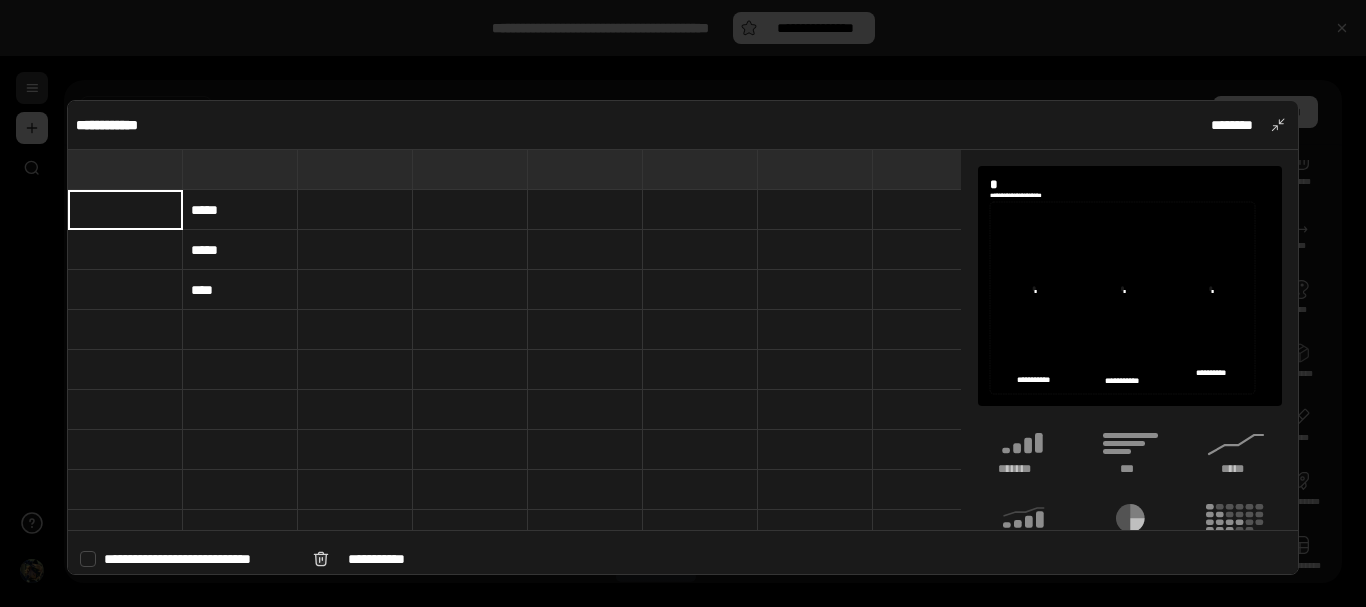 click at bounding box center (125, 210) 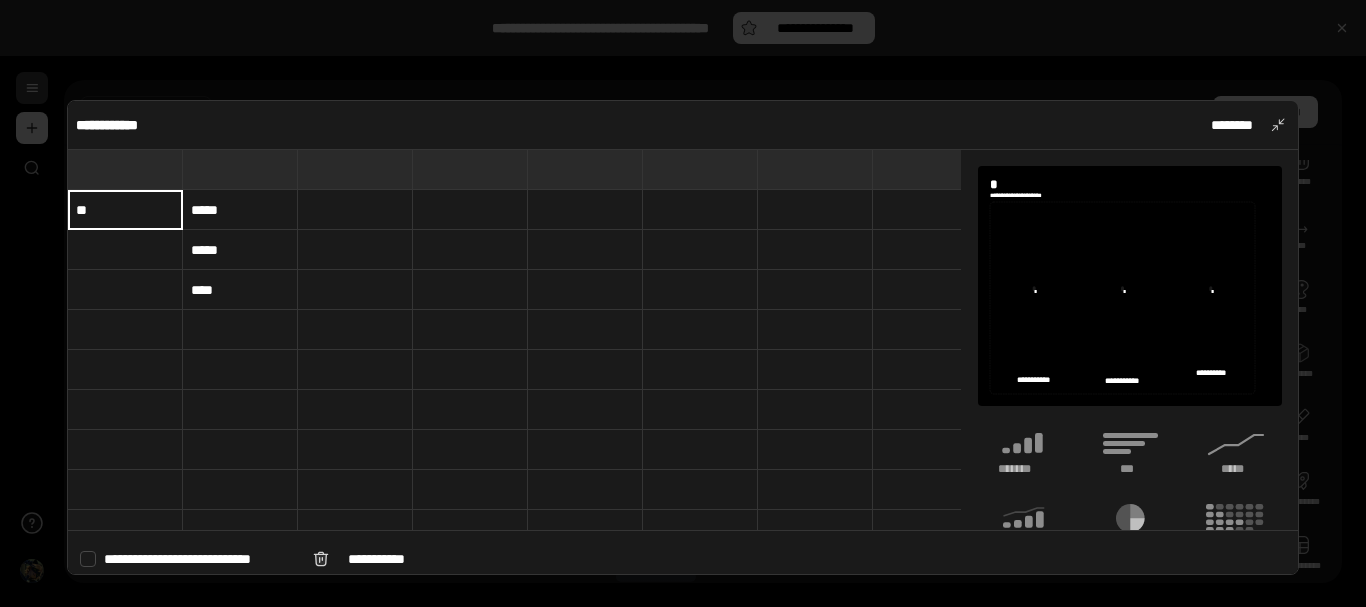 type on "*" 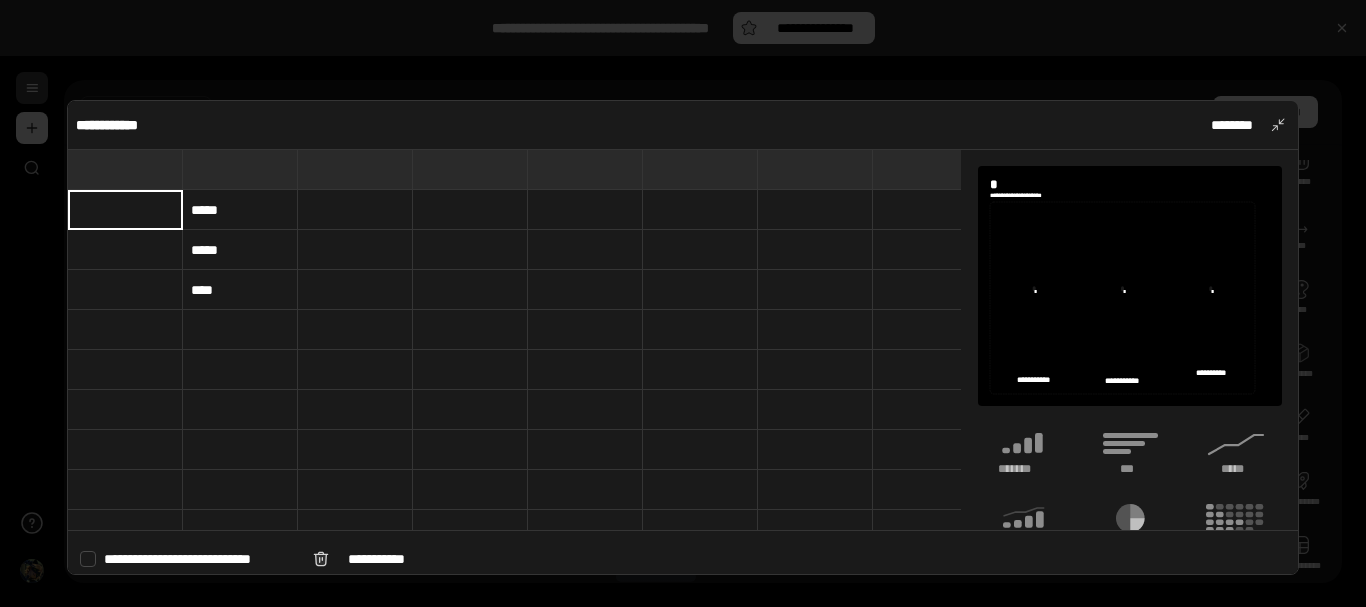 paste on "**********" 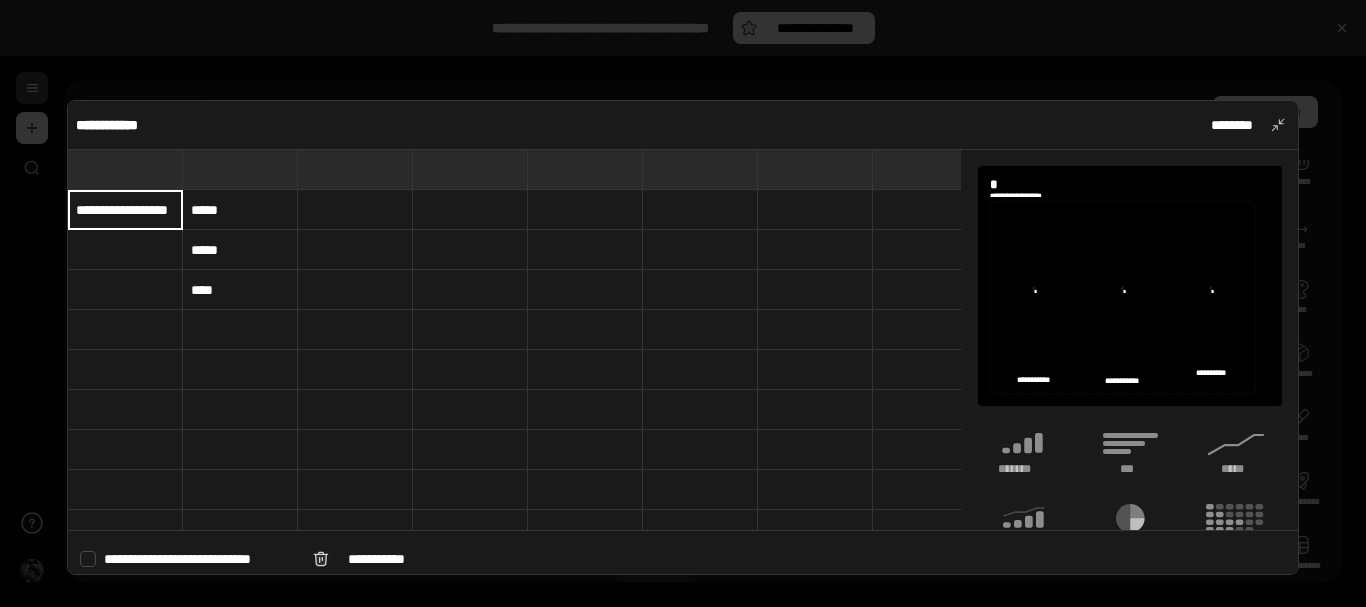 scroll, scrollTop: 0, scrollLeft: 23, axis: horizontal 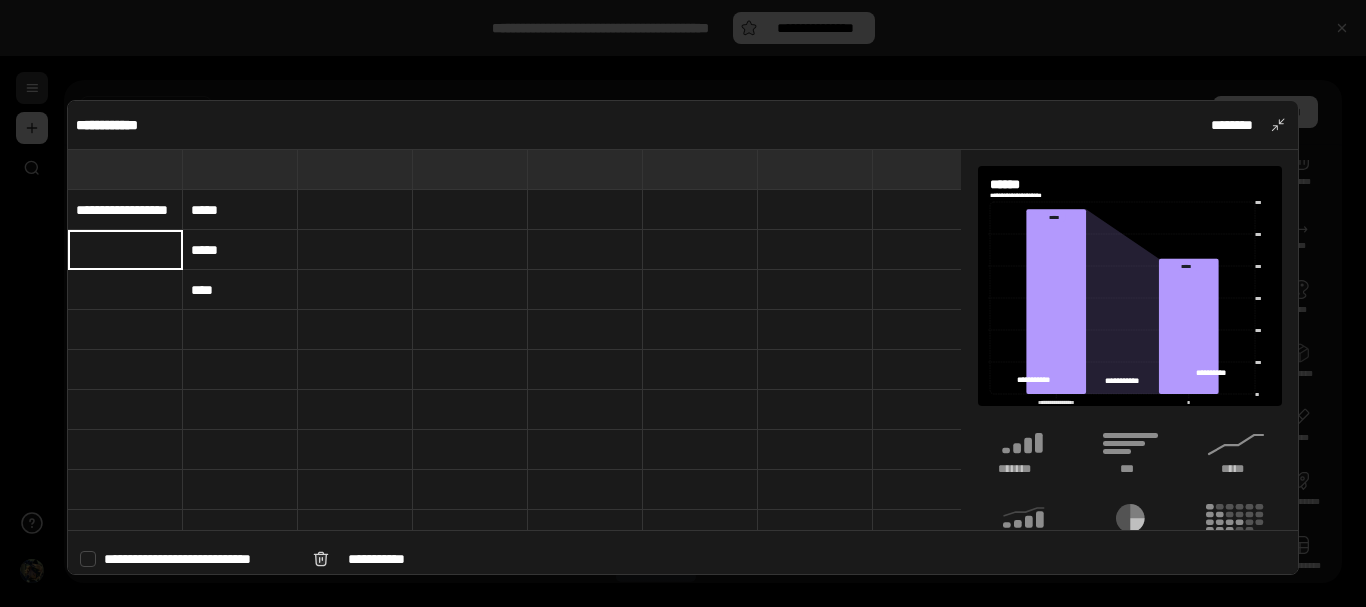 click at bounding box center (125, 250) 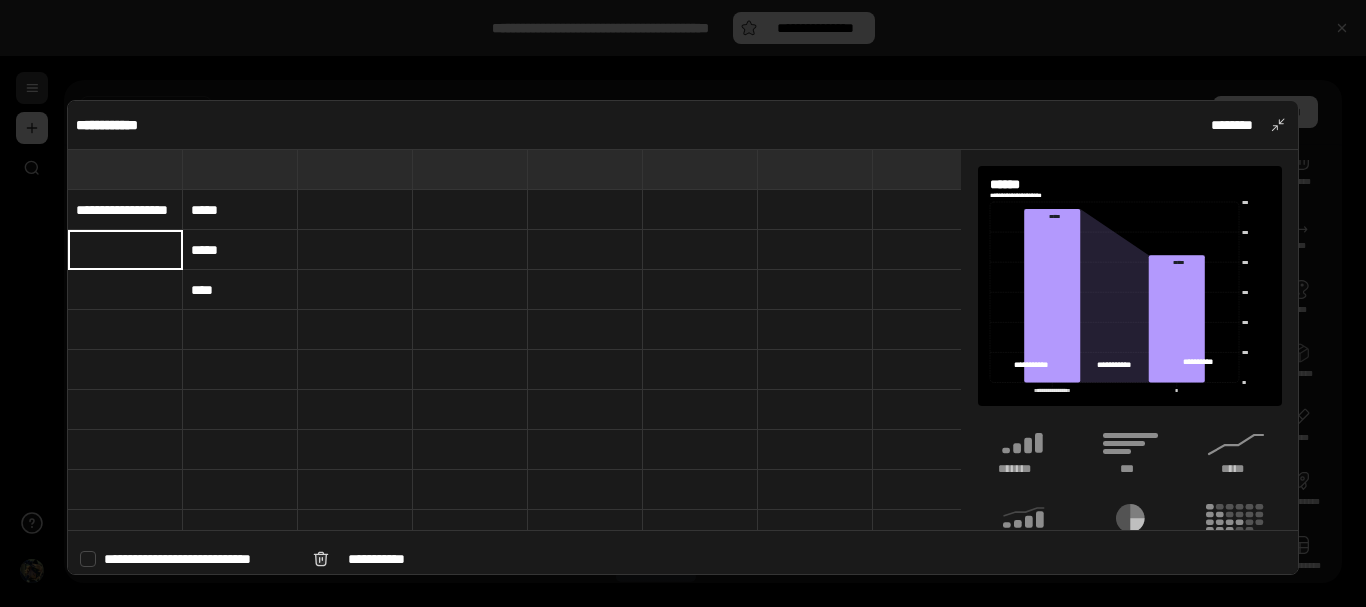 paste on "**********" 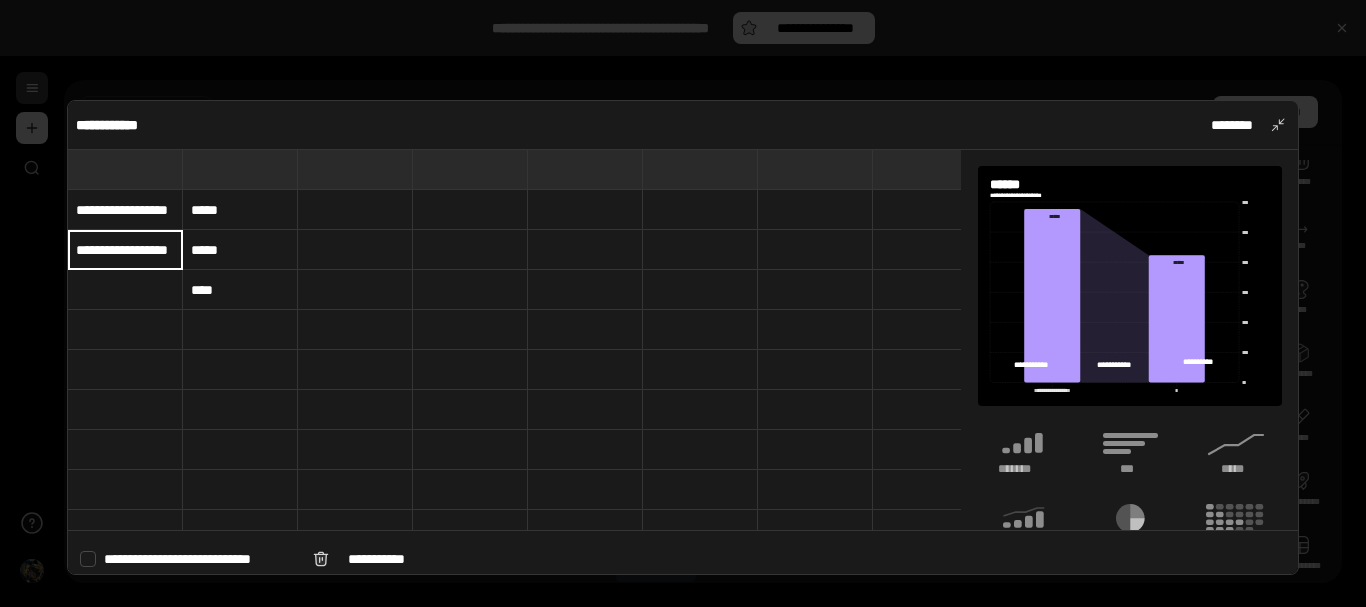 scroll, scrollTop: 0, scrollLeft: 29, axis: horizontal 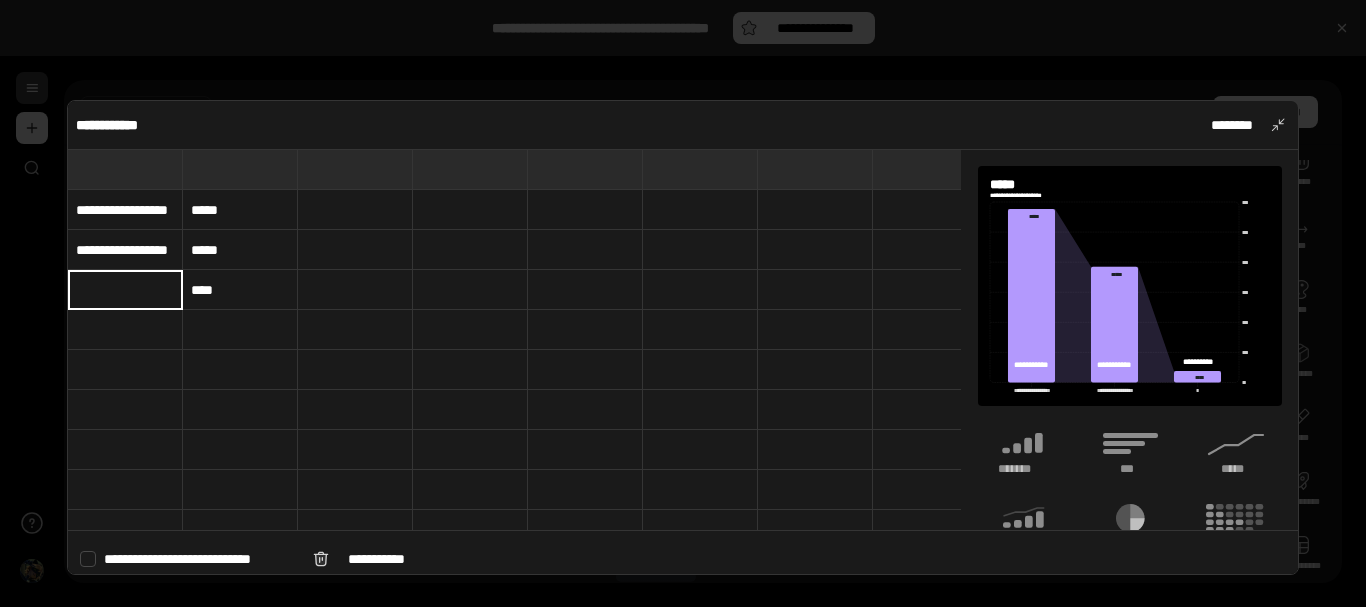 click at bounding box center (125, 290) 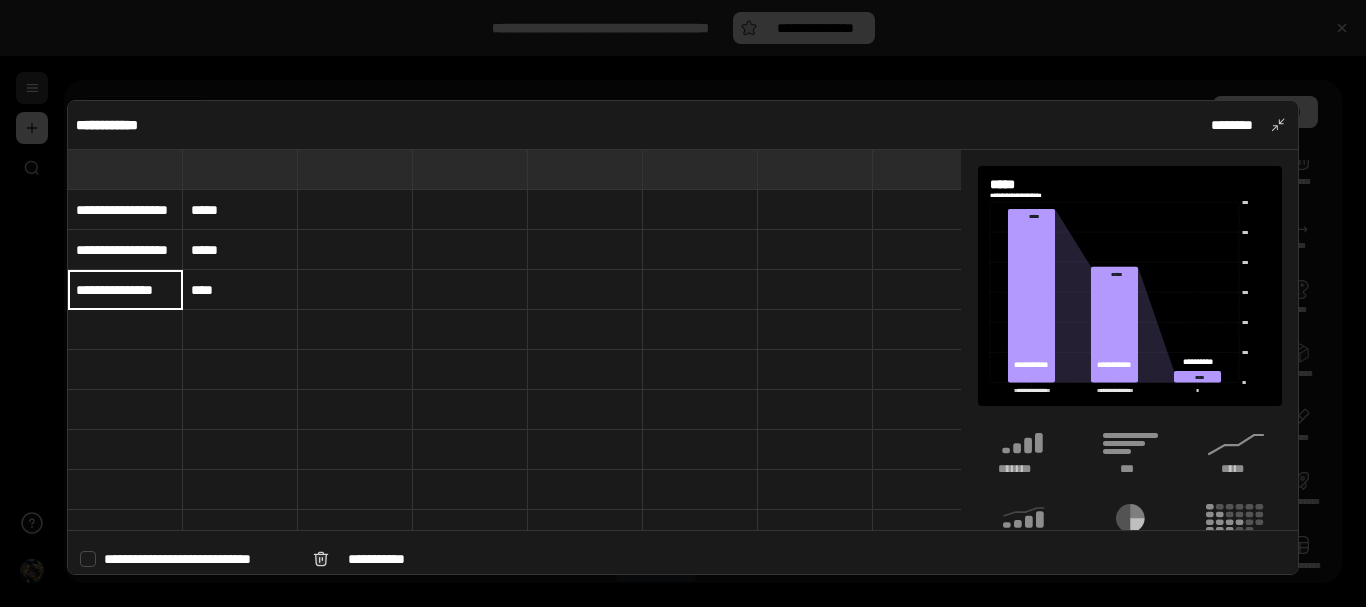 scroll, scrollTop: 0, scrollLeft: 3, axis: horizontal 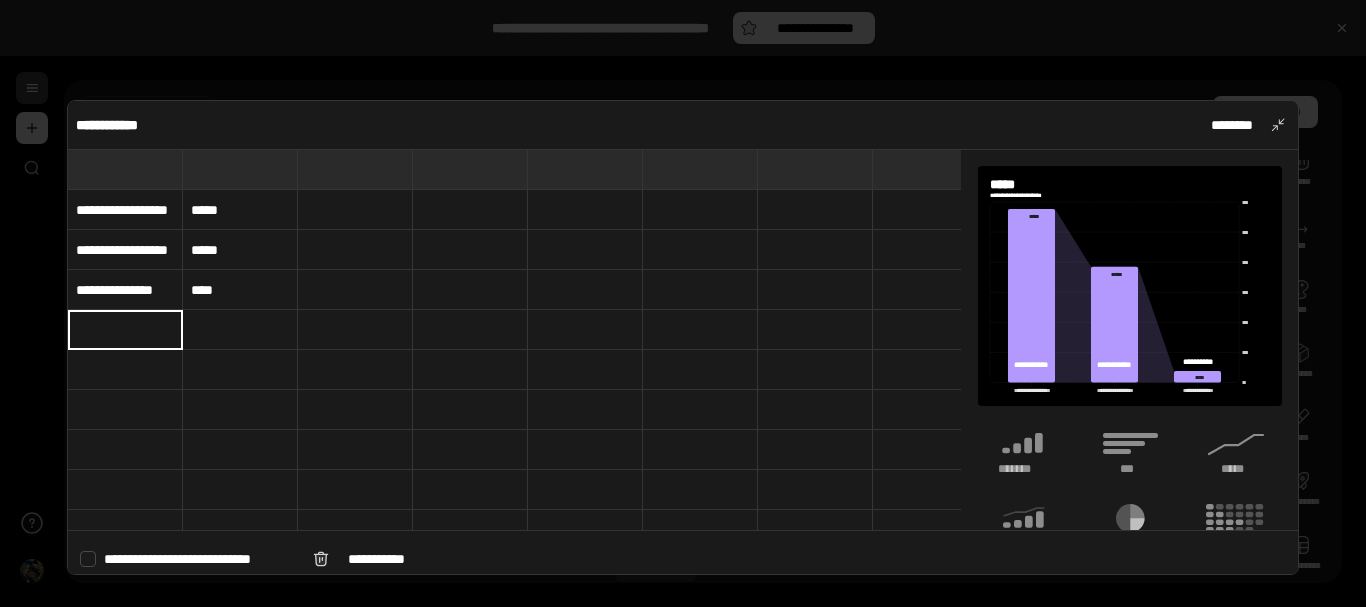 type on "**********" 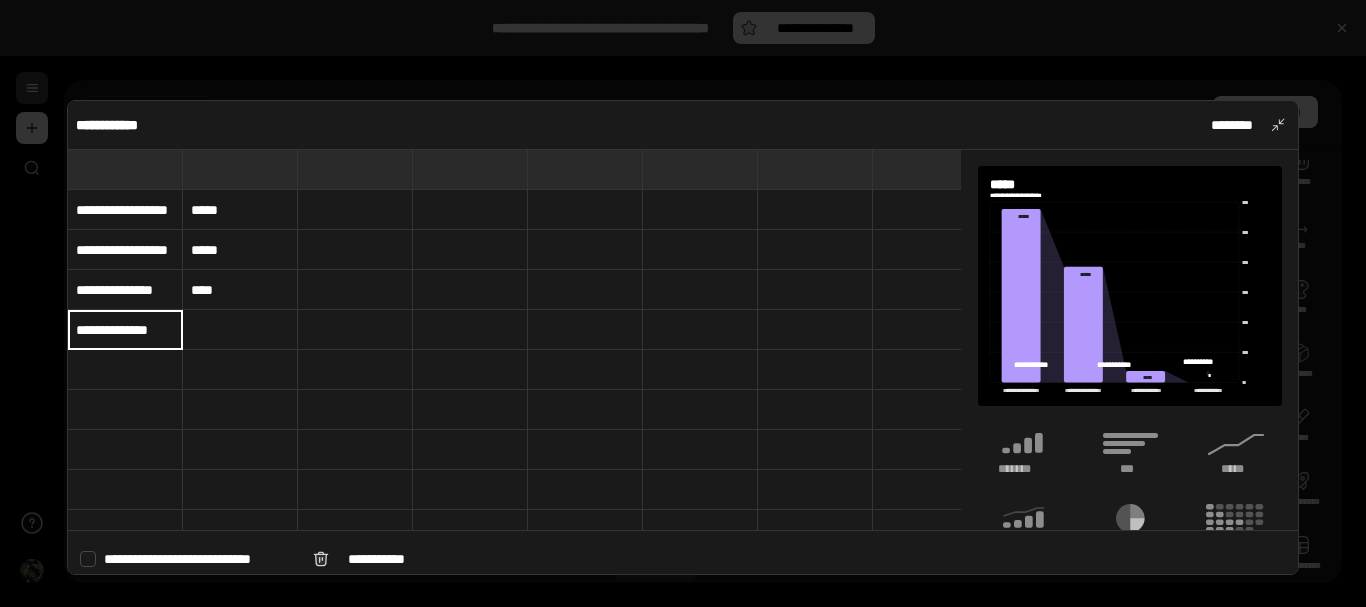 click at bounding box center [125, 370] 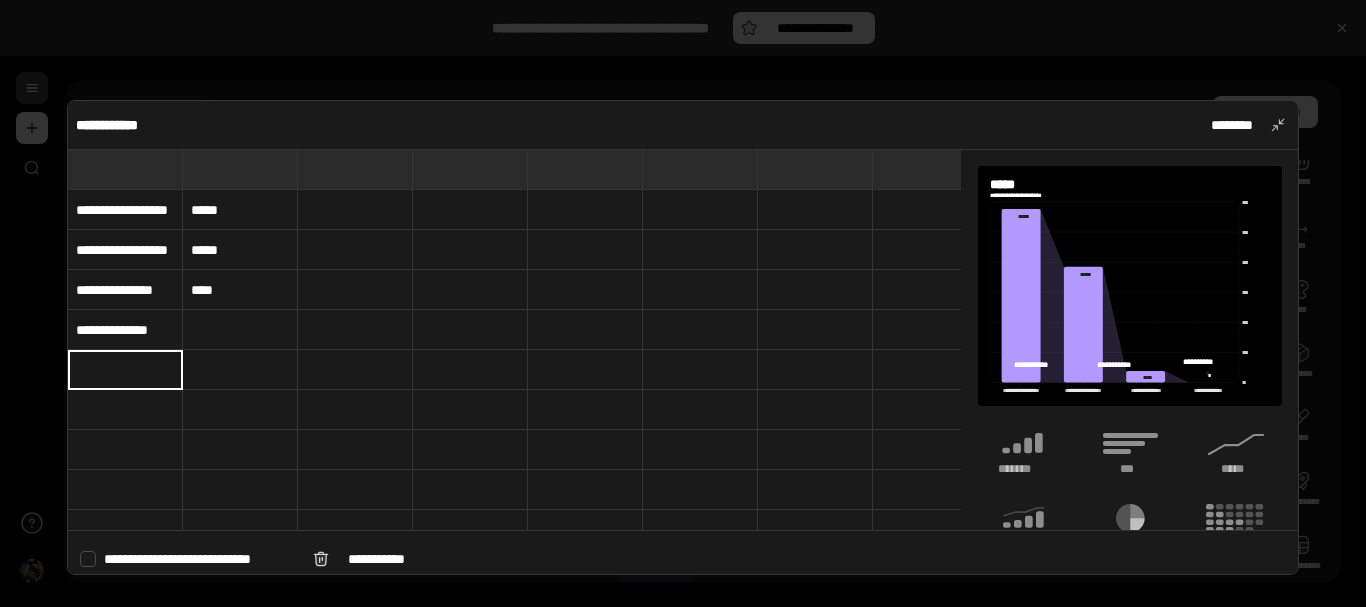 click at bounding box center [125, 370] 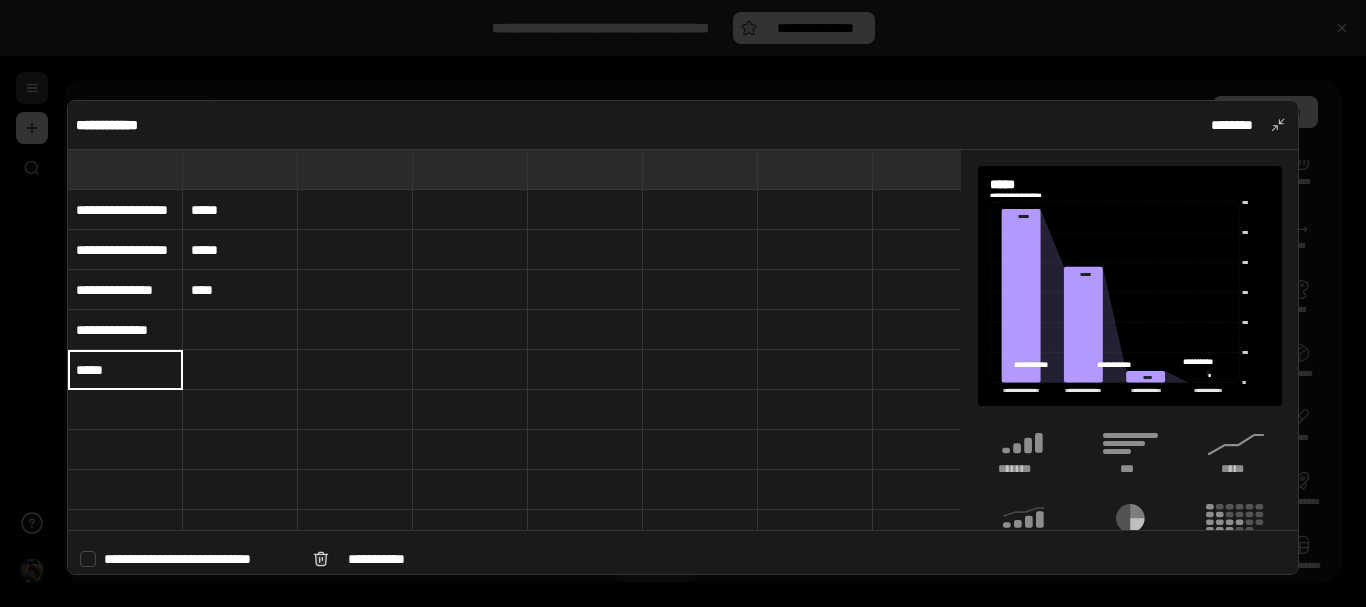 type on "*****" 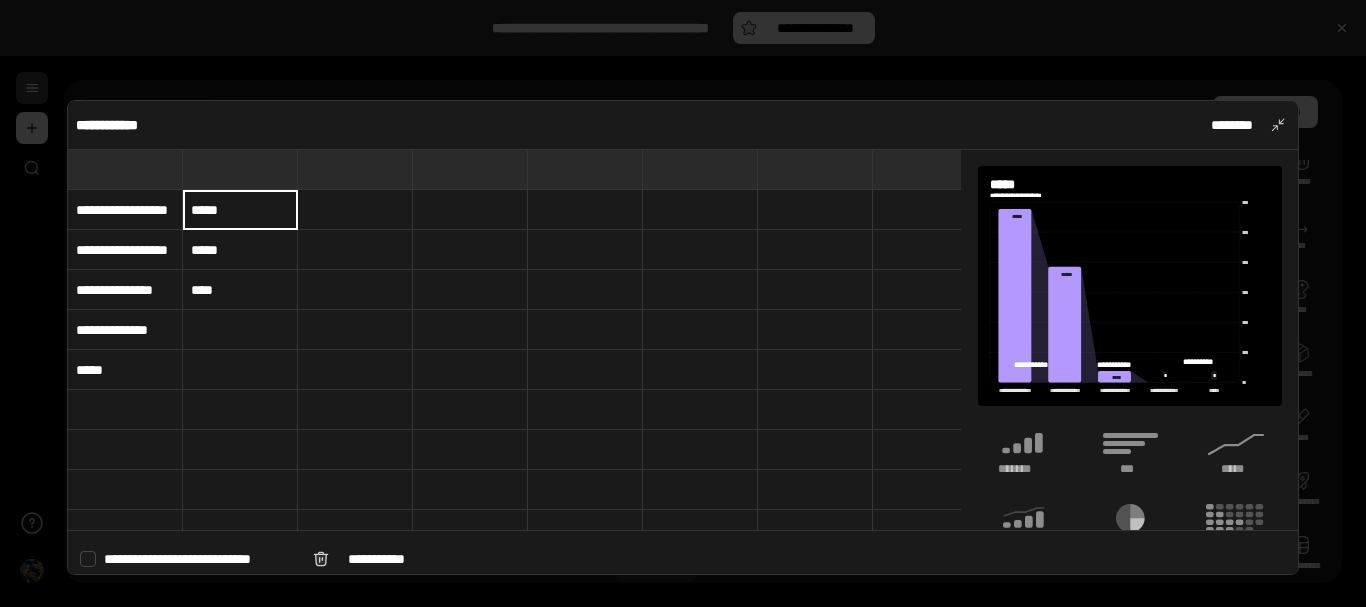 click on "*****" at bounding box center [240, 210] 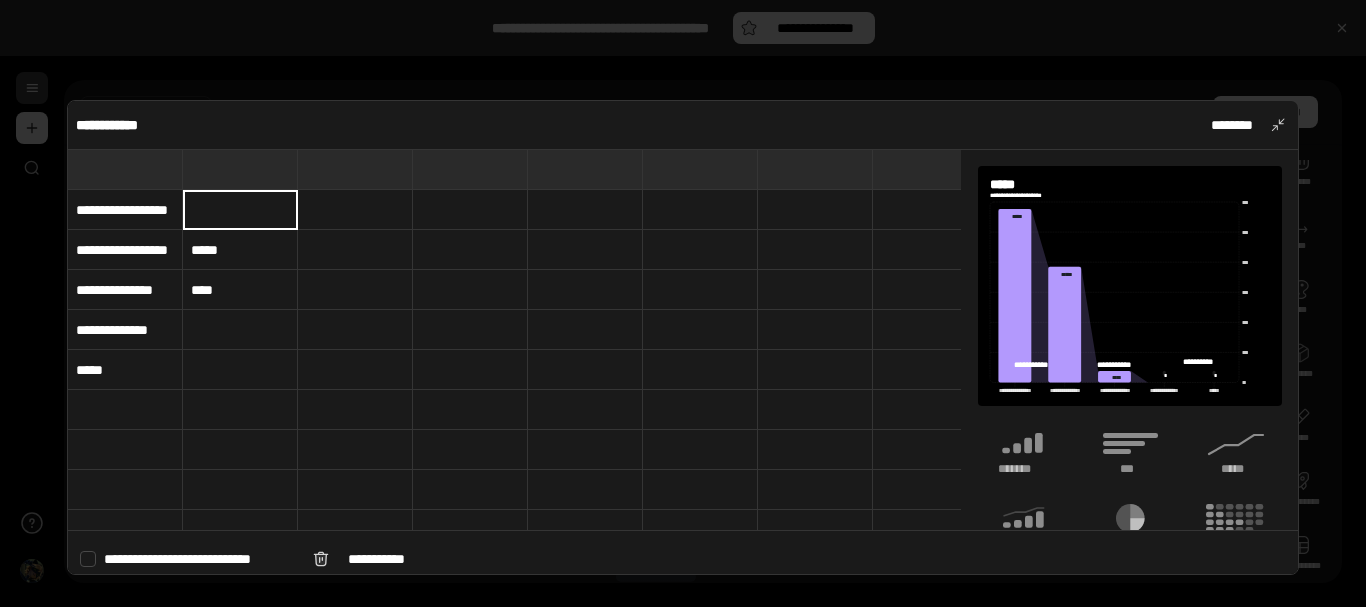 paste on "*****" 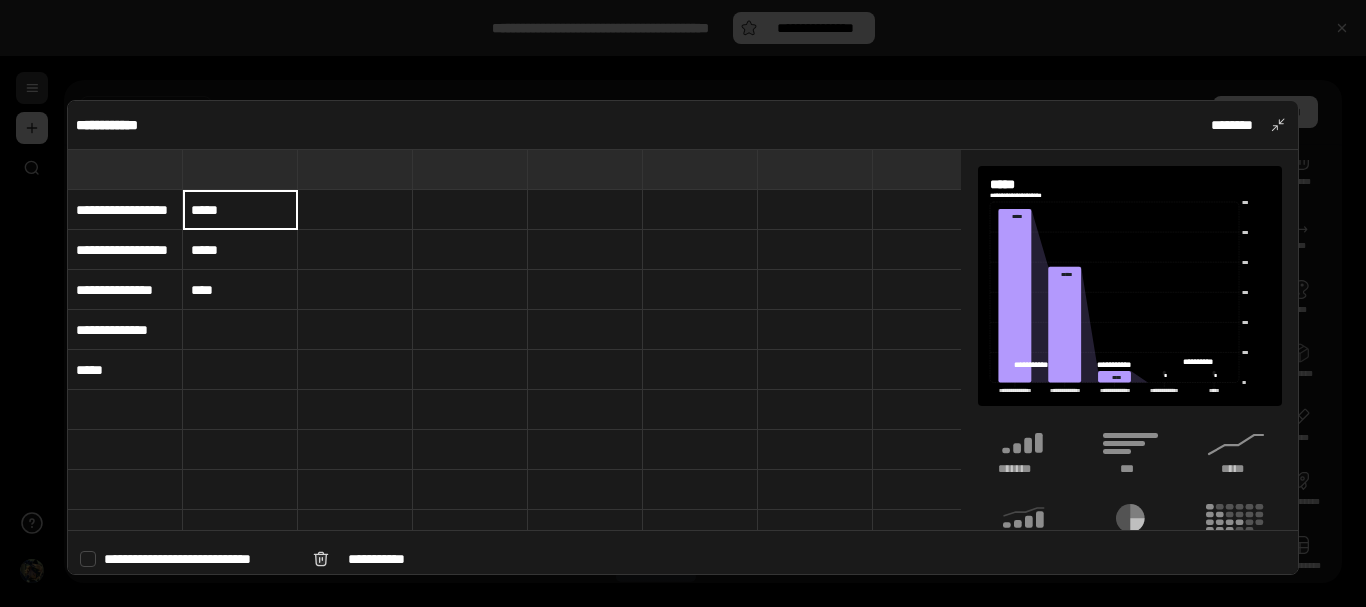 type on "*****" 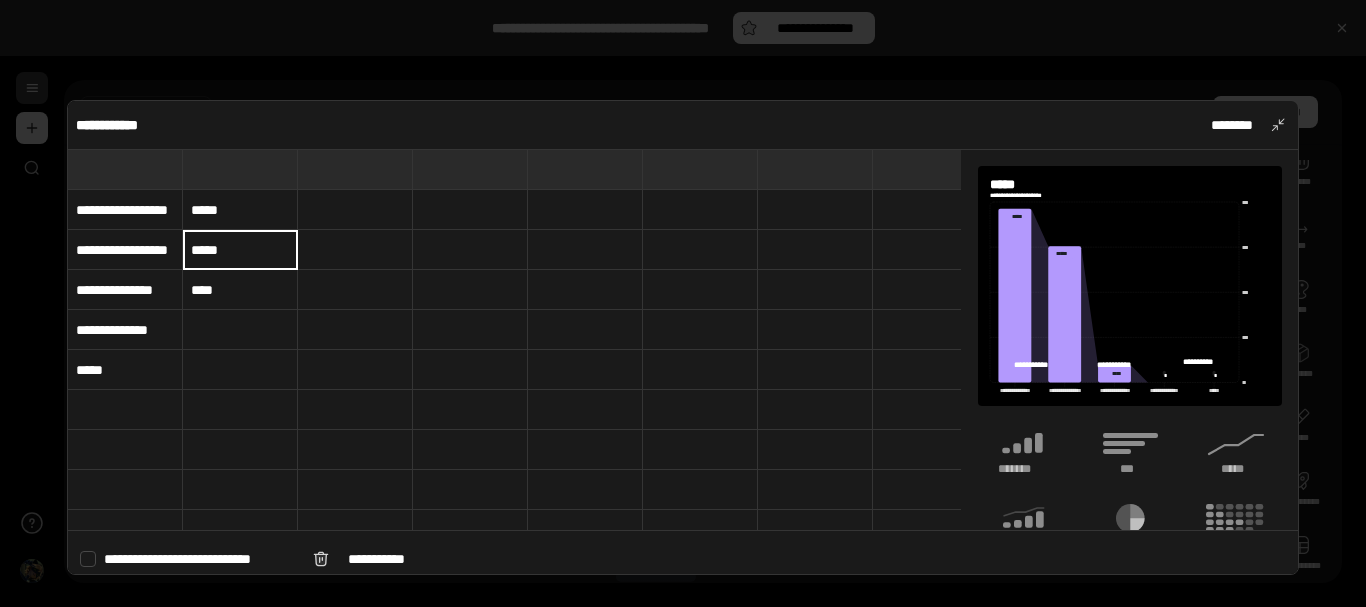 click on "*****" at bounding box center (240, 250) 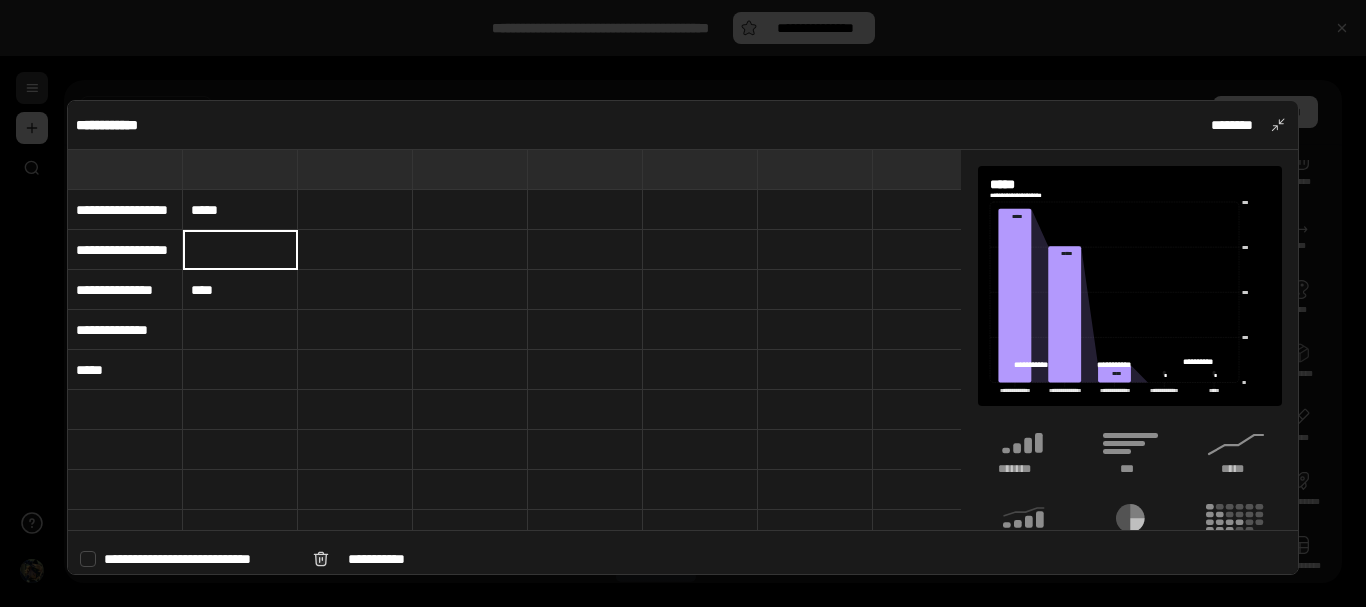 paste on "*****" 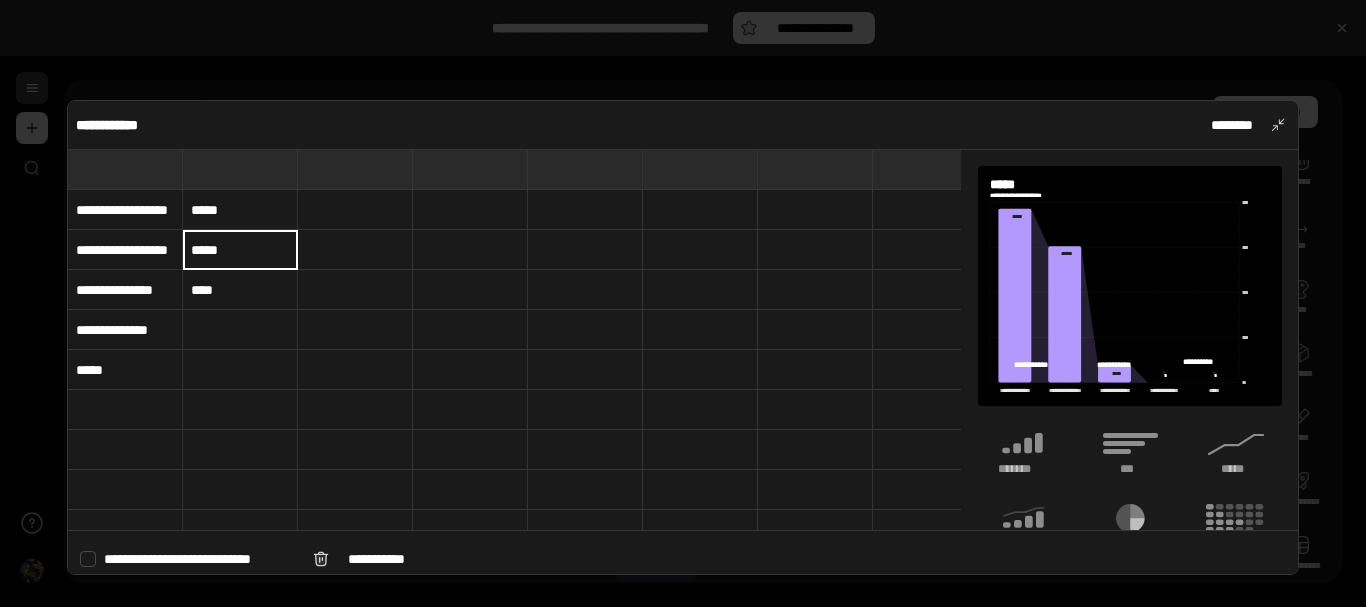 type on "*****" 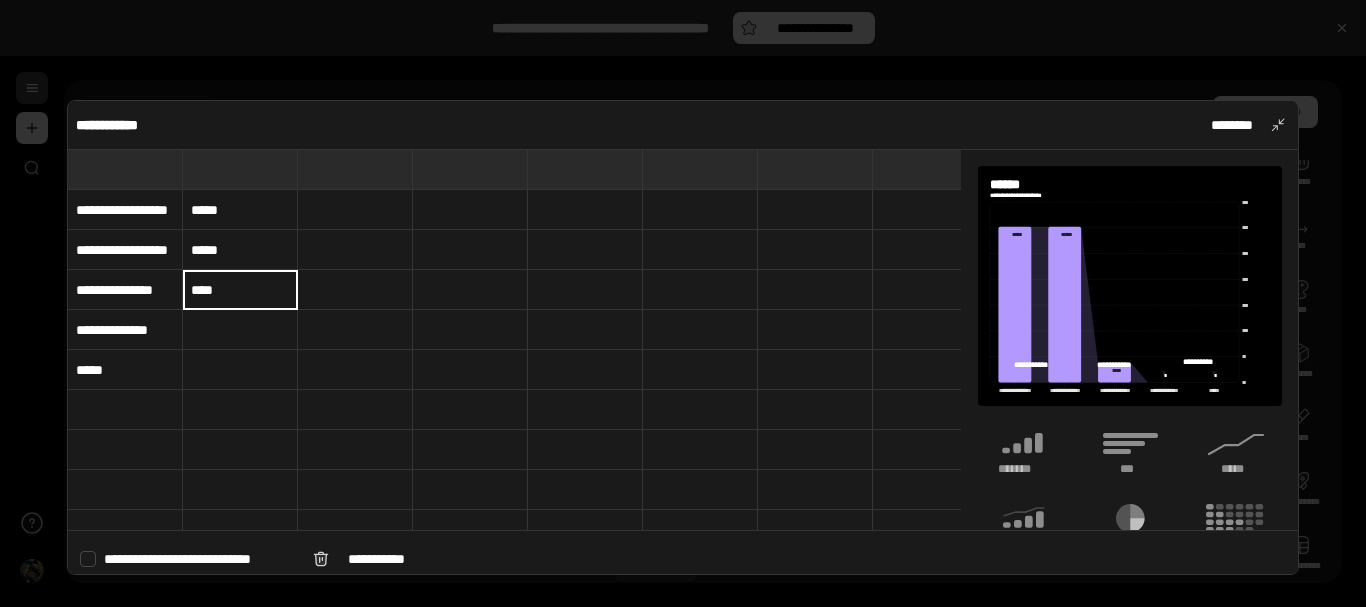 click on "****" at bounding box center [240, 290] 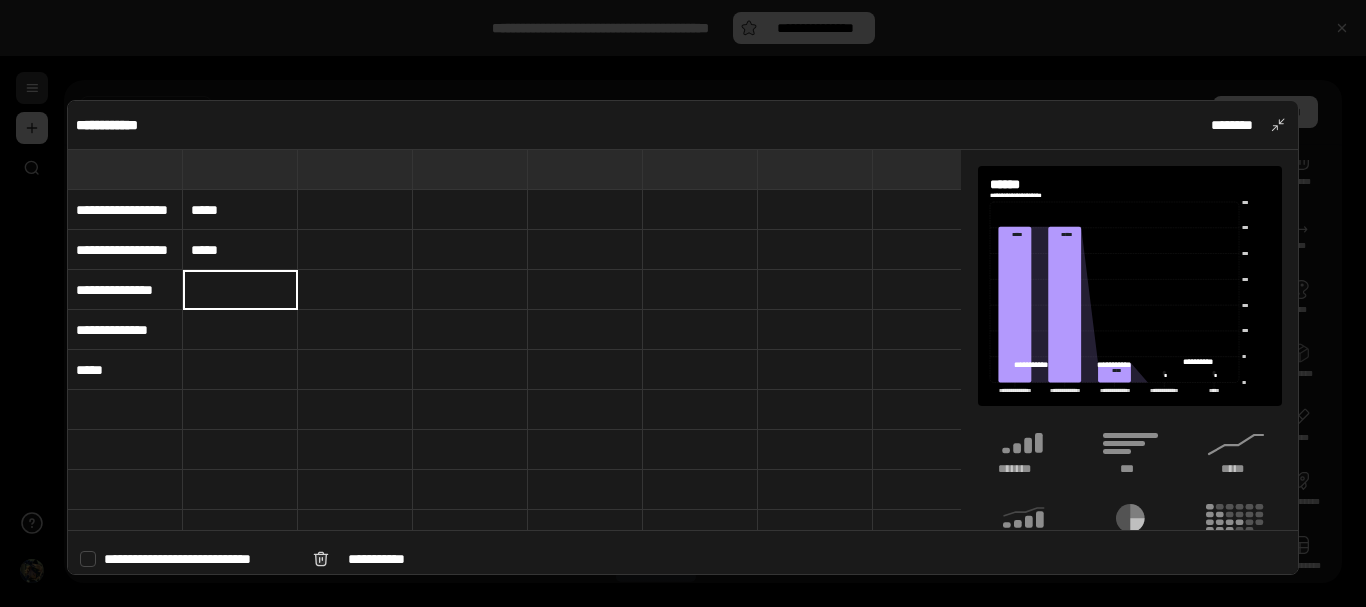 paste on "*********" 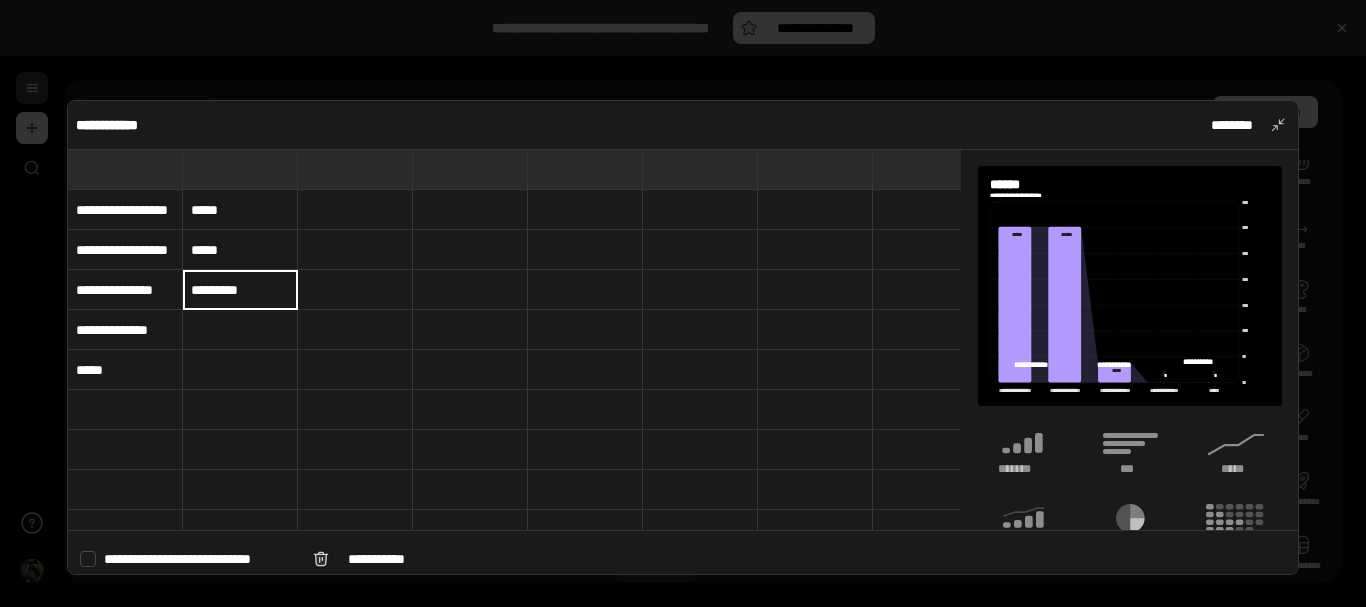 click on "*********" at bounding box center [240, 289] 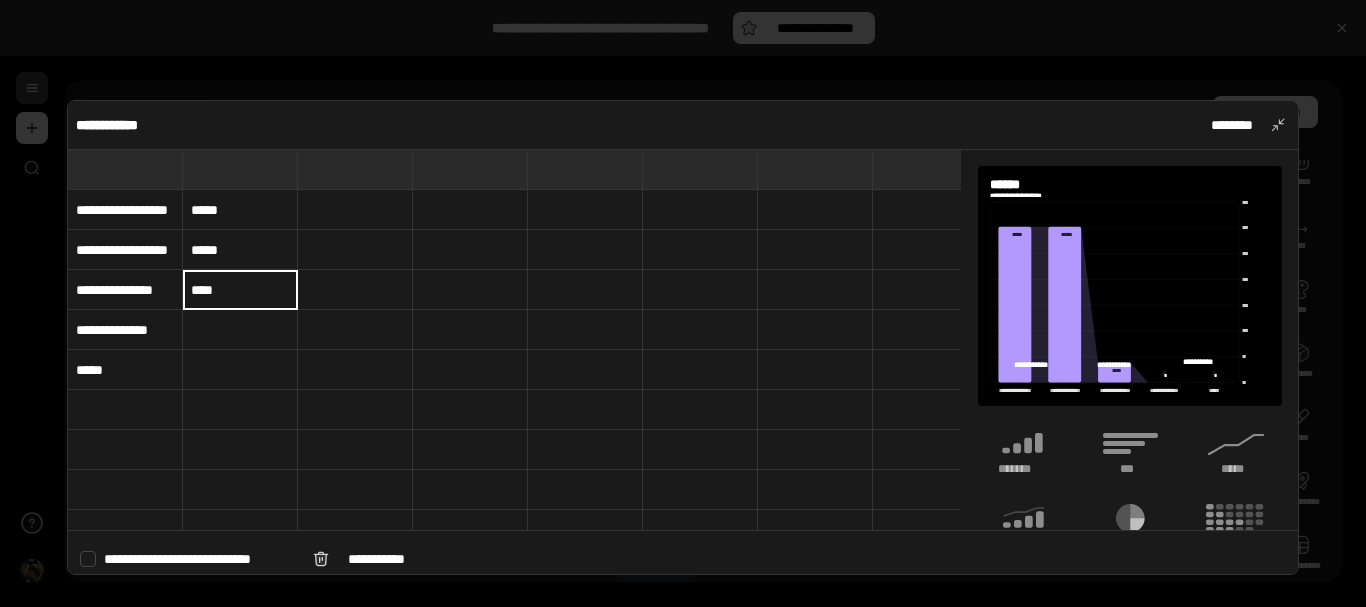 type on "****" 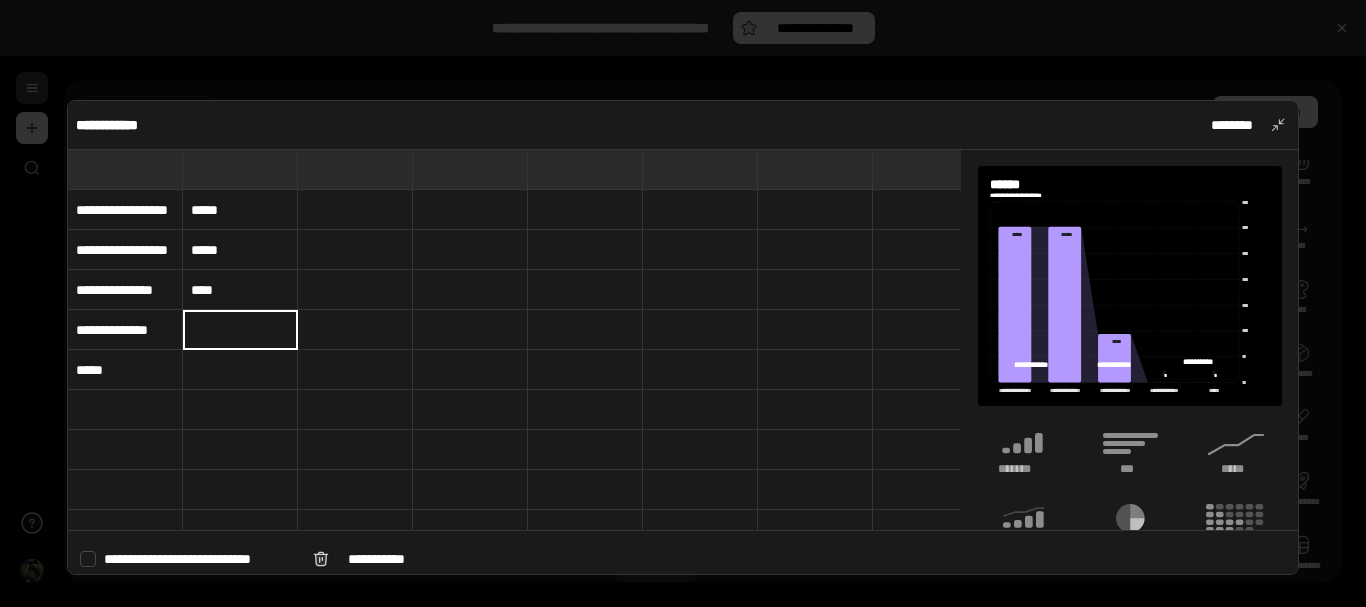 paste on "****" 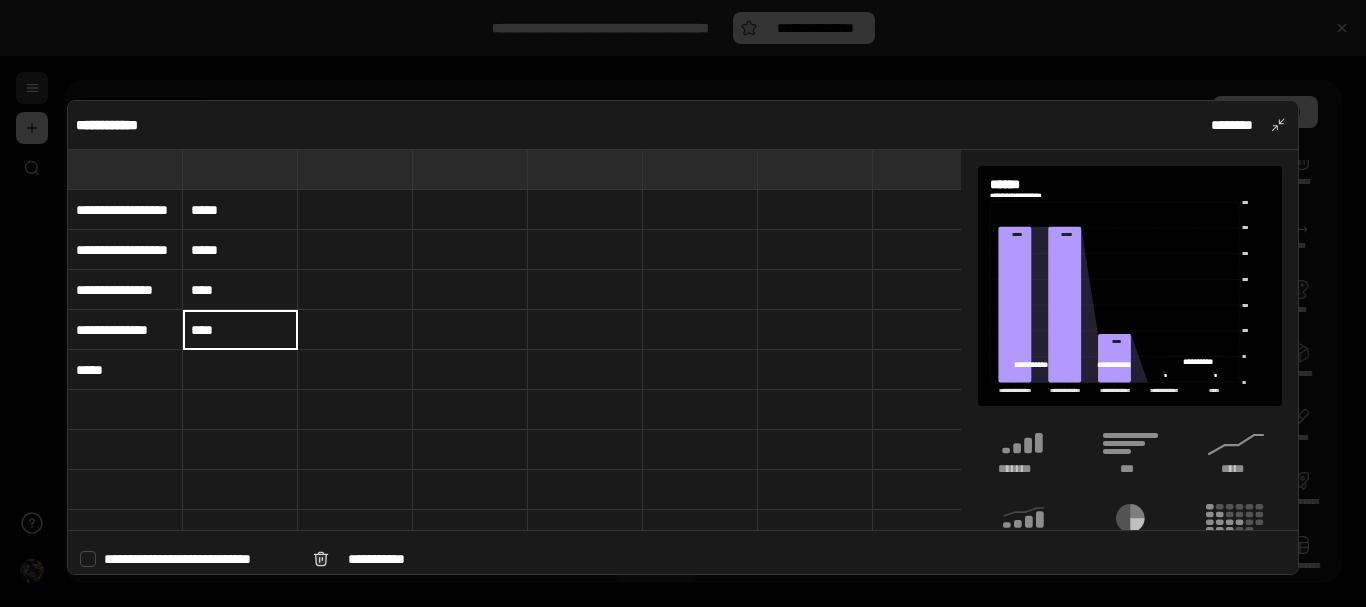 type on "****" 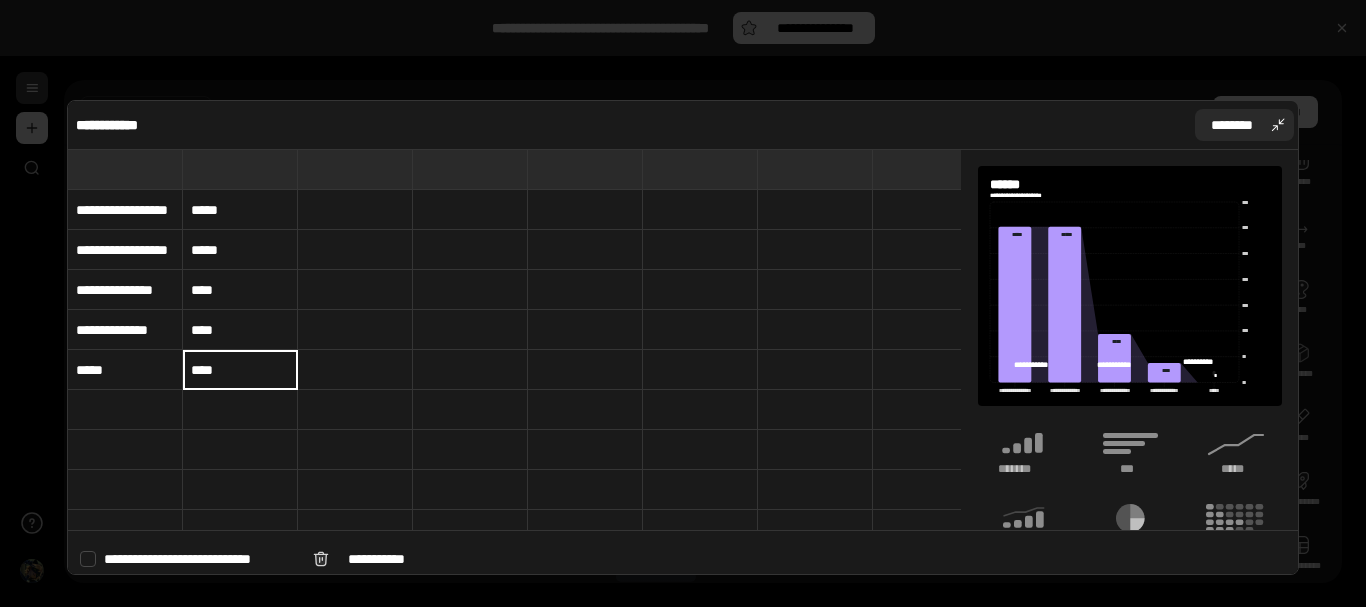 type on "****" 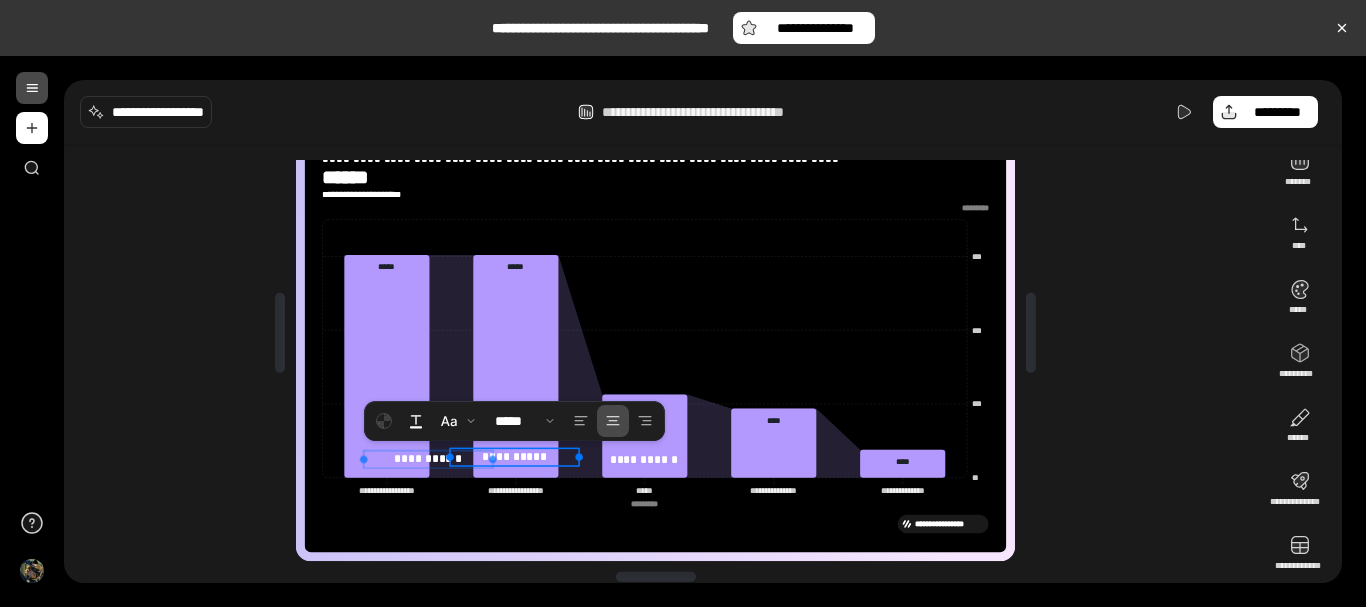 drag, startPoint x: 865, startPoint y: 449, endPoint x: 410, endPoint y: 458, distance: 455.089 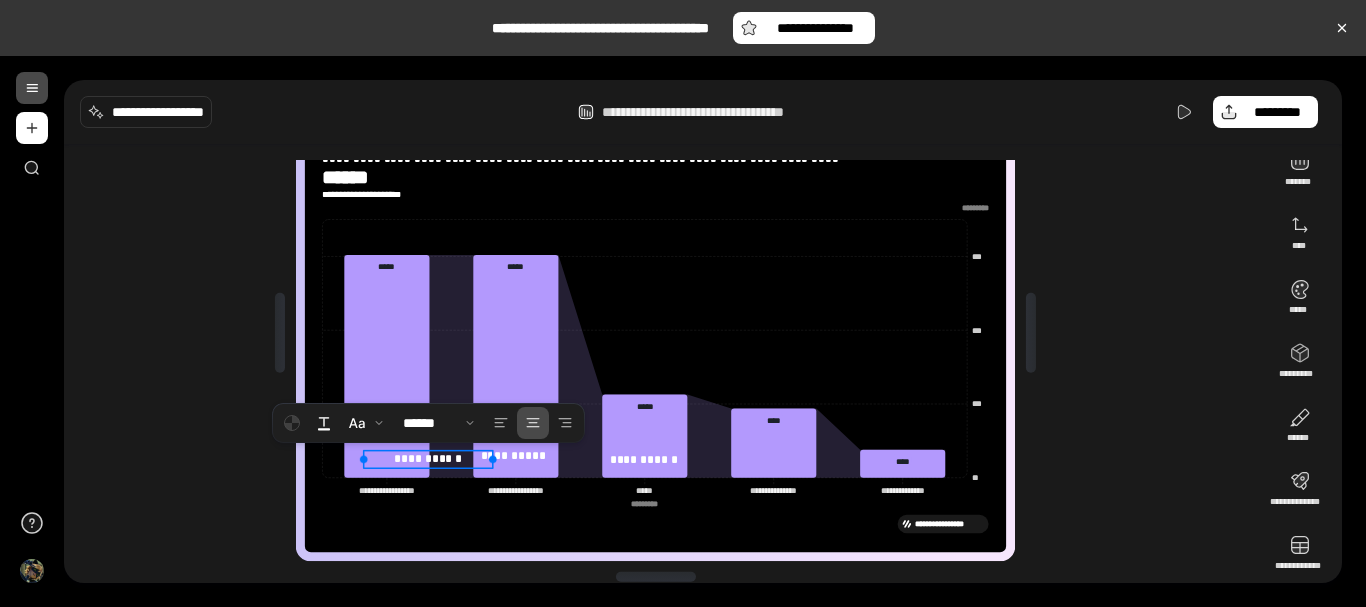 click on "**********" at bounding box center [428, 459] 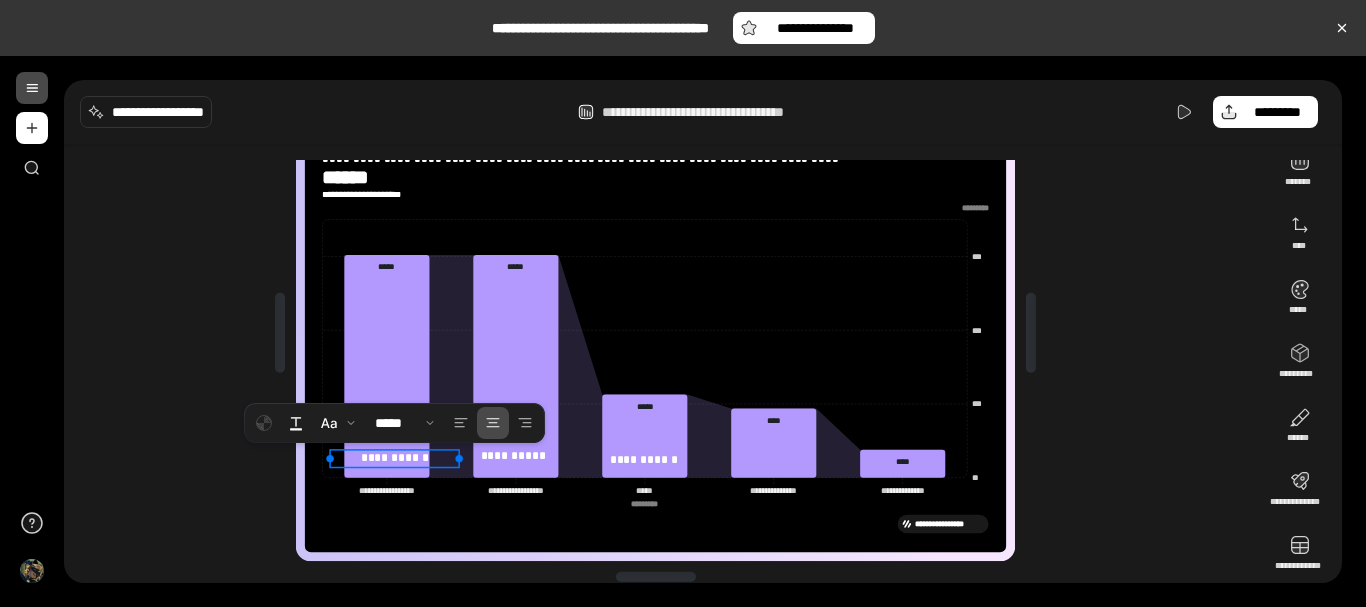 drag, startPoint x: 410, startPoint y: 458, endPoint x: 366, endPoint y: 457, distance: 44.011364 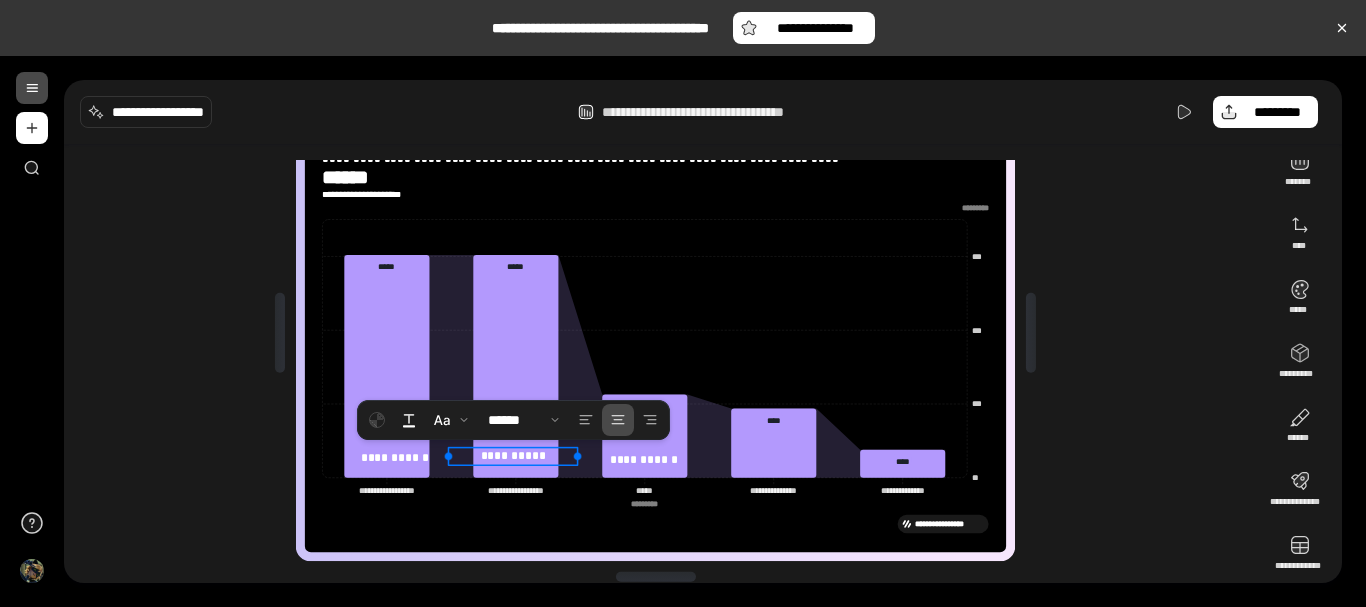 click on "**********" at bounding box center [512, 456] 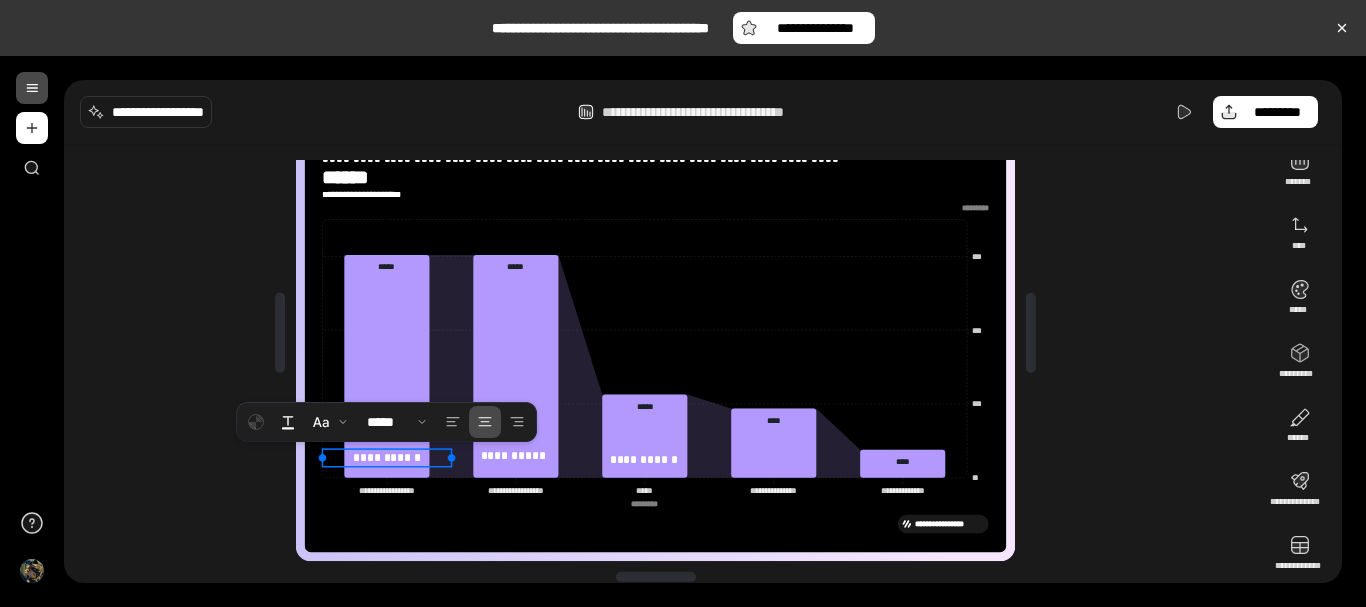 drag, startPoint x: 389, startPoint y: 457, endPoint x: 379, endPoint y: 456, distance: 10.049875 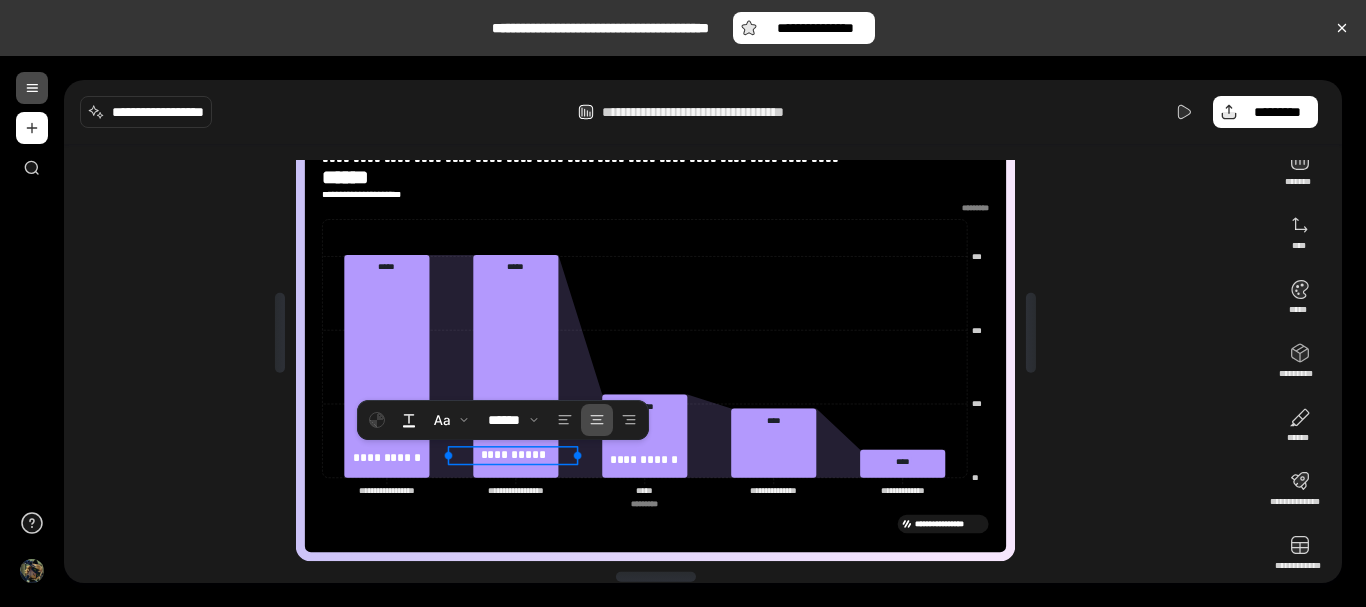 click on "**********" at bounding box center (512, 455) 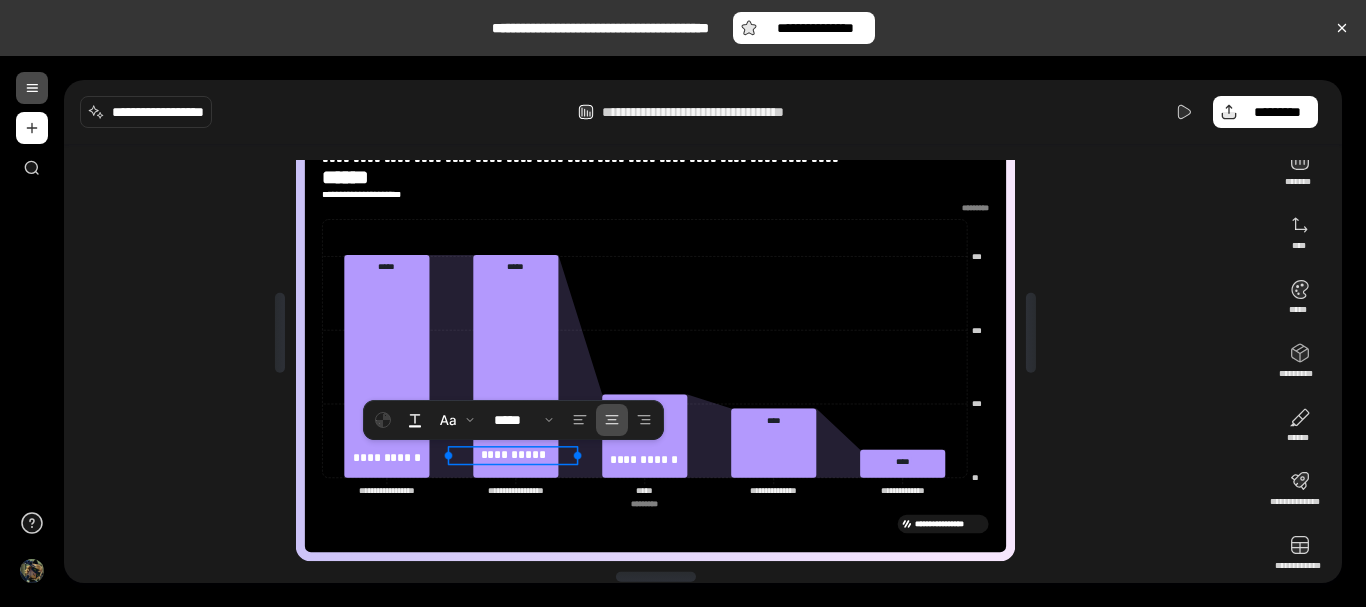click on "**********" at bounding box center [513, 455] 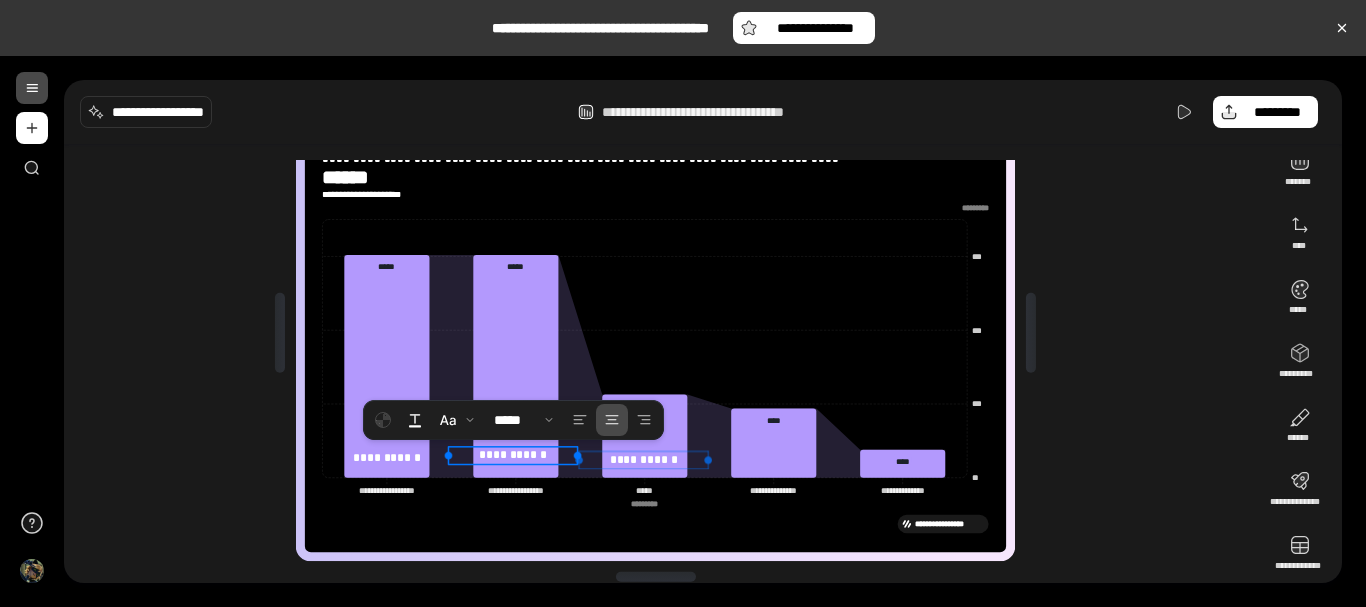 click on "**********" at bounding box center (643, 460) 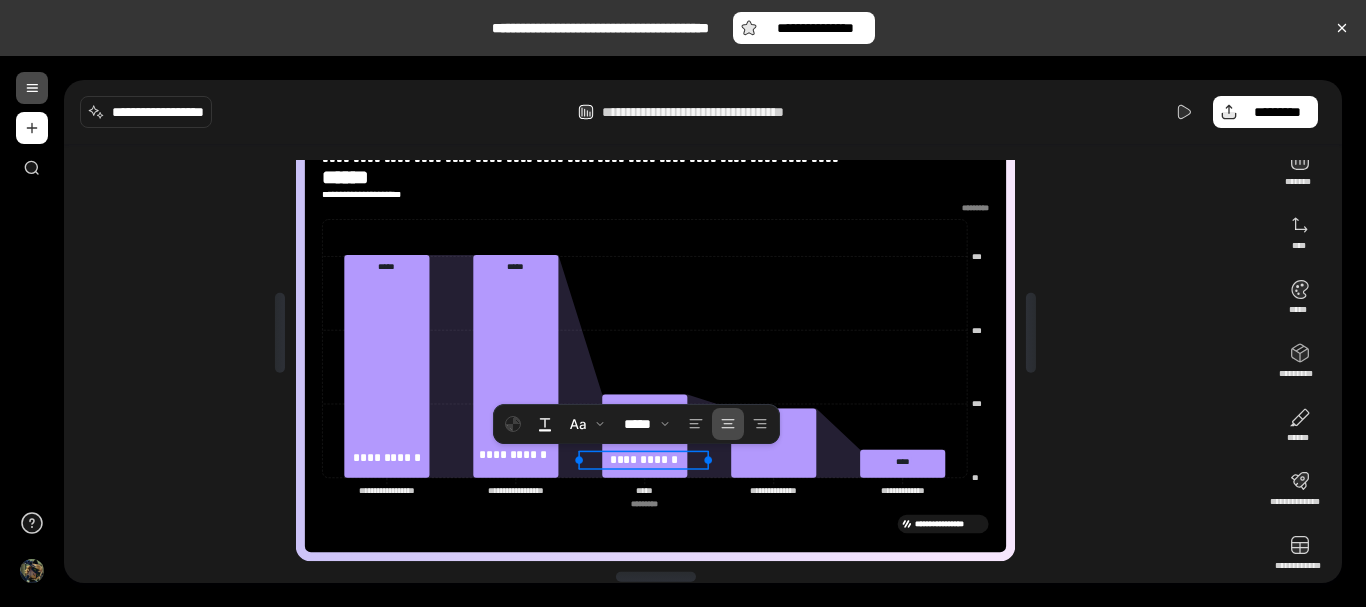 click on "**********" at bounding box center (643, 459) 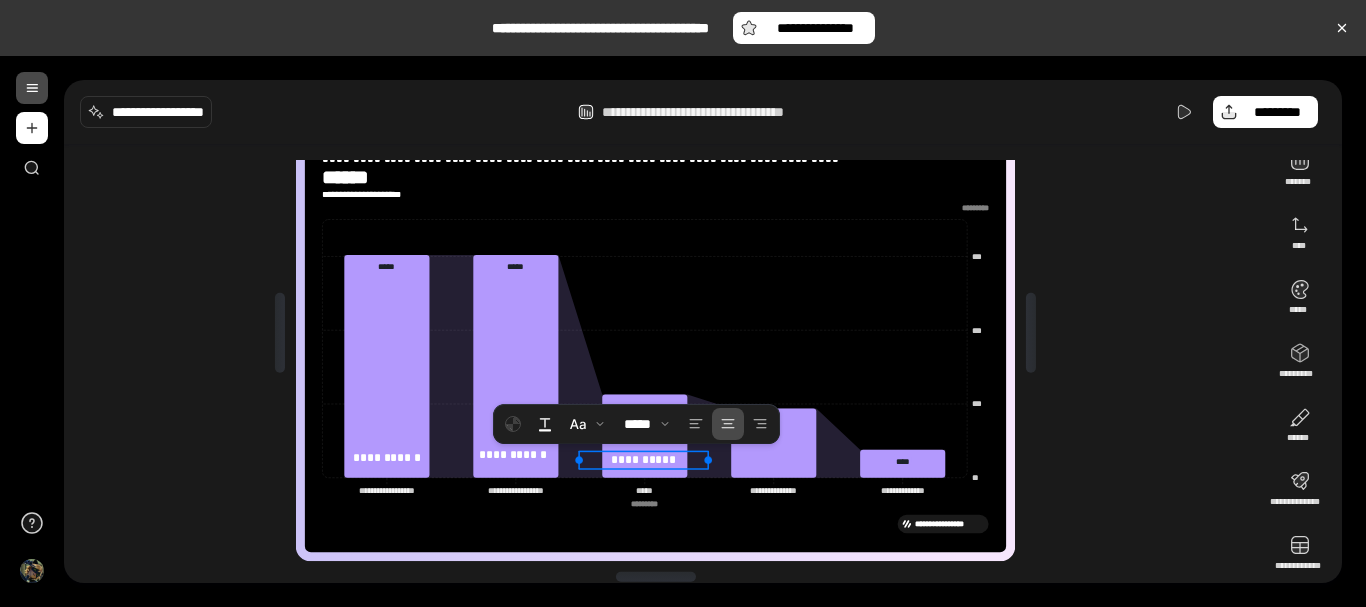 click on "**********" at bounding box center [643, 459] 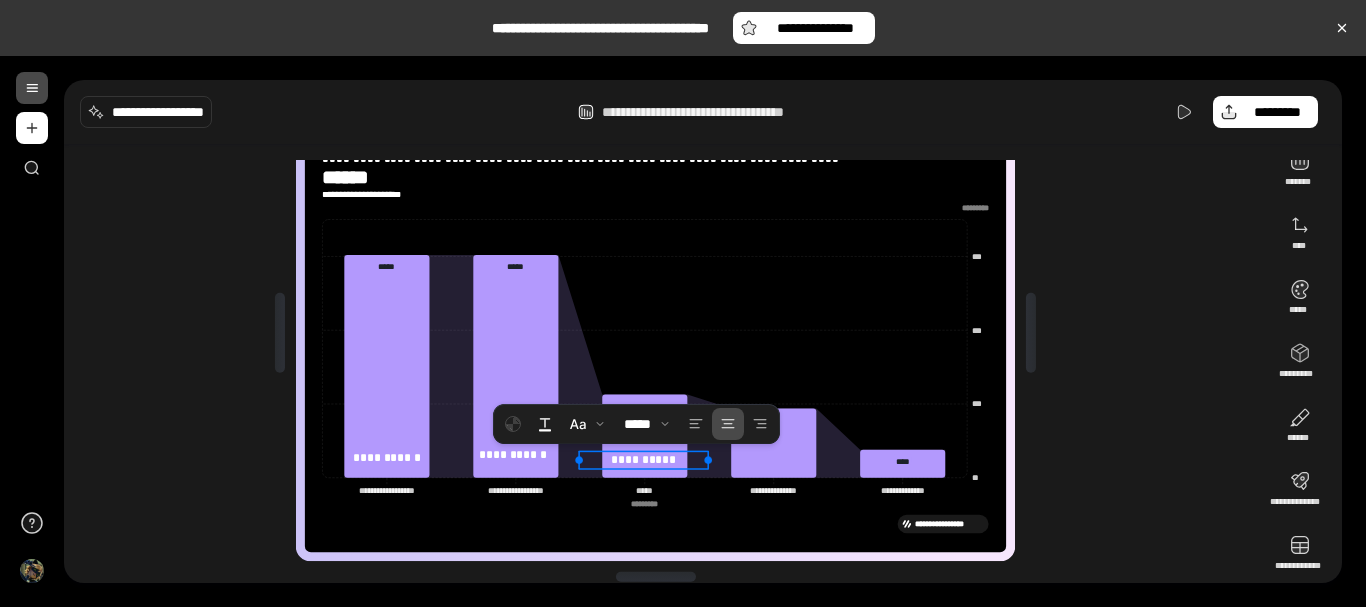 click on "**********" at bounding box center (643, 459) 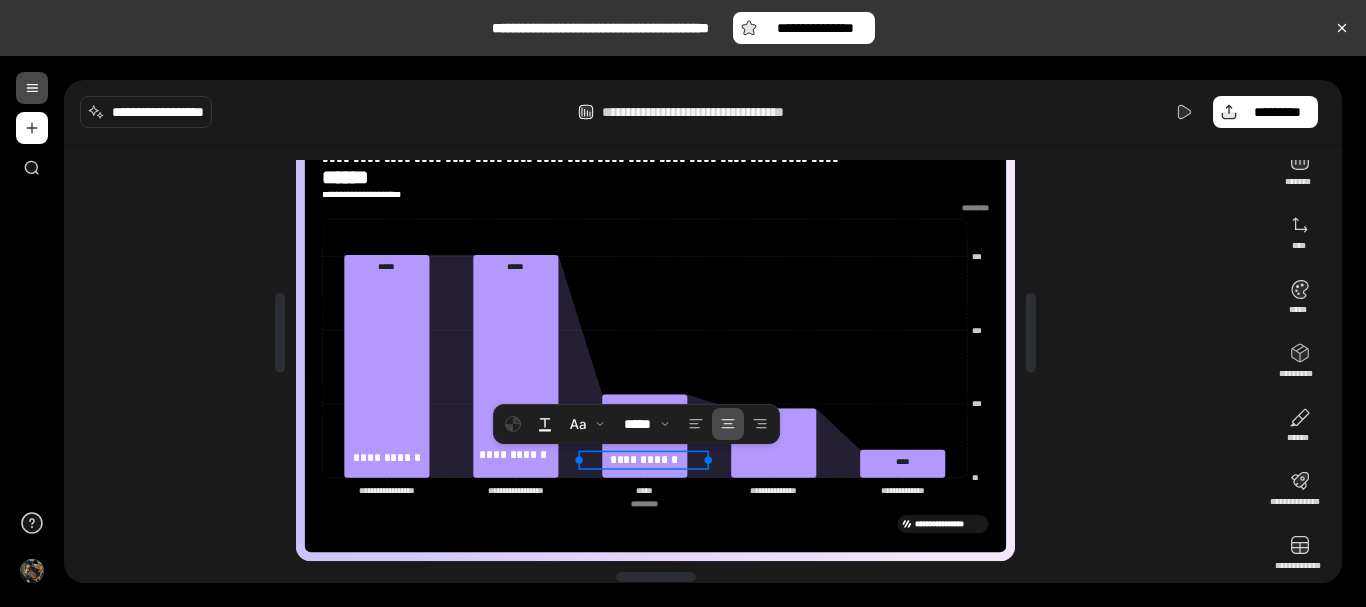 click on "**********" at bounding box center [643, 459] 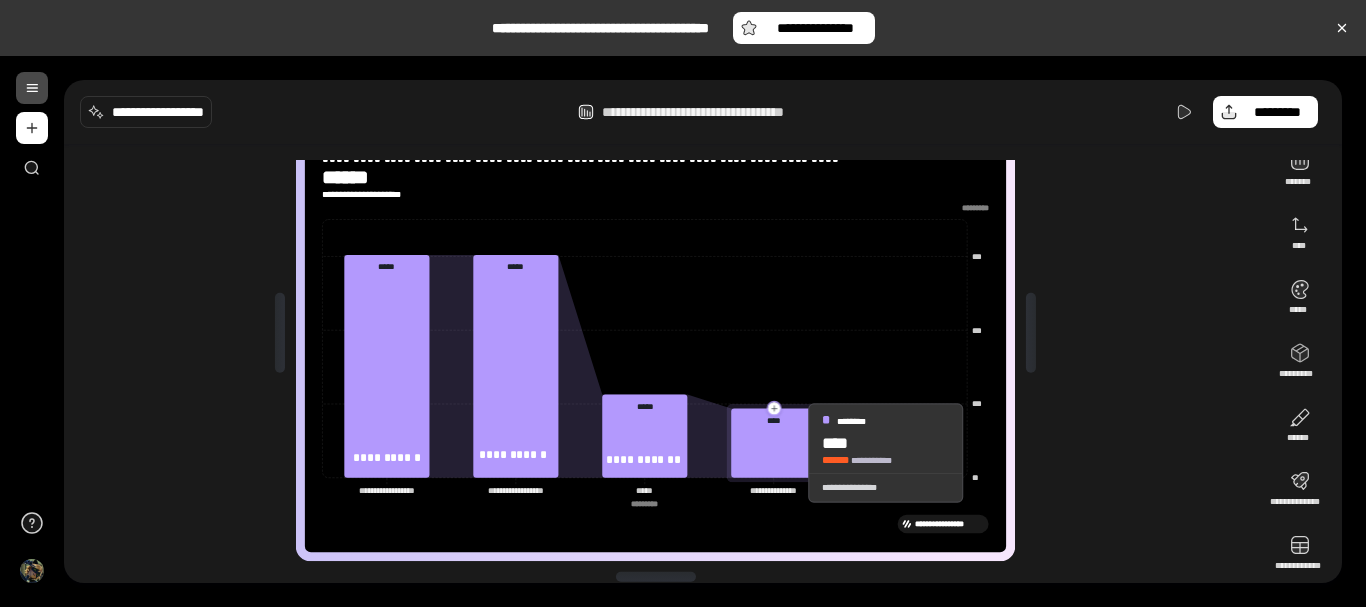 click 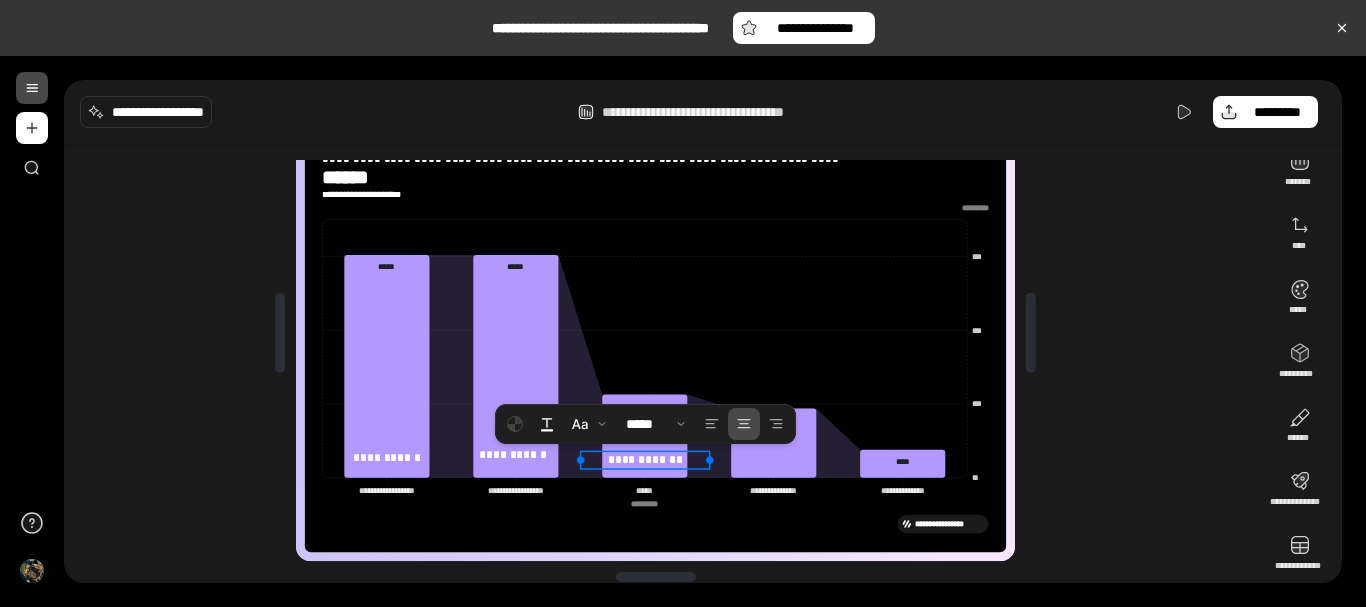 click on "**********" at bounding box center (645, 460) 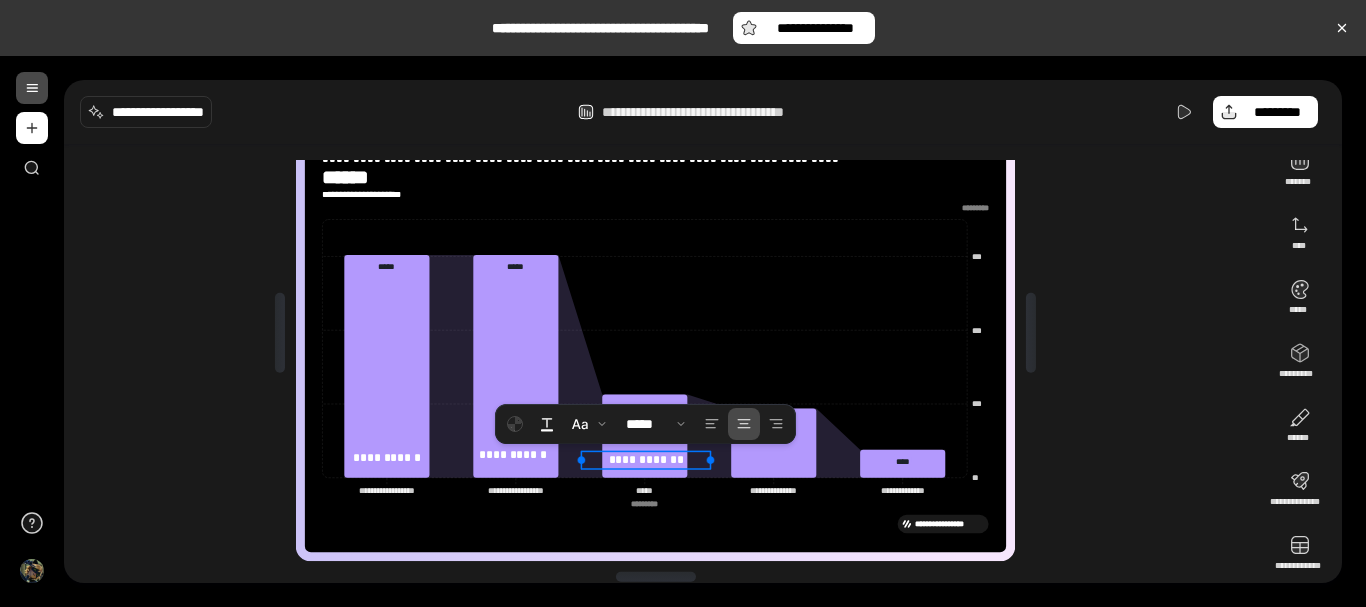 click on "**********" at bounding box center [646, 459] 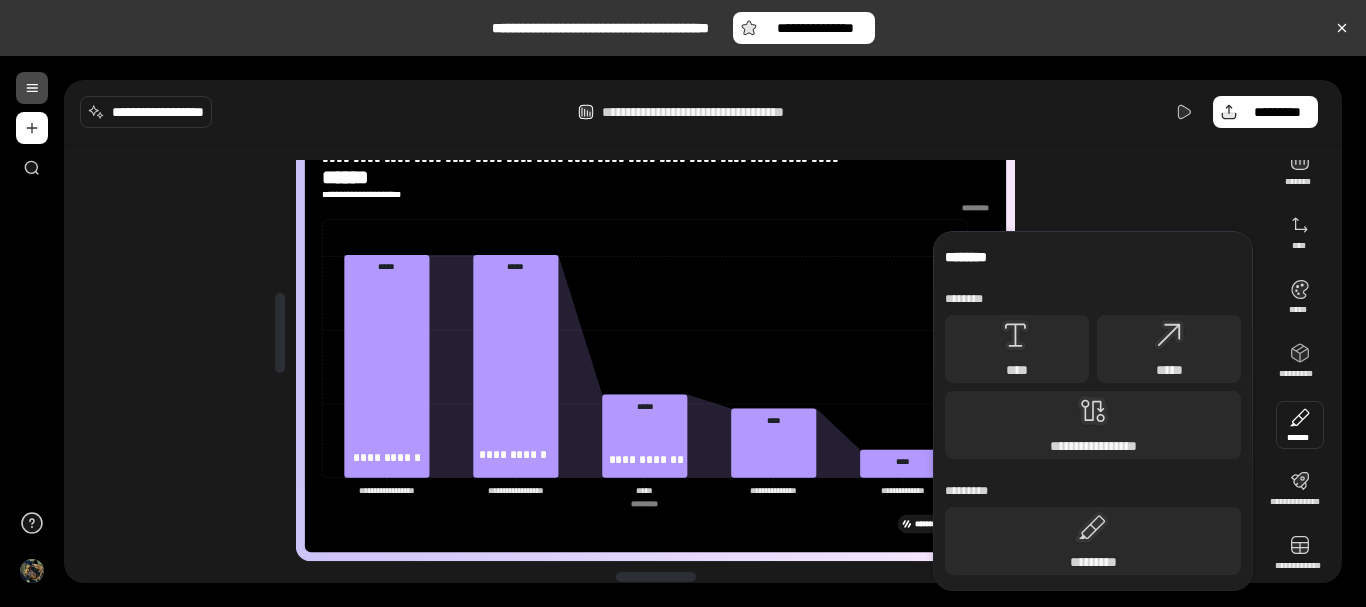 click at bounding box center (1300, 425) 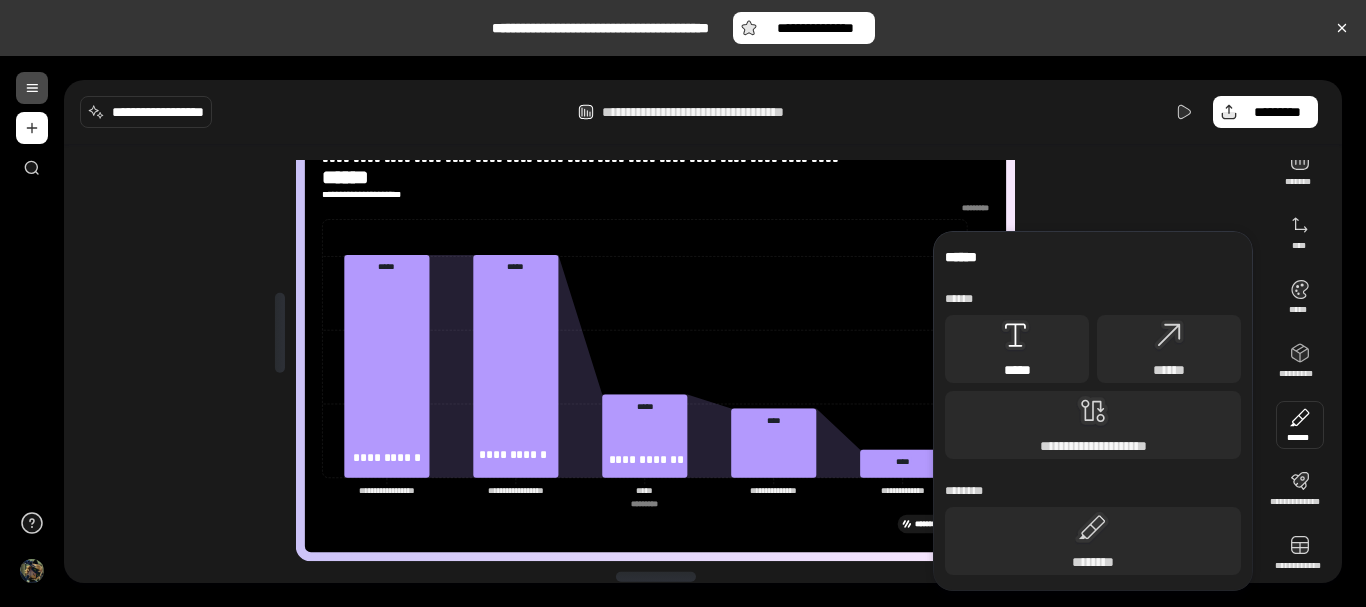 click on "*****" at bounding box center (1017, 349) 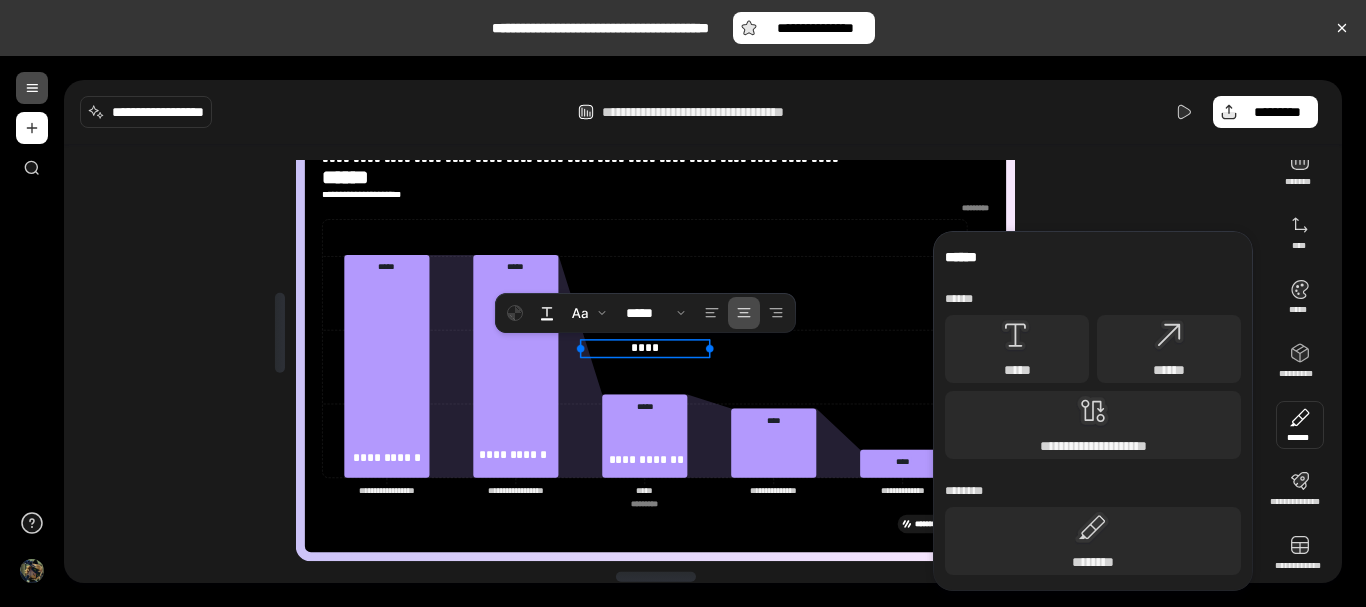 type 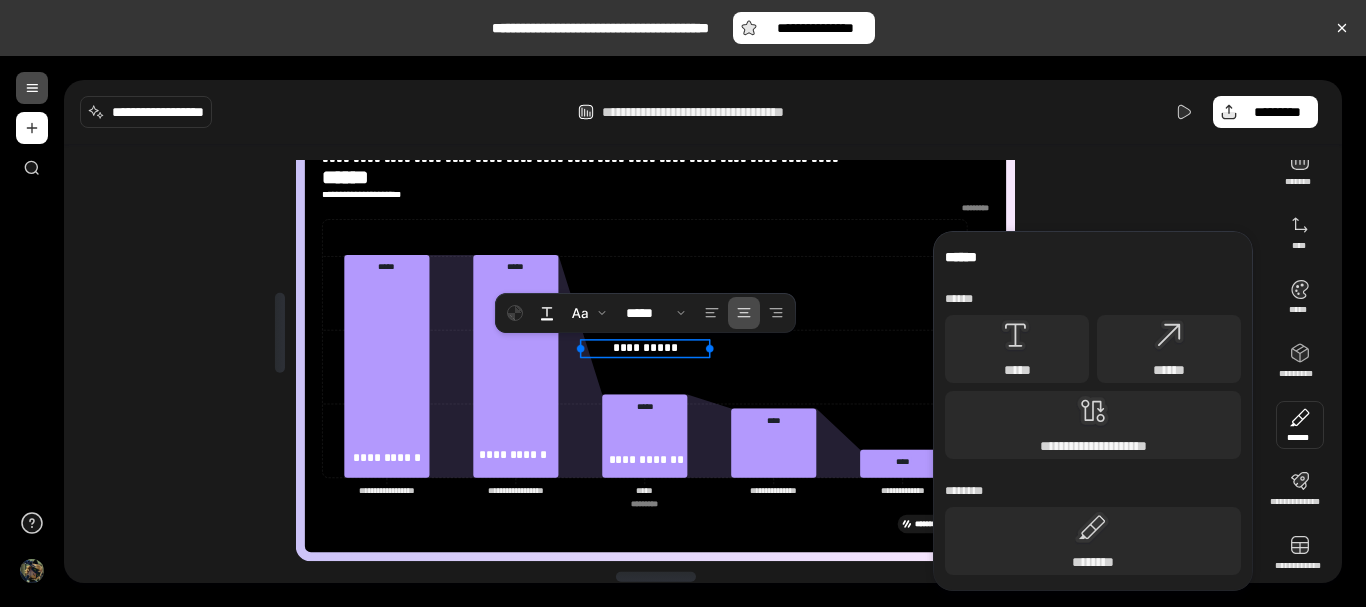 click 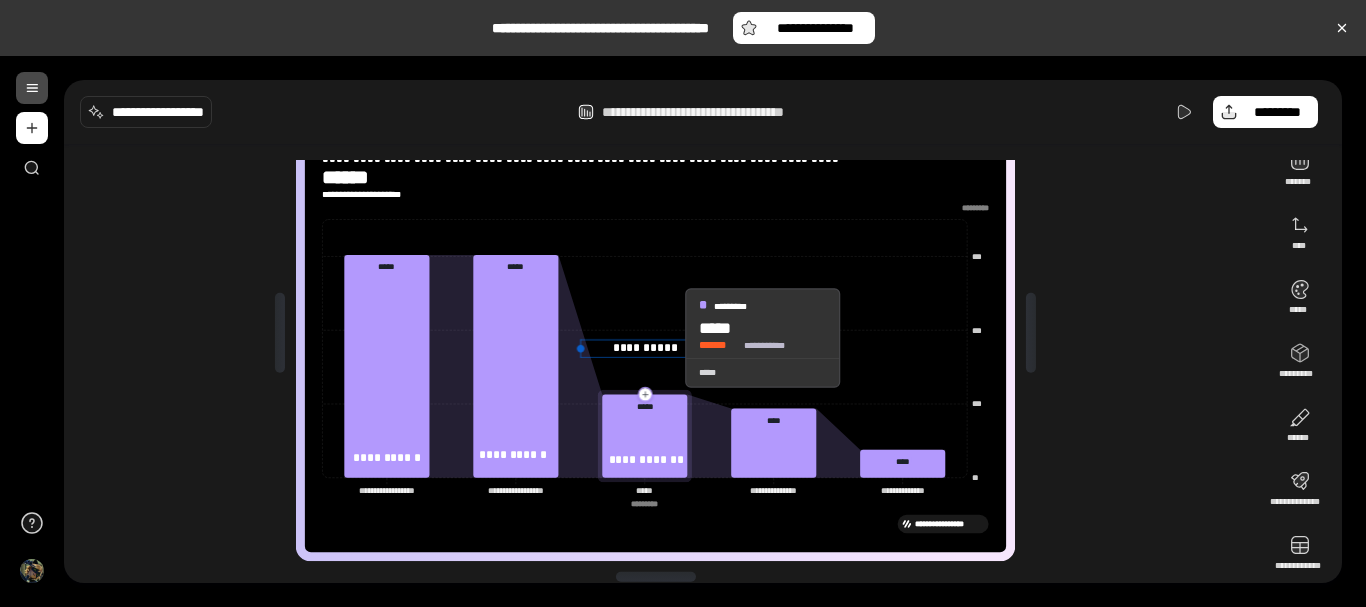 click on "**********" at bounding box center (655, 356) 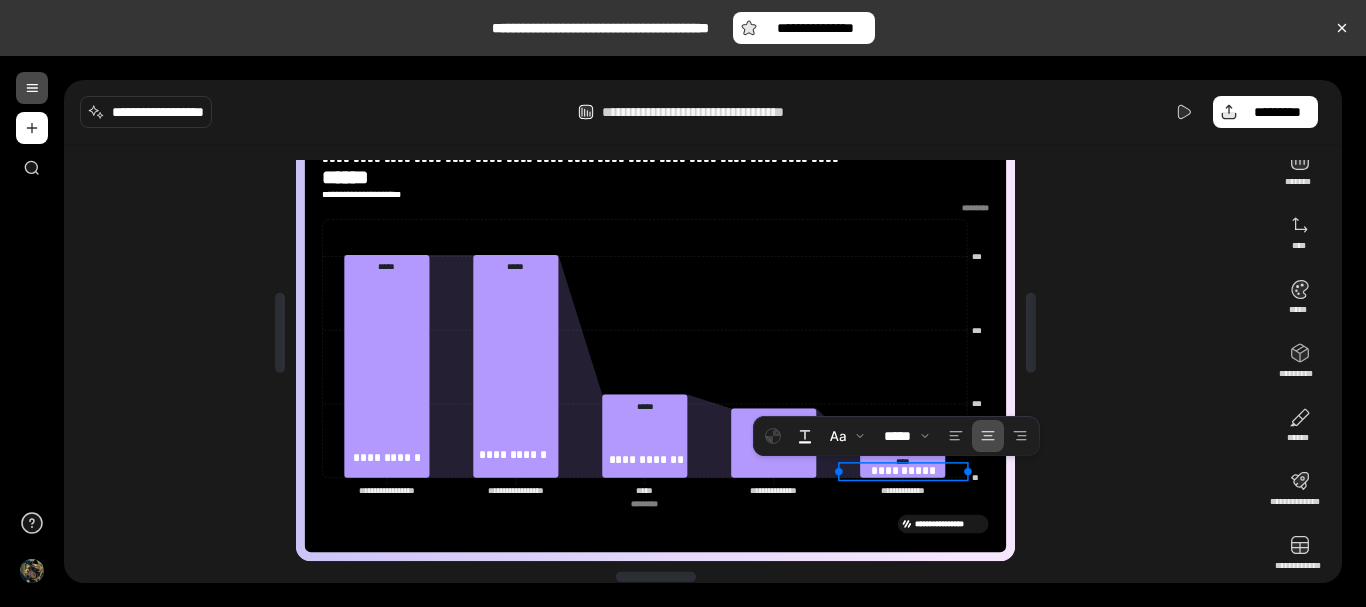 drag, startPoint x: 670, startPoint y: 344, endPoint x: 1008, endPoint y: 505, distance: 374.38617 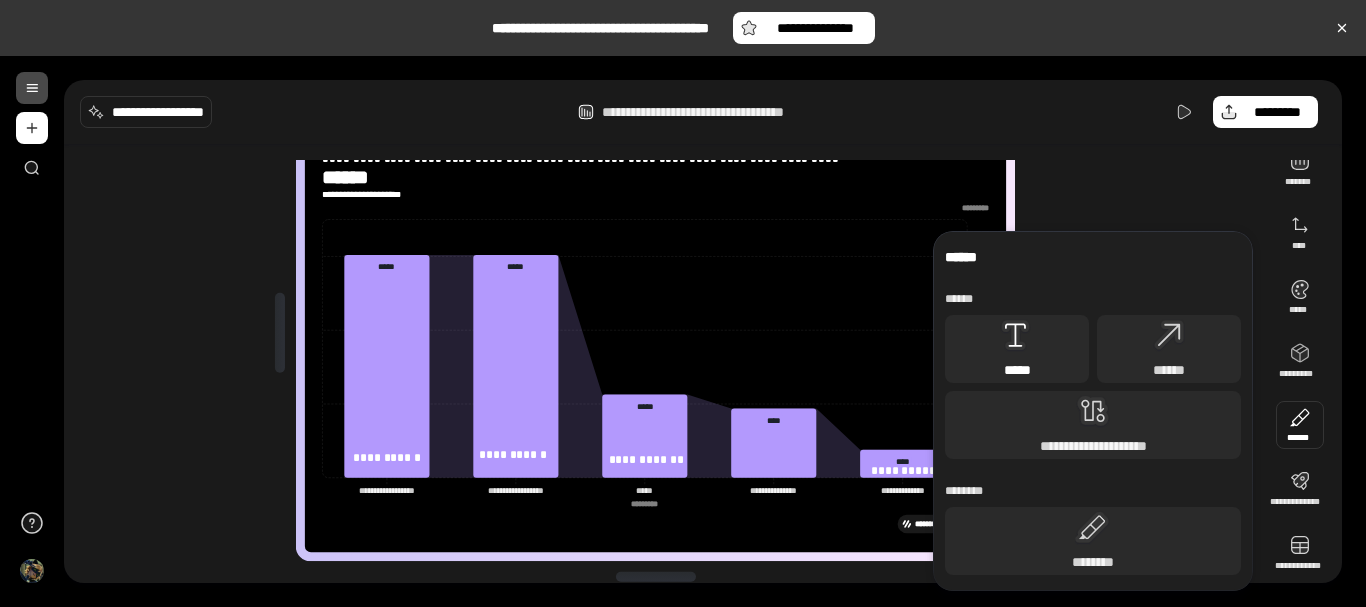 click on "*****" at bounding box center [1017, 370] 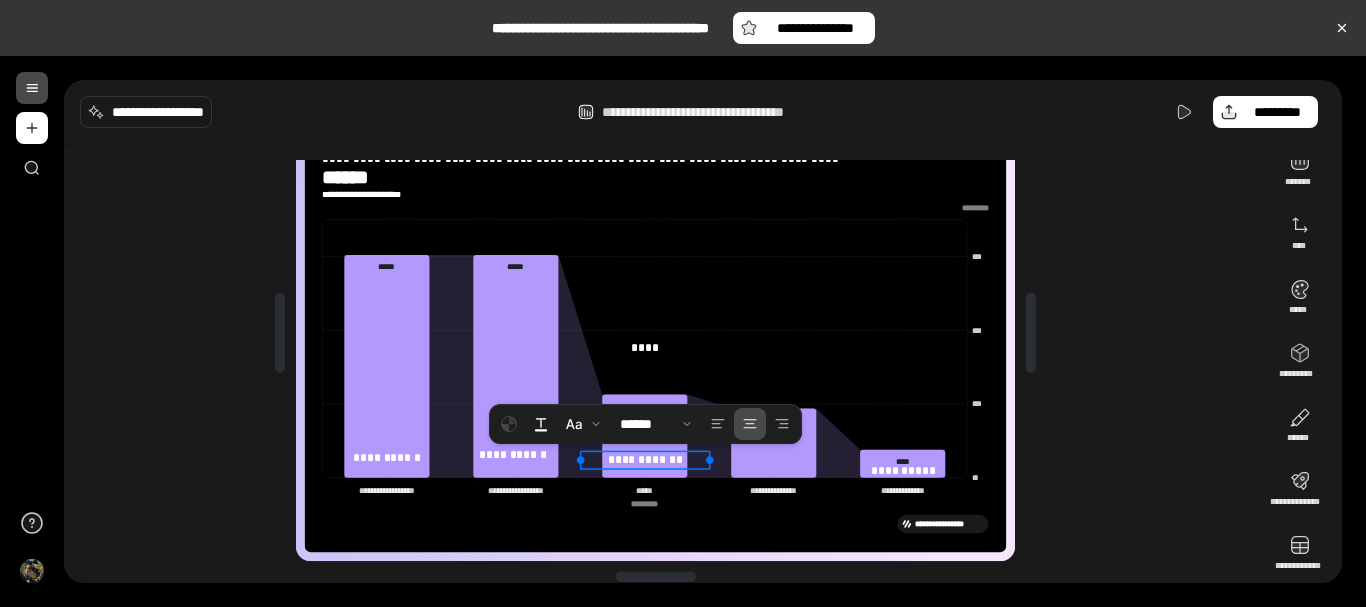 click on "**********" at bounding box center (645, 460) 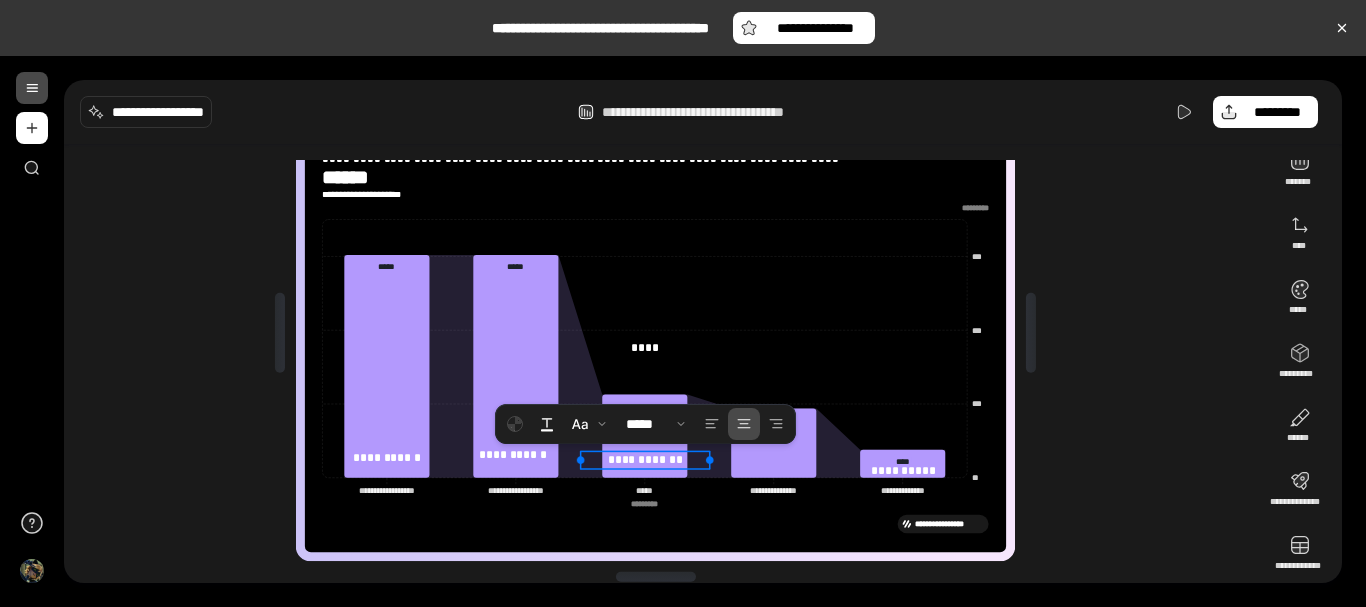 click on "**********" at bounding box center (645, 459) 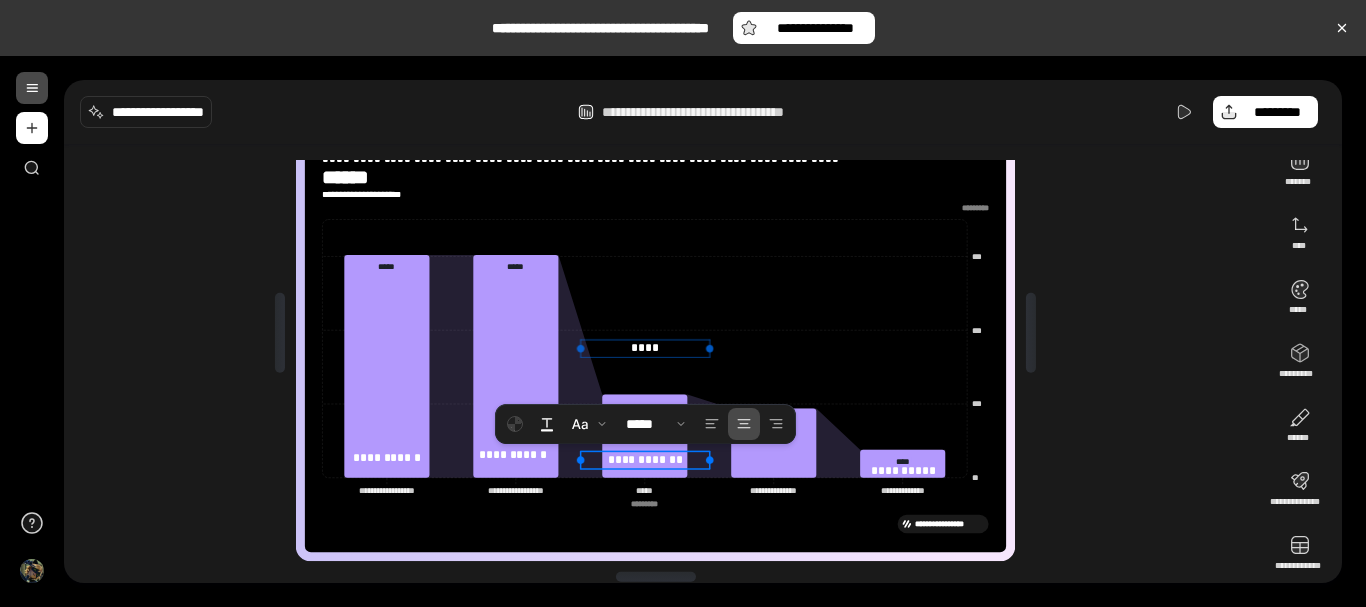 click on "****" at bounding box center [645, 348] 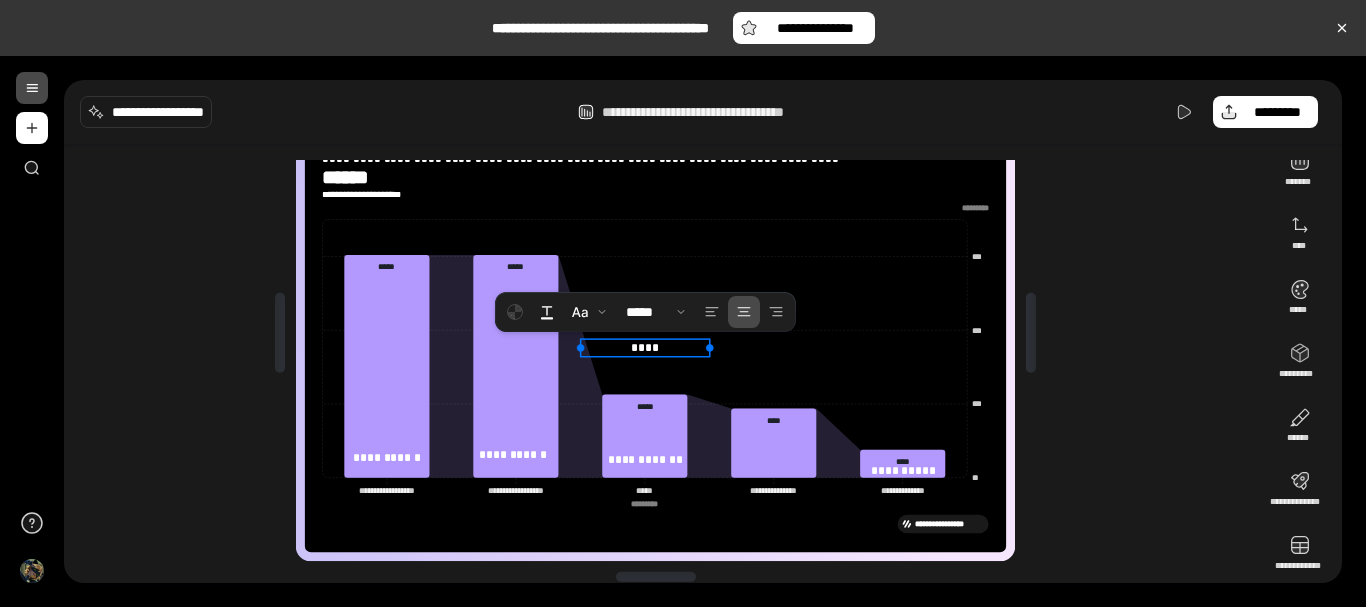 click on "****" at bounding box center [645, 347] 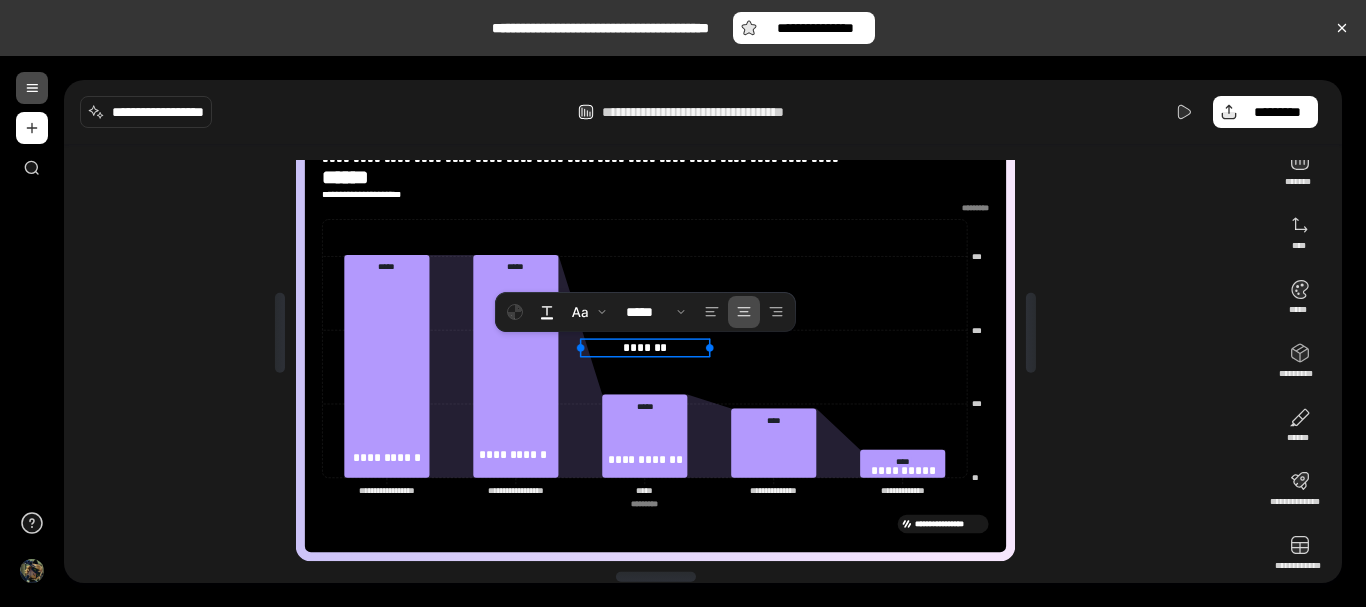 click 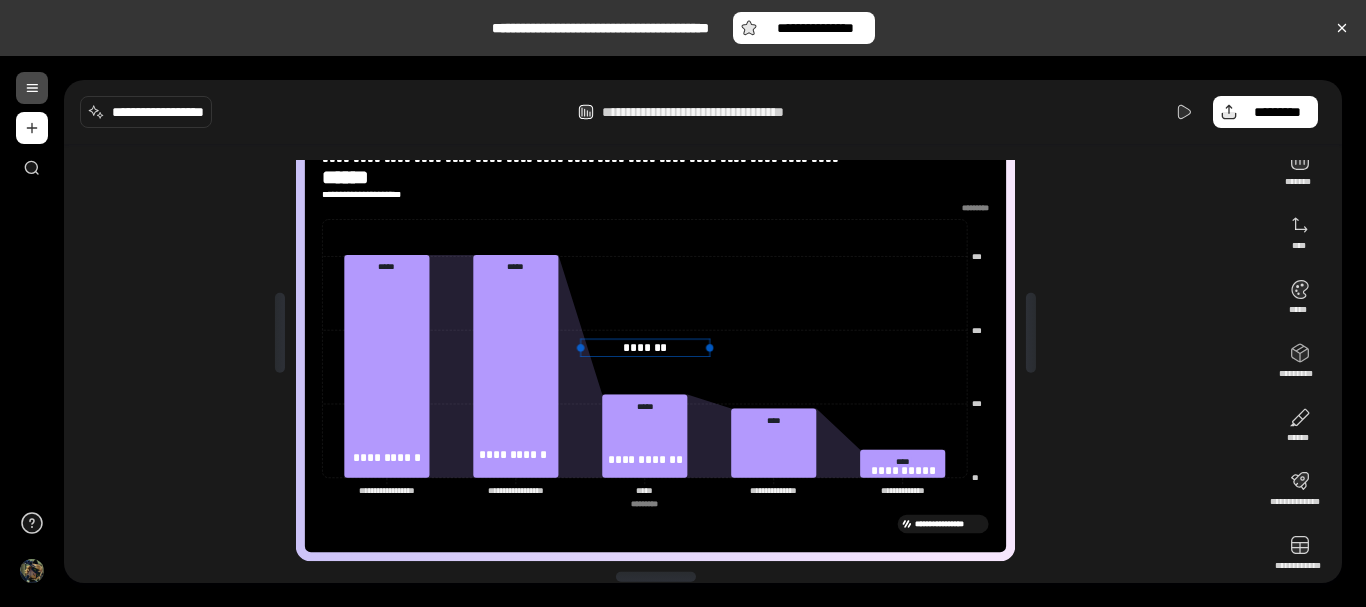 click on "*******" at bounding box center (645, 348) 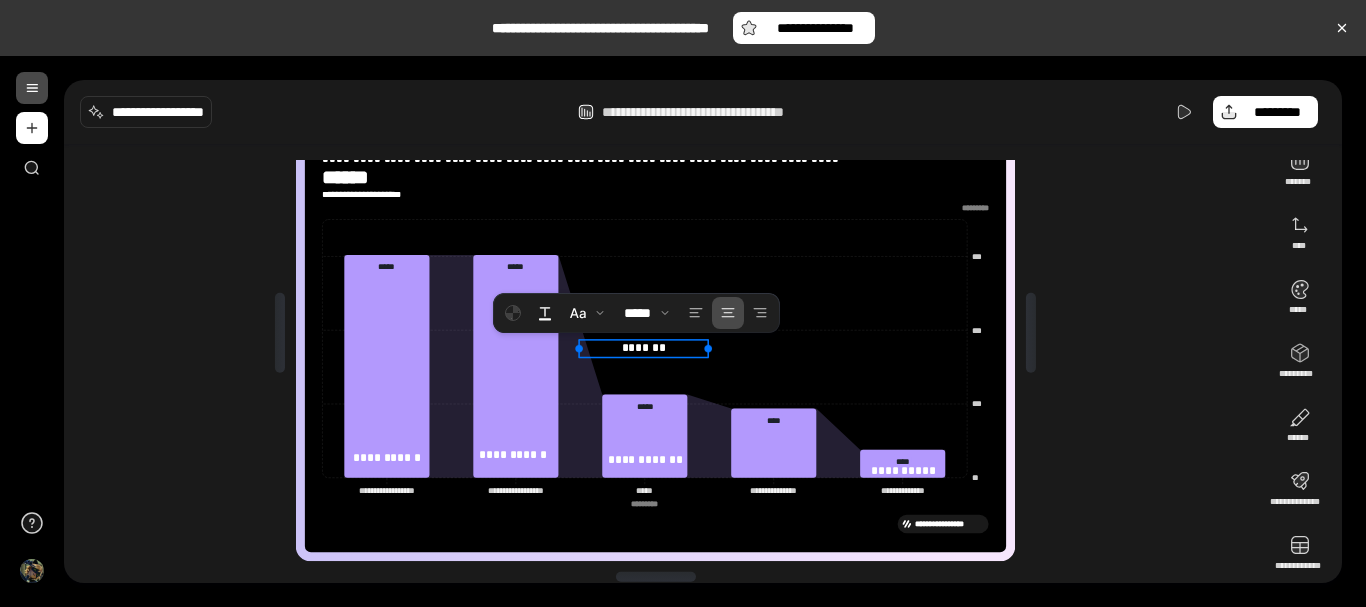 click on "*******" at bounding box center (643, 348) 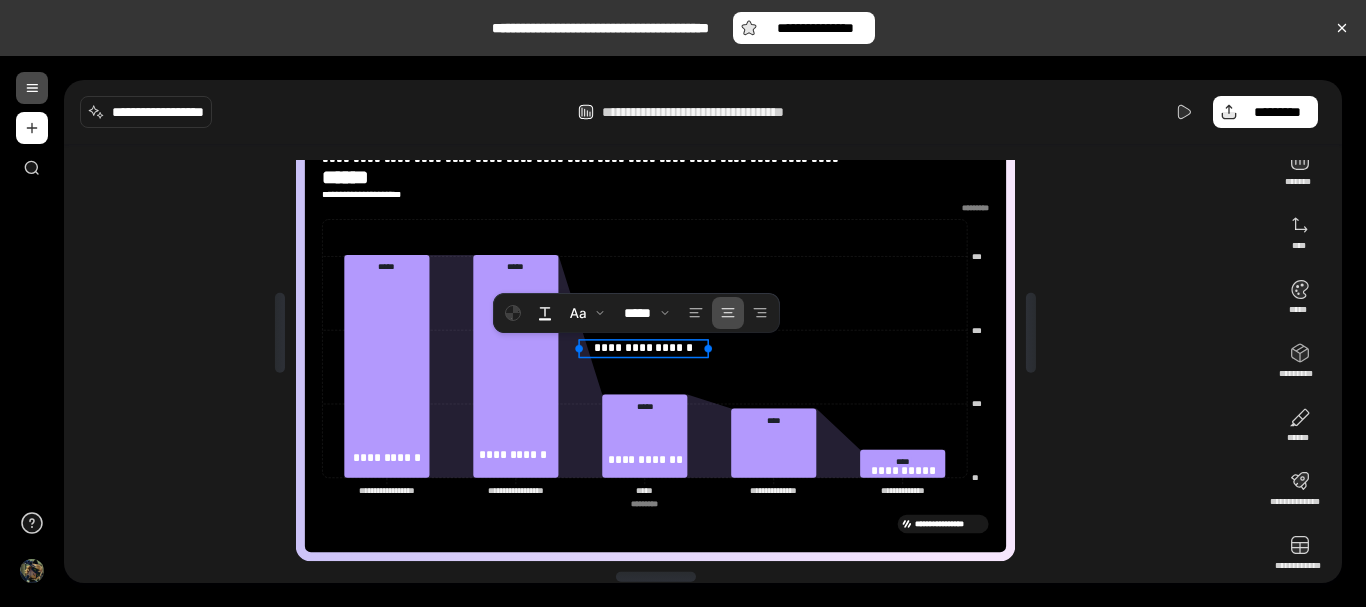 click on "**********" at bounding box center [643, 348] 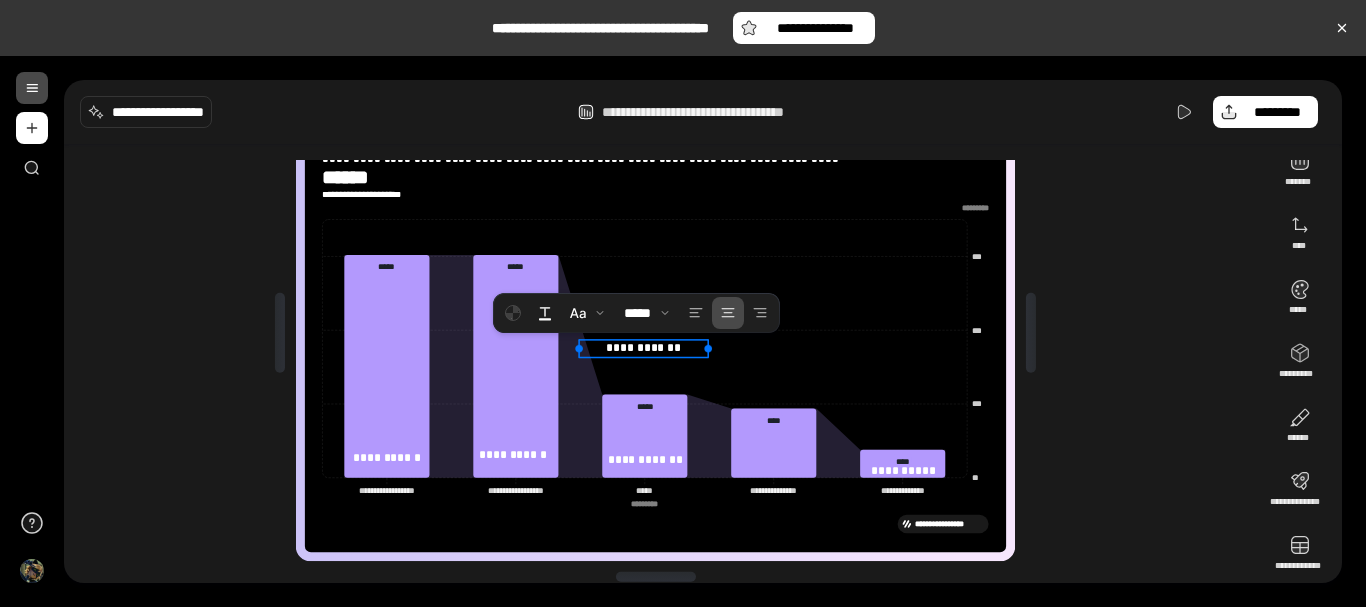 click 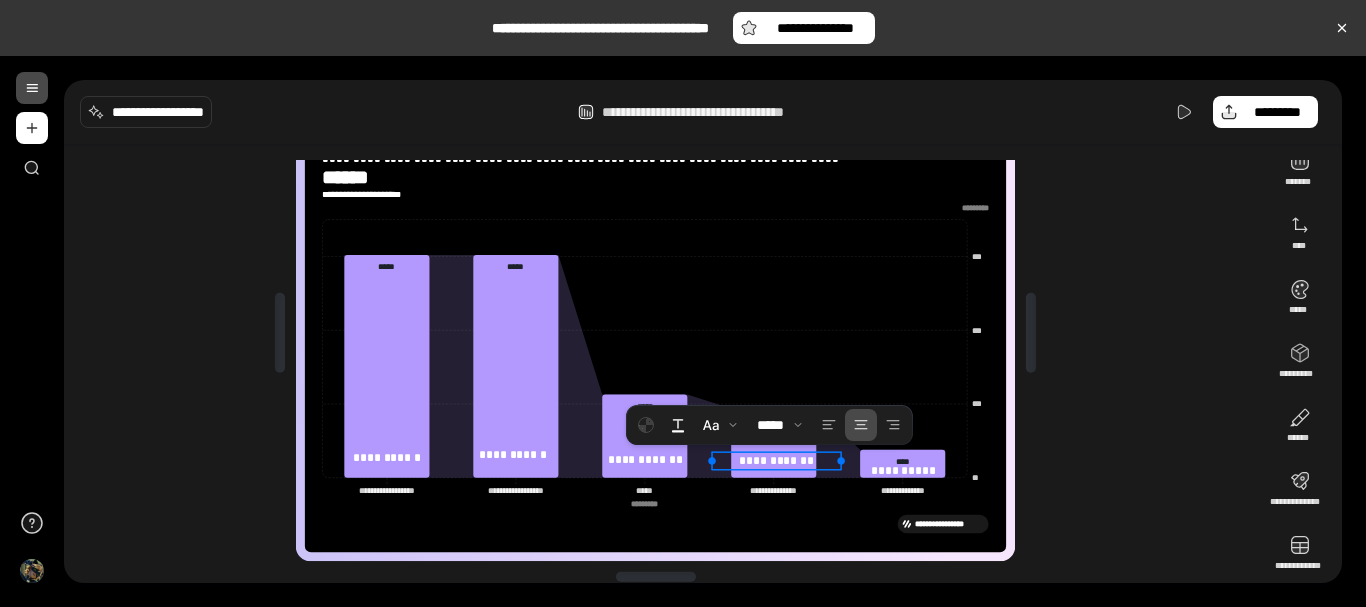 drag, startPoint x: 658, startPoint y: 351, endPoint x: 832, endPoint y: 498, distance: 227.78279 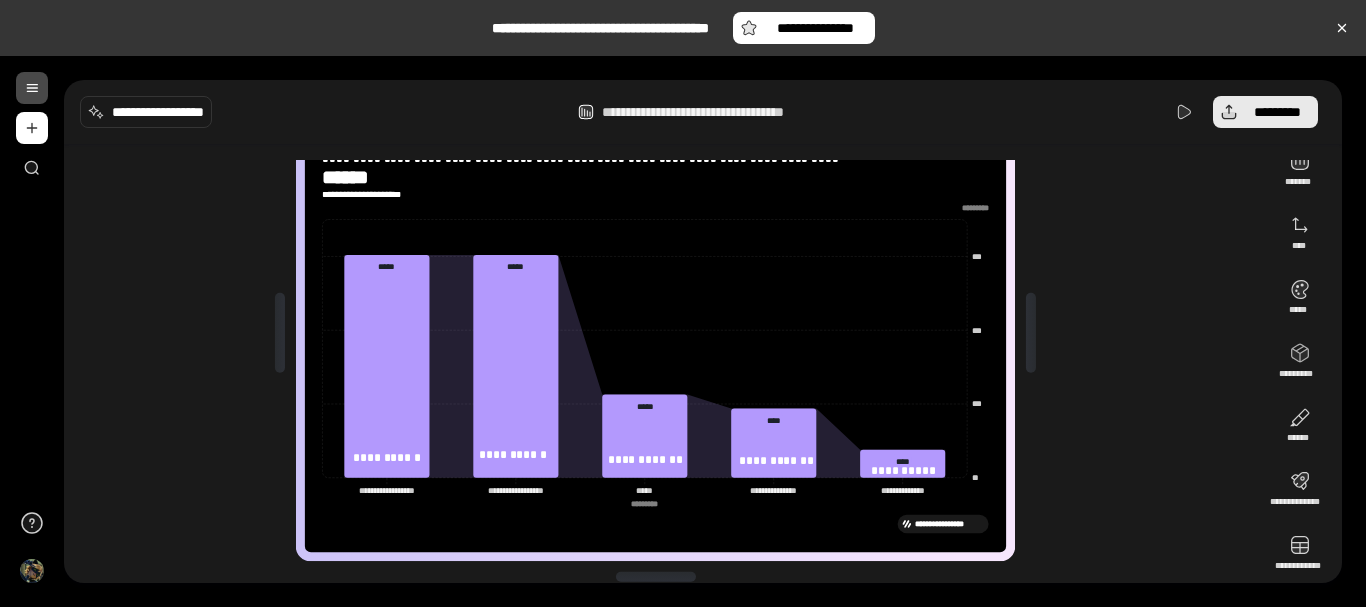 click on "*********" at bounding box center (1277, 112) 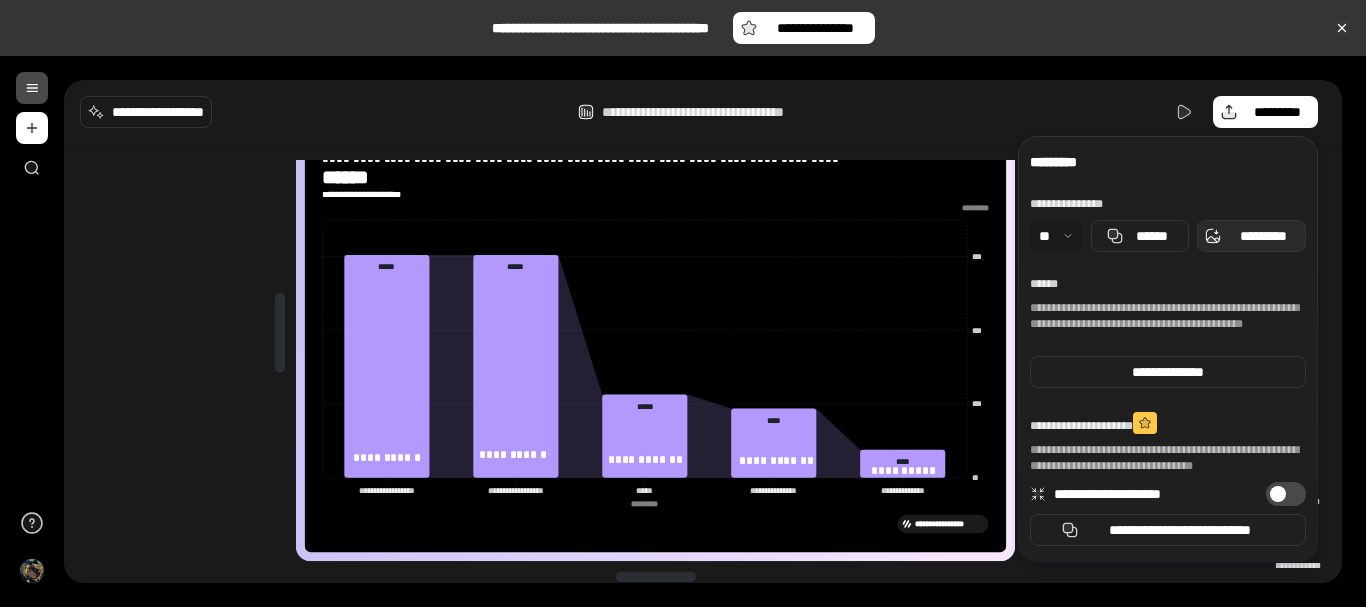 click on "*********" at bounding box center [1263, 236] 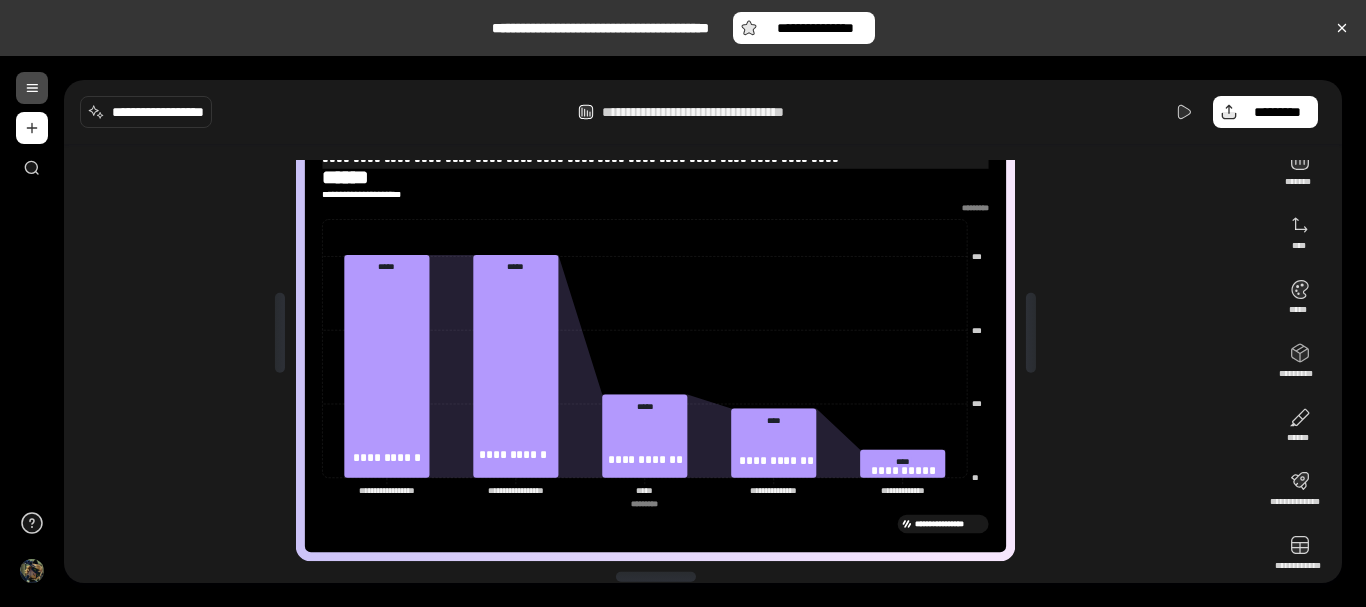 click on "**********" at bounding box center (580, 157) 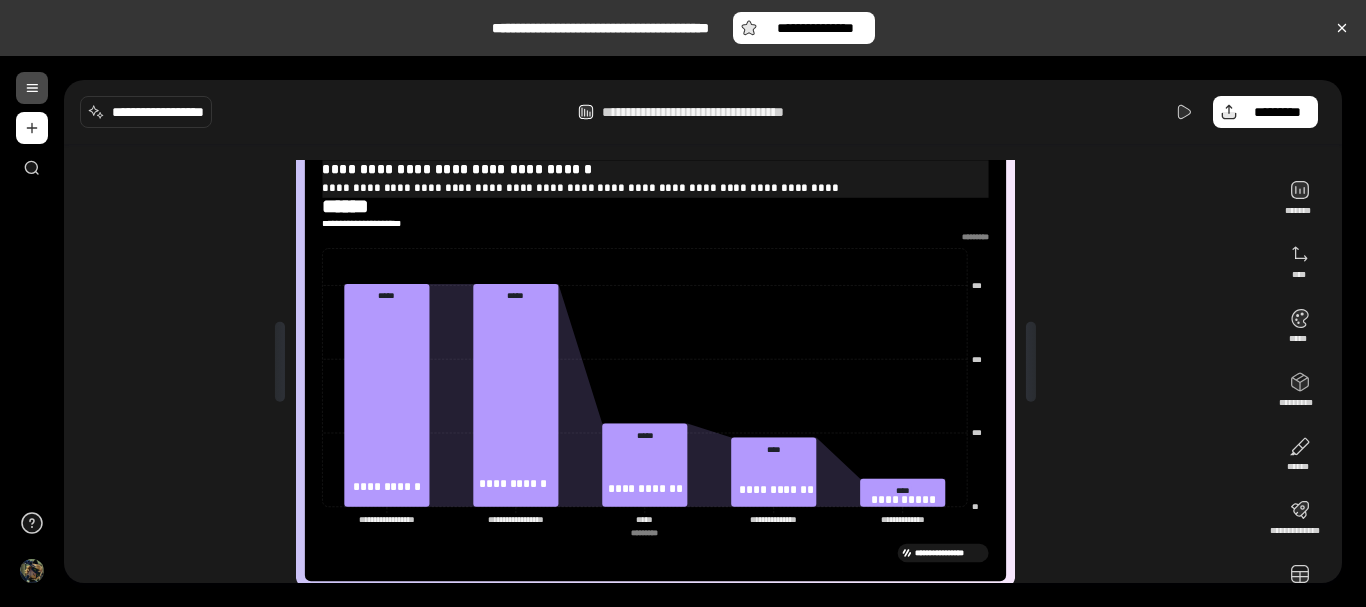 drag, startPoint x: 815, startPoint y: 193, endPoint x: 321, endPoint y: 191, distance: 494.00406 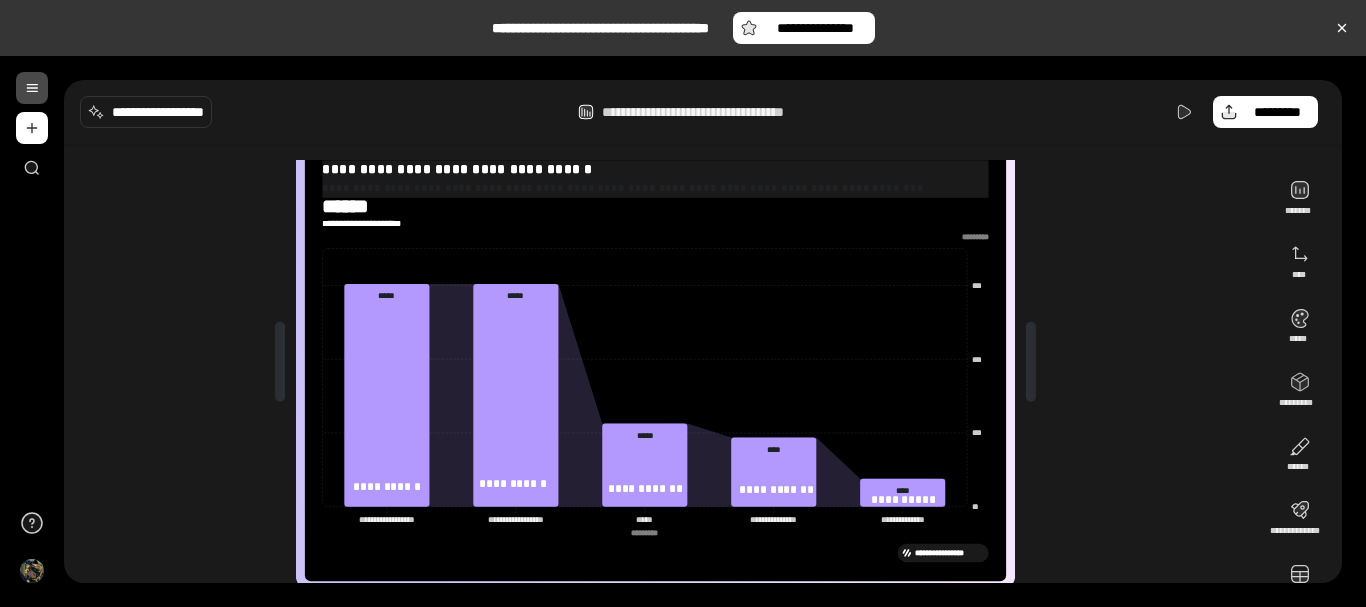 click on "**********" at bounding box center (622, 186) 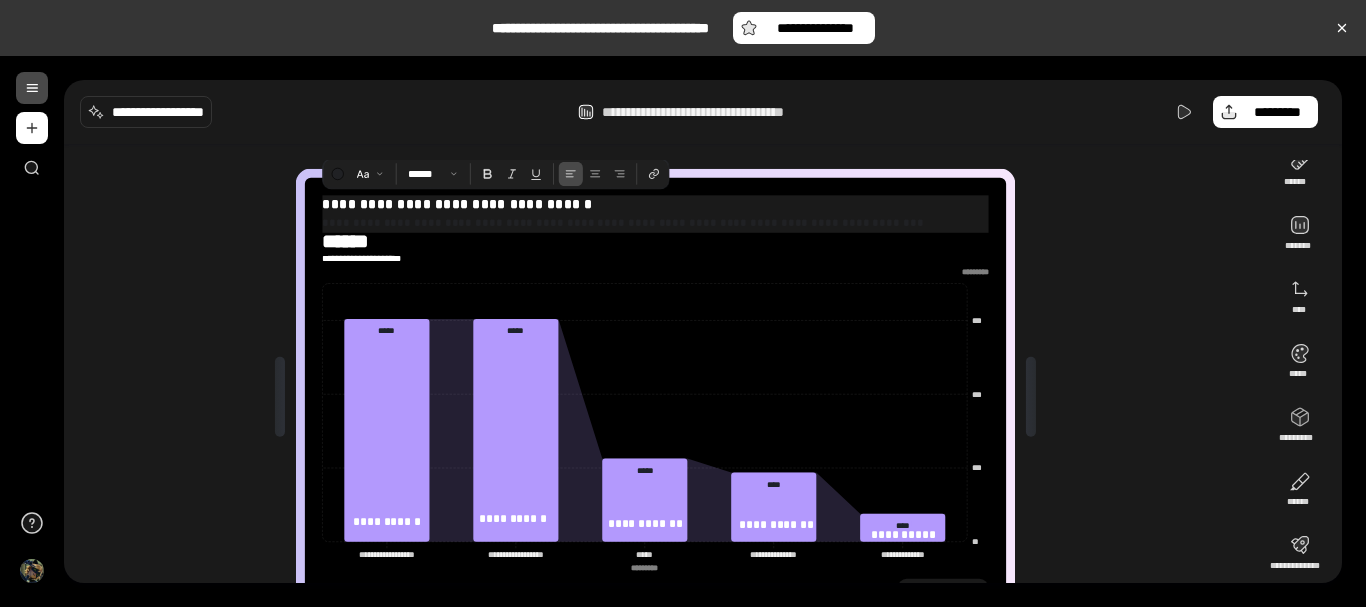 drag, startPoint x: 963, startPoint y: 191, endPoint x: 593, endPoint y: 194, distance: 370.01218 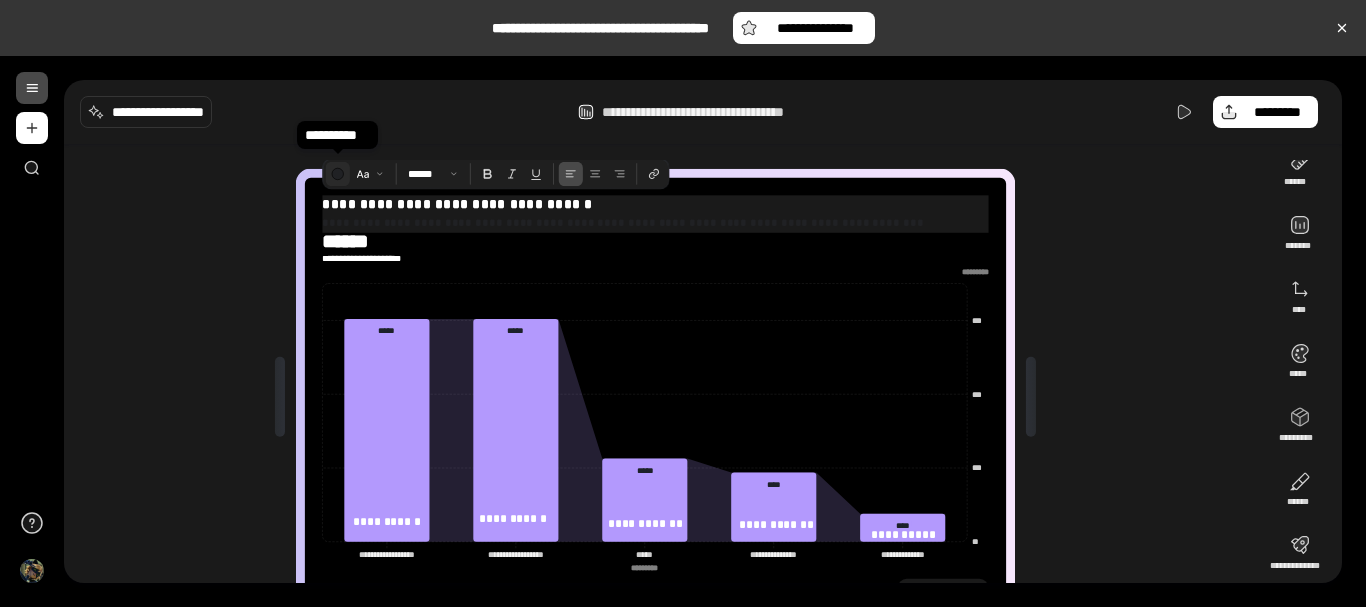 click at bounding box center (337, 174) 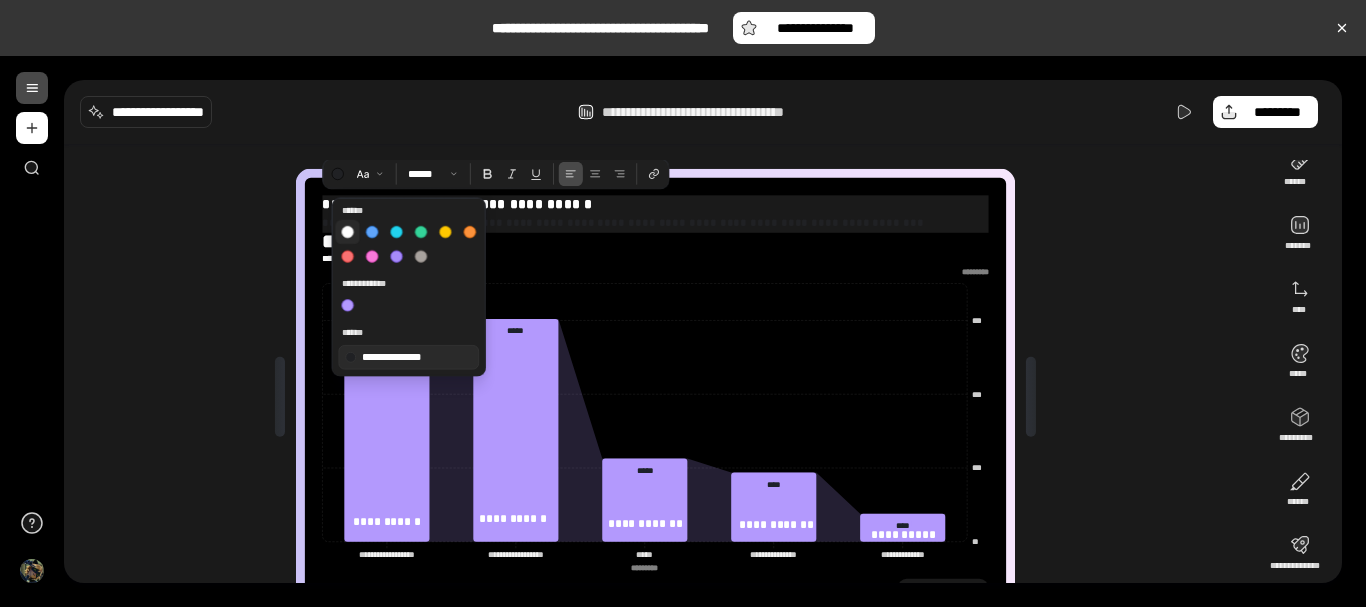 click at bounding box center (347, 232) 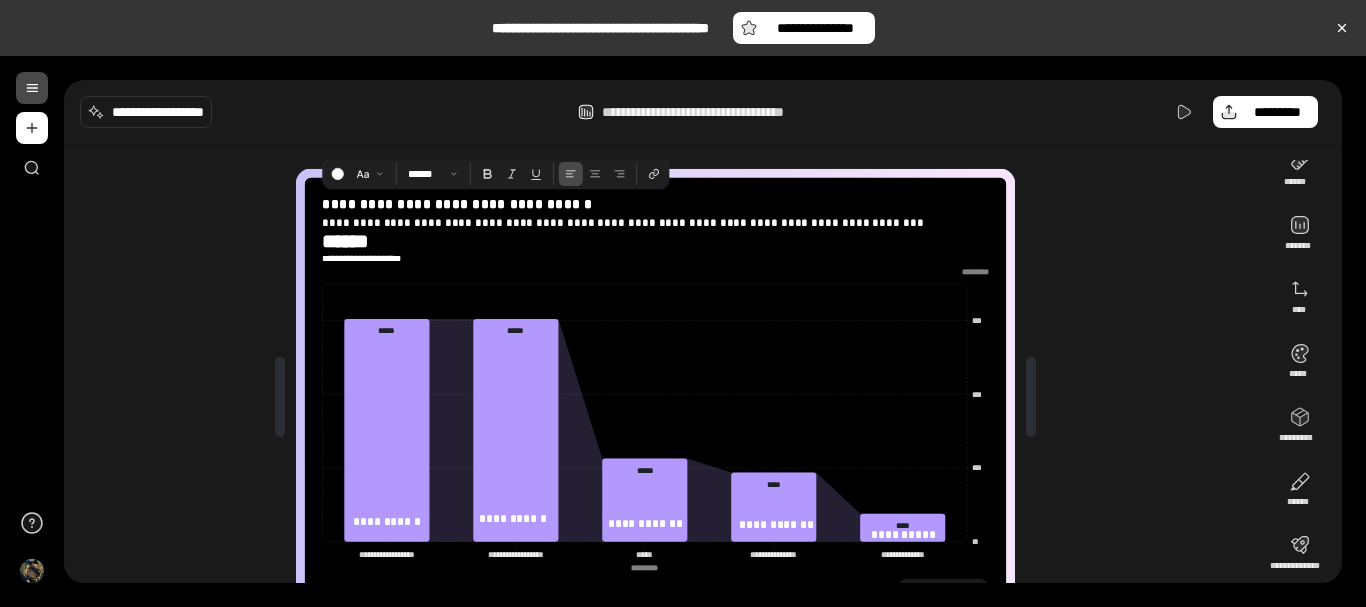 click on "**********" at bounding box center [663, 397] 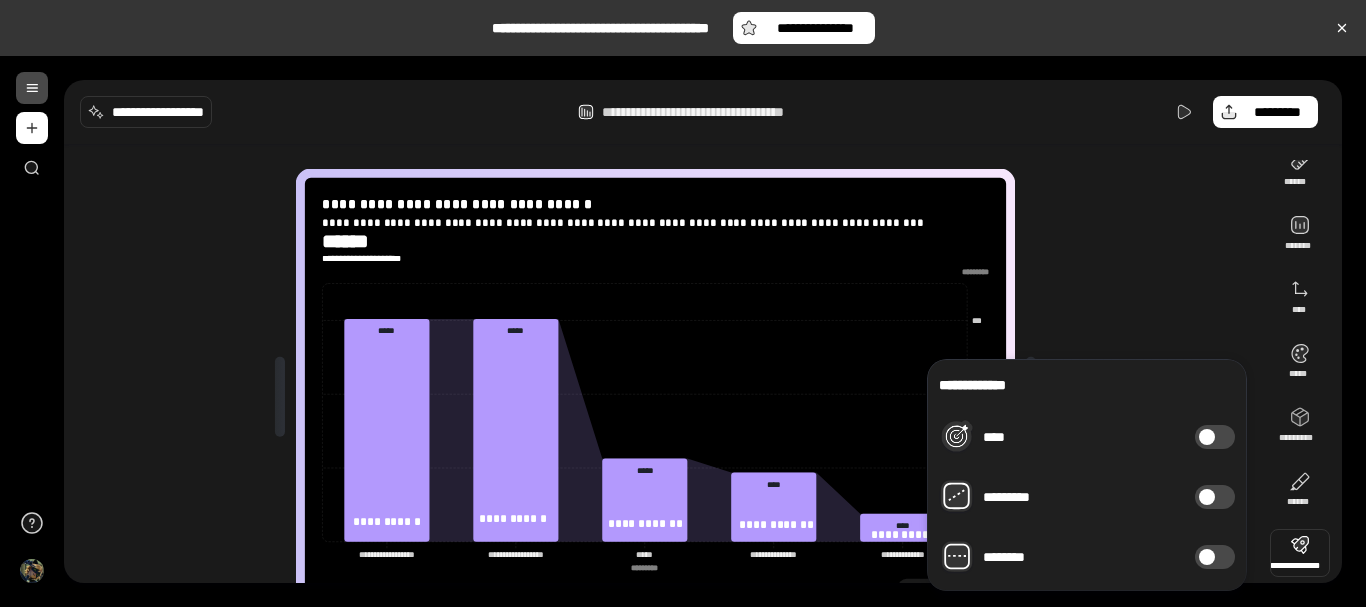click at bounding box center [1300, 553] 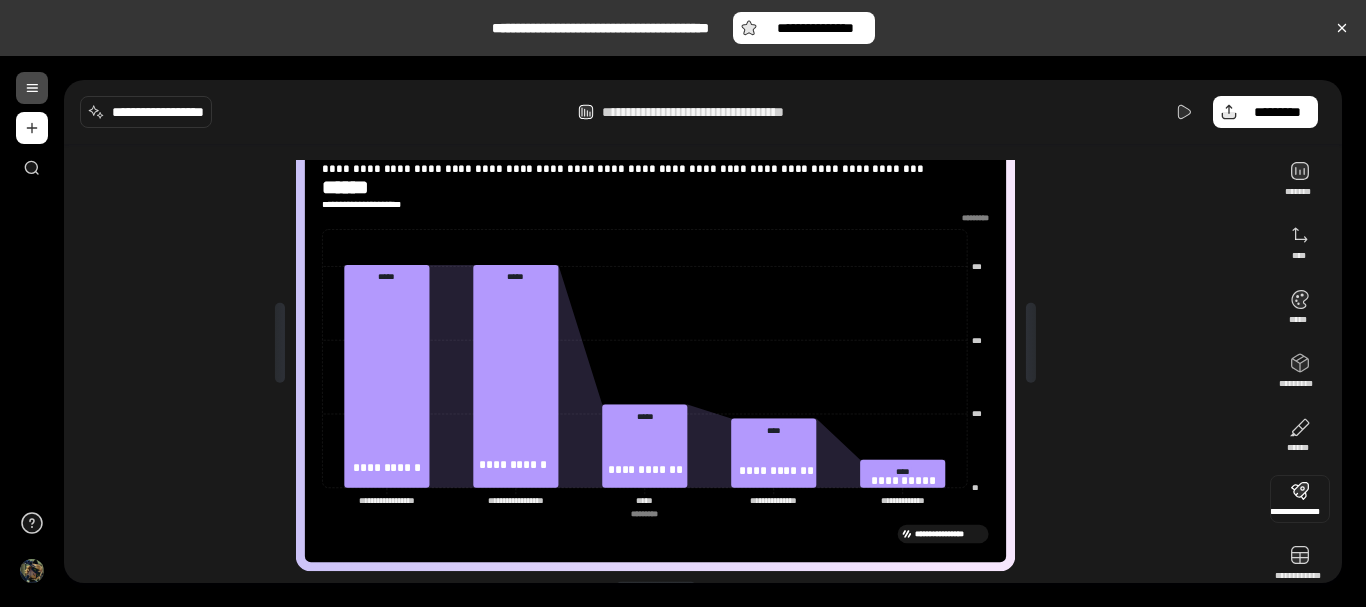 scroll, scrollTop: 80, scrollLeft: 0, axis: vertical 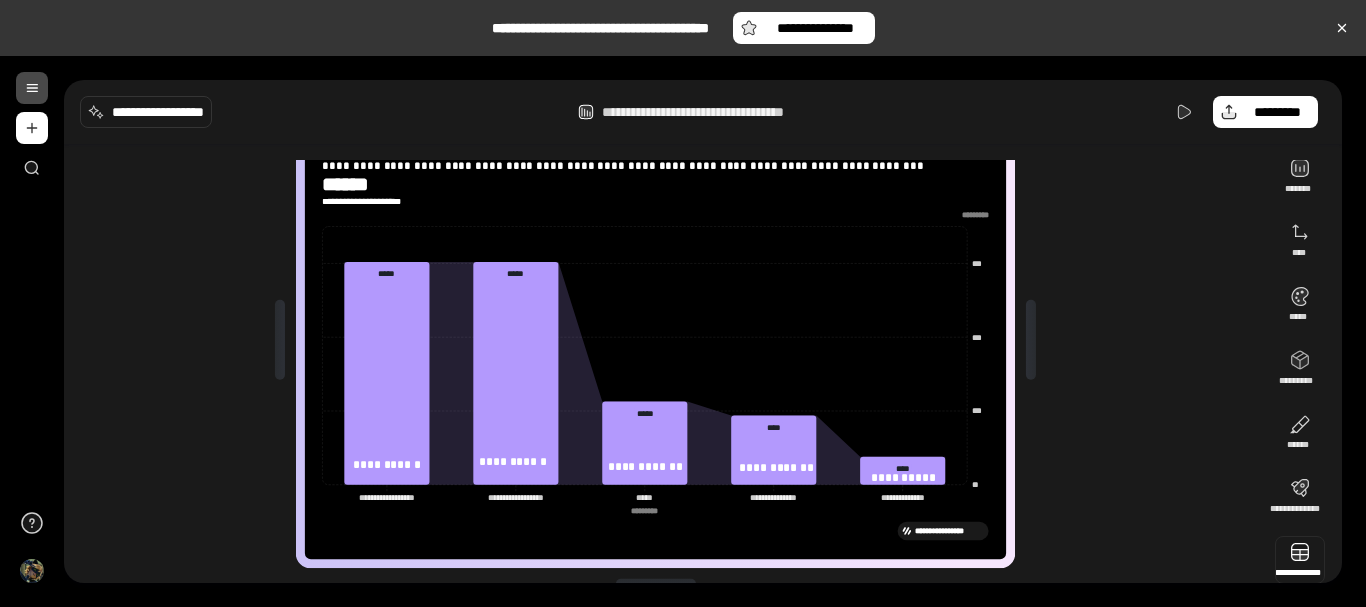 click at bounding box center [1300, 560] 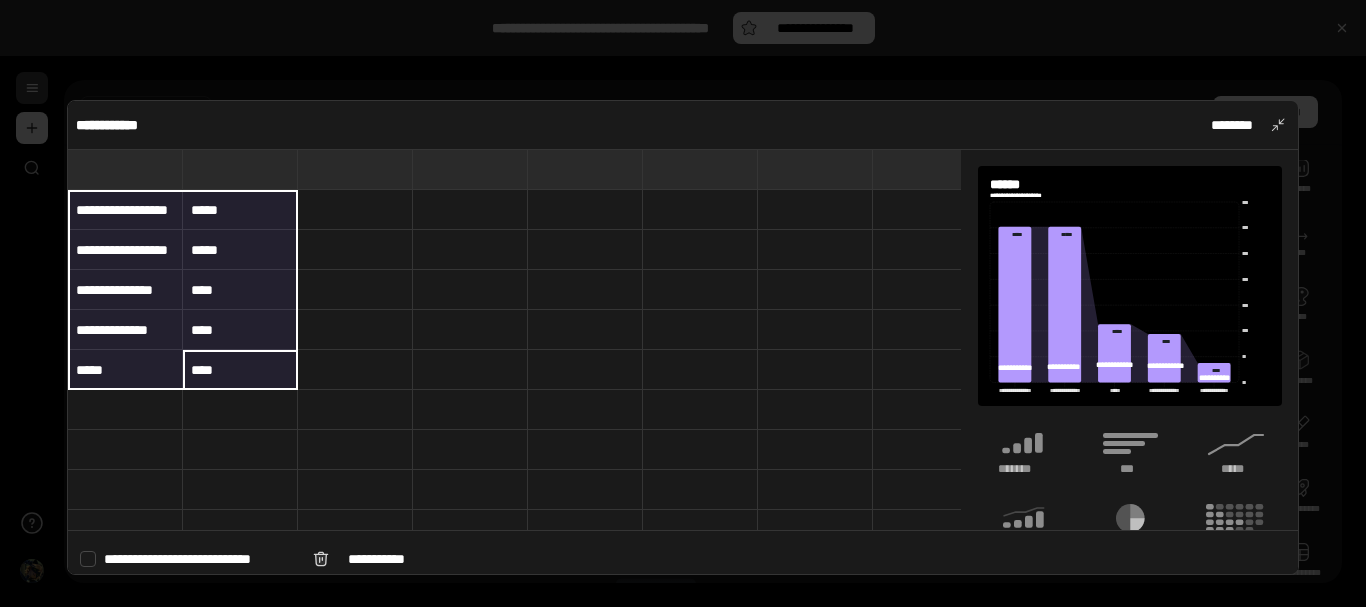 drag, startPoint x: 258, startPoint y: 372, endPoint x: 95, endPoint y: 213, distance: 227.70595 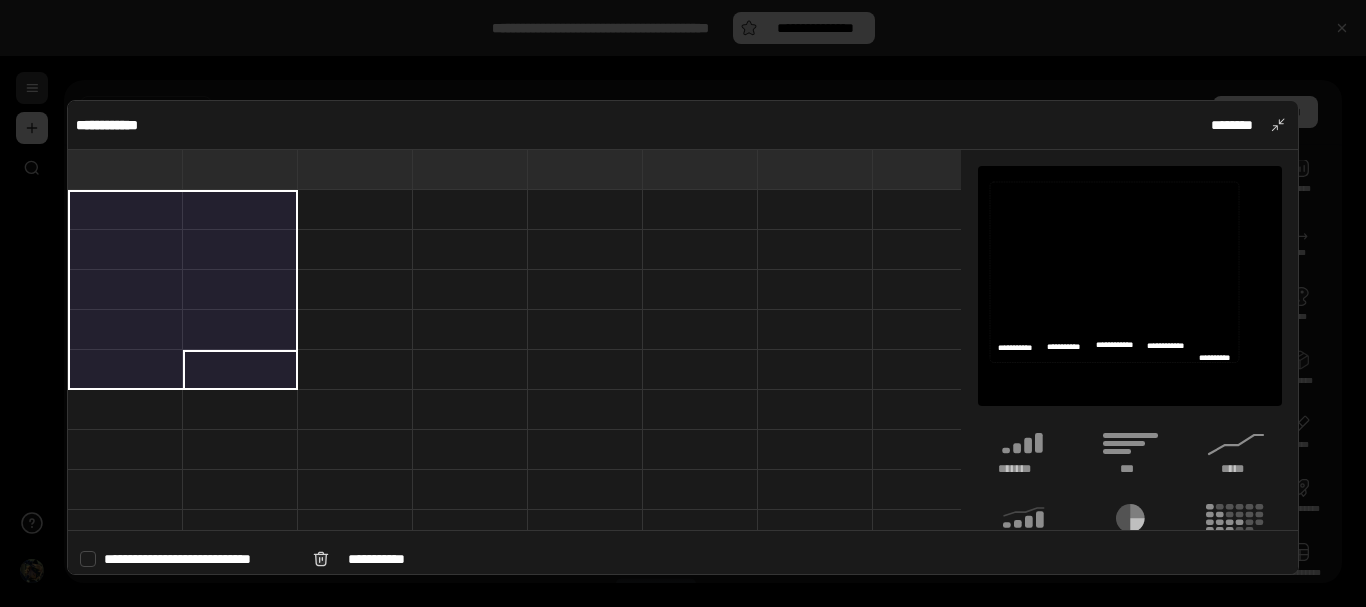 type 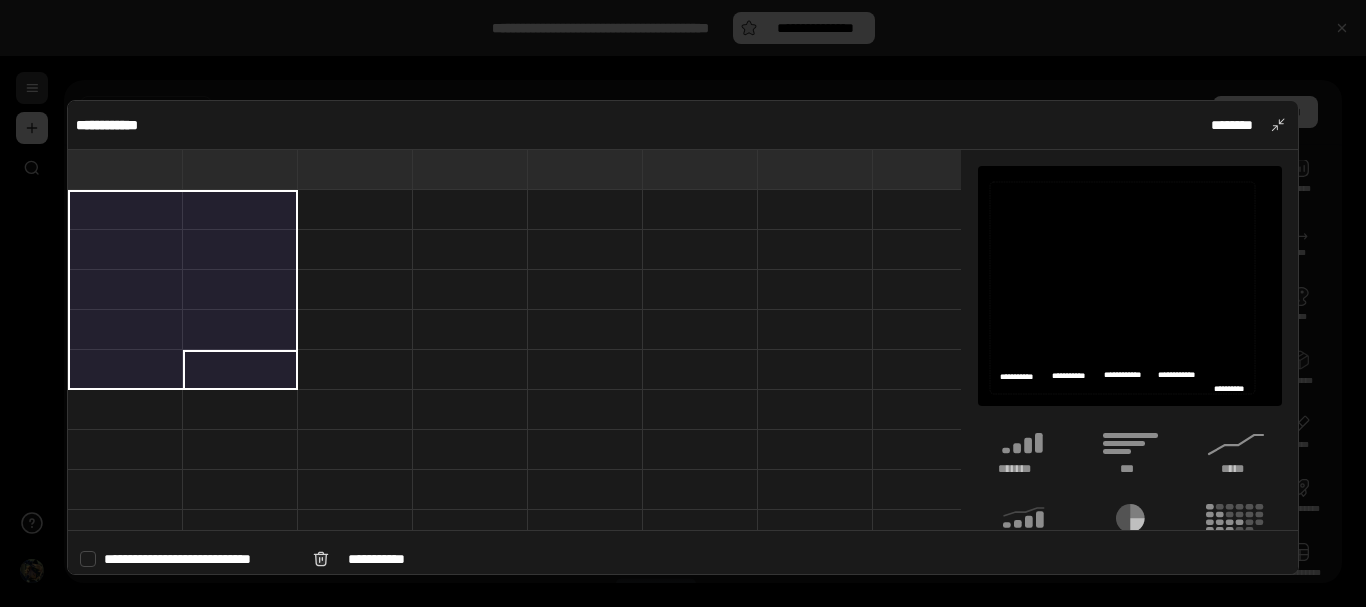 click at bounding box center (125, 210) 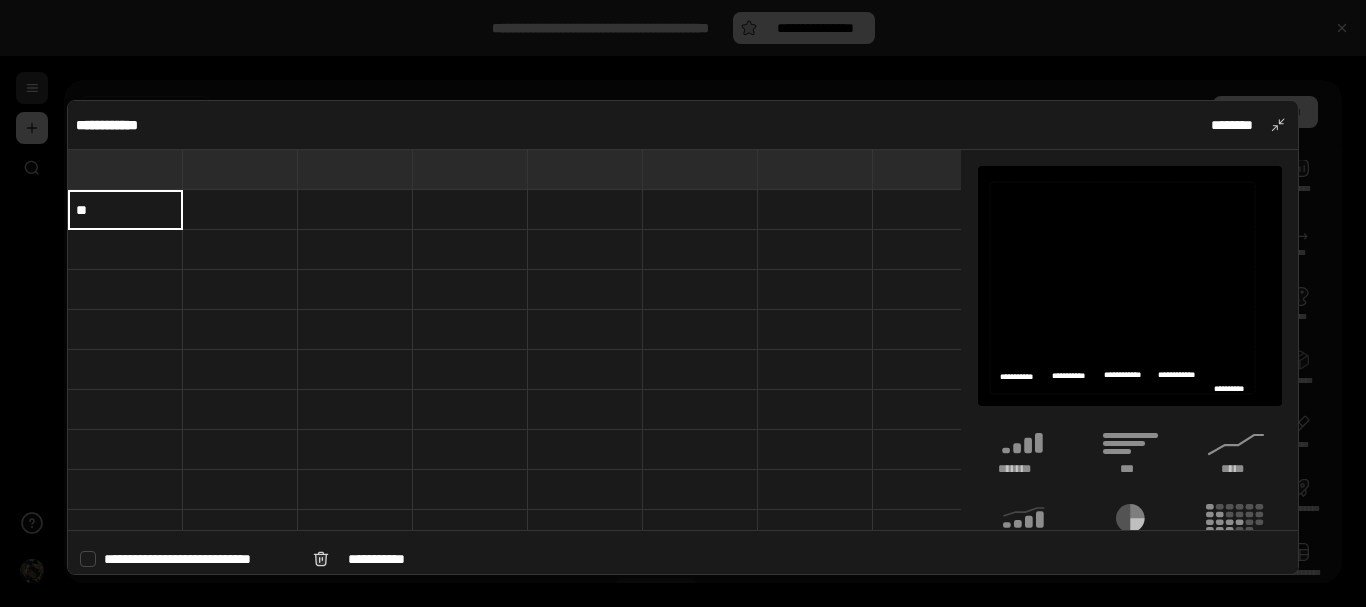 type on "**" 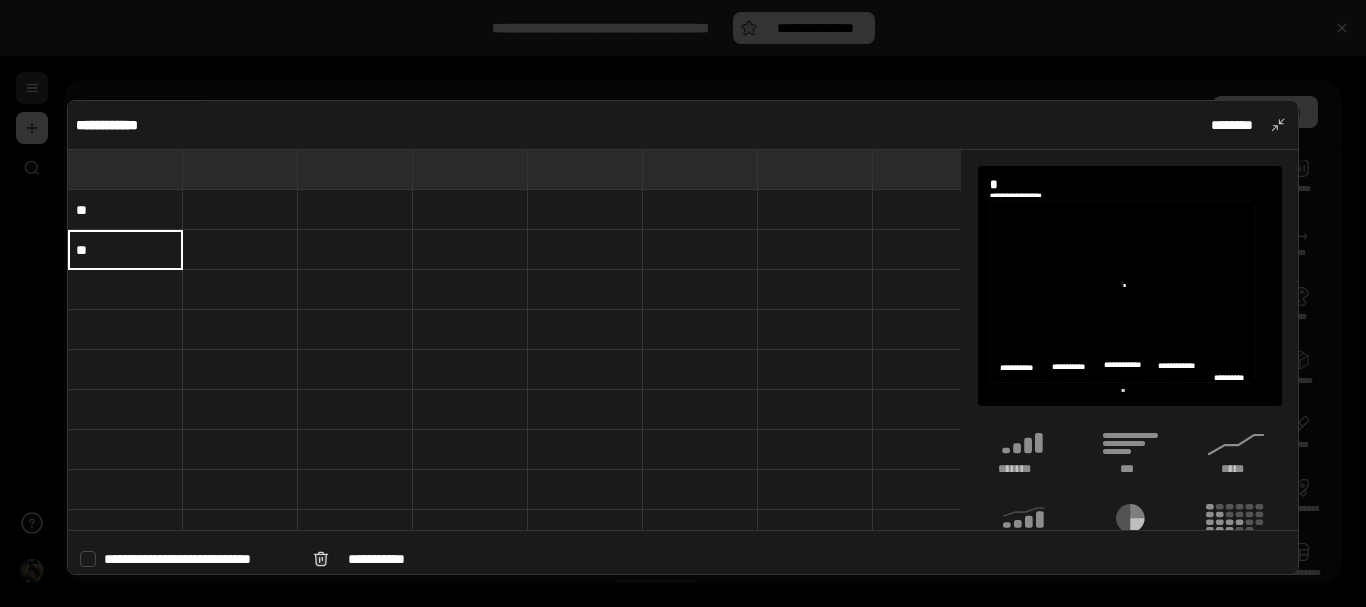 type on "**" 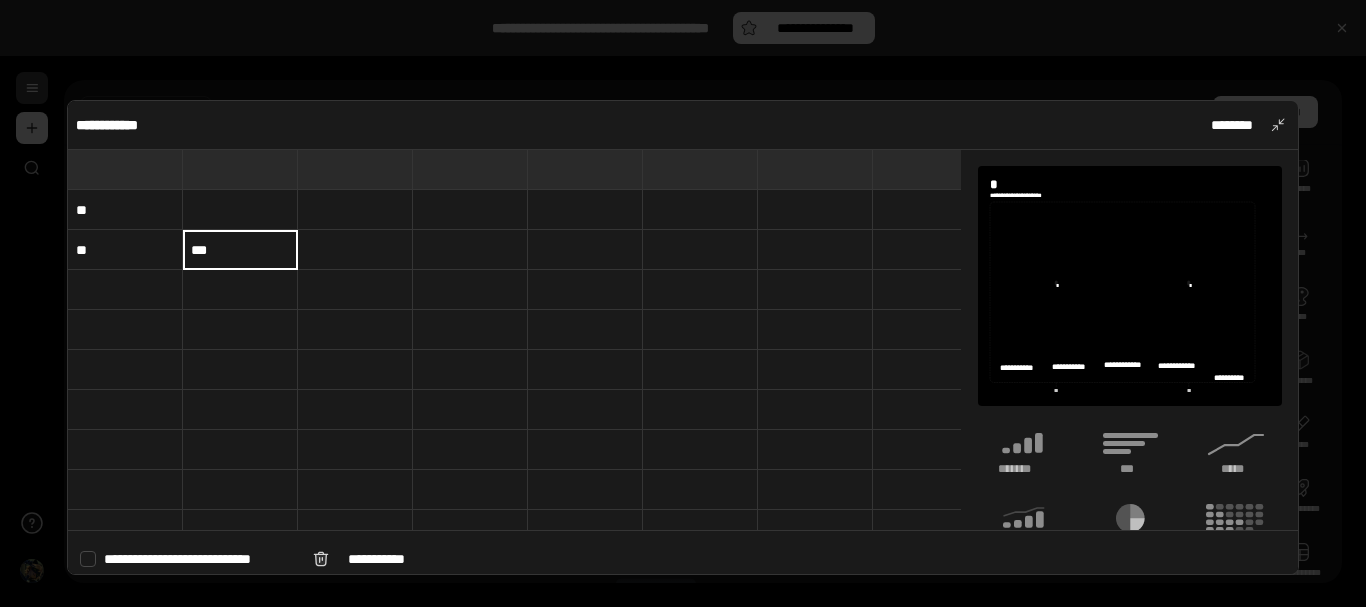 type on "***" 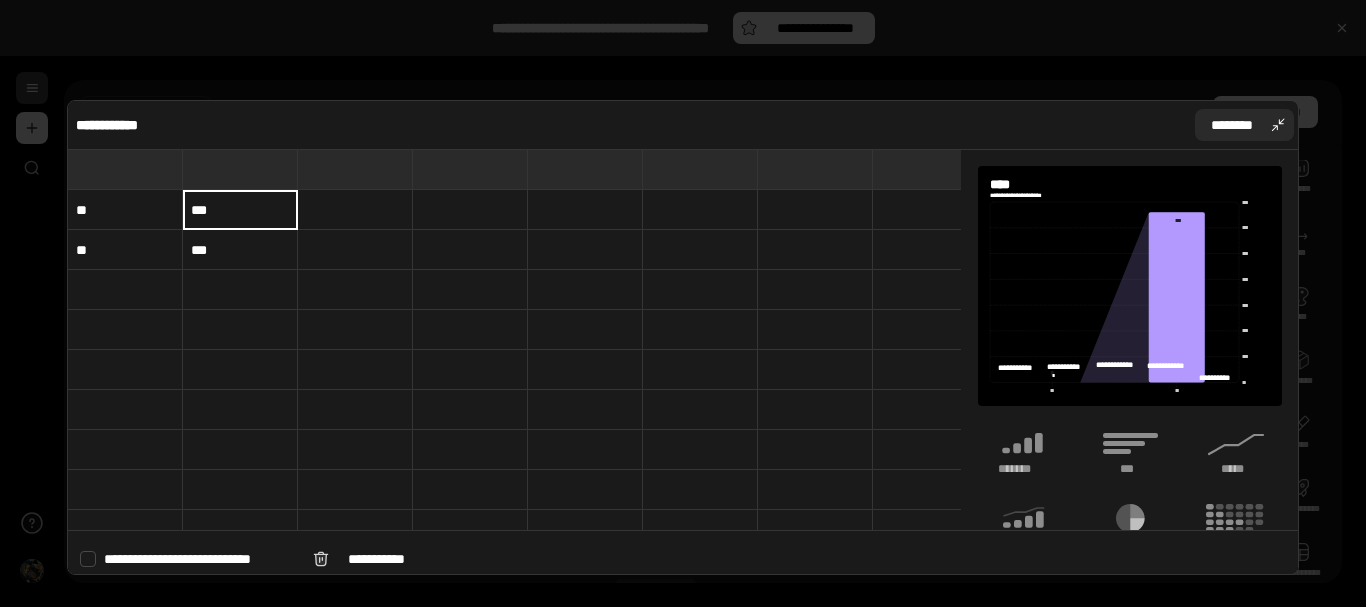 type on "***" 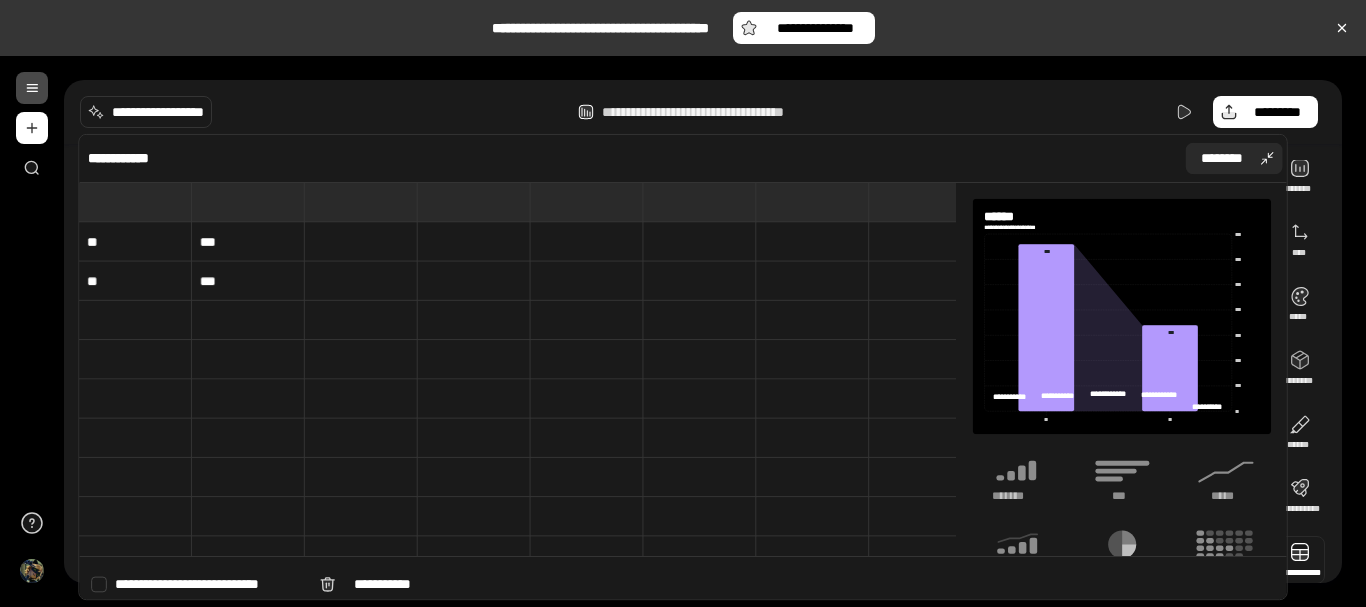 scroll, scrollTop: 81, scrollLeft: 0, axis: vertical 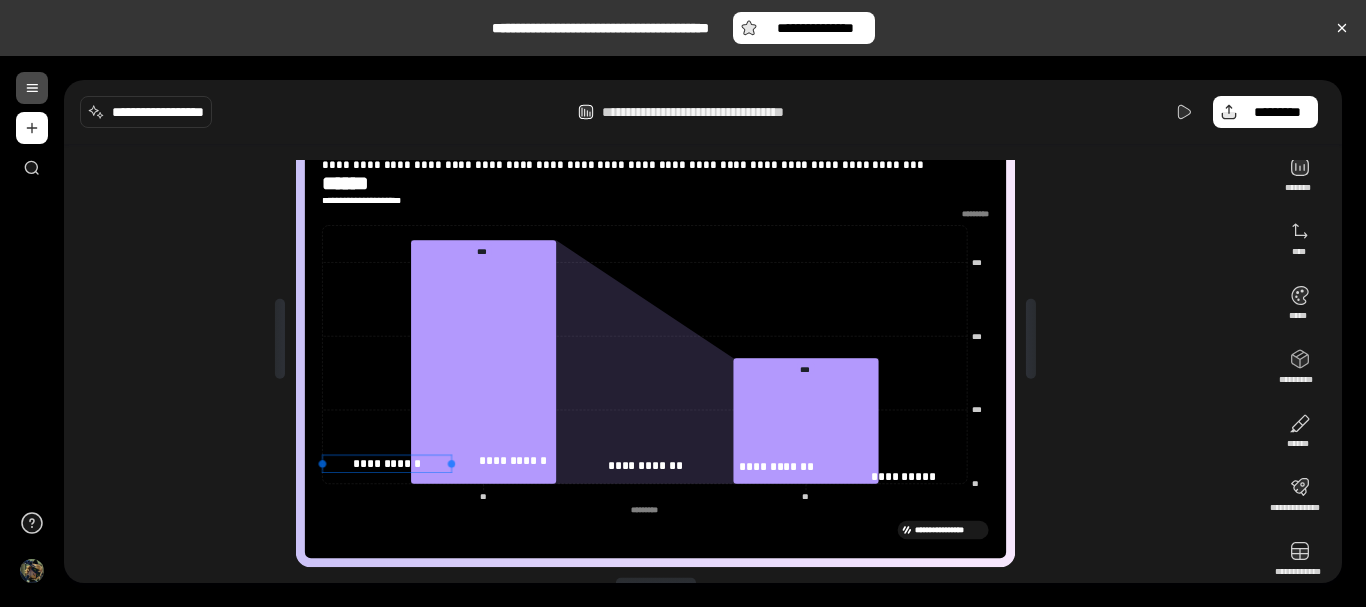 click on "**********" at bounding box center (386, 464) 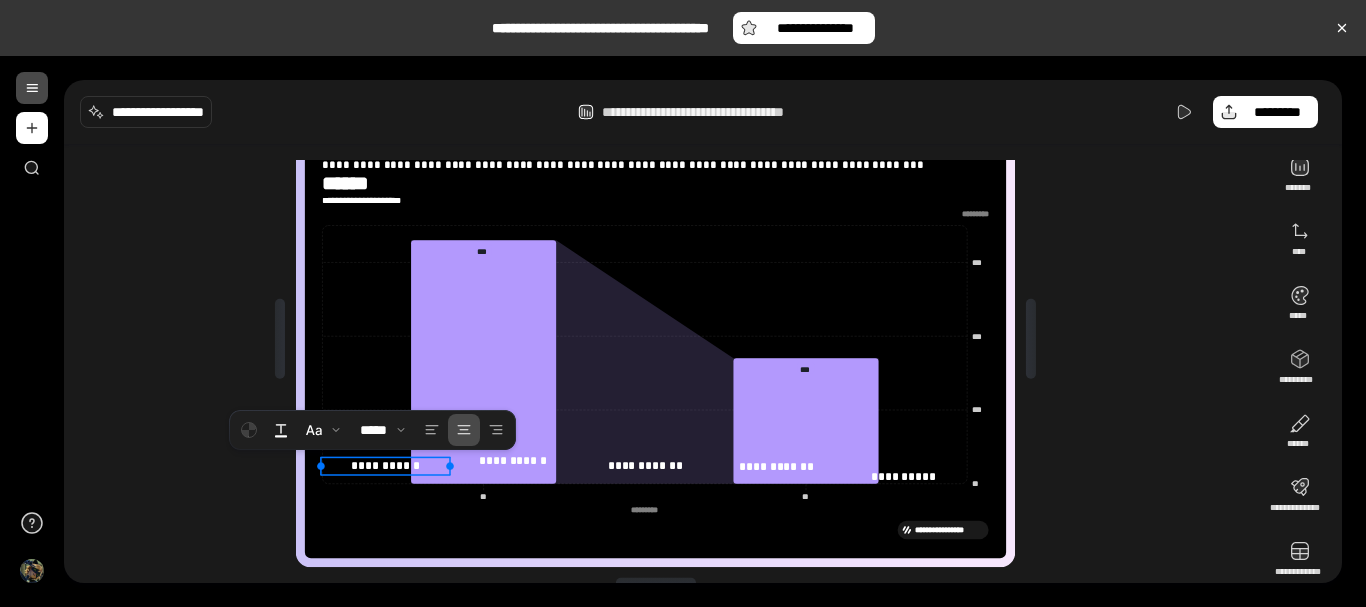 click on "**********" at bounding box center (385, 465) 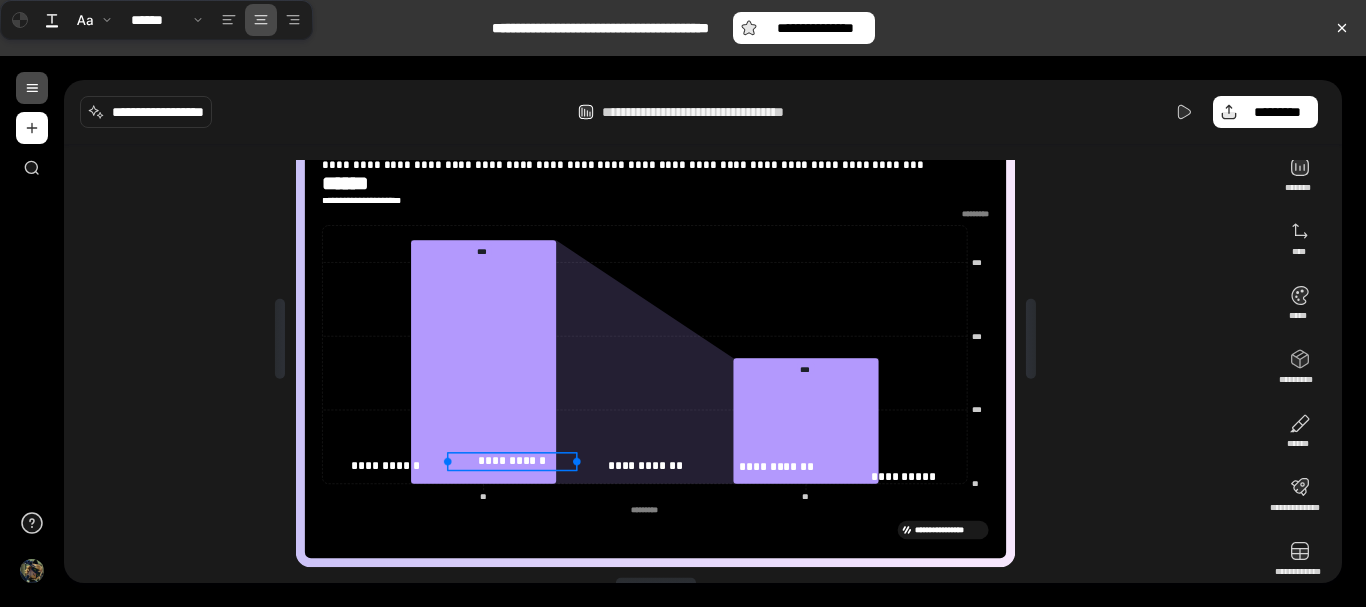 click on "**********" at bounding box center [512, 461] 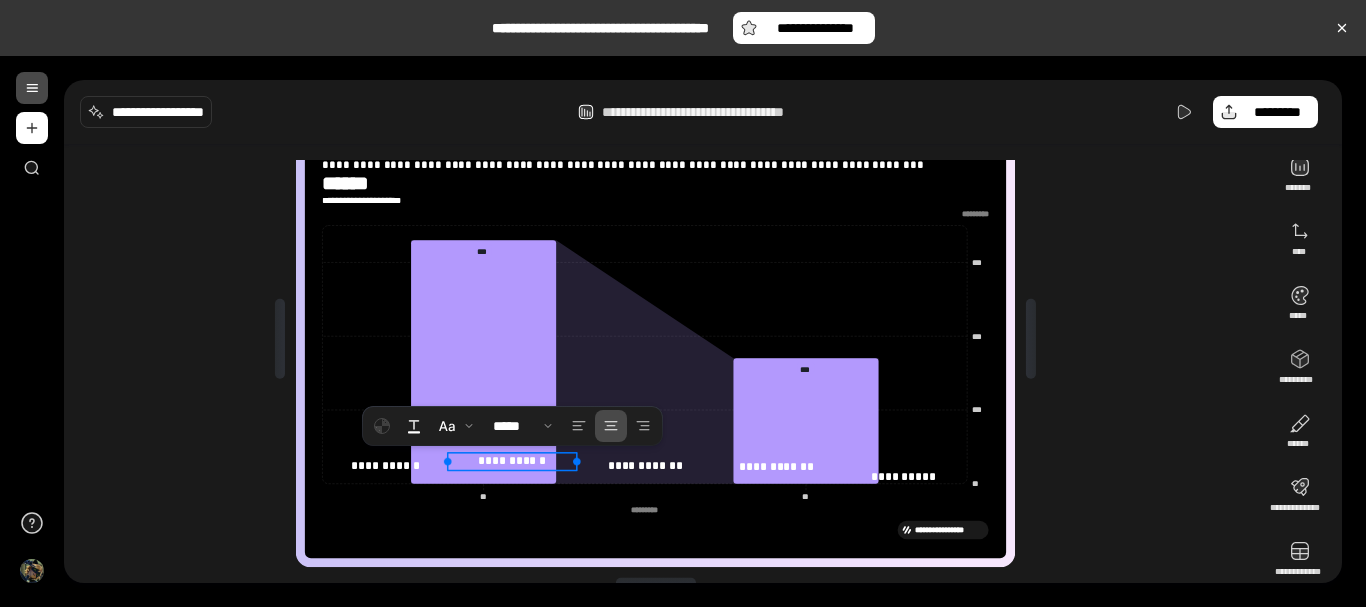 click on "**********" at bounding box center (512, 461) 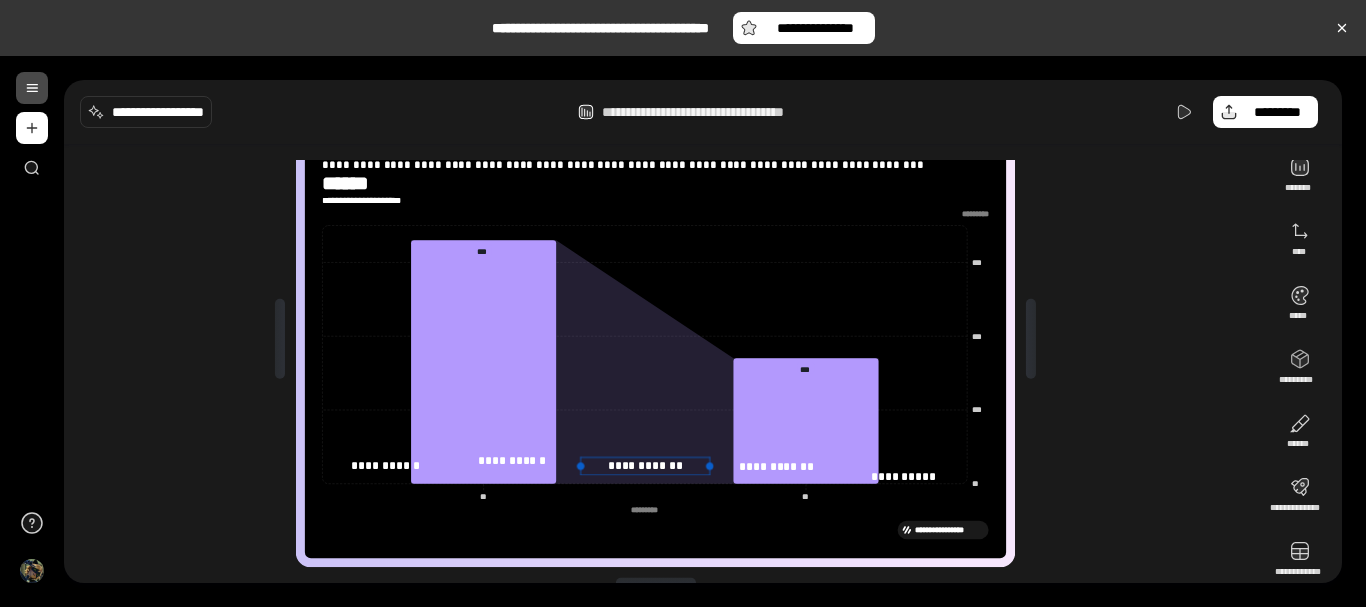 click on "**********" at bounding box center [645, 466] 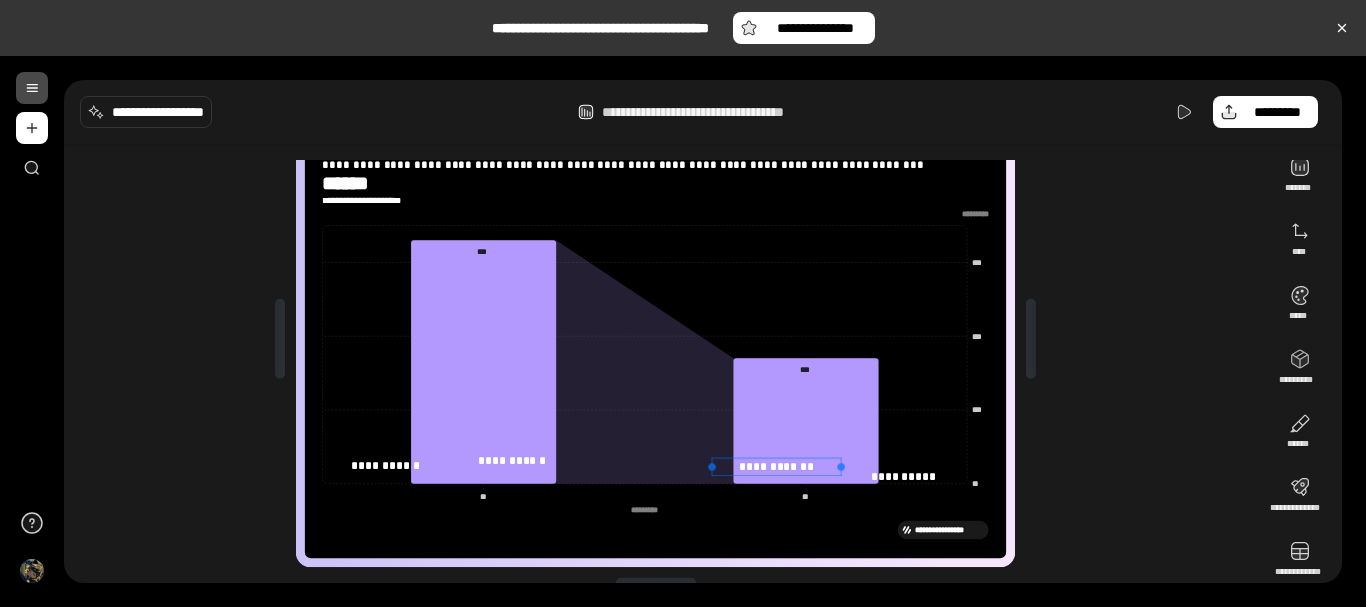 click on "**********" at bounding box center (776, 467) 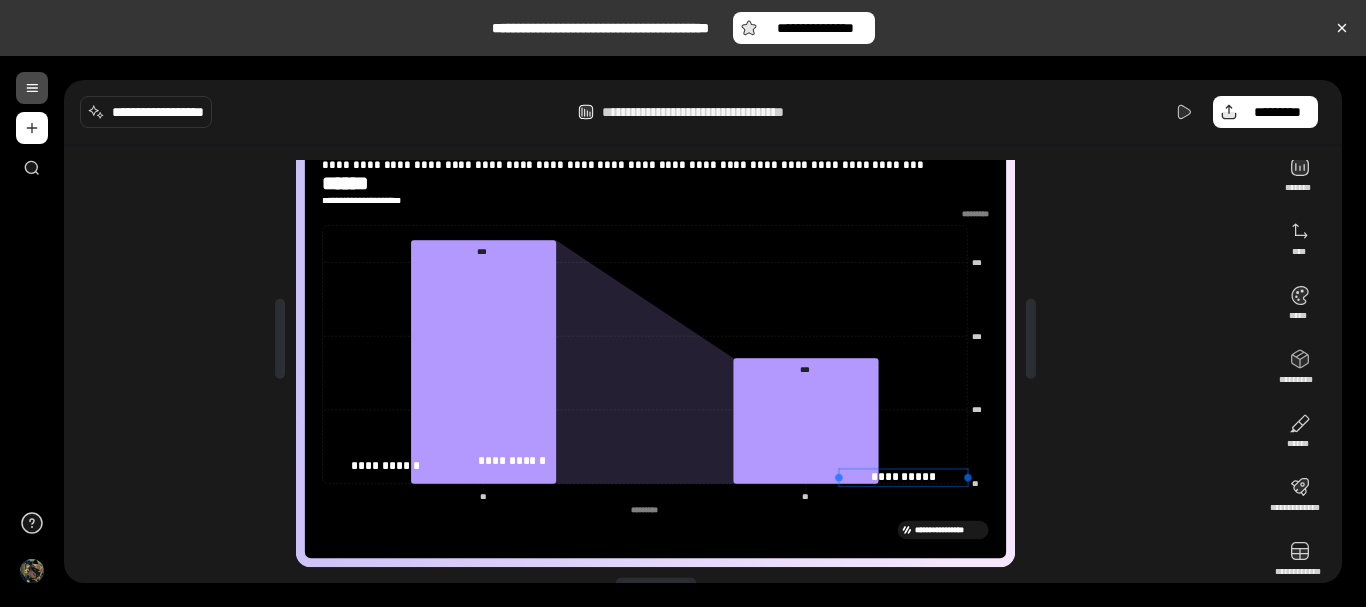 click on "**********" at bounding box center (903, 477) 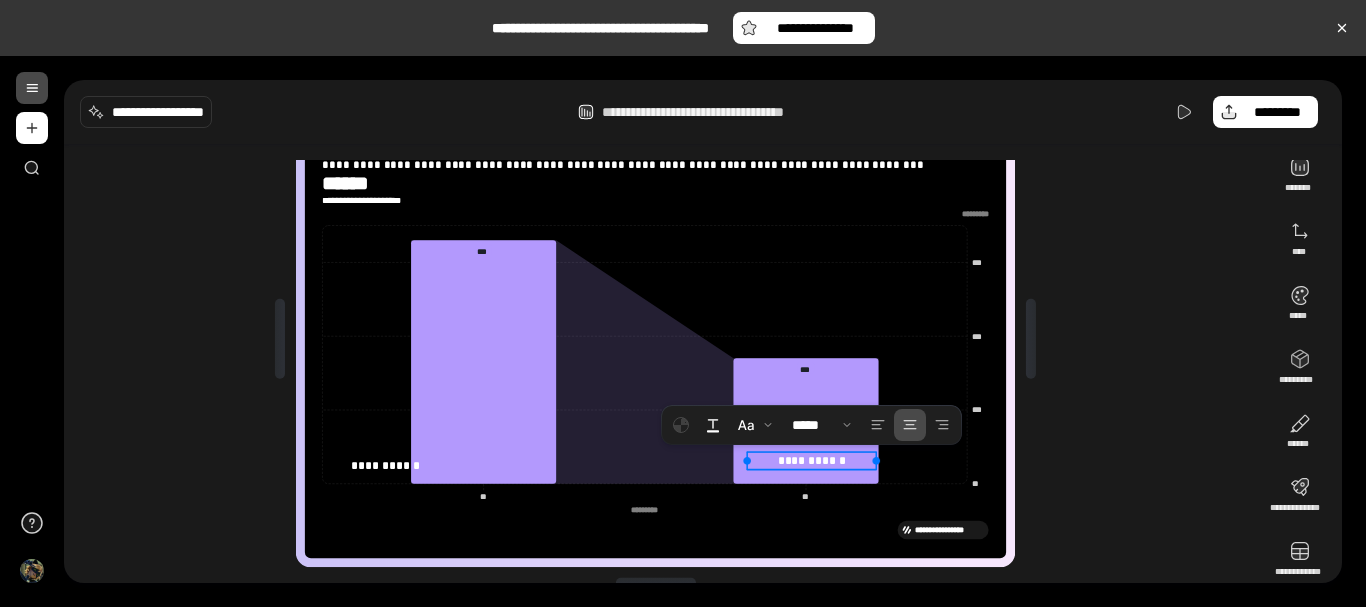 drag, startPoint x: 513, startPoint y: 459, endPoint x: 904, endPoint y: 459, distance: 391 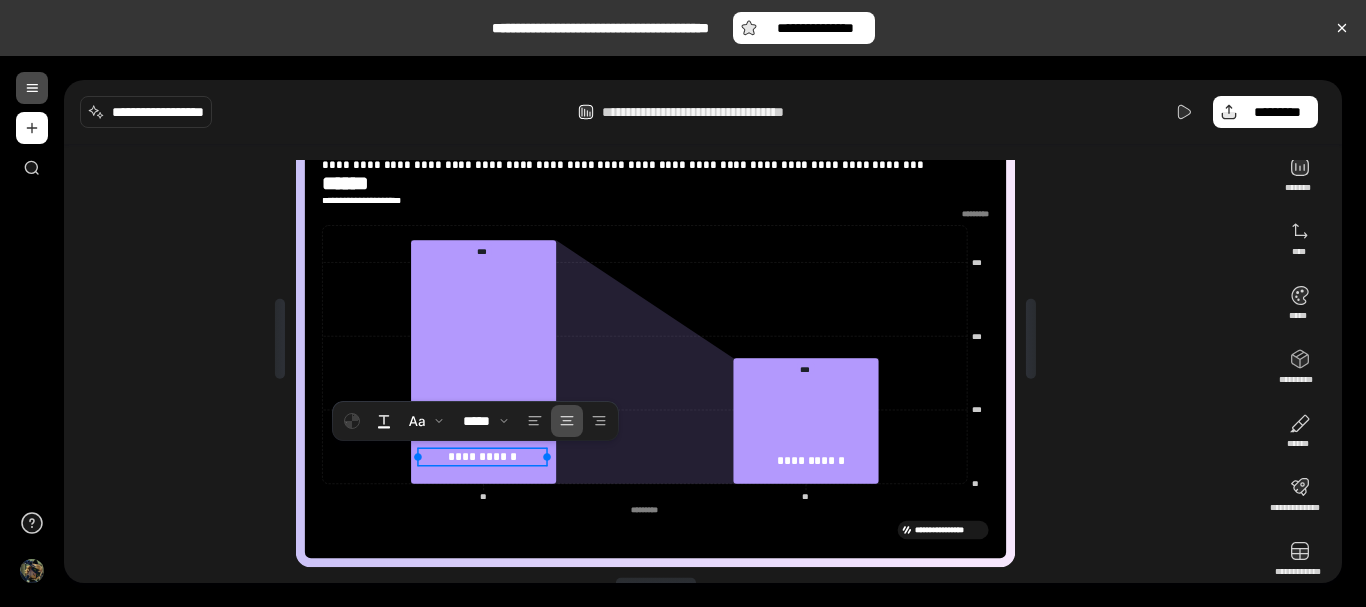 drag, startPoint x: 368, startPoint y: 471, endPoint x: 495, endPoint y: 459, distance: 127.56567 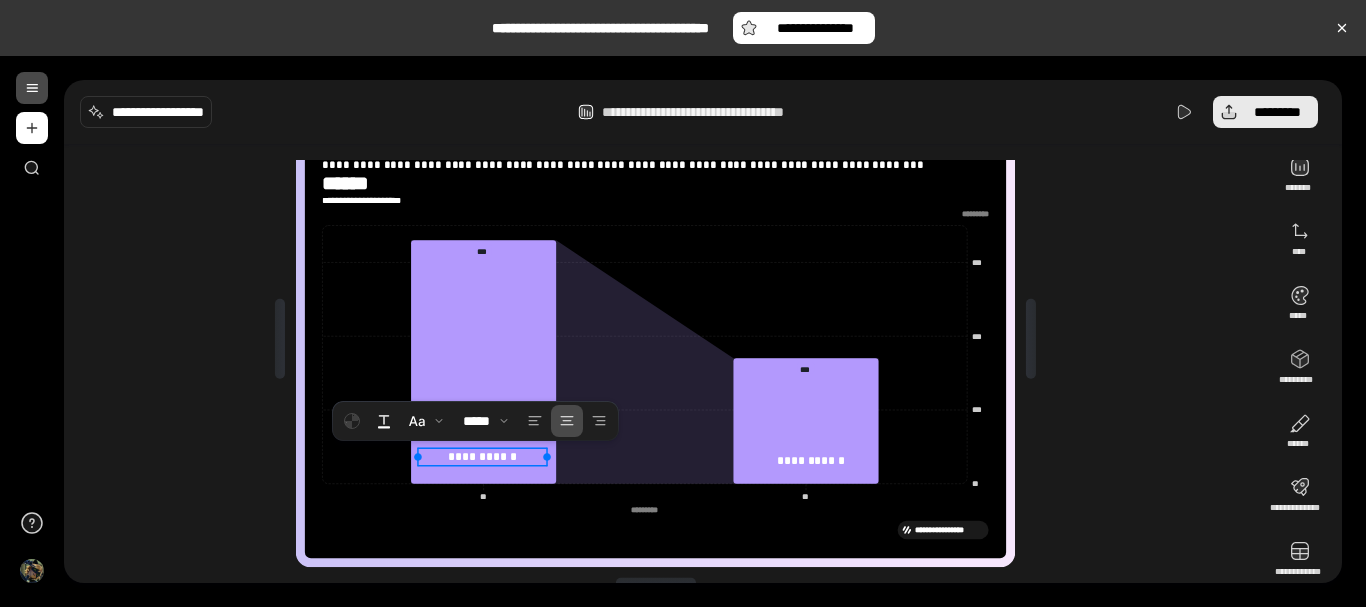 click on "*********" at bounding box center (1277, 112) 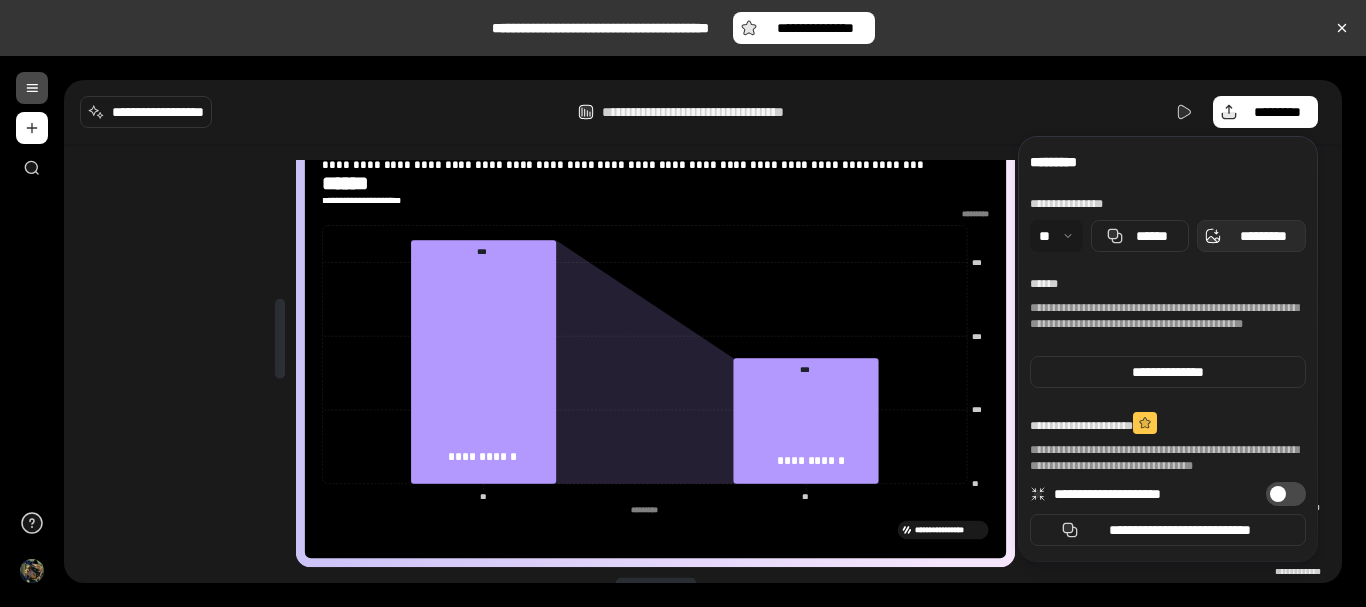 click on "*********" at bounding box center [1263, 236] 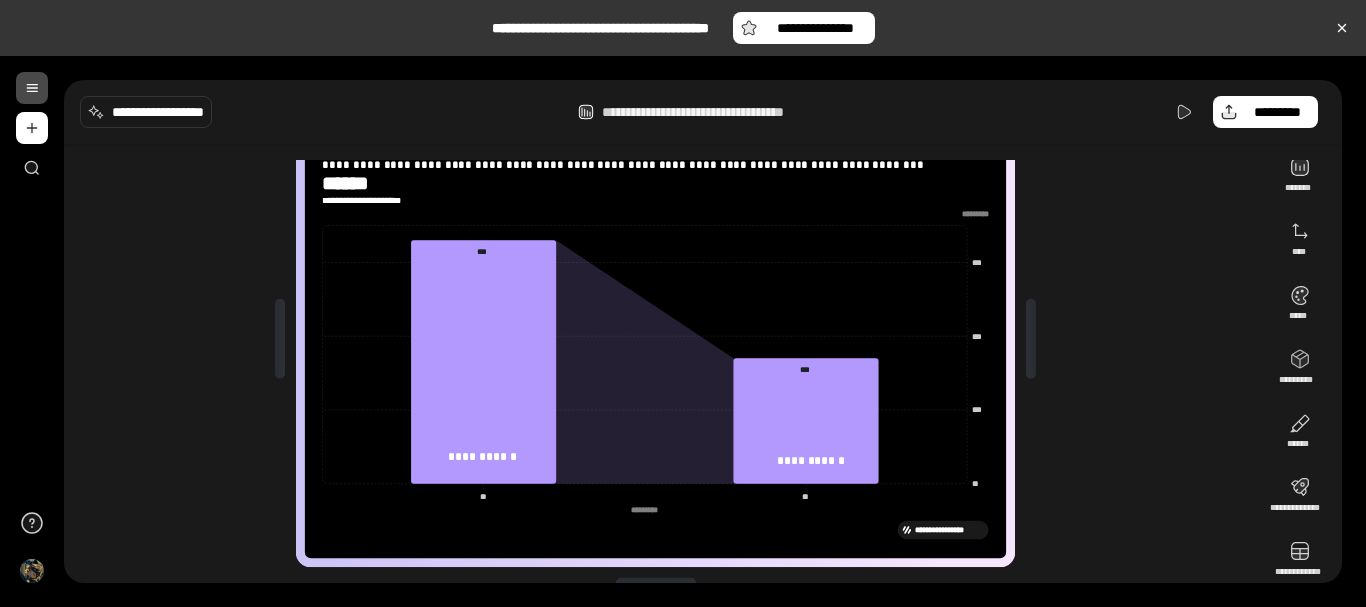 click on "**********" at bounding box center [655, 155] 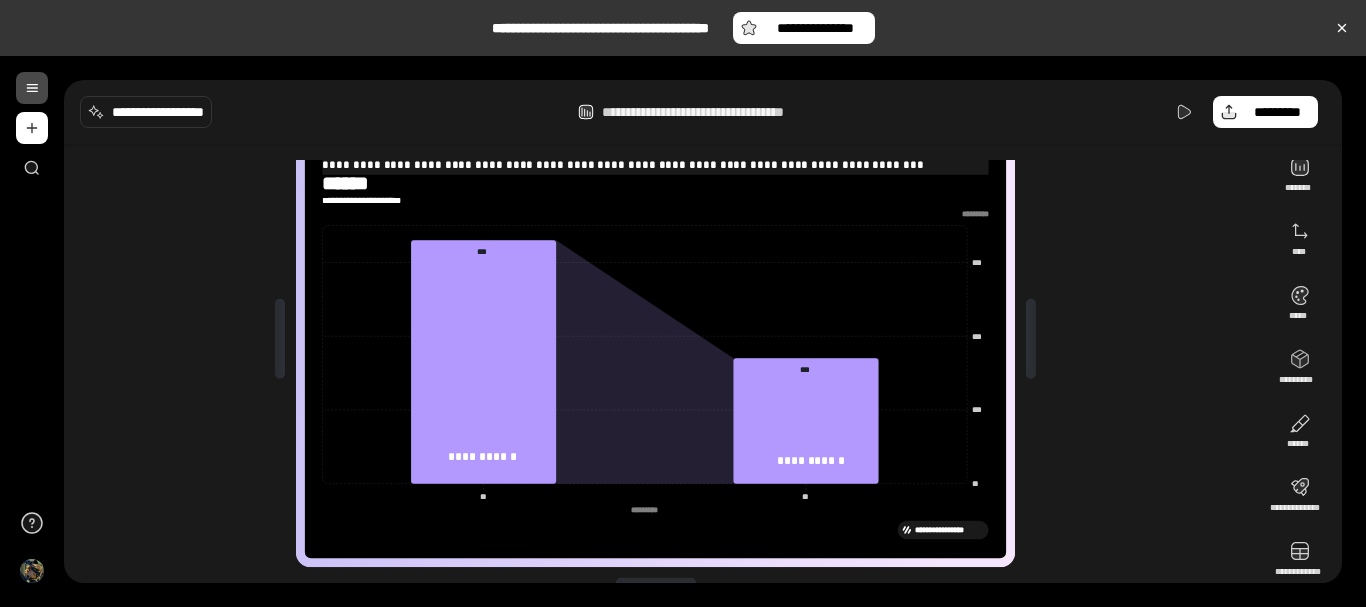 click on "**********" at bounding box center (655, 154) 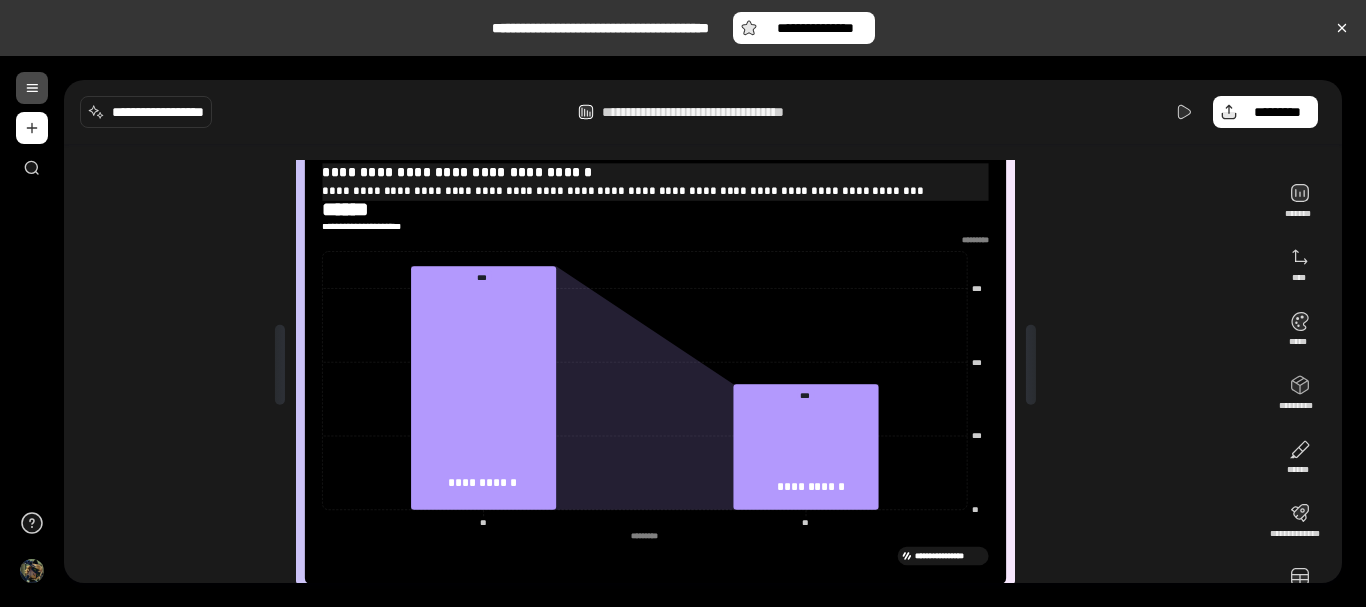 drag, startPoint x: 827, startPoint y: 191, endPoint x: 301, endPoint y: 188, distance: 526.00854 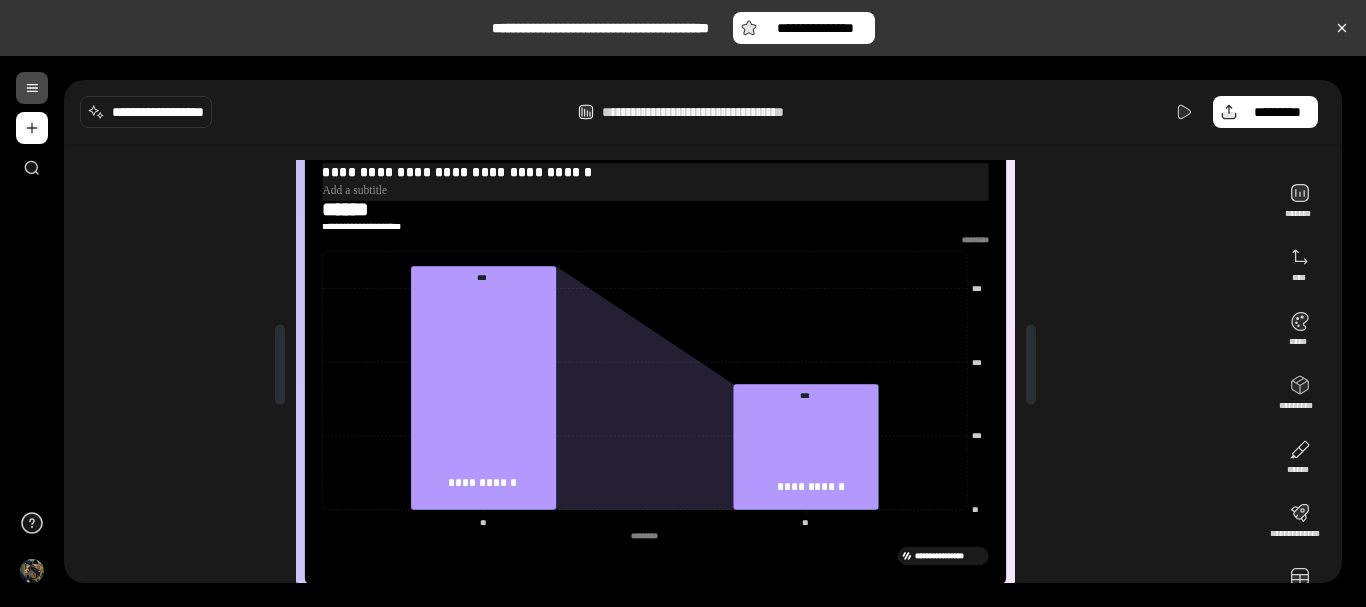 click at bounding box center (655, 191) 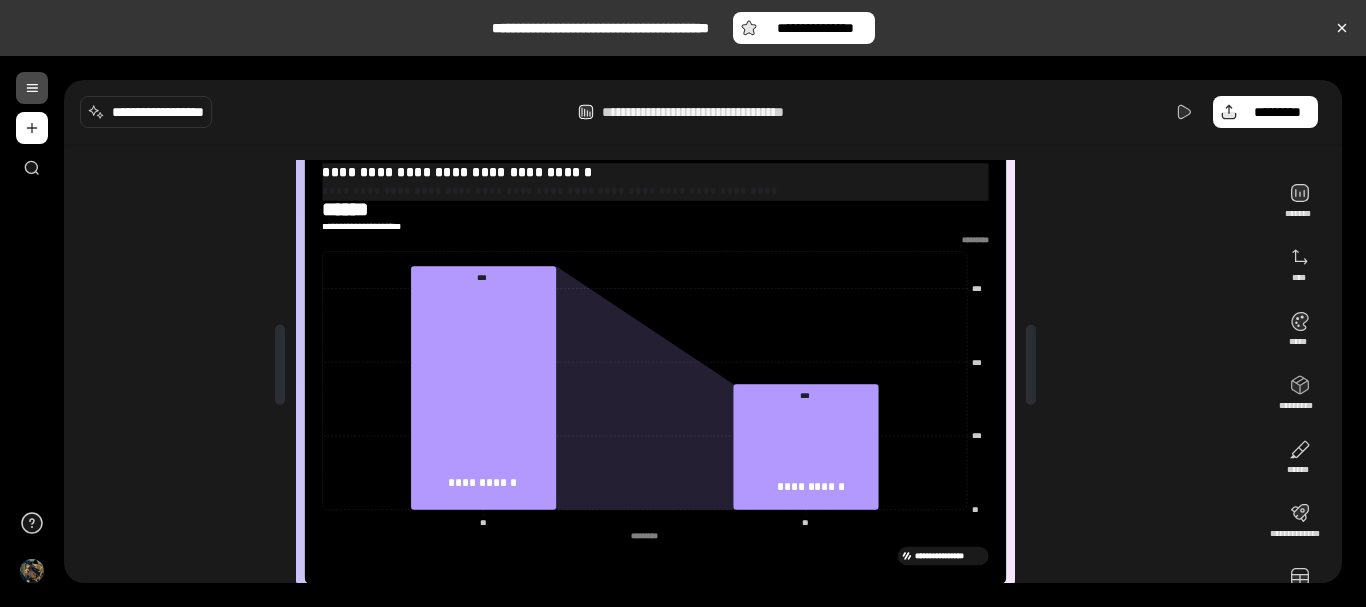 click on "**********" at bounding box center (549, 189) 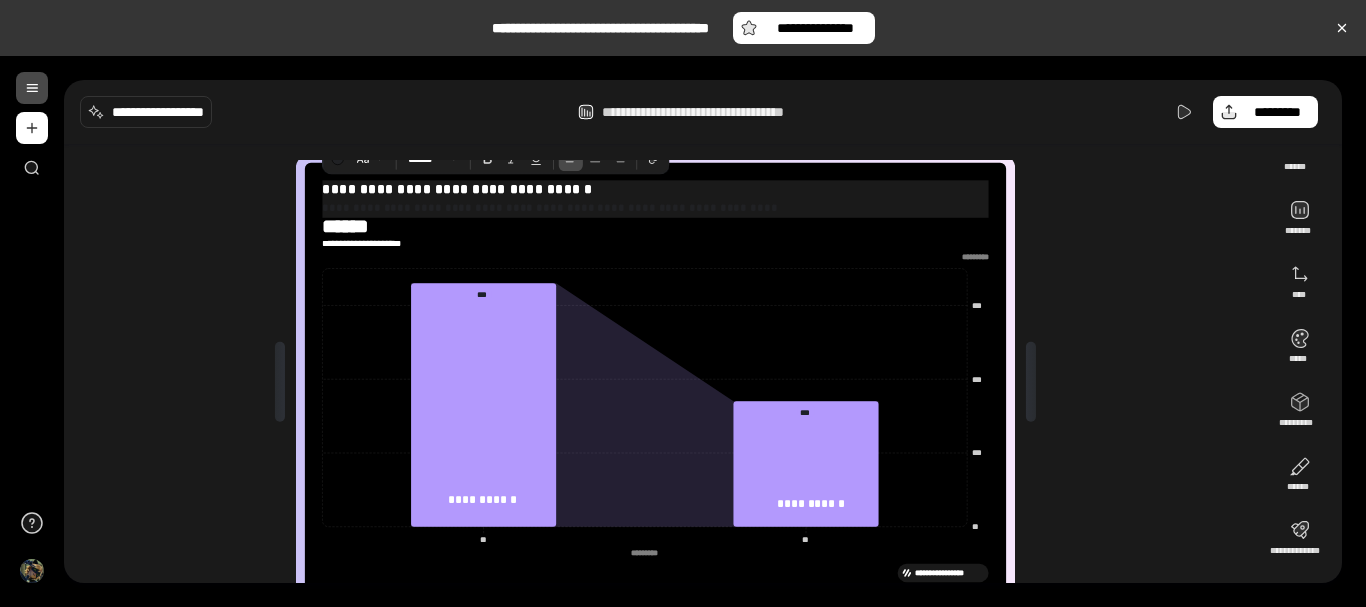drag, startPoint x: 746, startPoint y: 192, endPoint x: 299, endPoint y: 199, distance: 447.0548 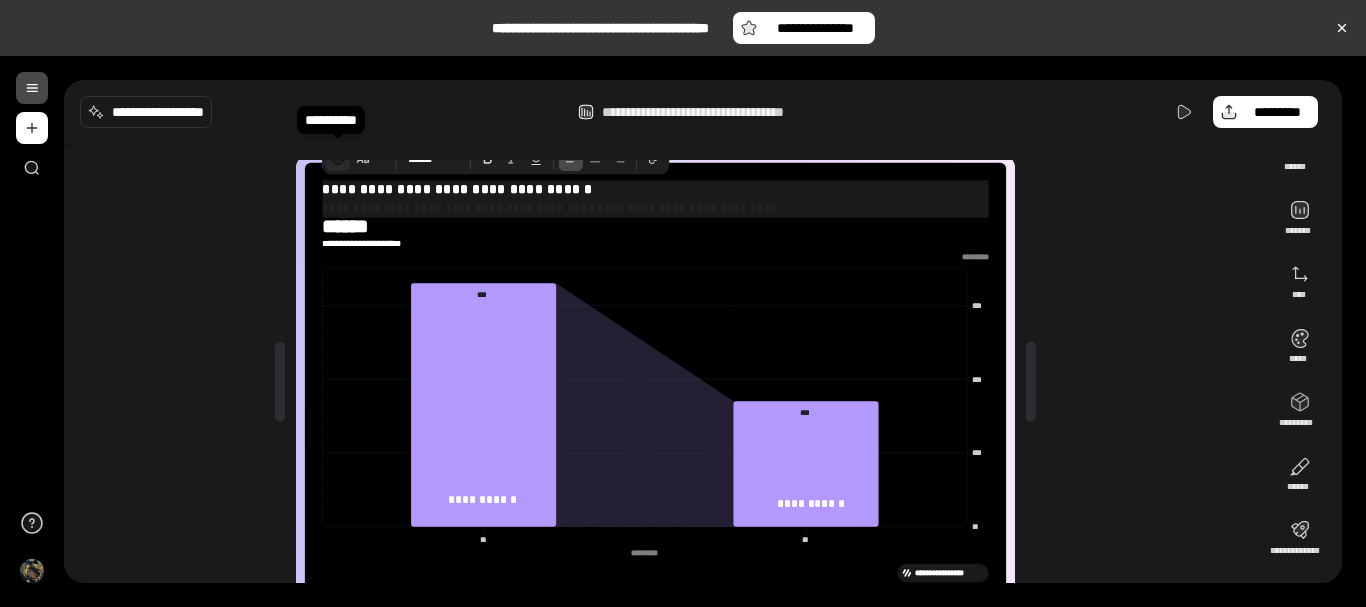 click at bounding box center [337, 159] 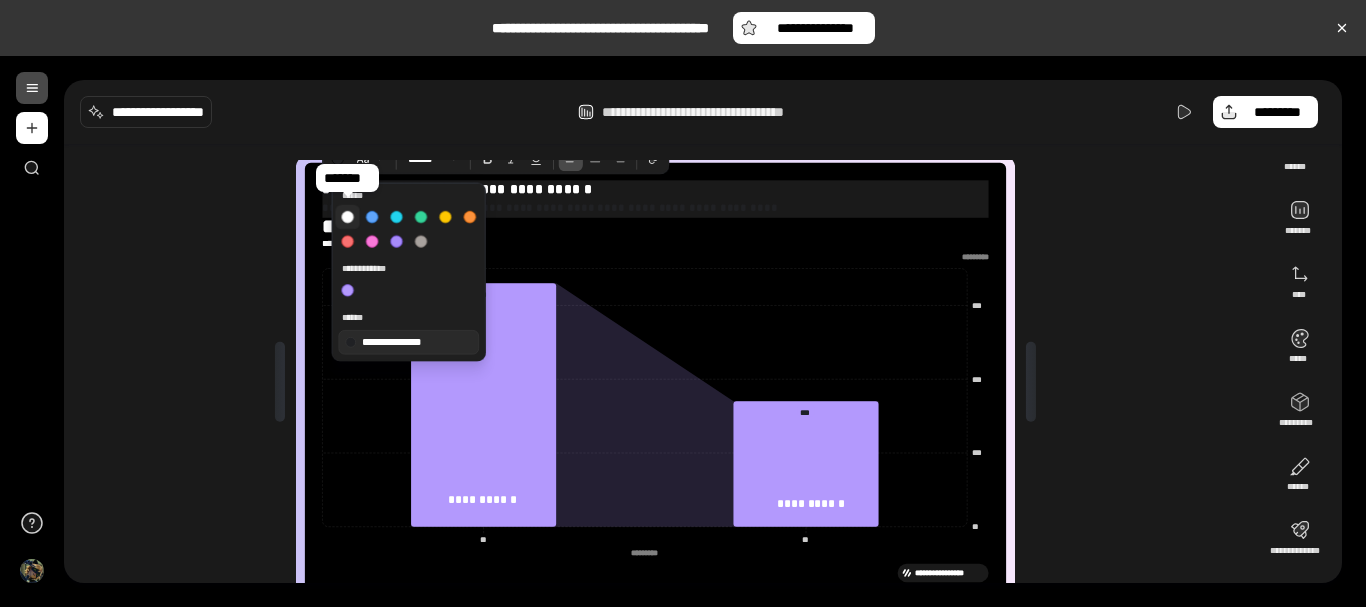 click at bounding box center [347, 217] 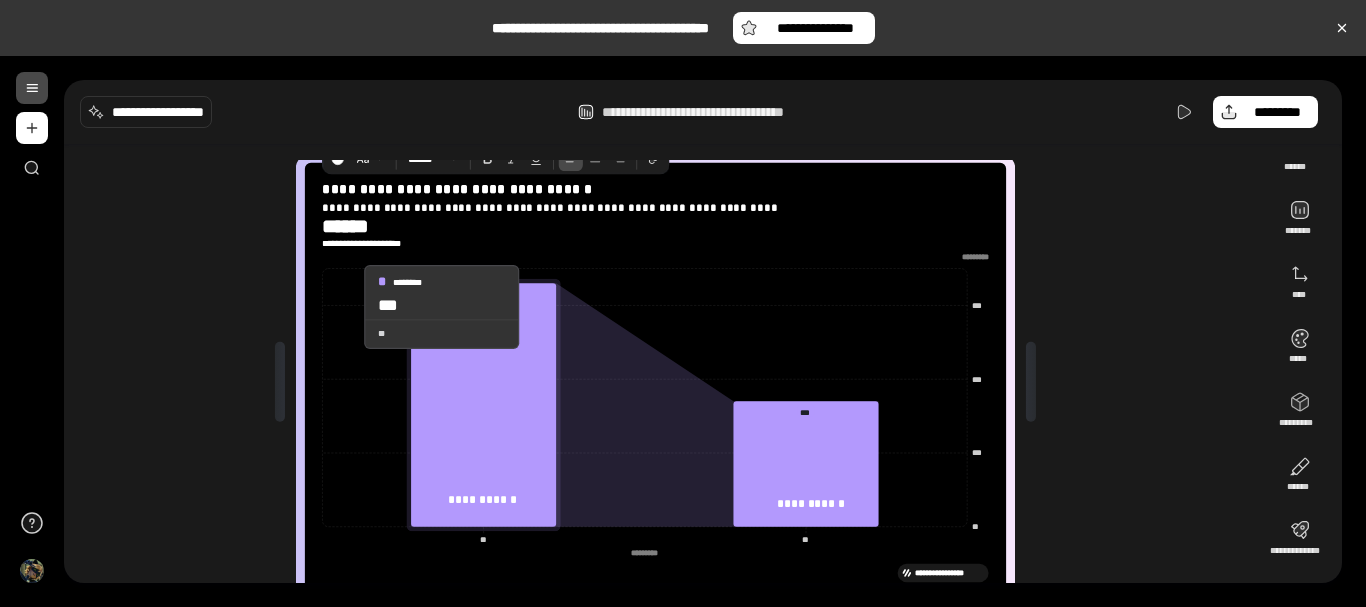 click 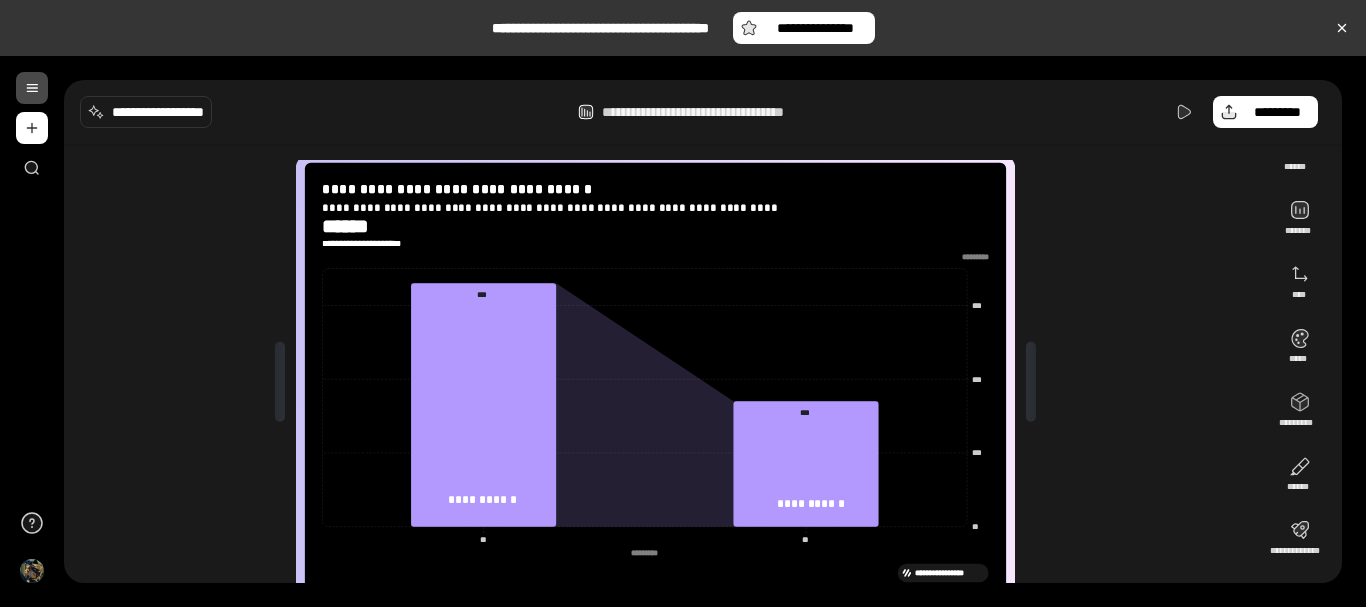 scroll, scrollTop: 101, scrollLeft: 0, axis: vertical 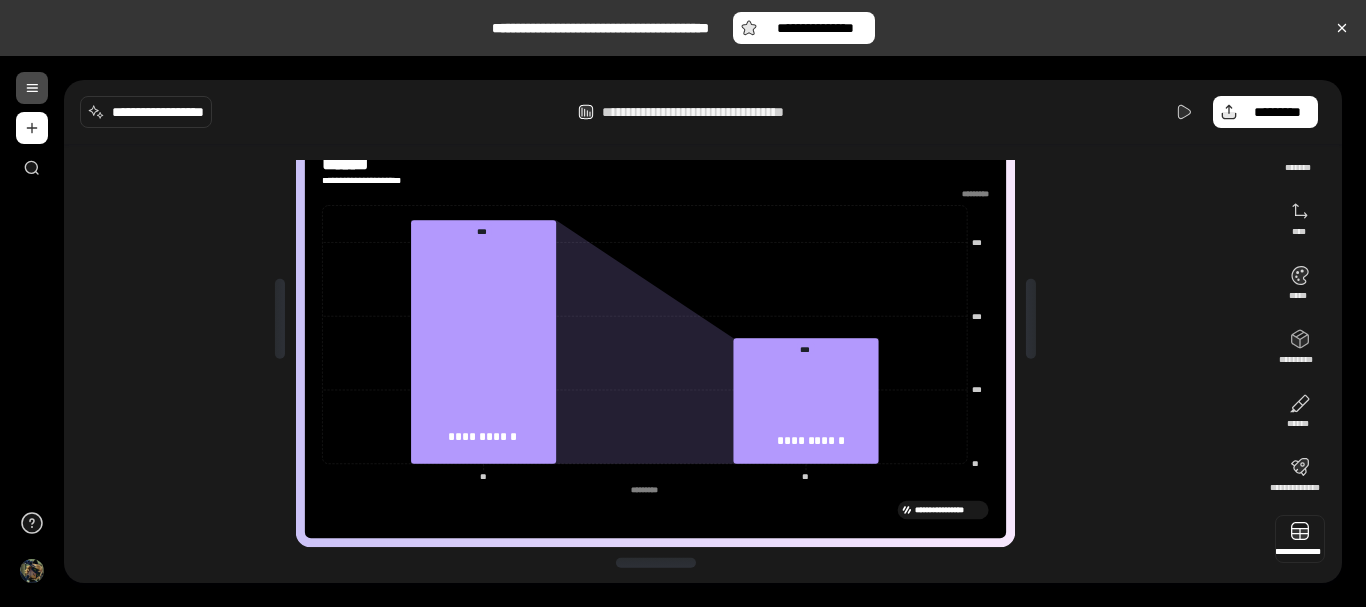click at bounding box center [1300, 539] 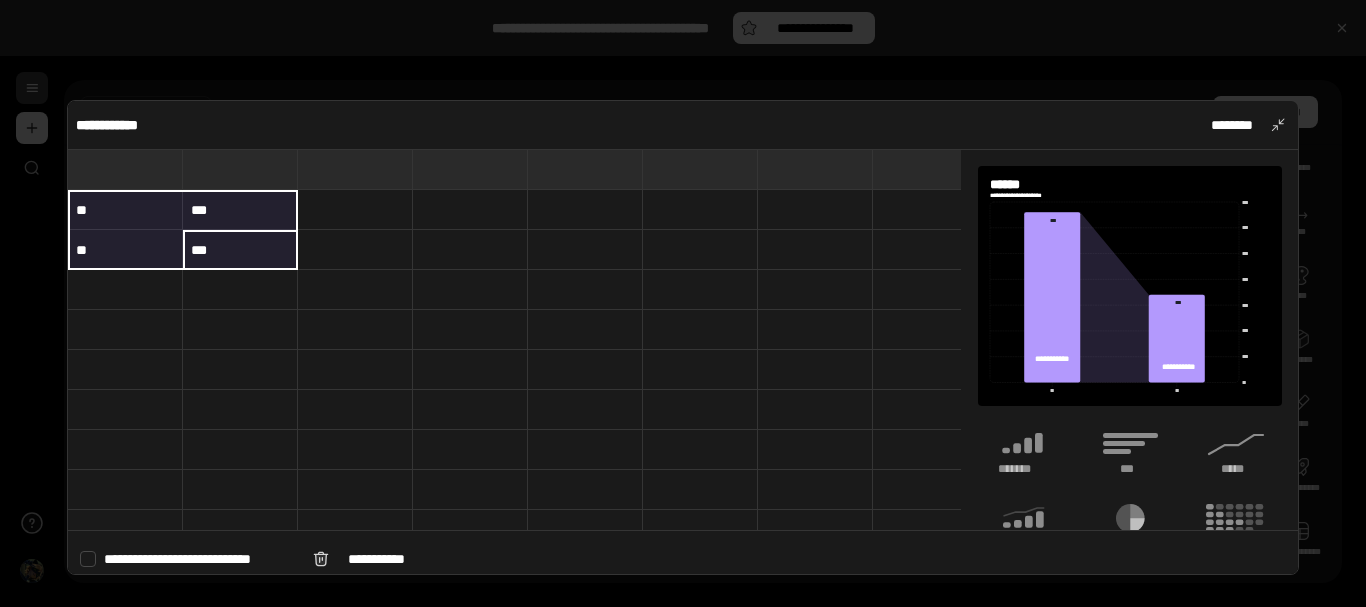 drag, startPoint x: 220, startPoint y: 245, endPoint x: 125, endPoint y: 199, distance: 105.550934 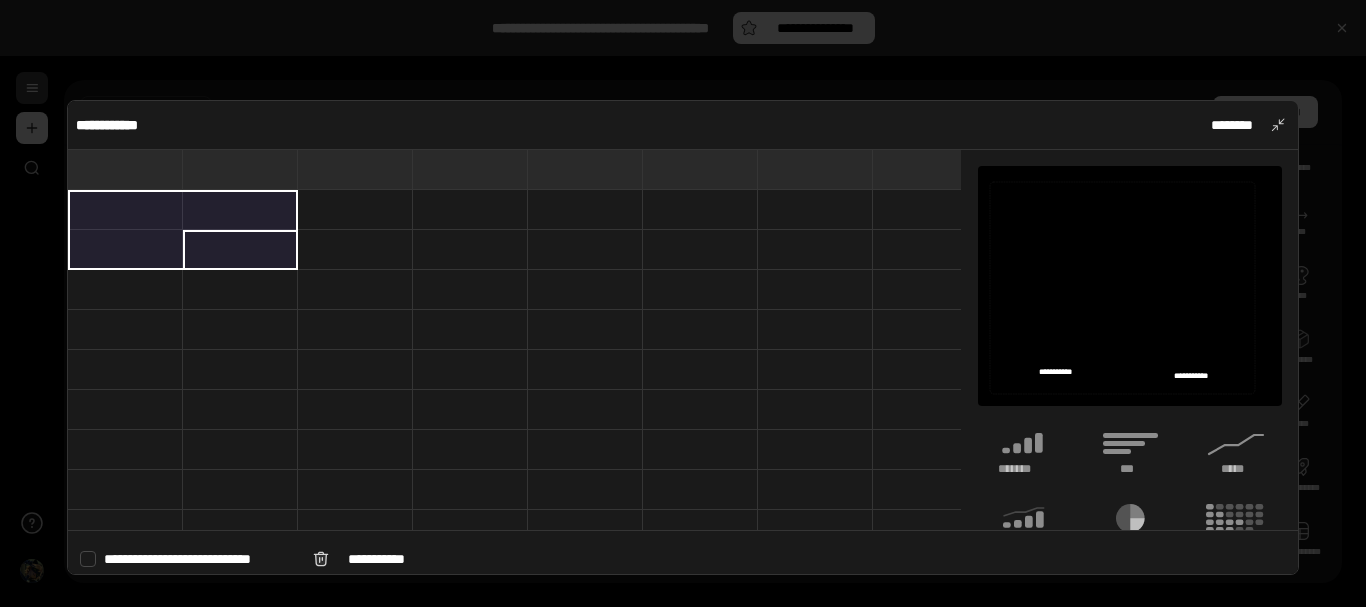 click at bounding box center (240, 210) 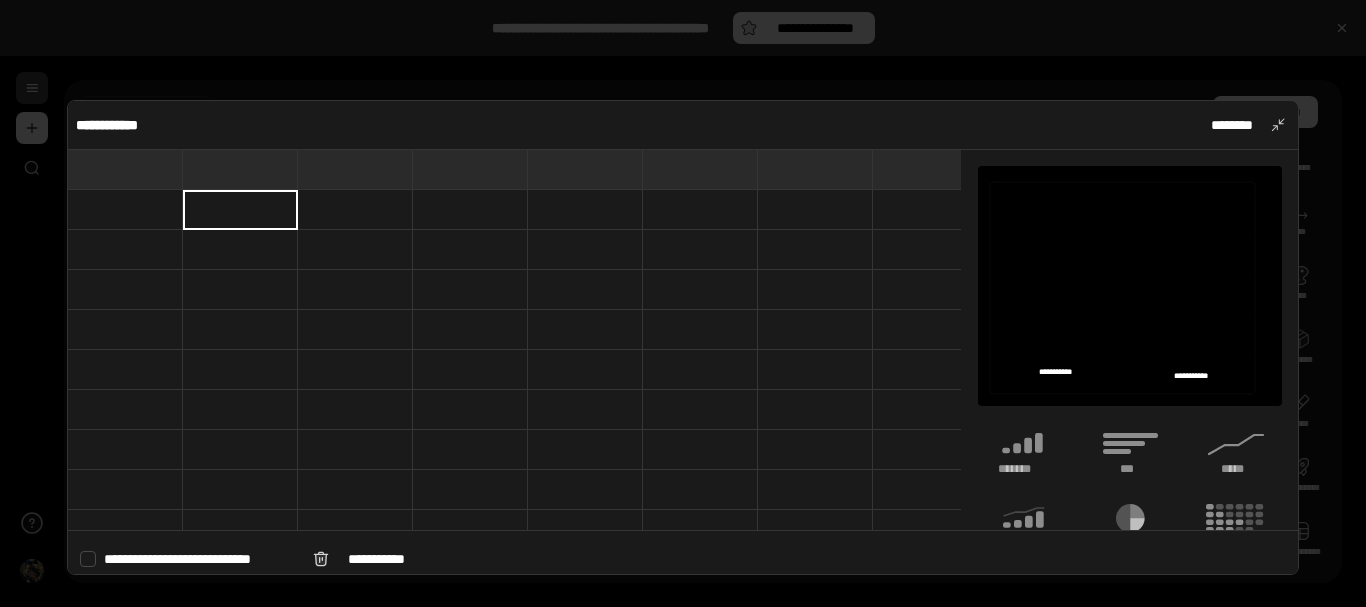 click at bounding box center (125, 210) 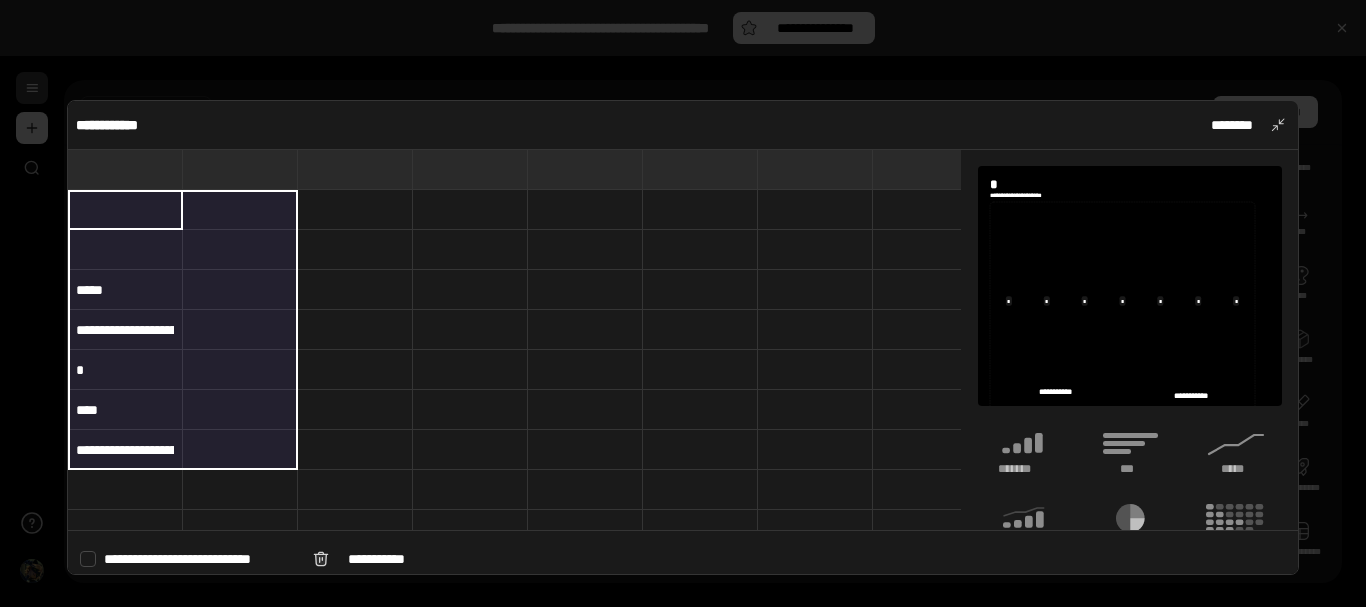 type on "**********" 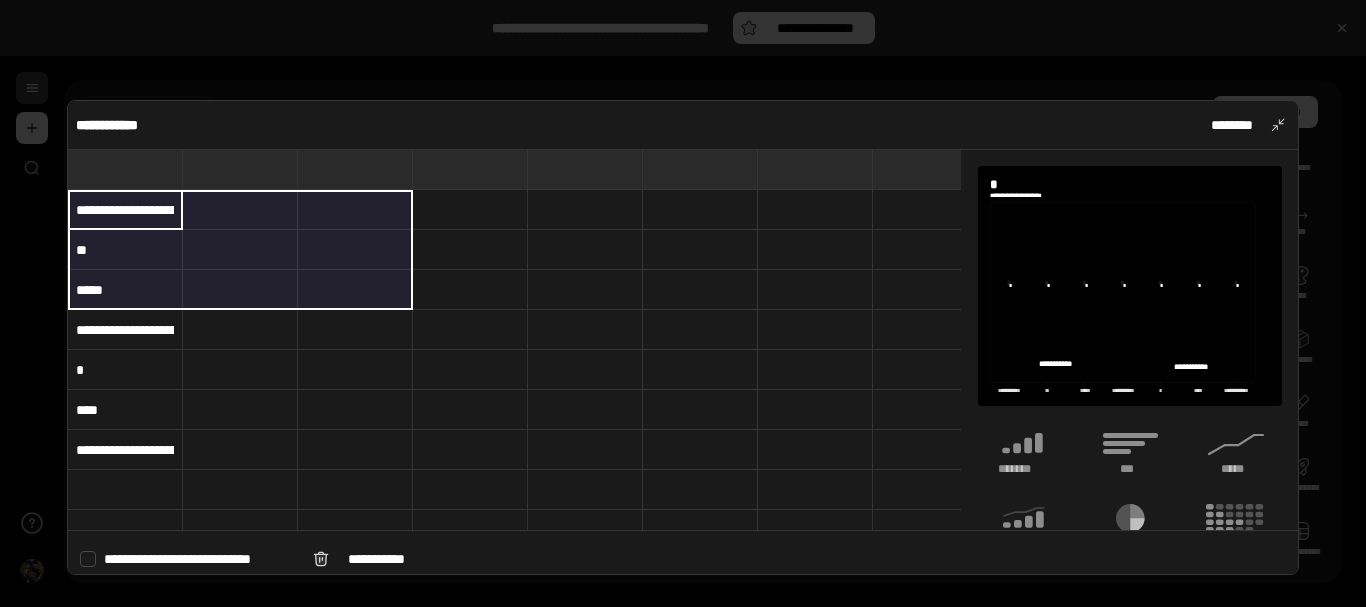 click at bounding box center [355, 290] 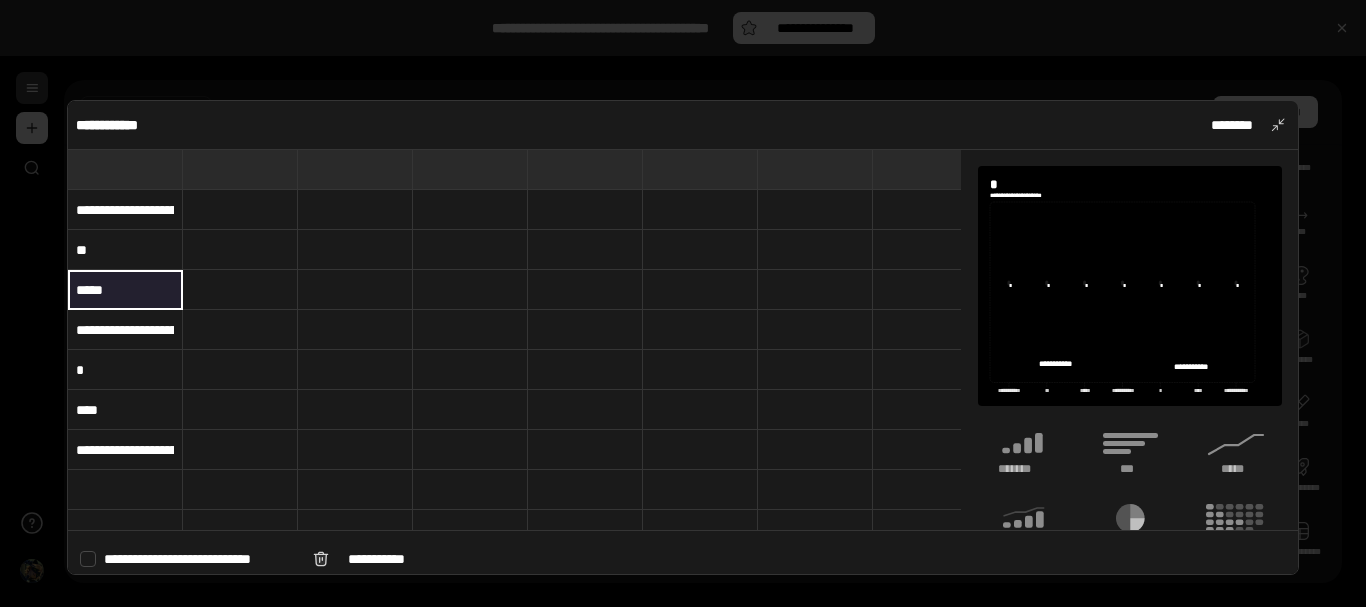 drag, startPoint x: 145, startPoint y: 277, endPoint x: 52, endPoint y: 291, distance: 94.04786 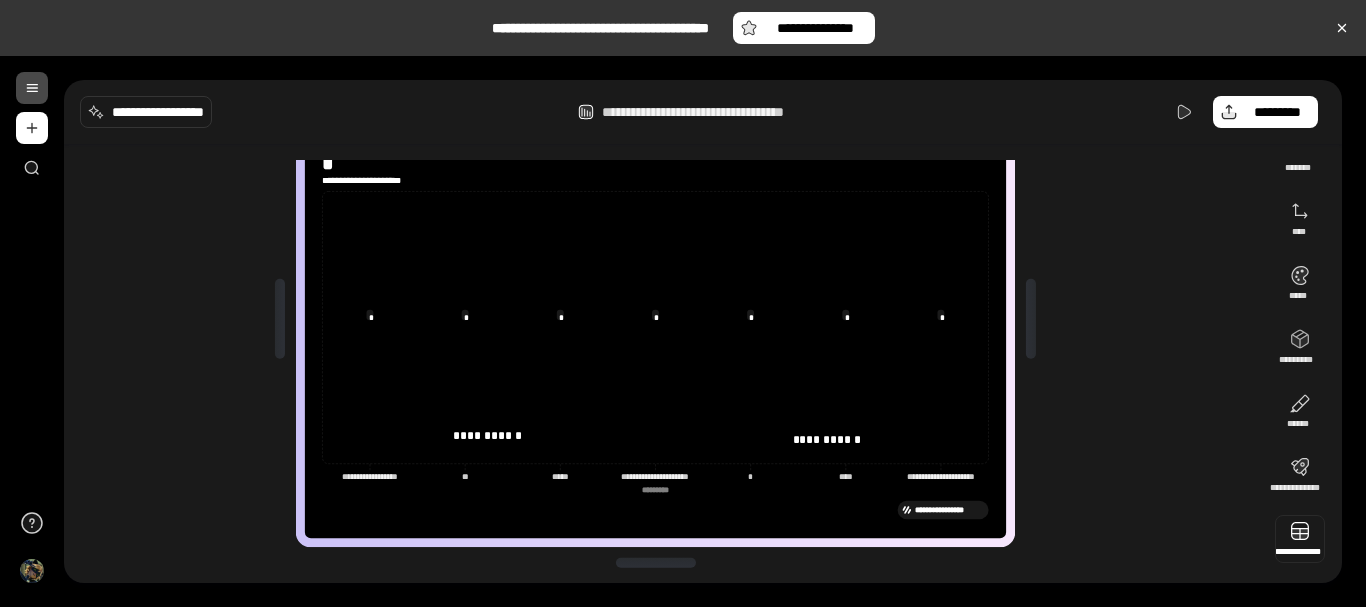 click at bounding box center [1300, 539] 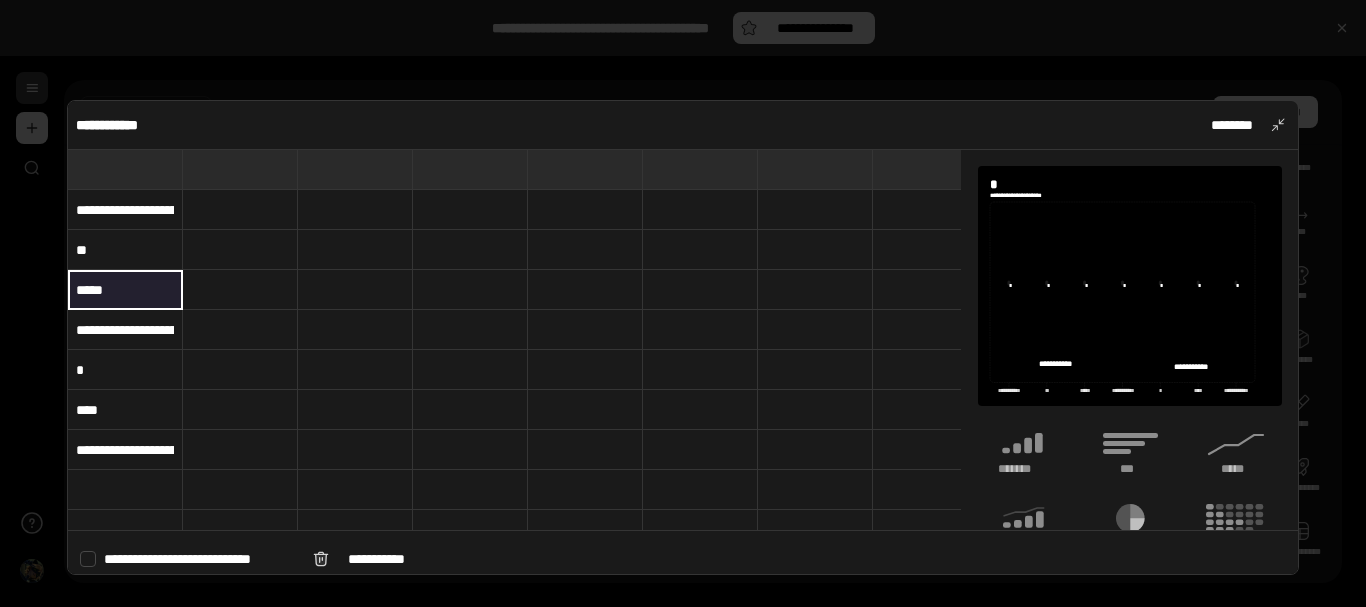 drag, startPoint x: 138, startPoint y: 286, endPoint x: 23, endPoint y: 286, distance: 115 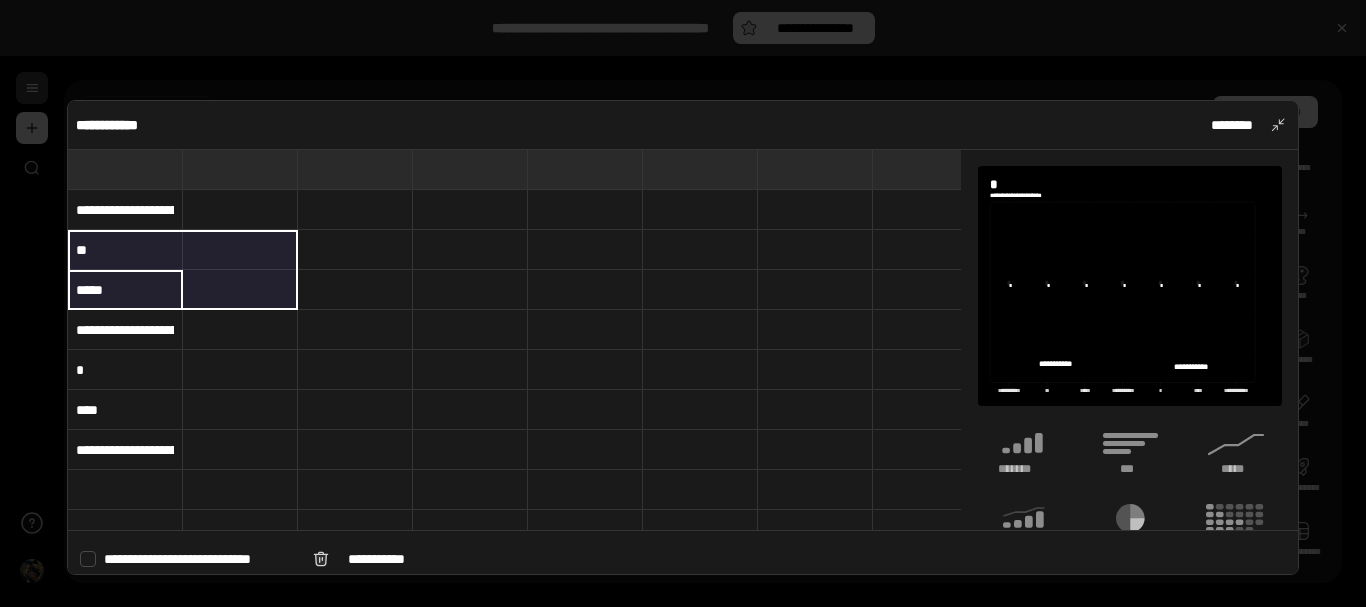 click at bounding box center [240, 250] 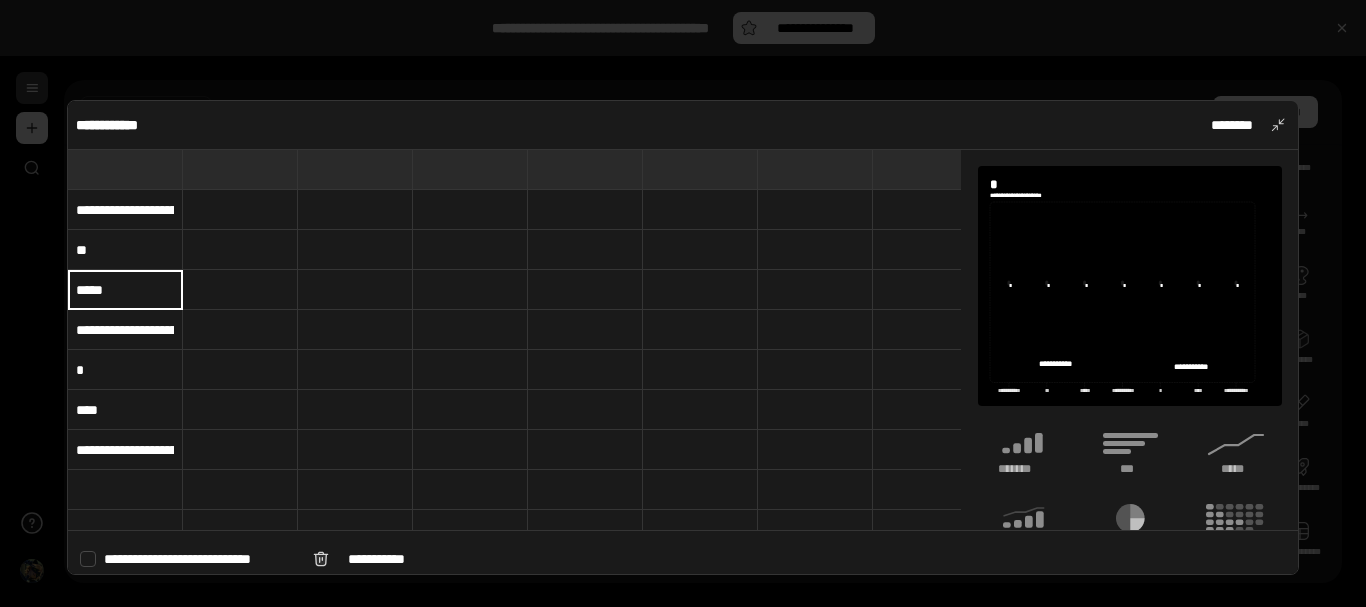 click at bounding box center [240, 210] 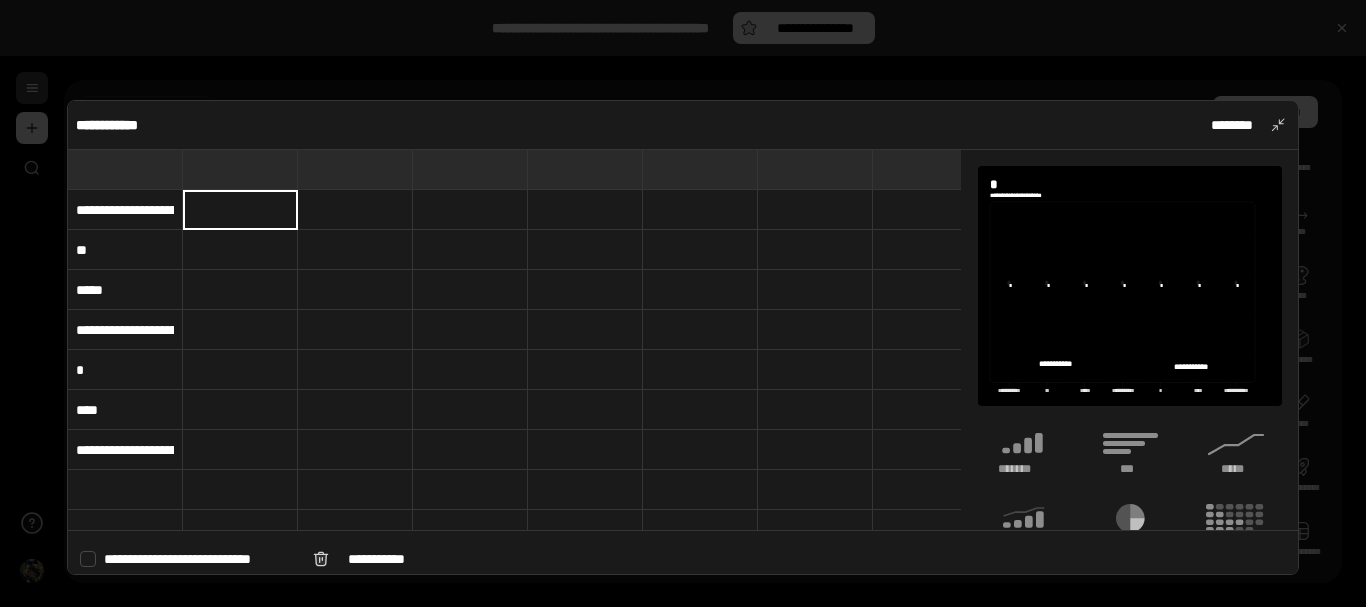 type on "*****" 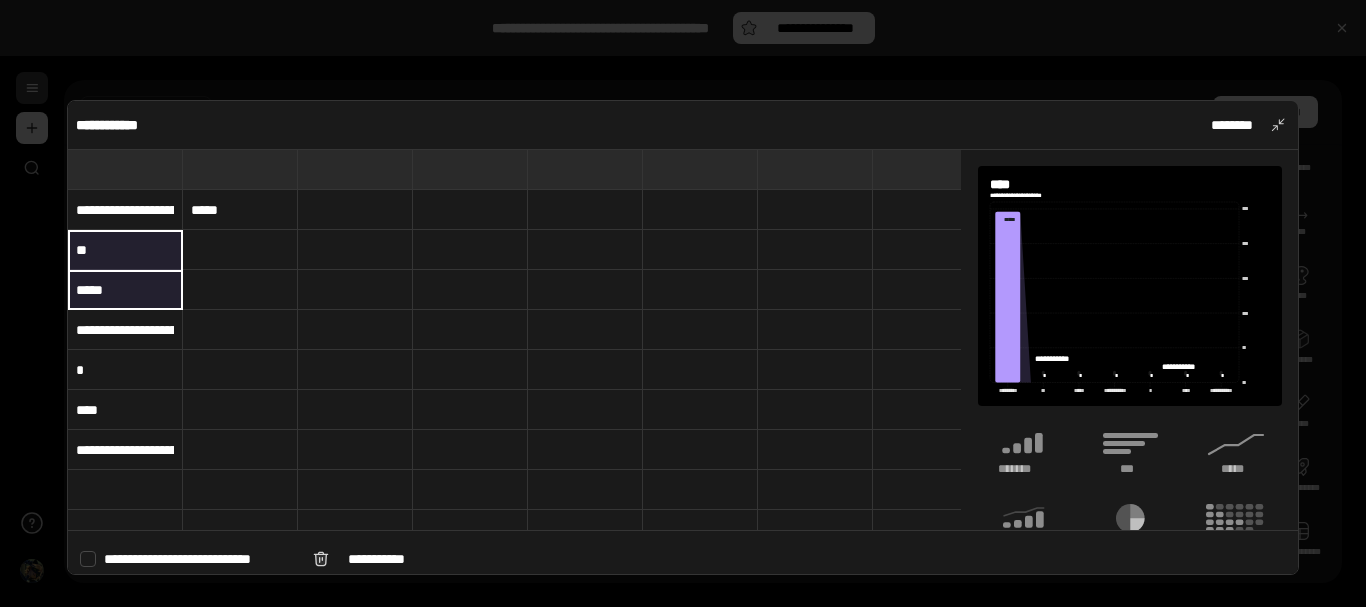 drag, startPoint x: 159, startPoint y: 305, endPoint x: 112, endPoint y: 235, distance: 84.31489 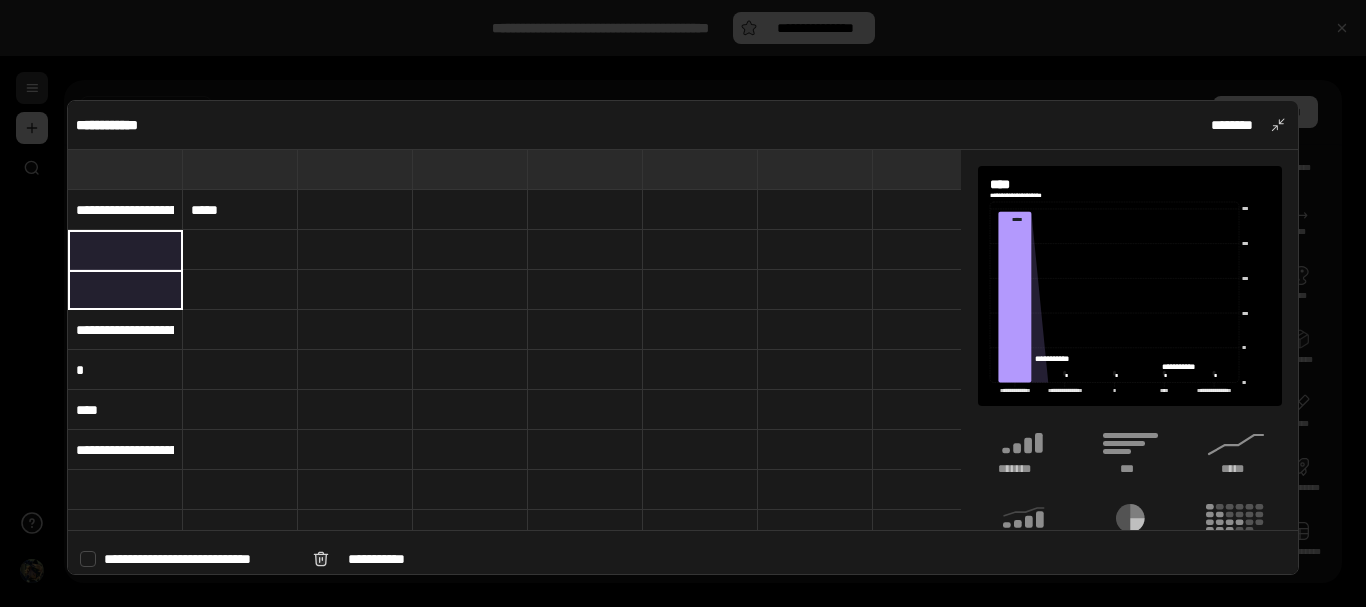 type 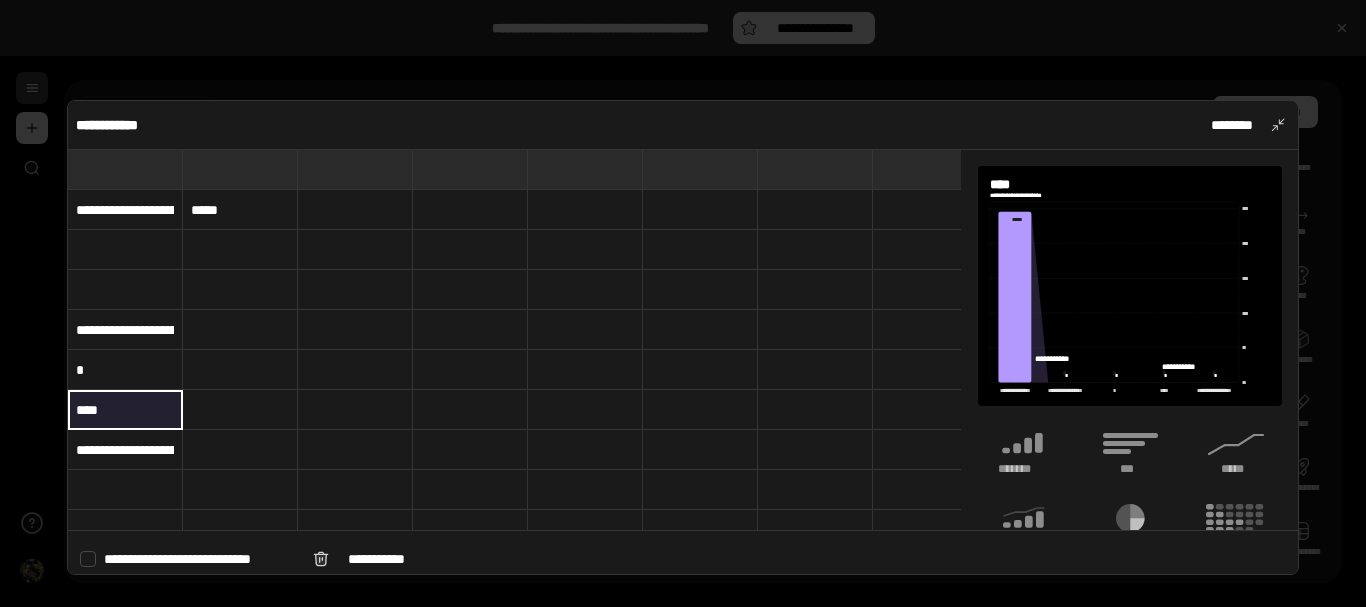 drag, startPoint x: 135, startPoint y: 416, endPoint x: 71, endPoint y: 405, distance: 64.93843 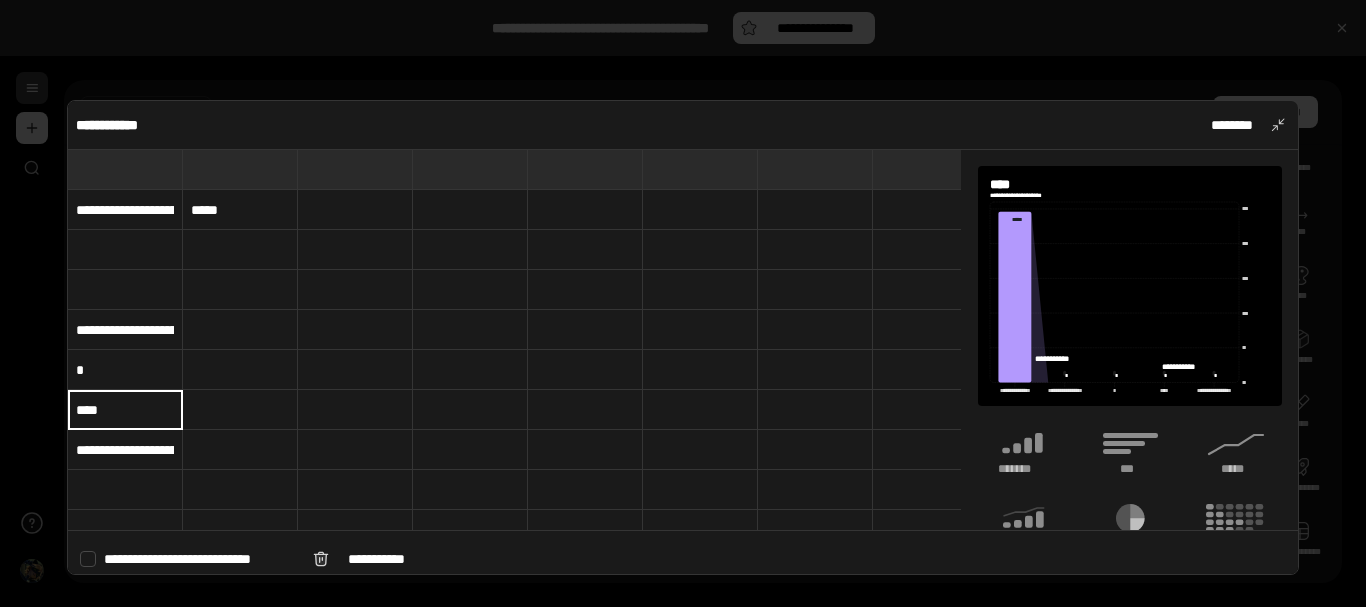 click on "****" at bounding box center (125, 409) 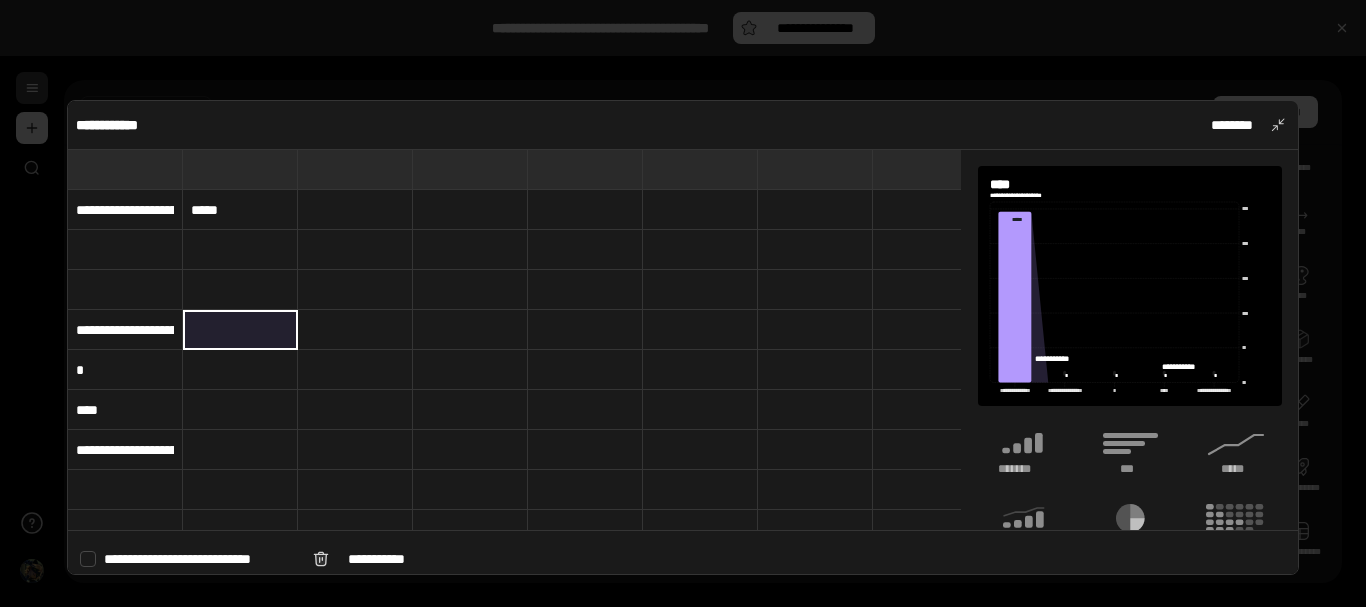 click on "****" at bounding box center [125, 409] 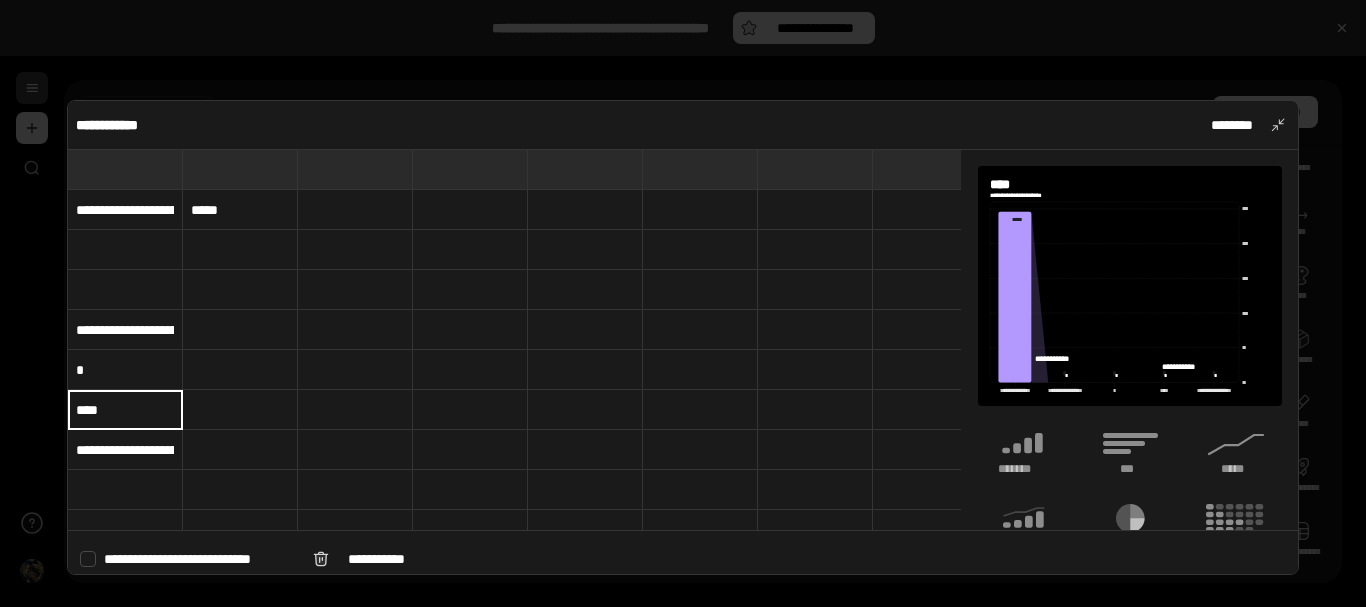 click on "****" at bounding box center (125, 409) 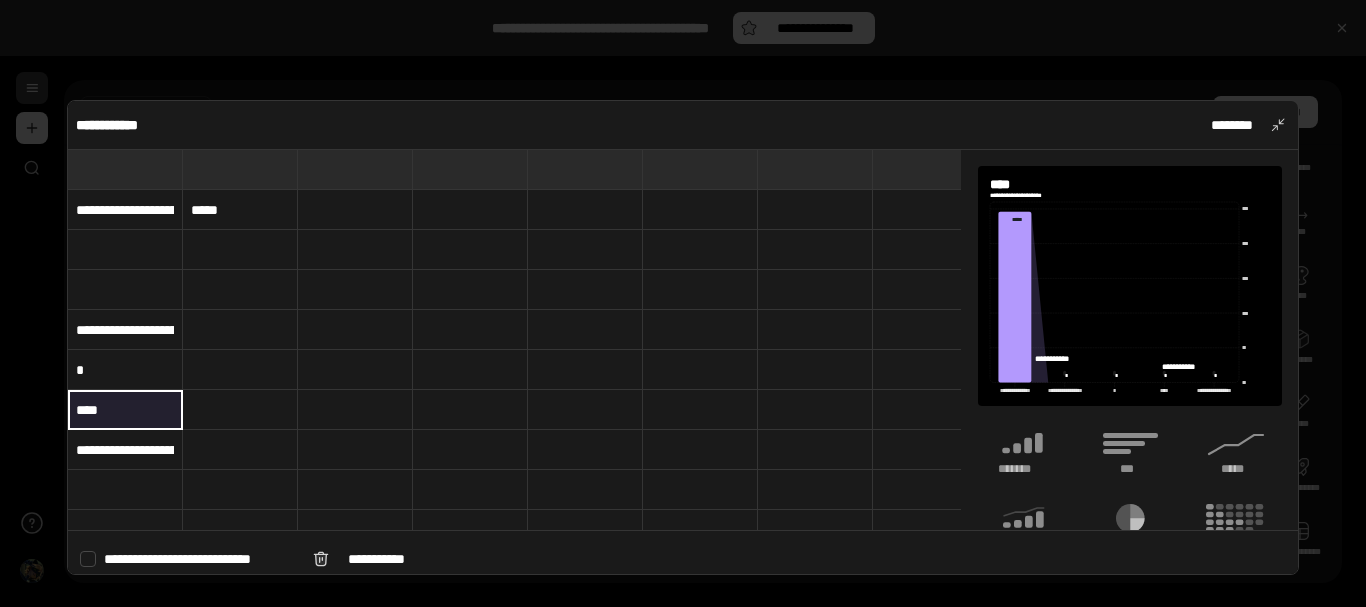 click on "****" at bounding box center [125, 409] 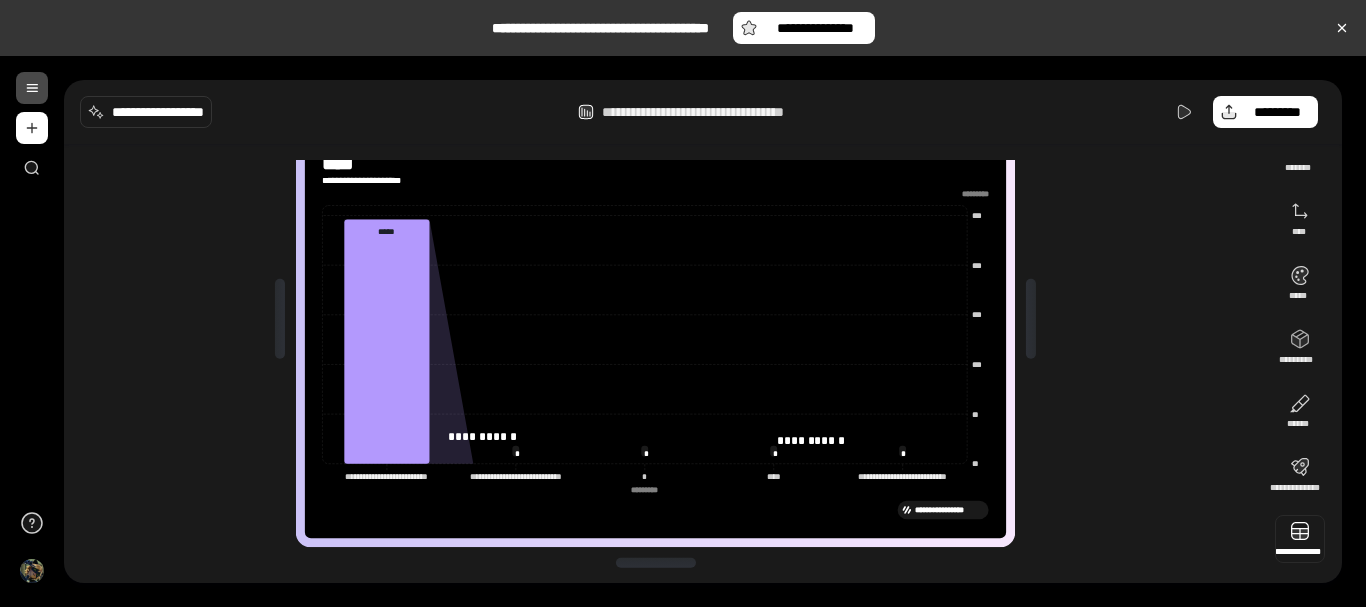click at bounding box center [1300, 539] 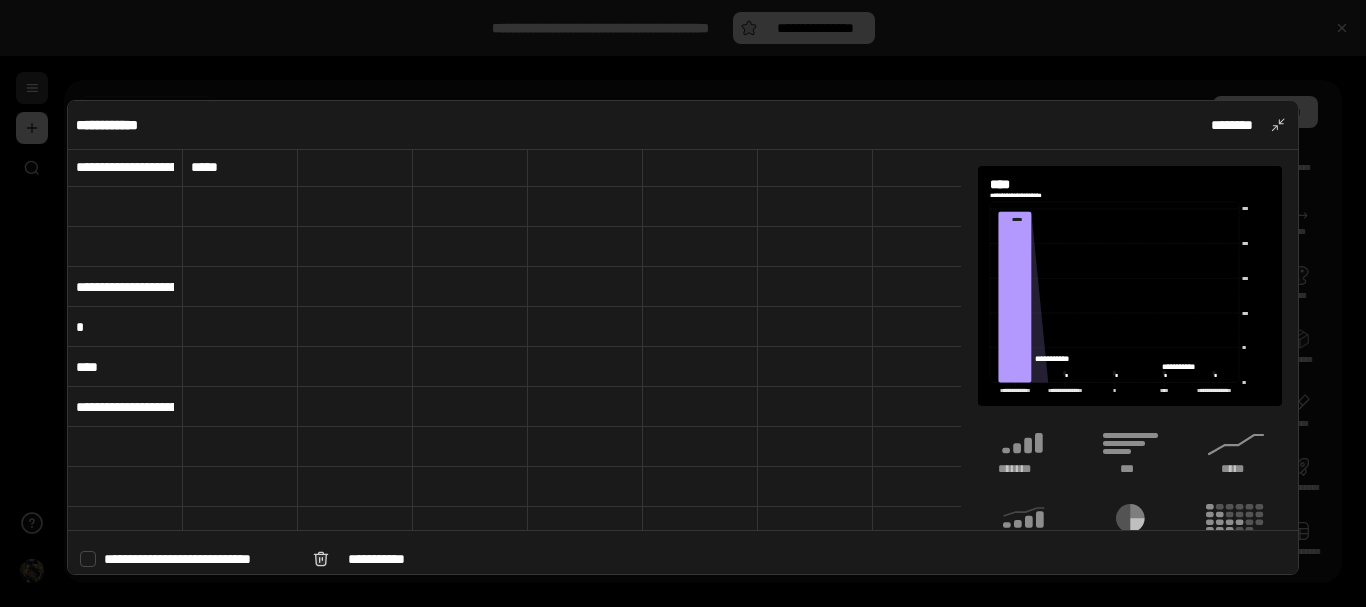 scroll, scrollTop: 0, scrollLeft: 0, axis: both 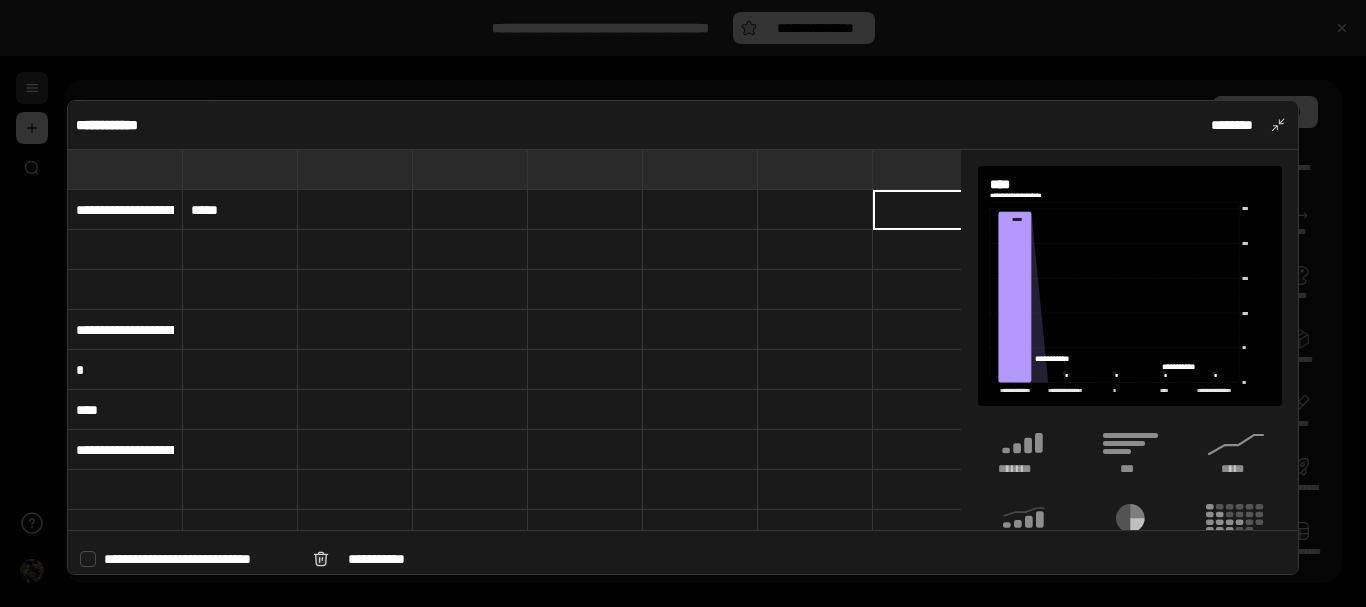 click on "**********" at bounding box center (125, 450) 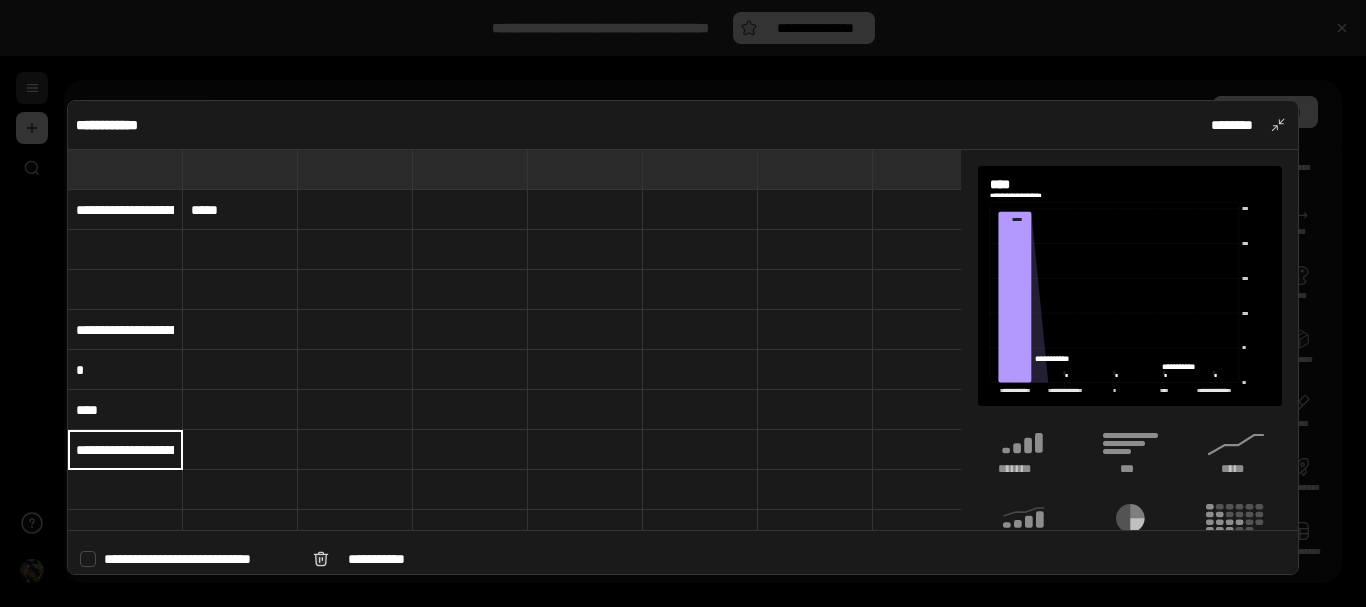 click on "**********" at bounding box center (125, 450) 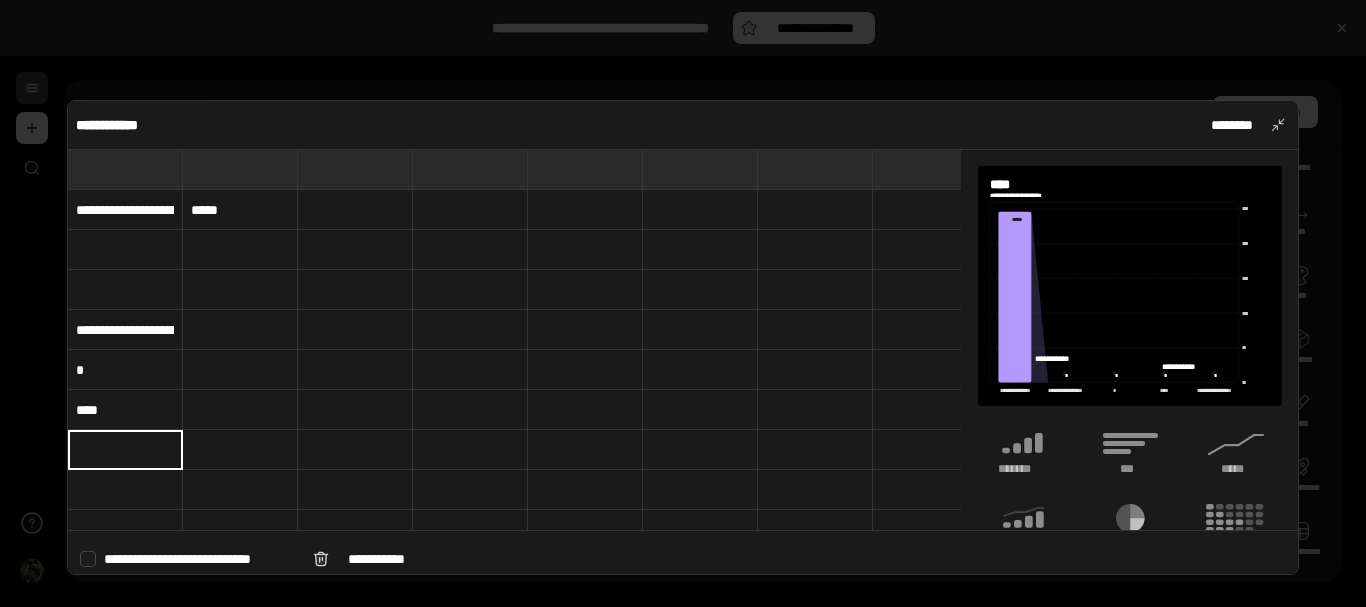 scroll, scrollTop: 0, scrollLeft: 0, axis: both 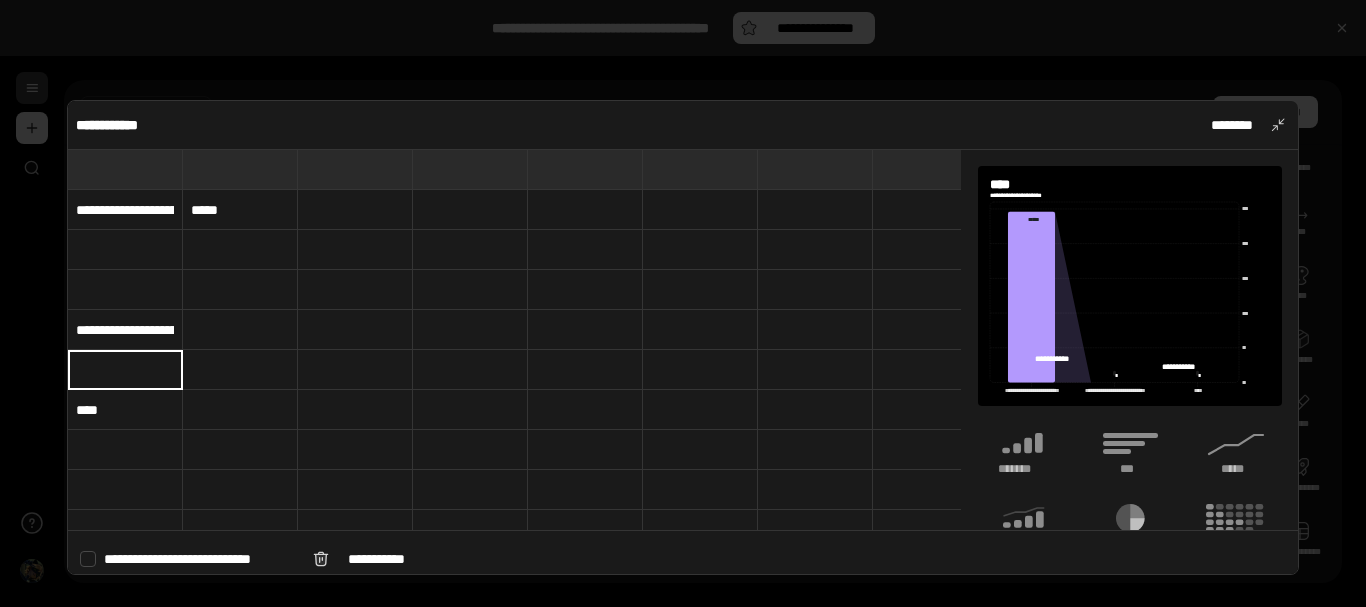 type 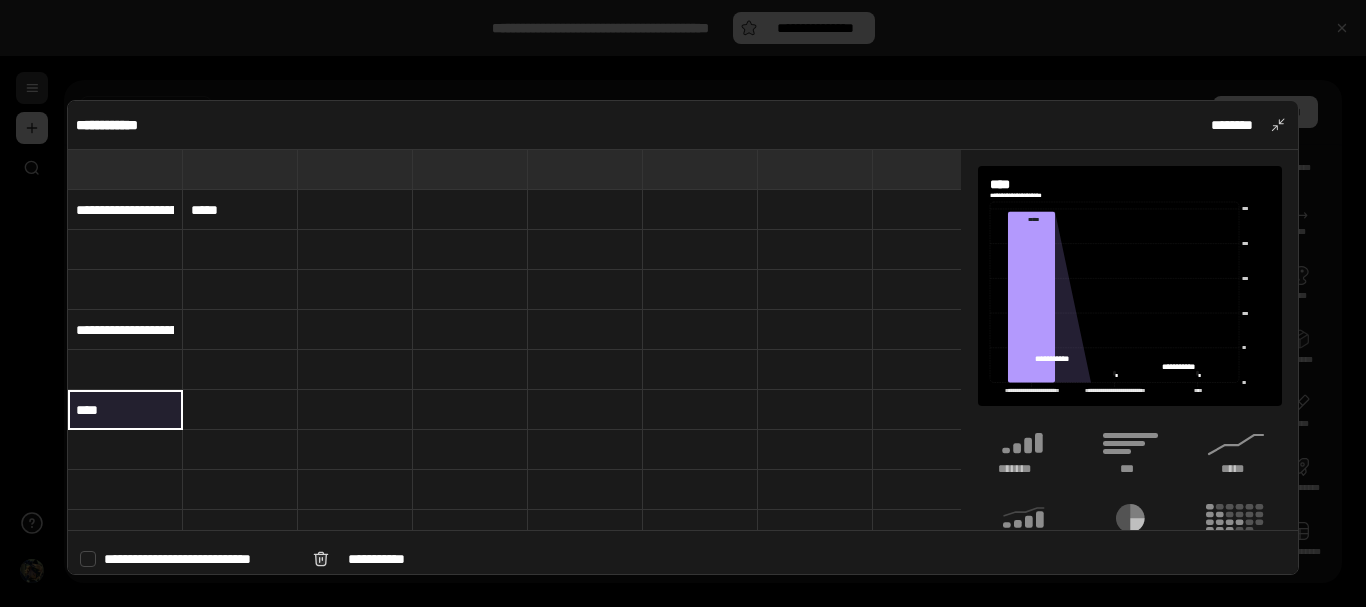 drag, startPoint x: 130, startPoint y: 415, endPoint x: 36, endPoint y: 401, distance: 95.036835 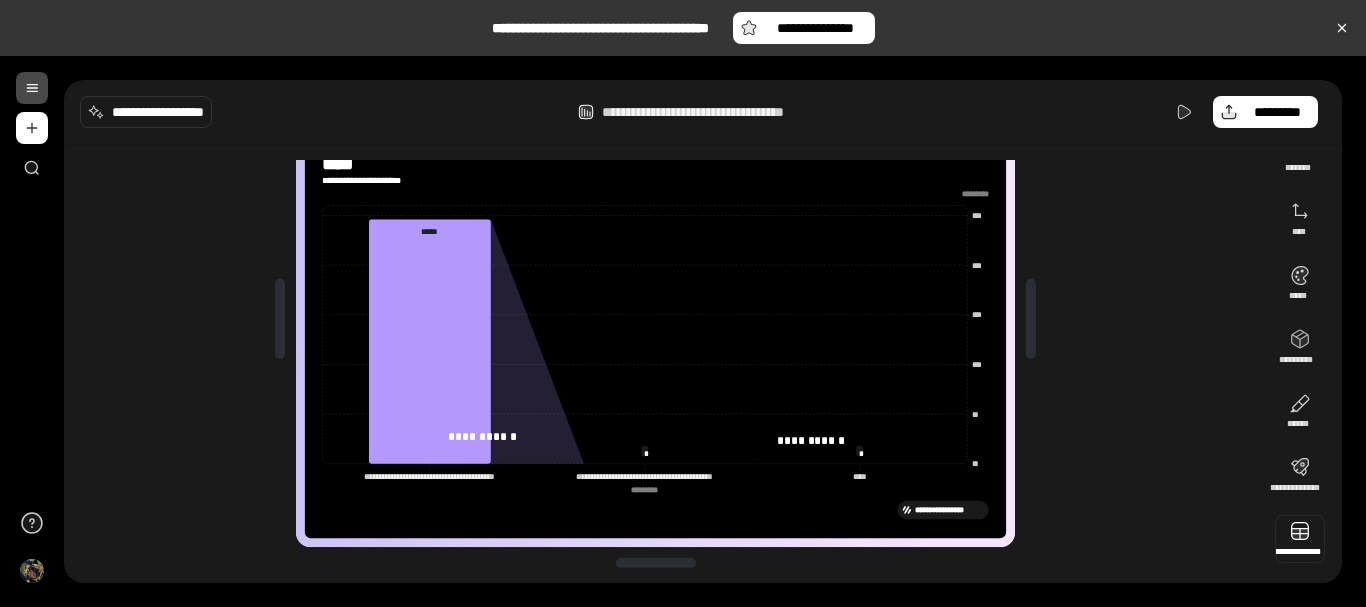 click at bounding box center [1300, 539] 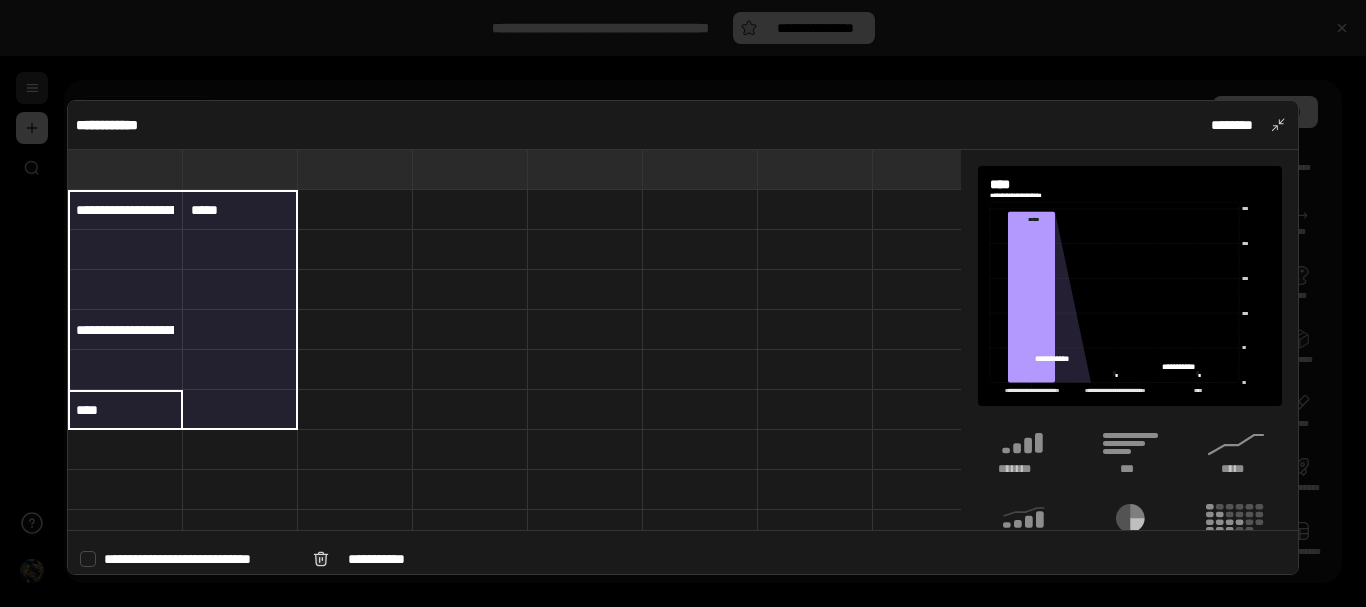 drag, startPoint x: 162, startPoint y: 424, endPoint x: 226, endPoint y: 204, distance: 229.12006 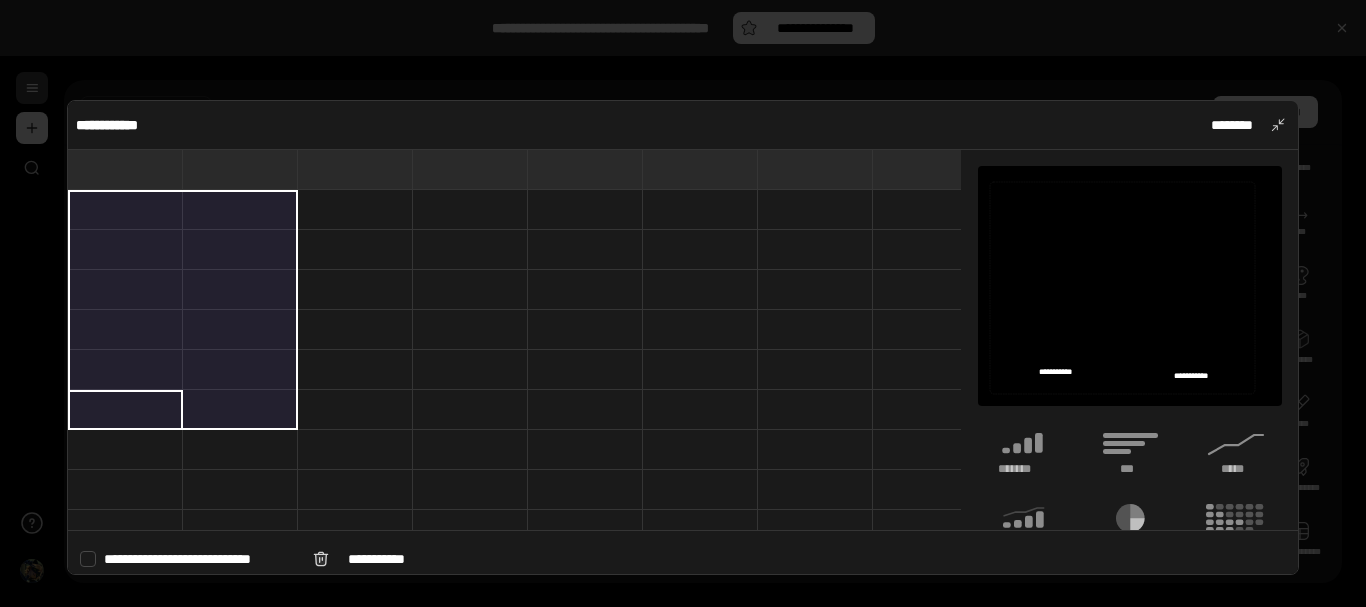 click at bounding box center (125, 210) 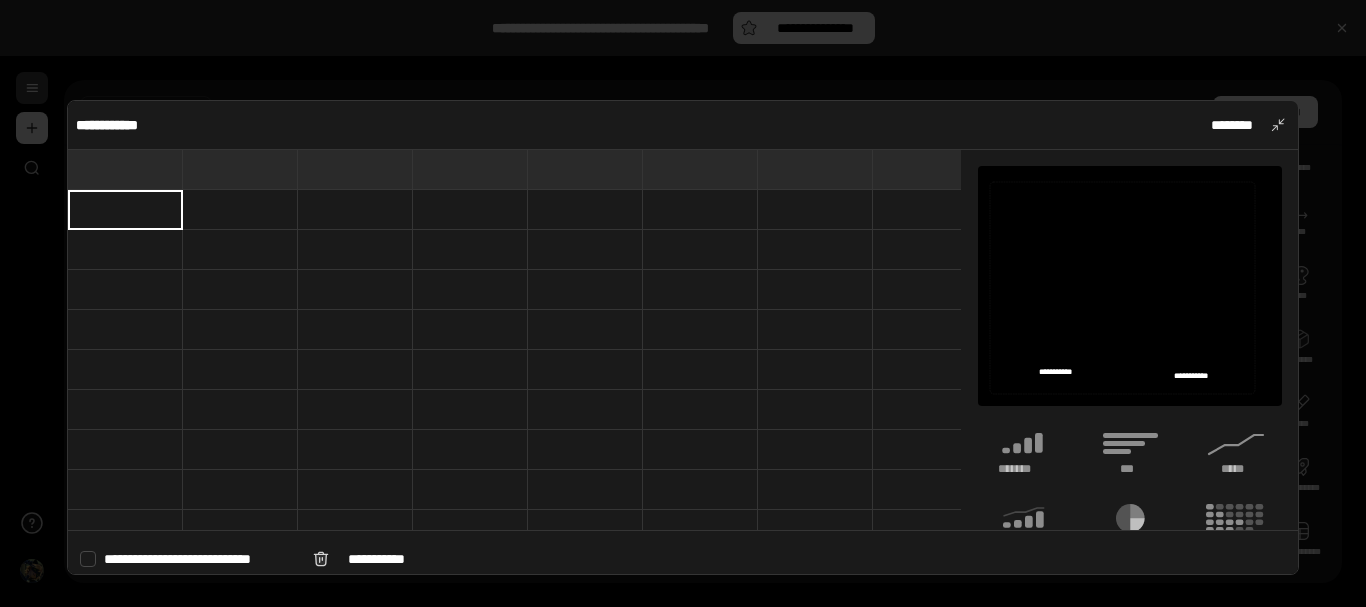 click at bounding box center [125, 210] 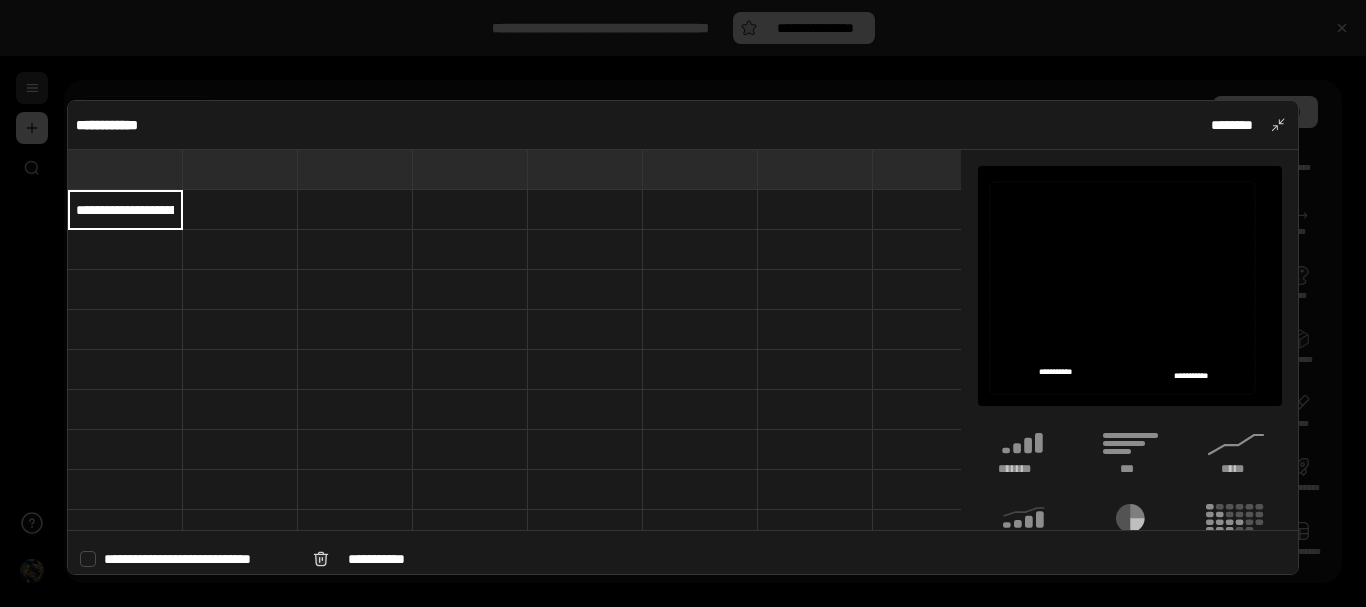 scroll, scrollTop: 0, scrollLeft: 61, axis: horizontal 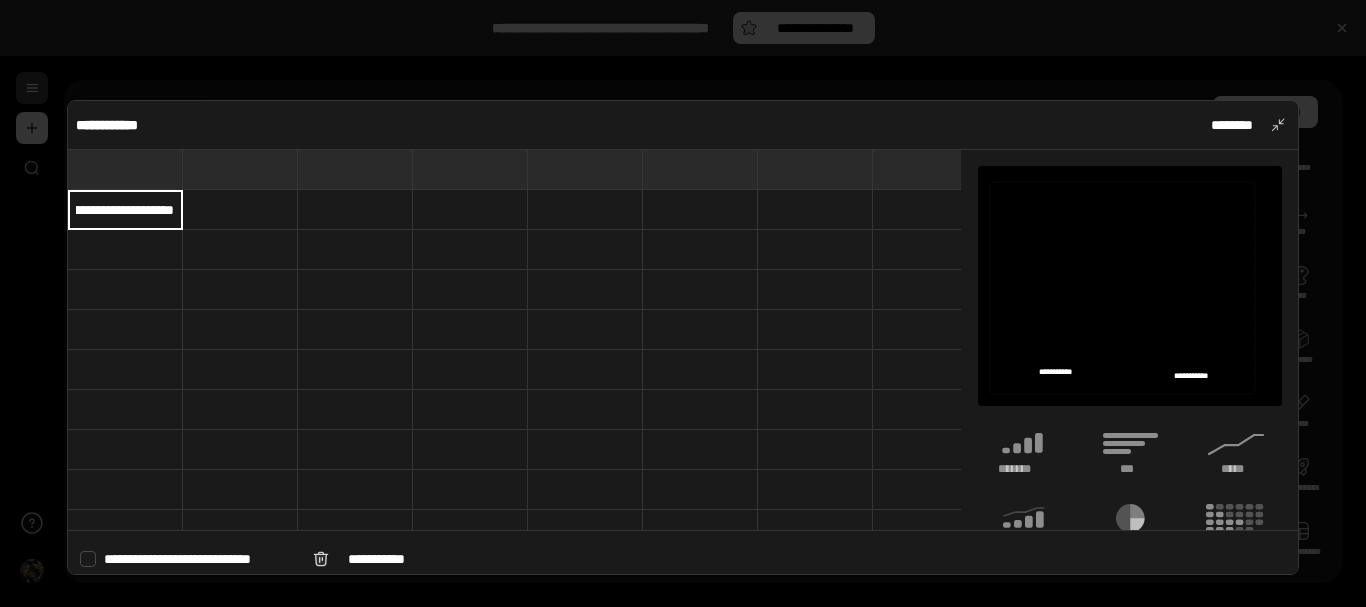 type on "**********" 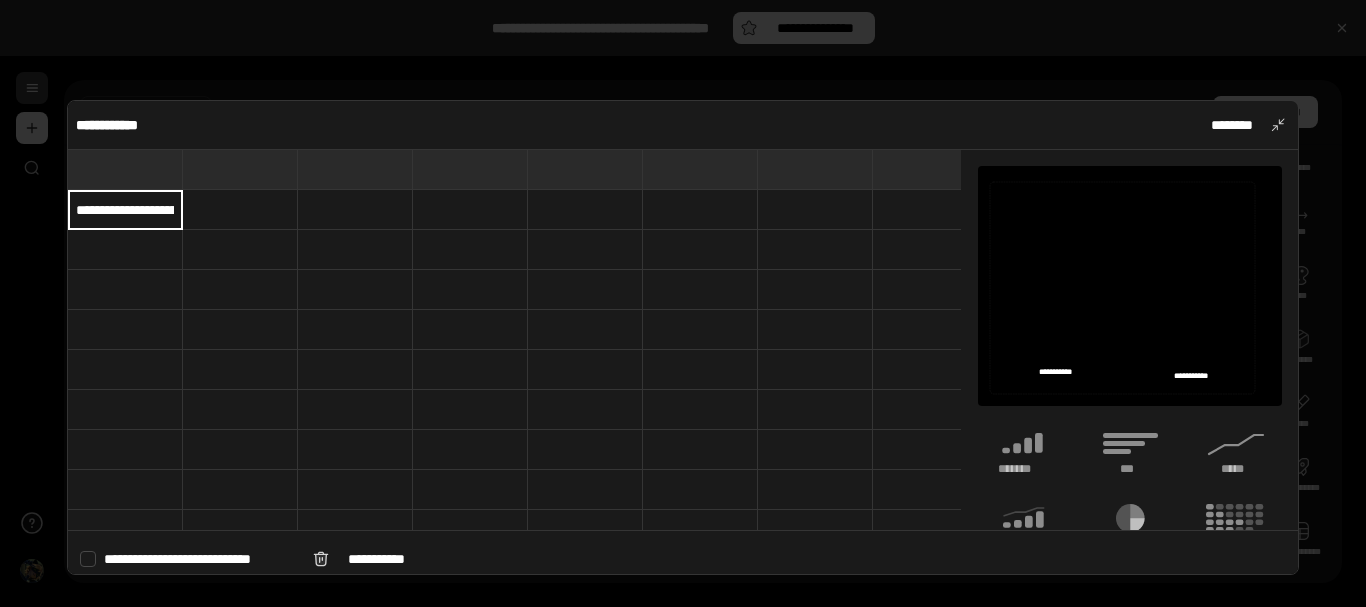 click at bounding box center [125, 250] 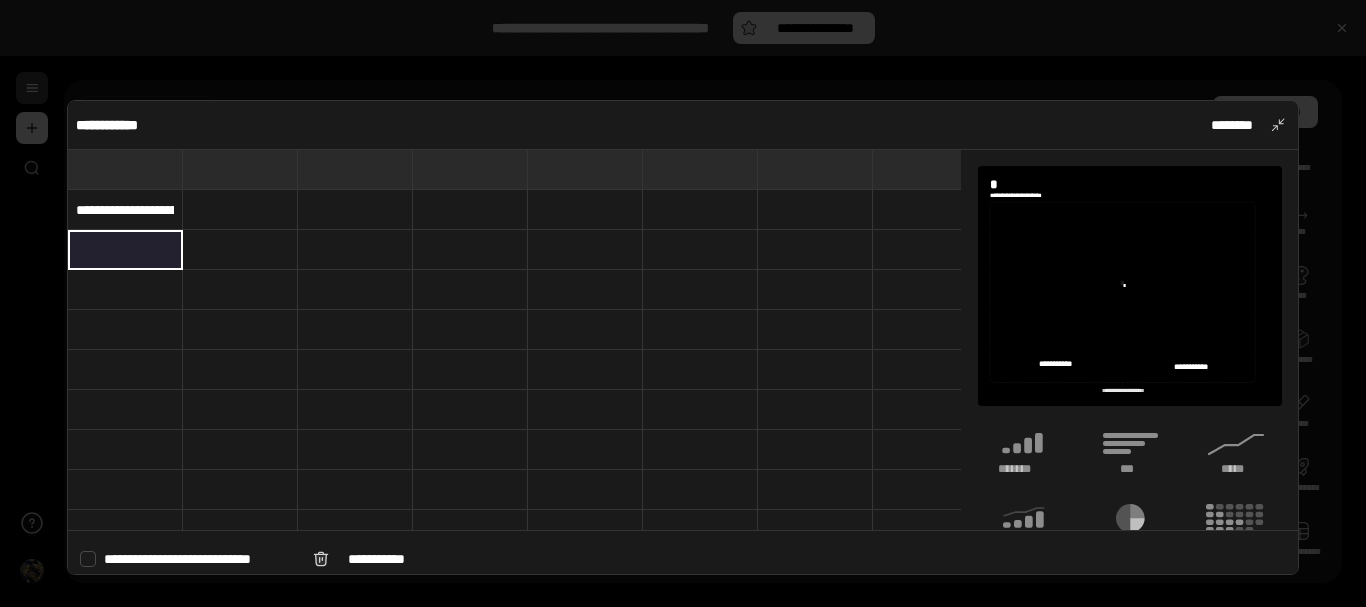 type on "*" 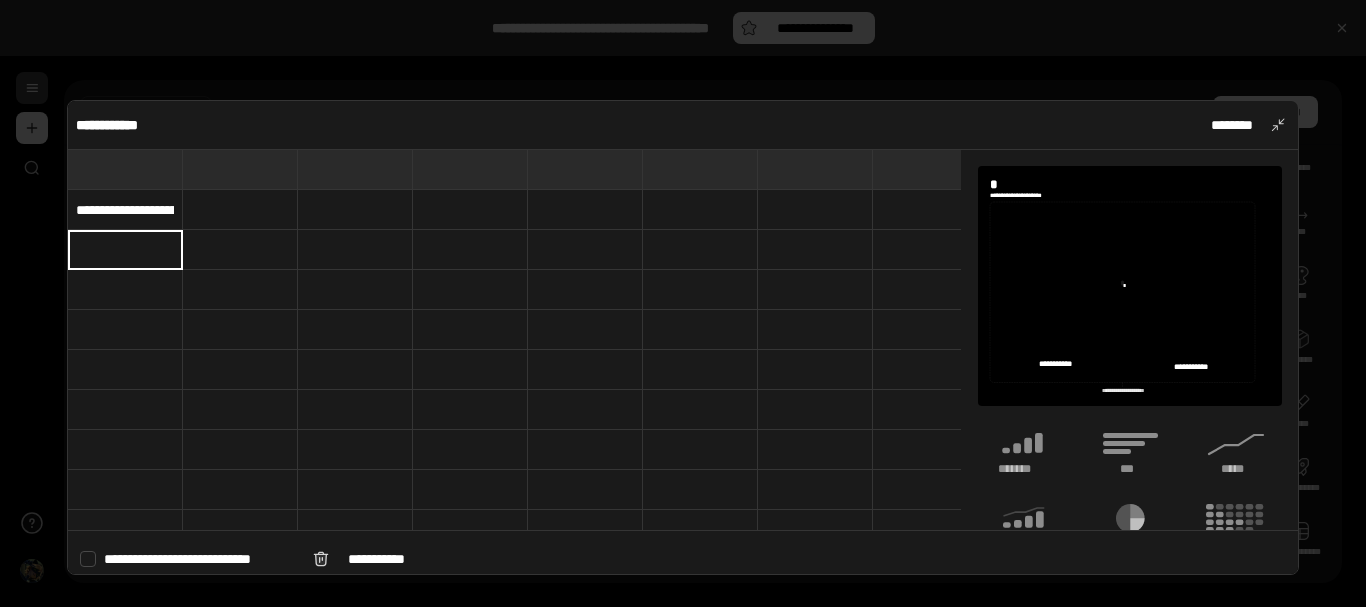 paste on "**********" 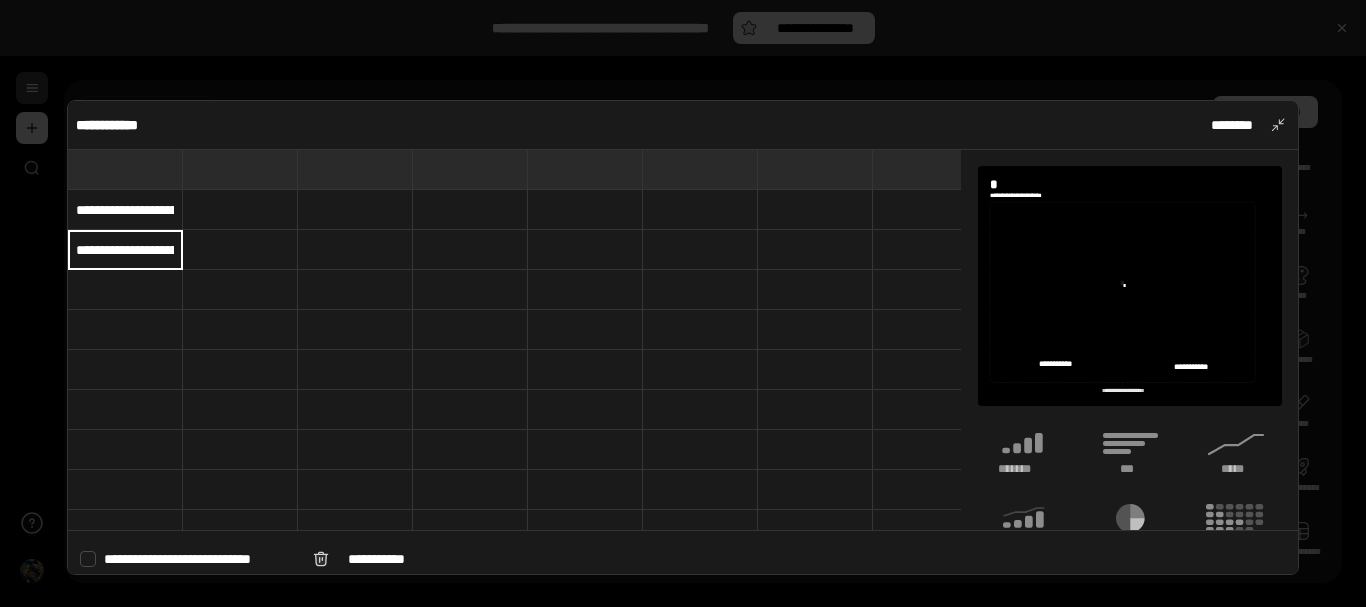 scroll, scrollTop: 0, scrollLeft: 200, axis: horizontal 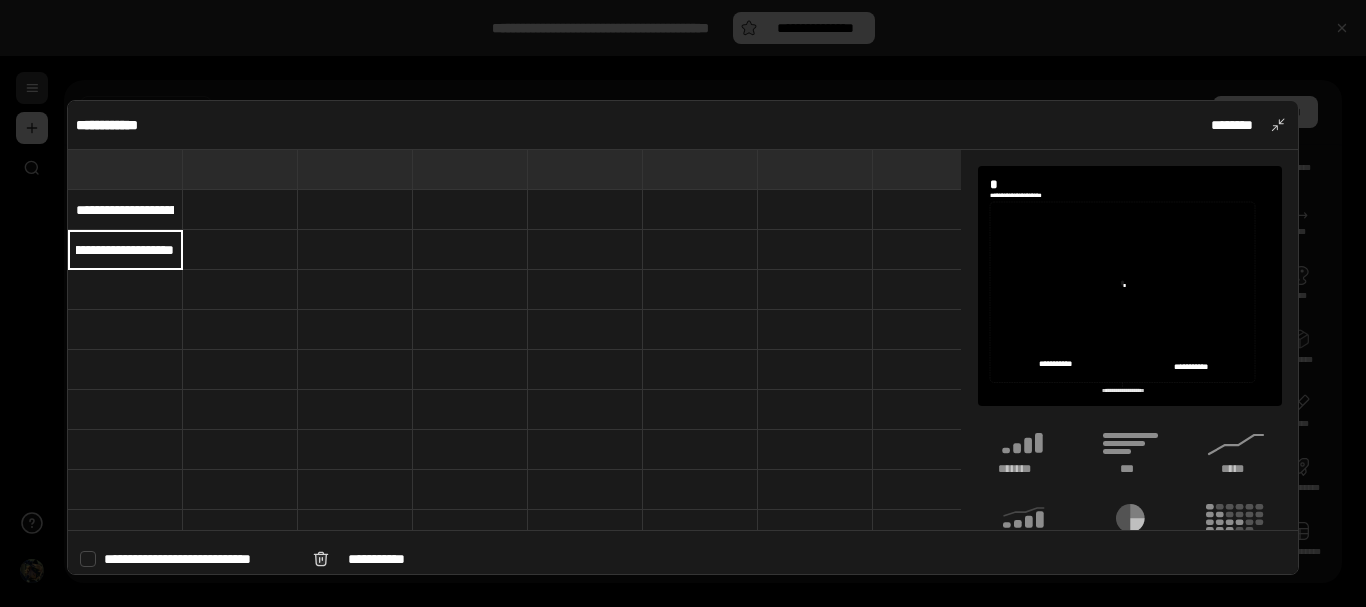 type on "**********" 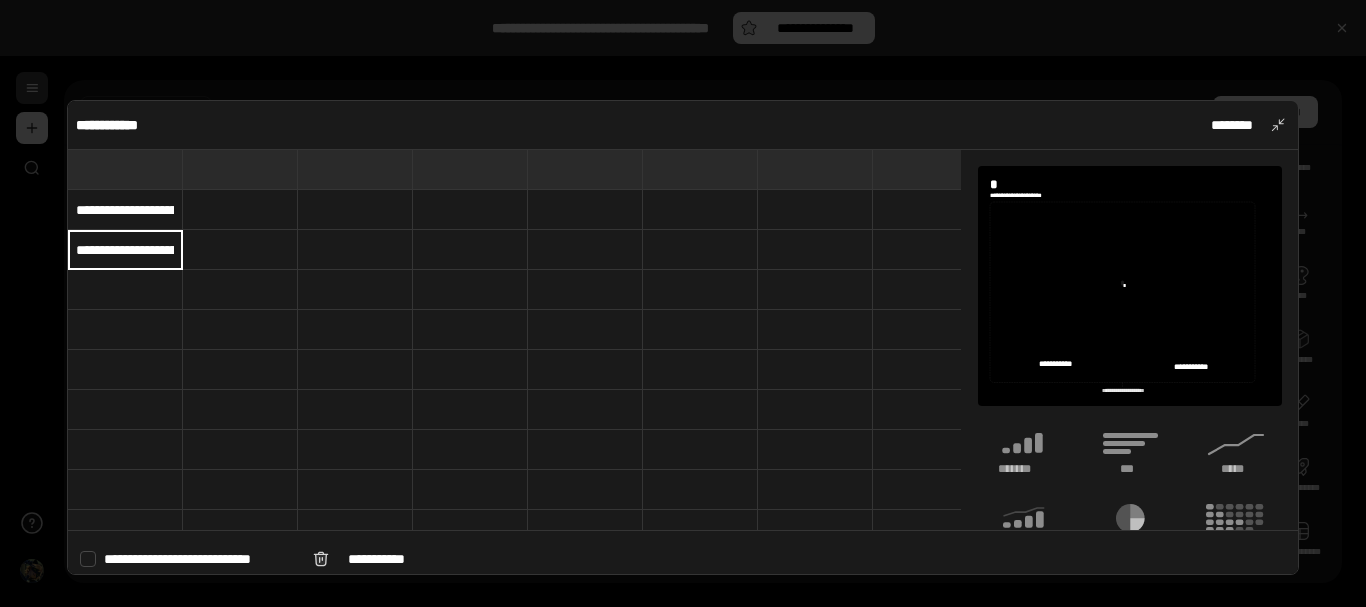 click at bounding box center [125, 290] 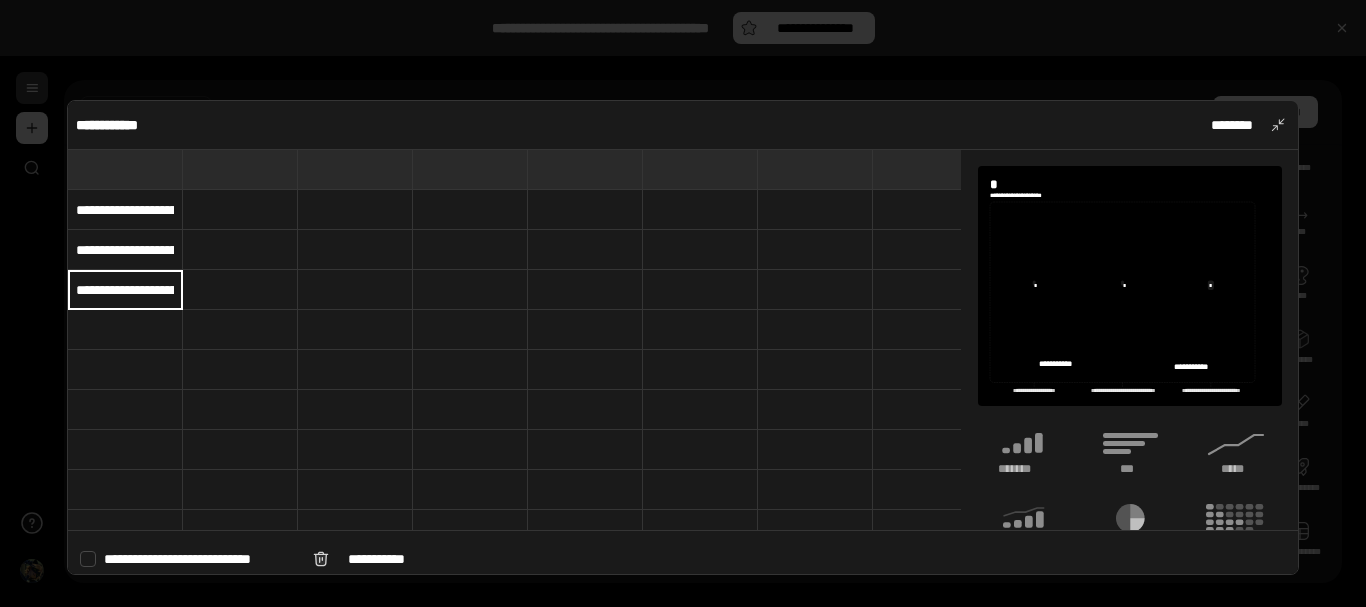 type on "**********" 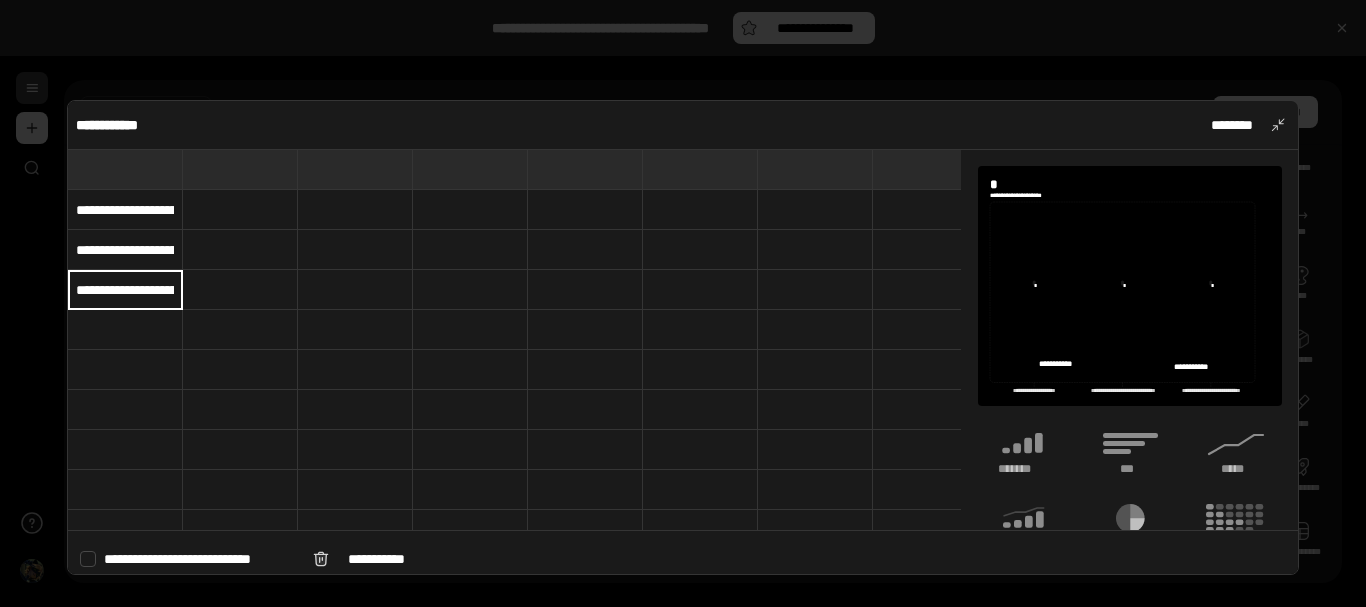 click at bounding box center [125, 330] 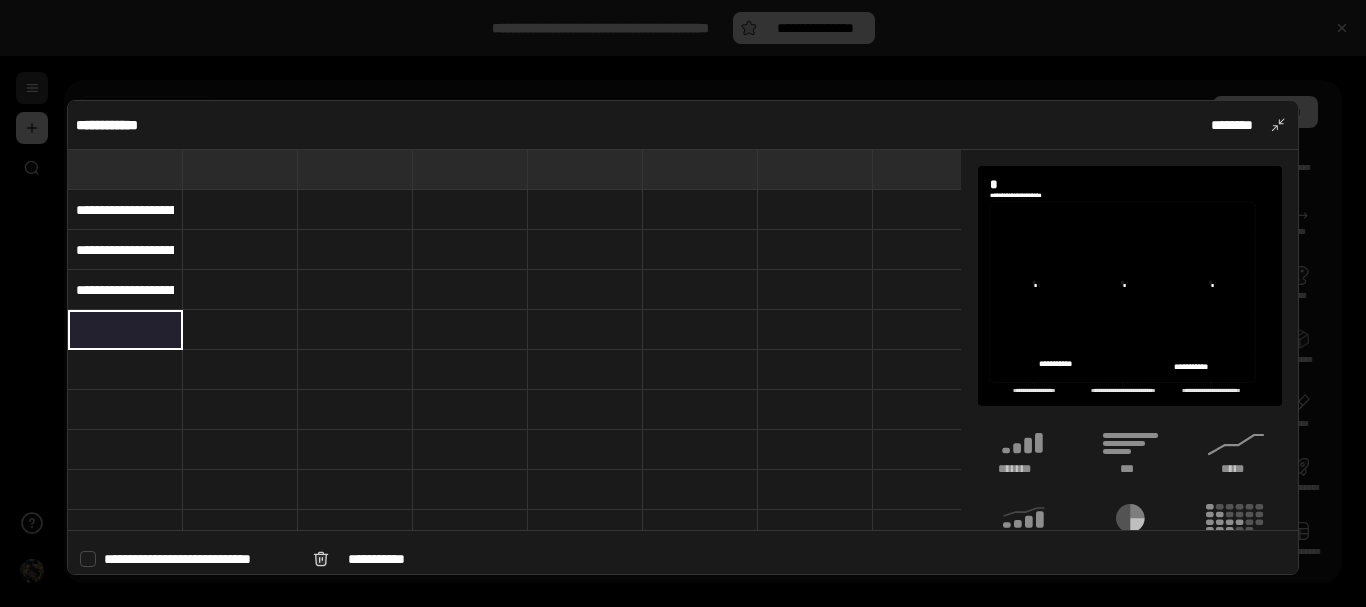 type on "**********" 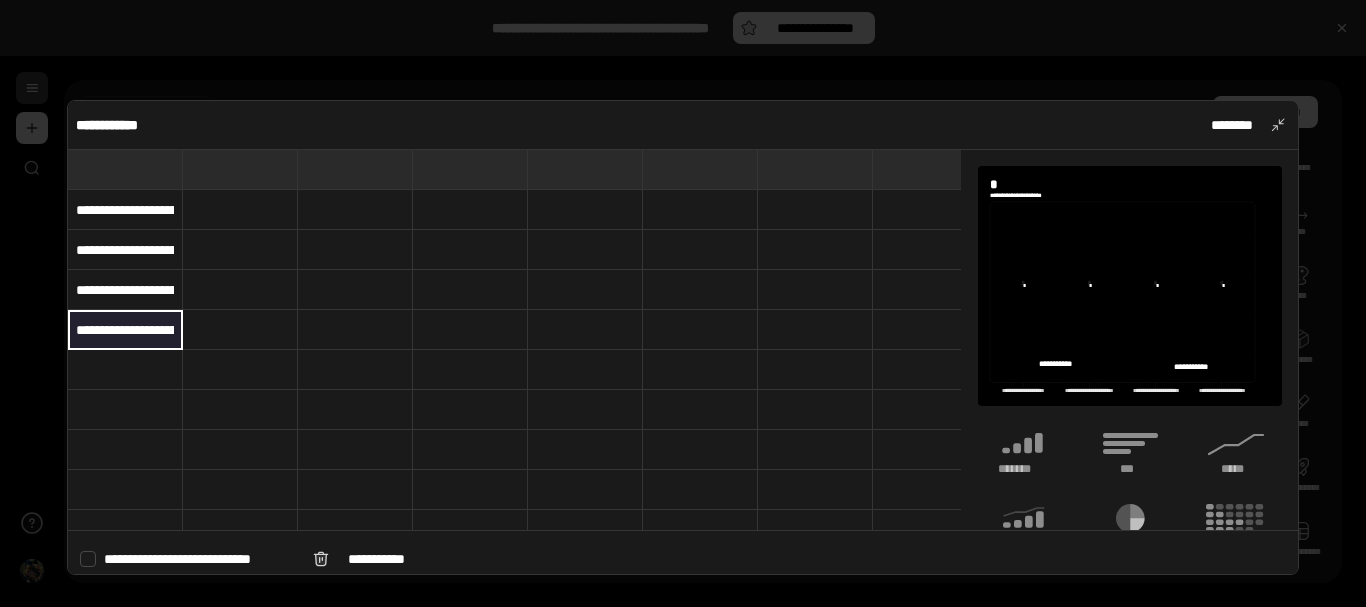 click at bounding box center (125, 370) 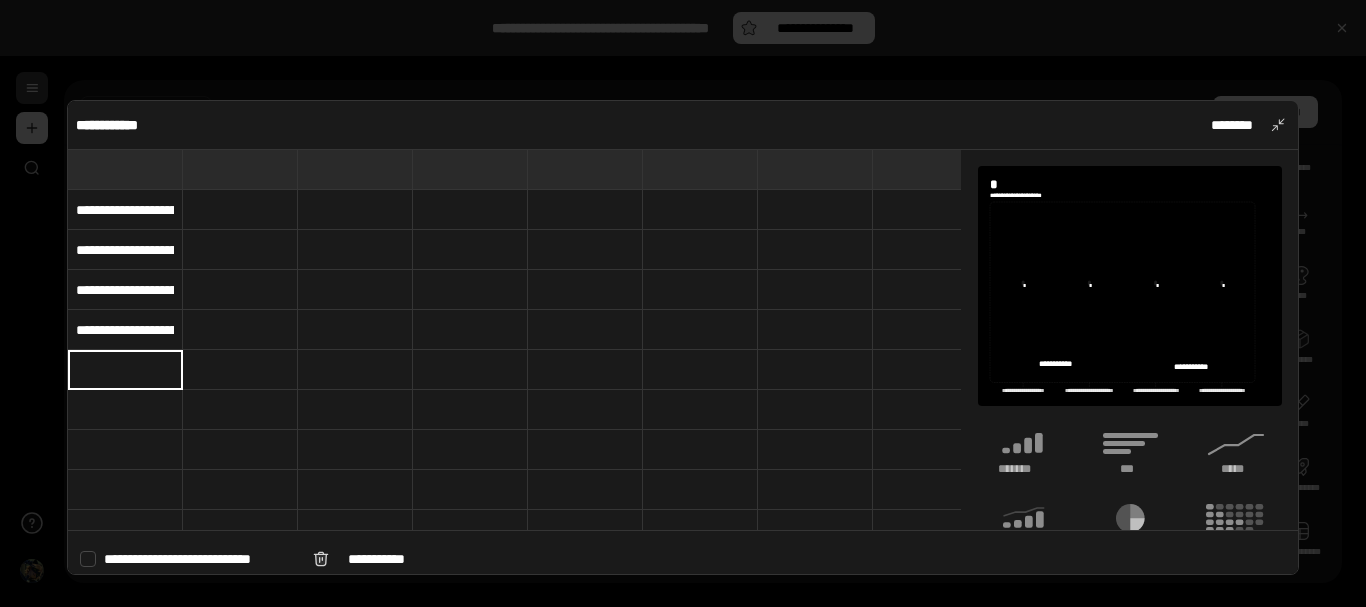 type on "**********" 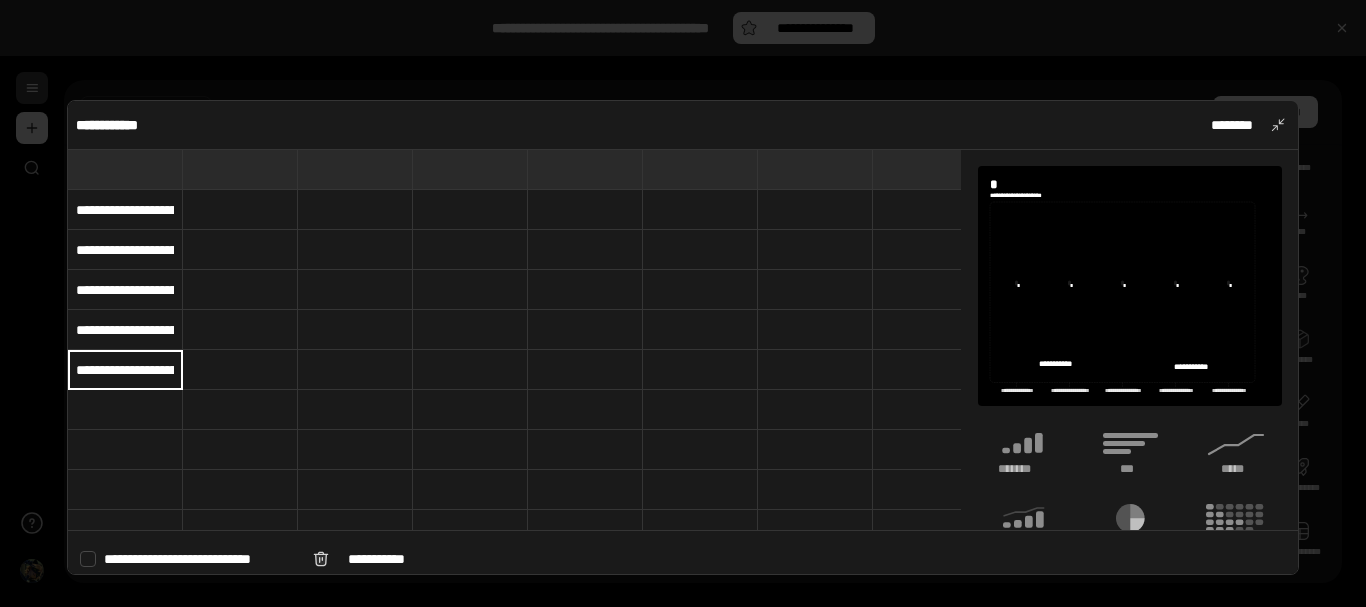 click at bounding box center (125, 410) 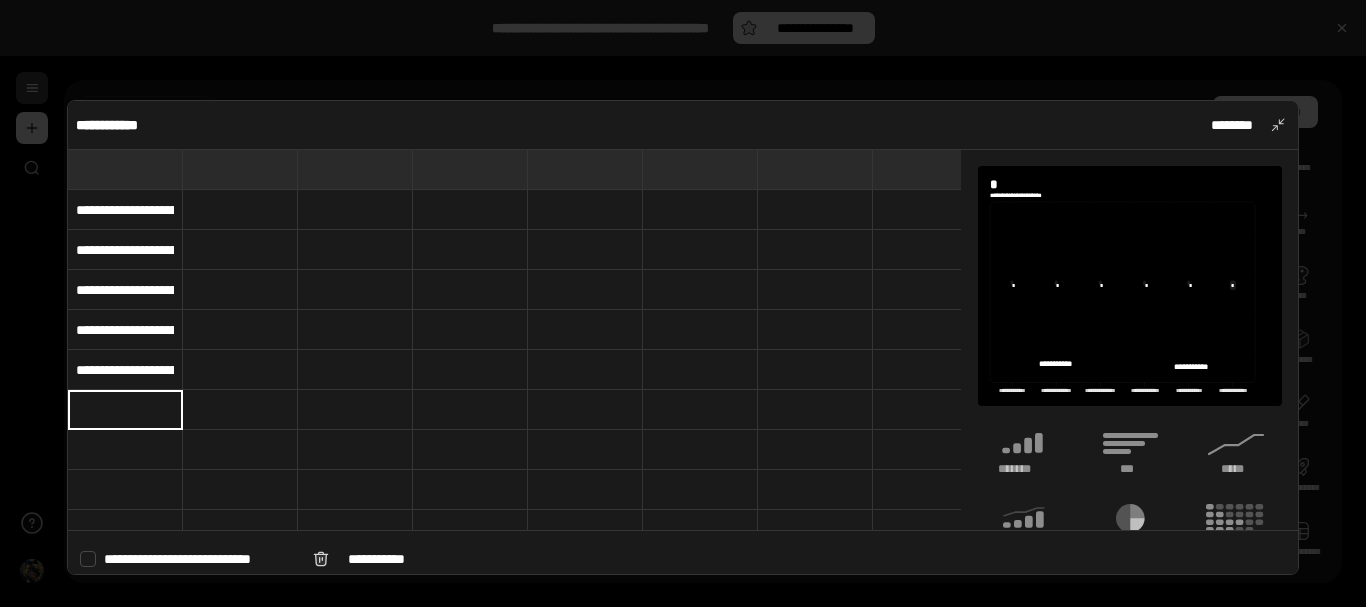 type on "**********" 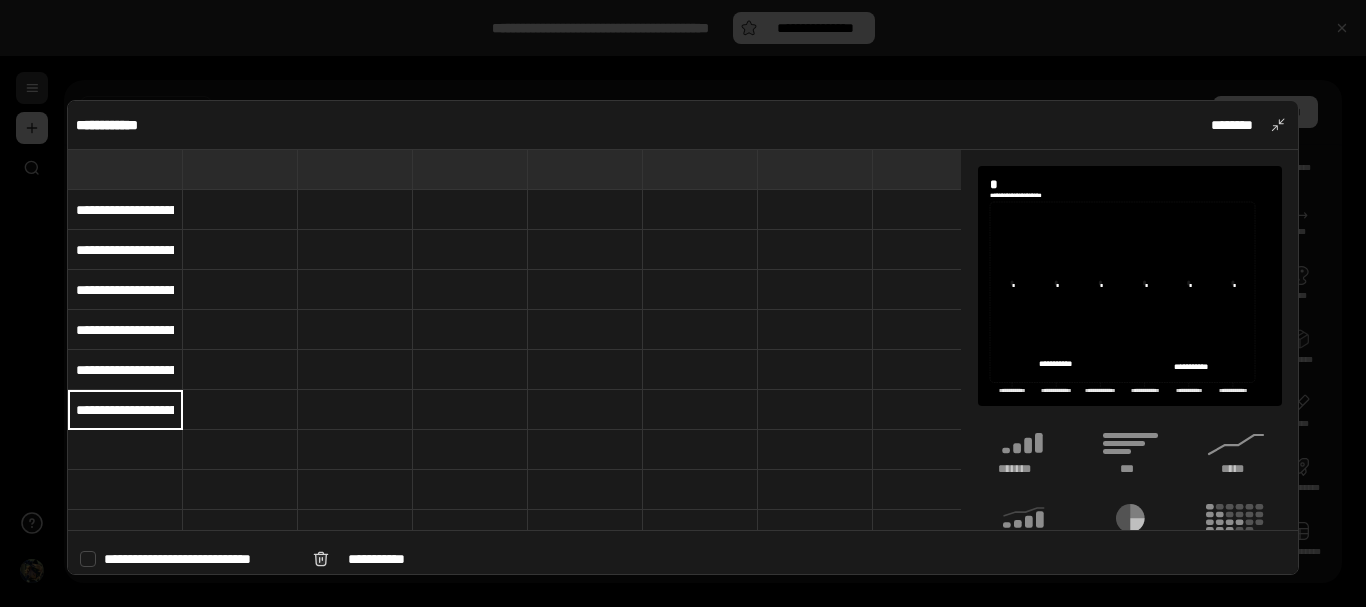 click at bounding box center [240, 210] 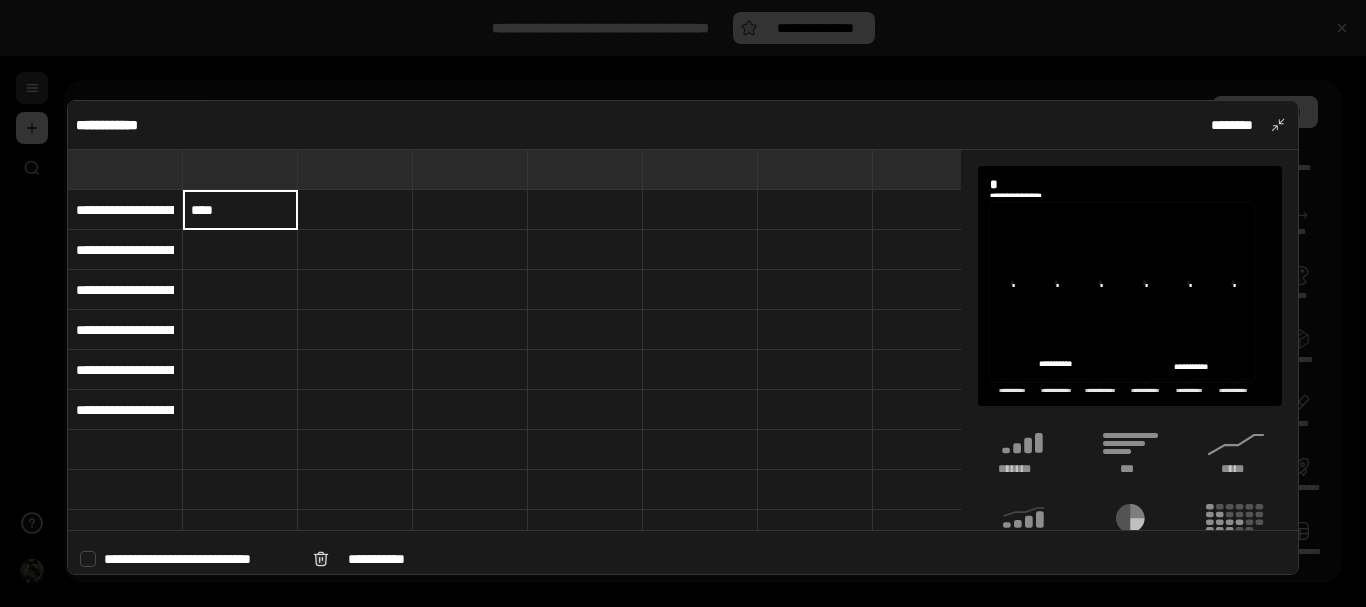 type on "****" 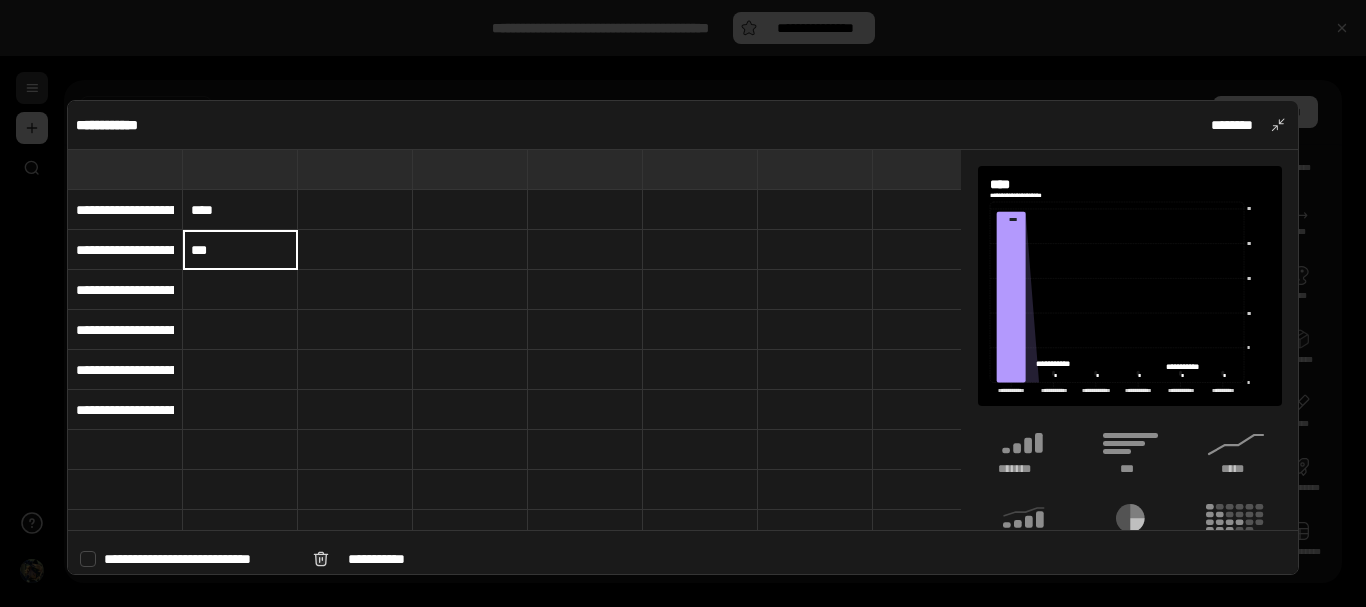 type on "***" 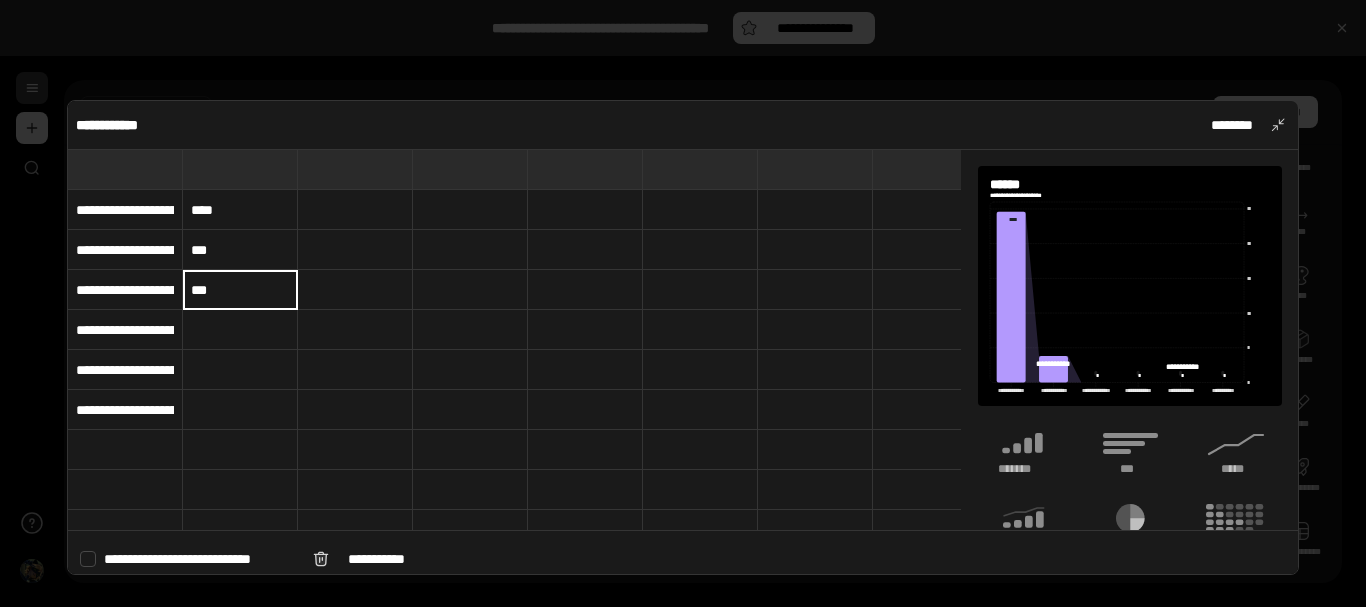 type on "***" 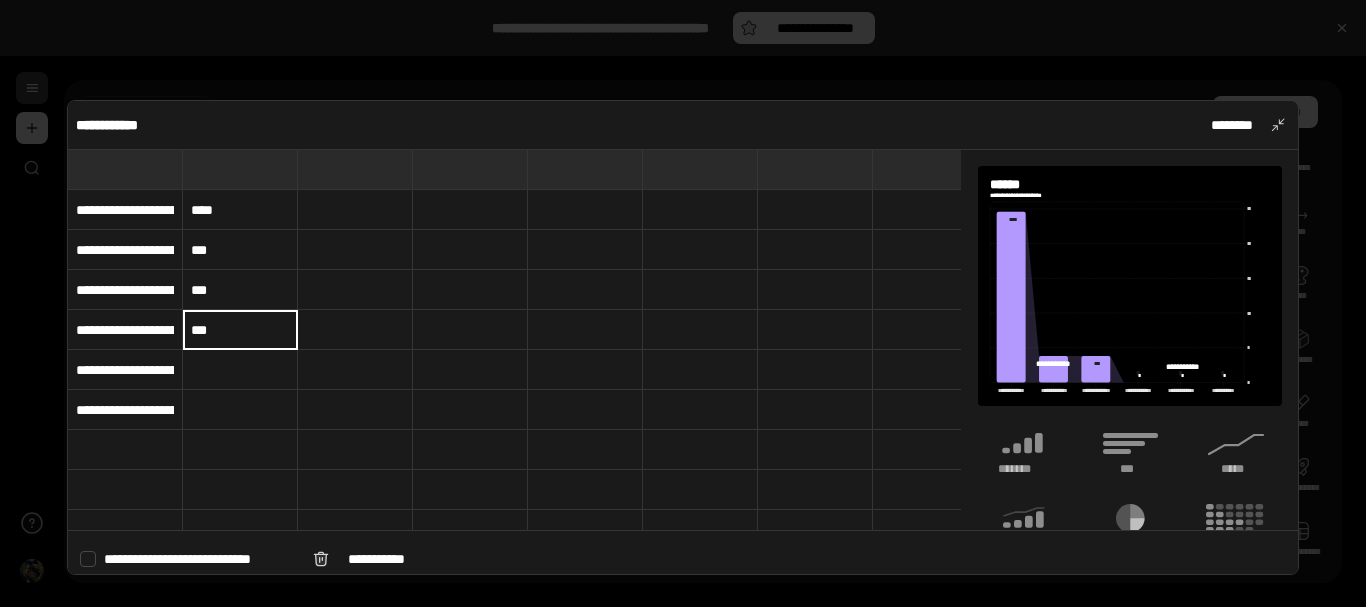 type on "***" 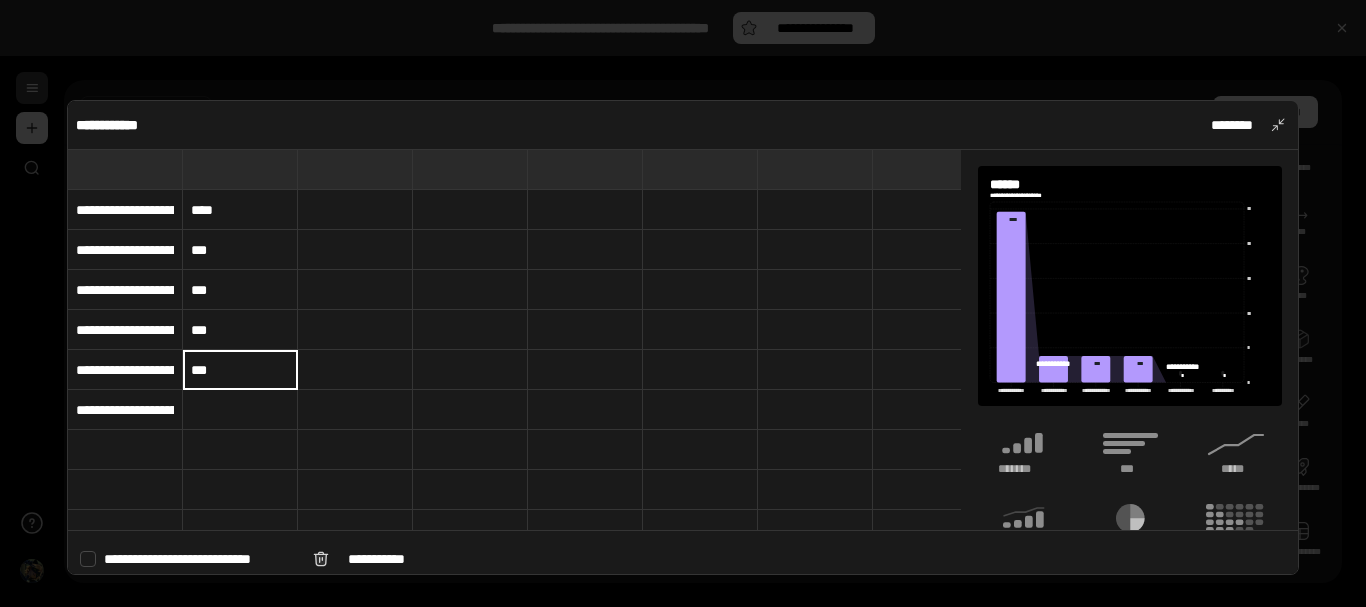 type on "***" 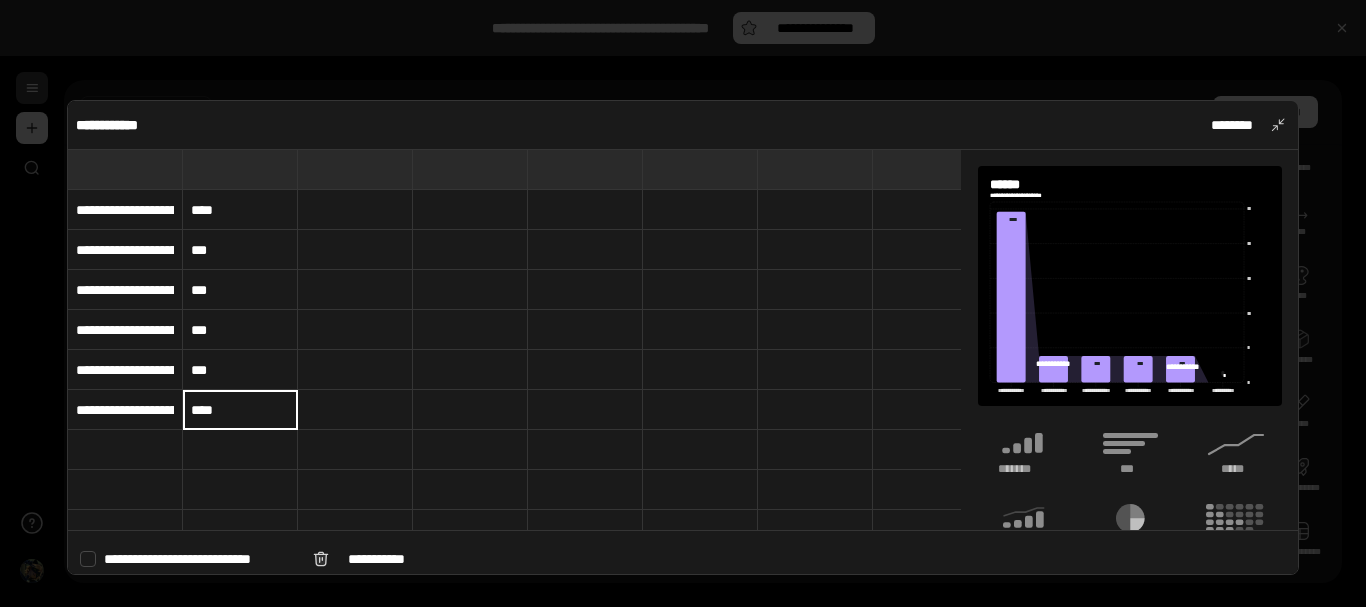type on "****" 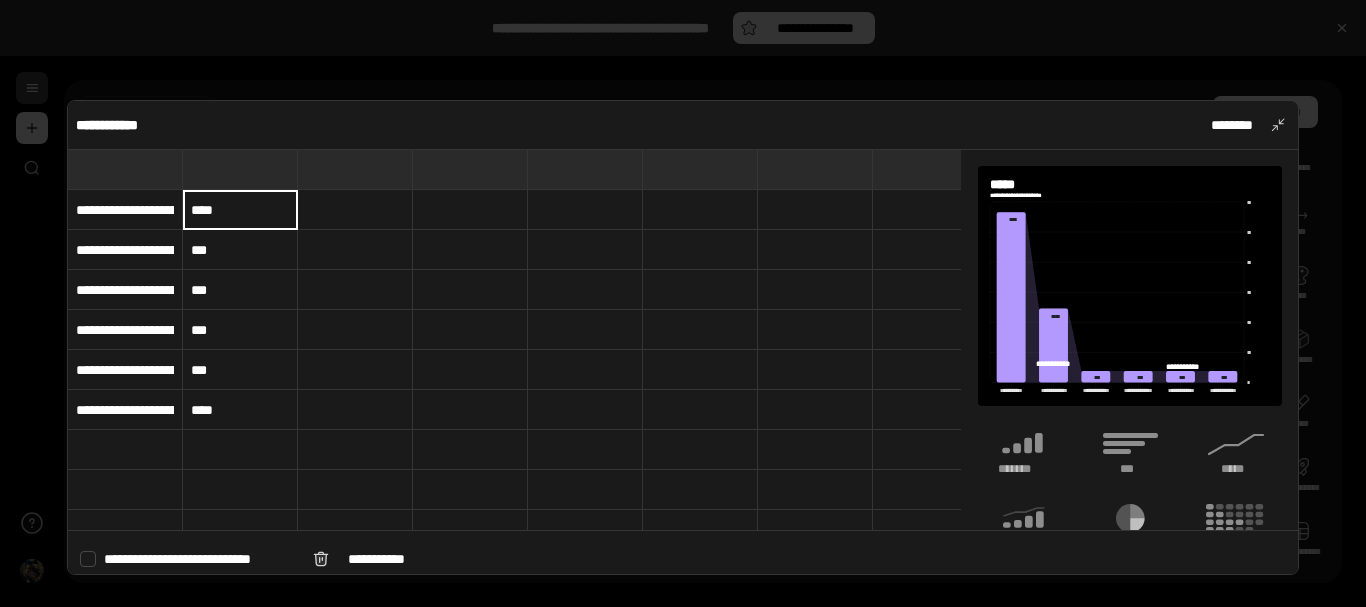 click on "****" at bounding box center (240, 210) 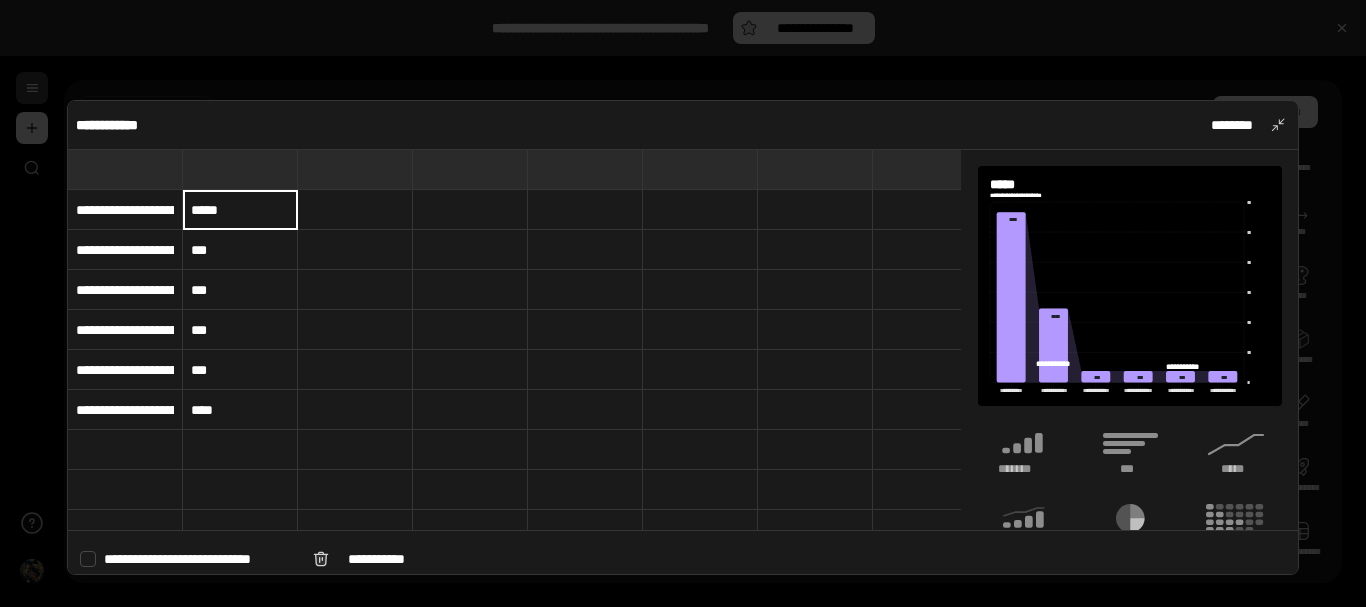 type on "*****" 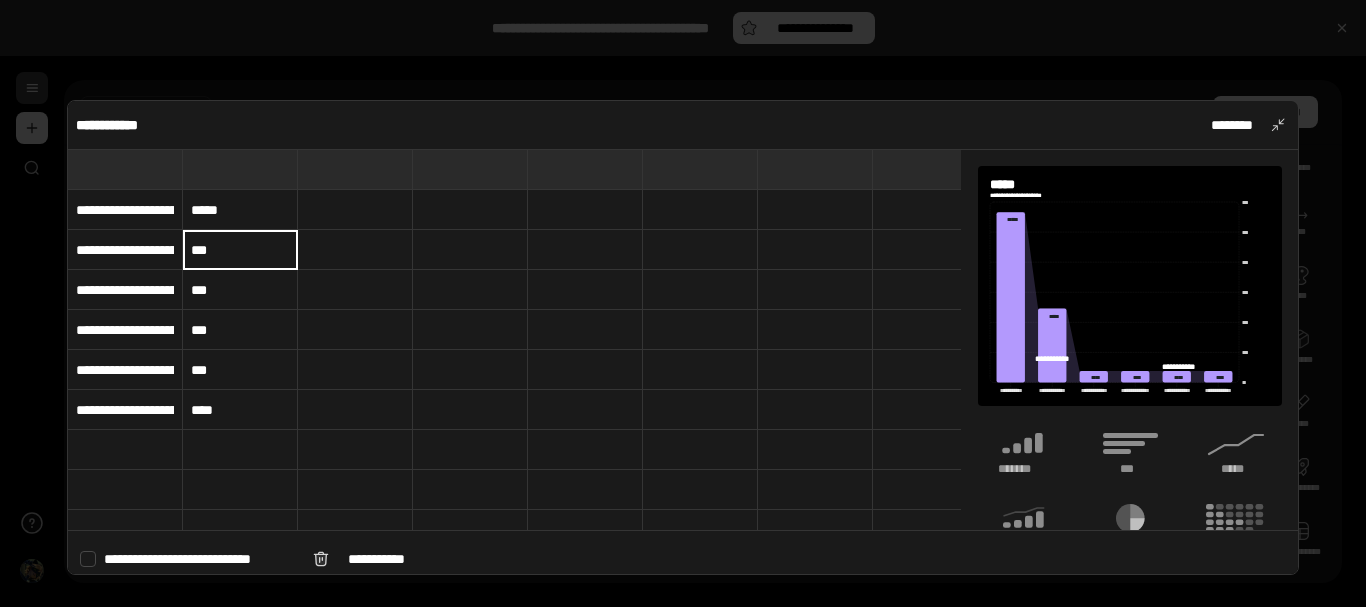 click on "***" at bounding box center [240, 250] 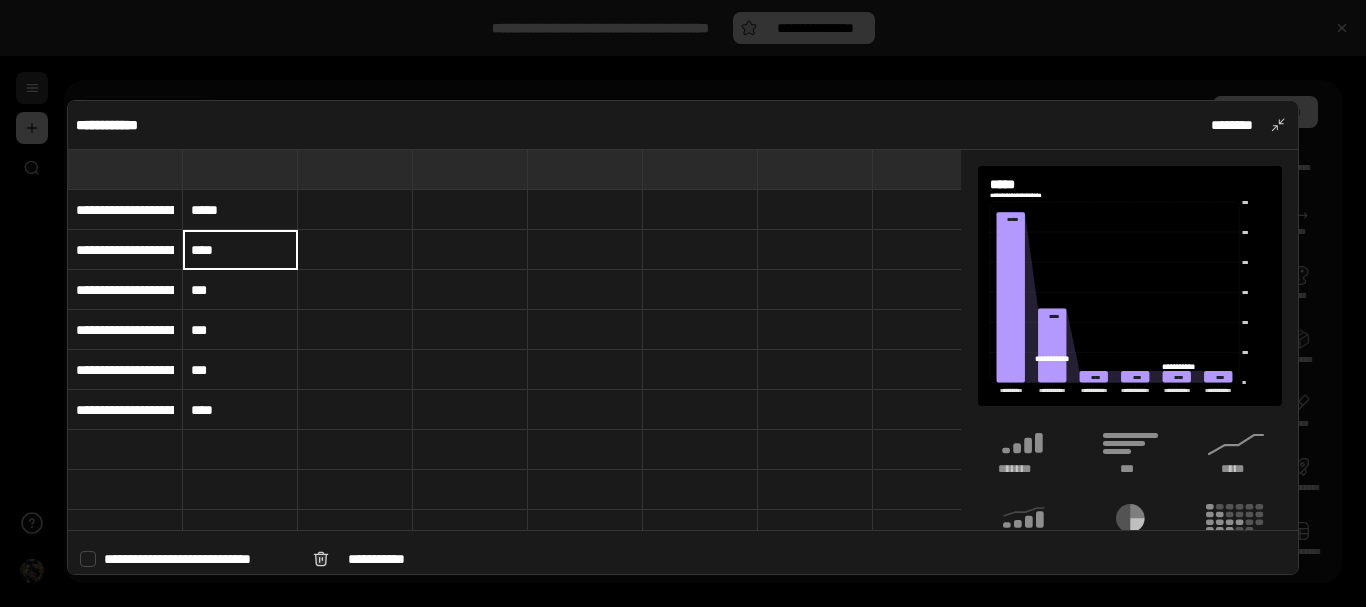 type on "****" 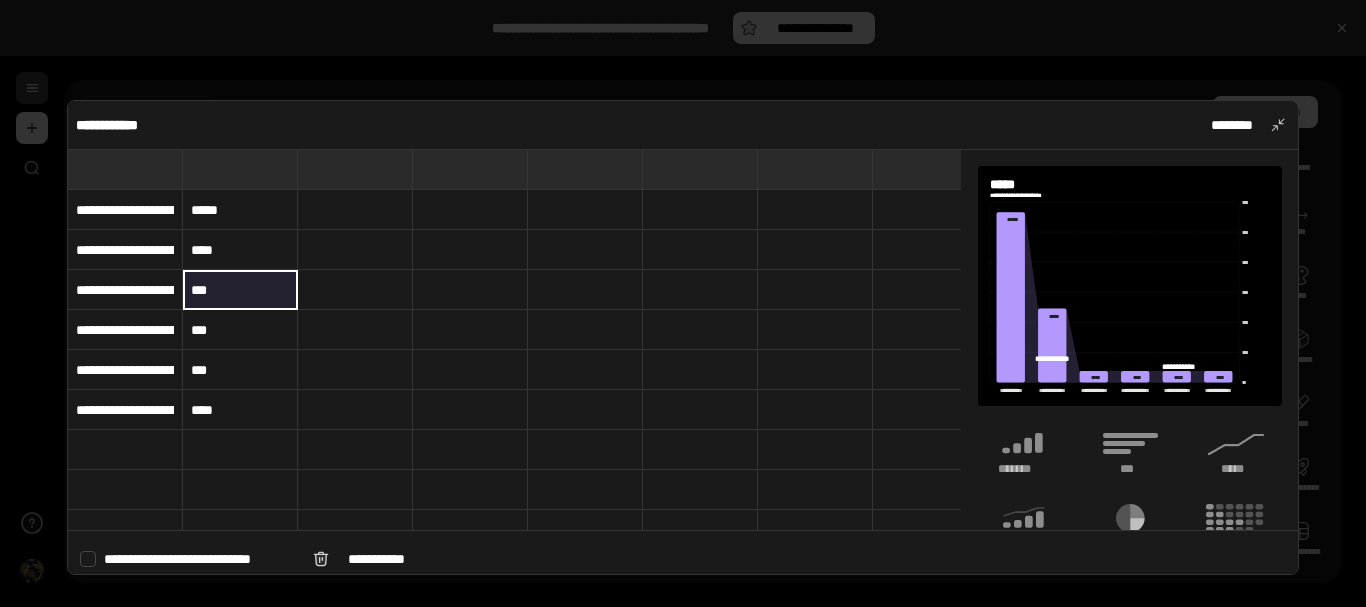 type on "*" 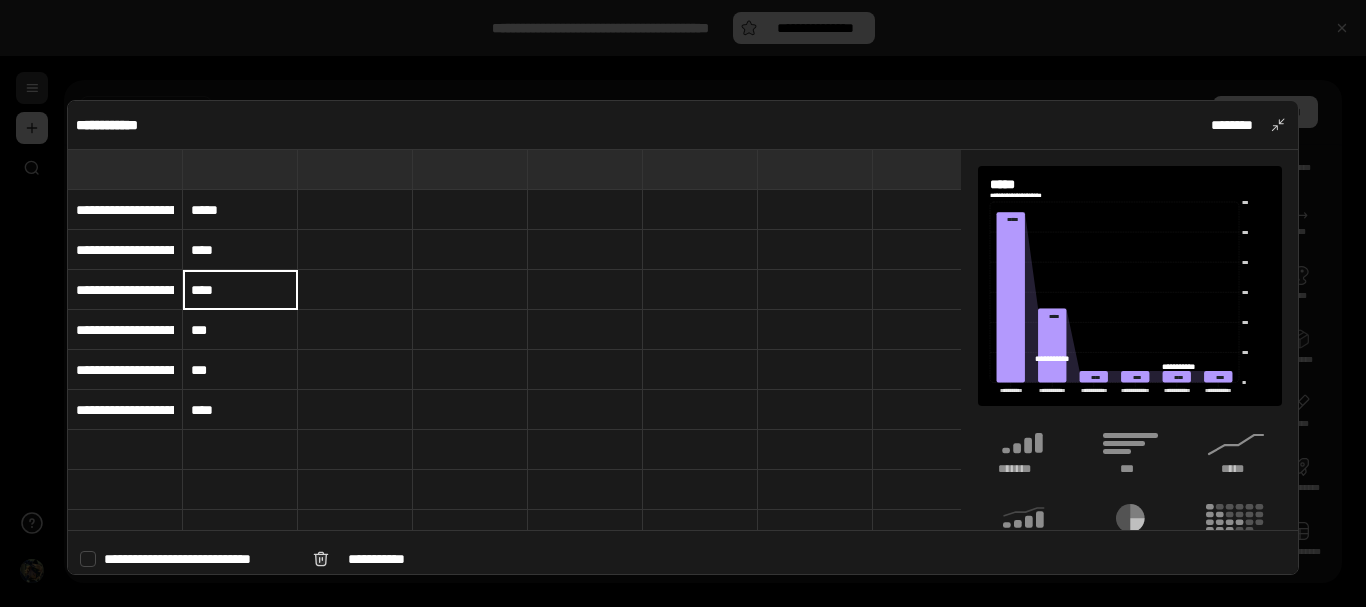 type on "****" 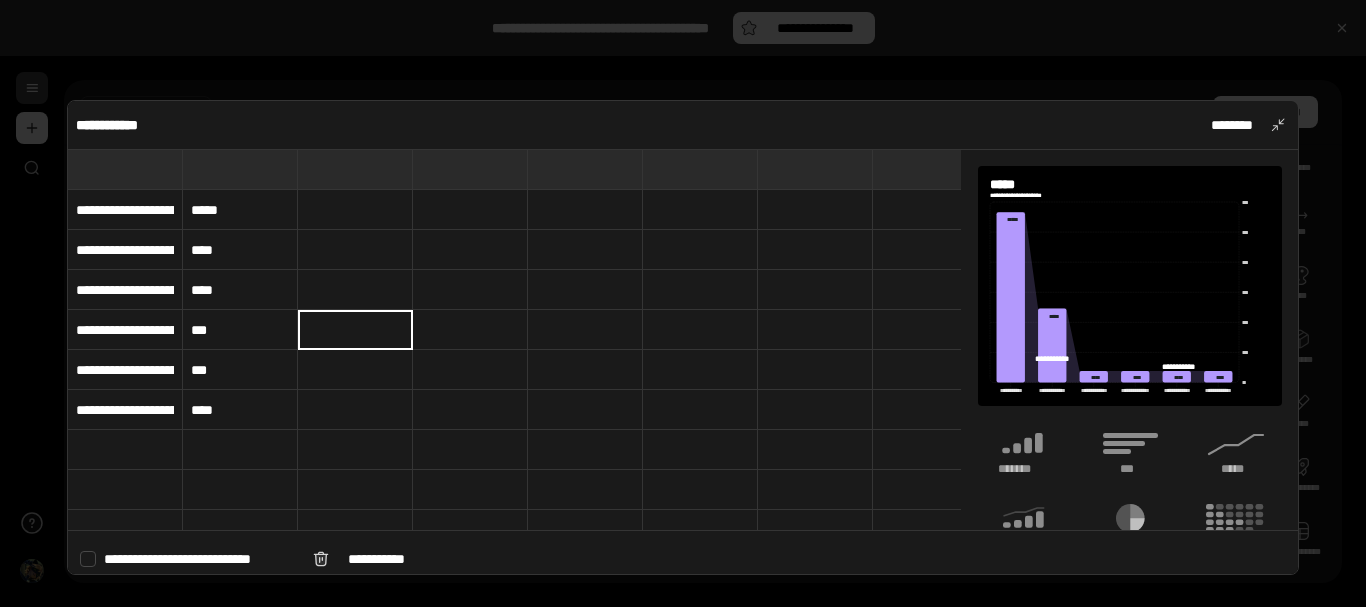 type on "*" 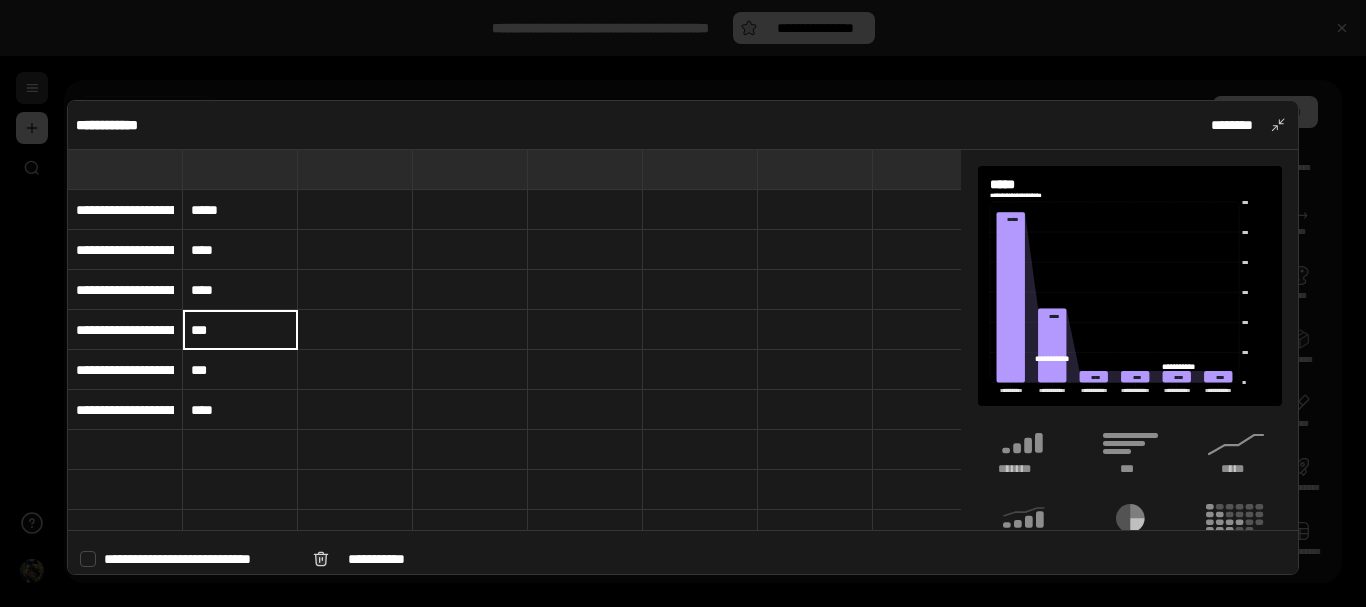 click on "***" at bounding box center (240, 330) 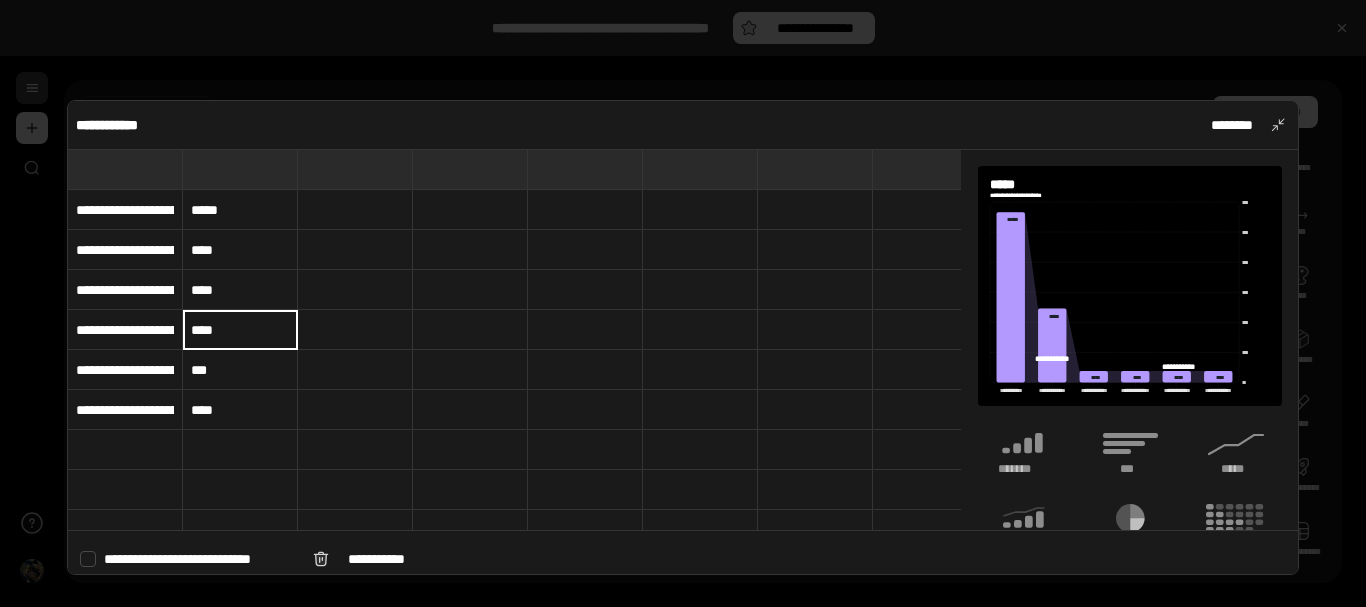 type on "****" 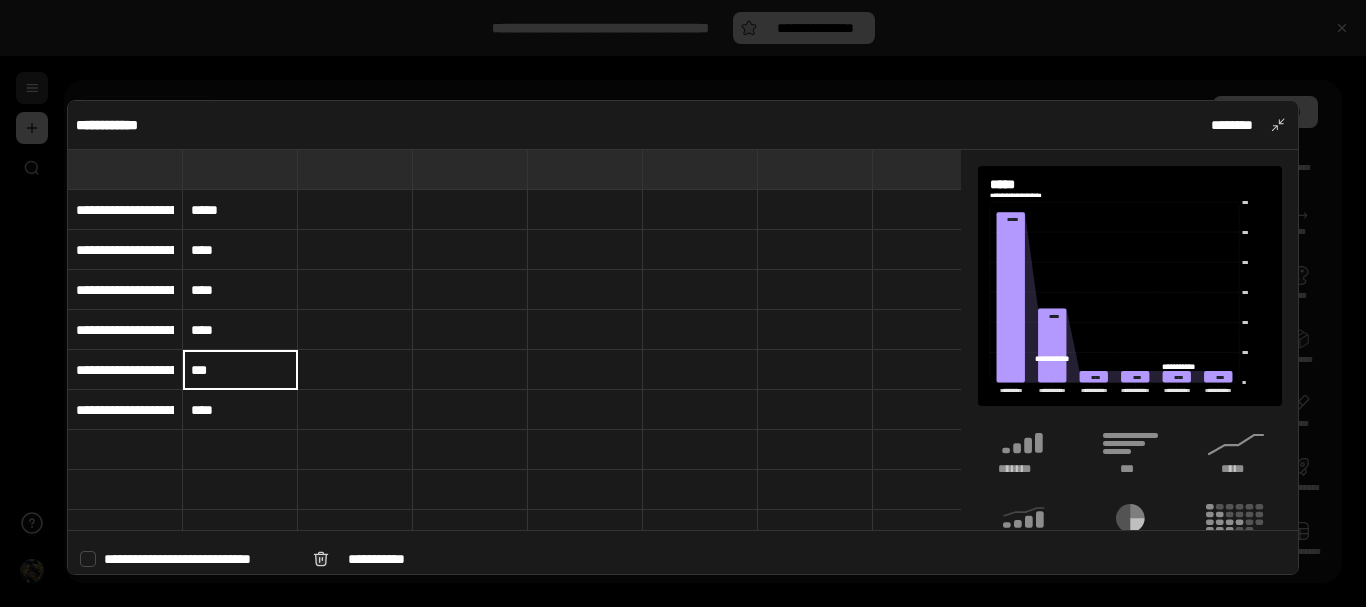 click on "***" at bounding box center [240, 370] 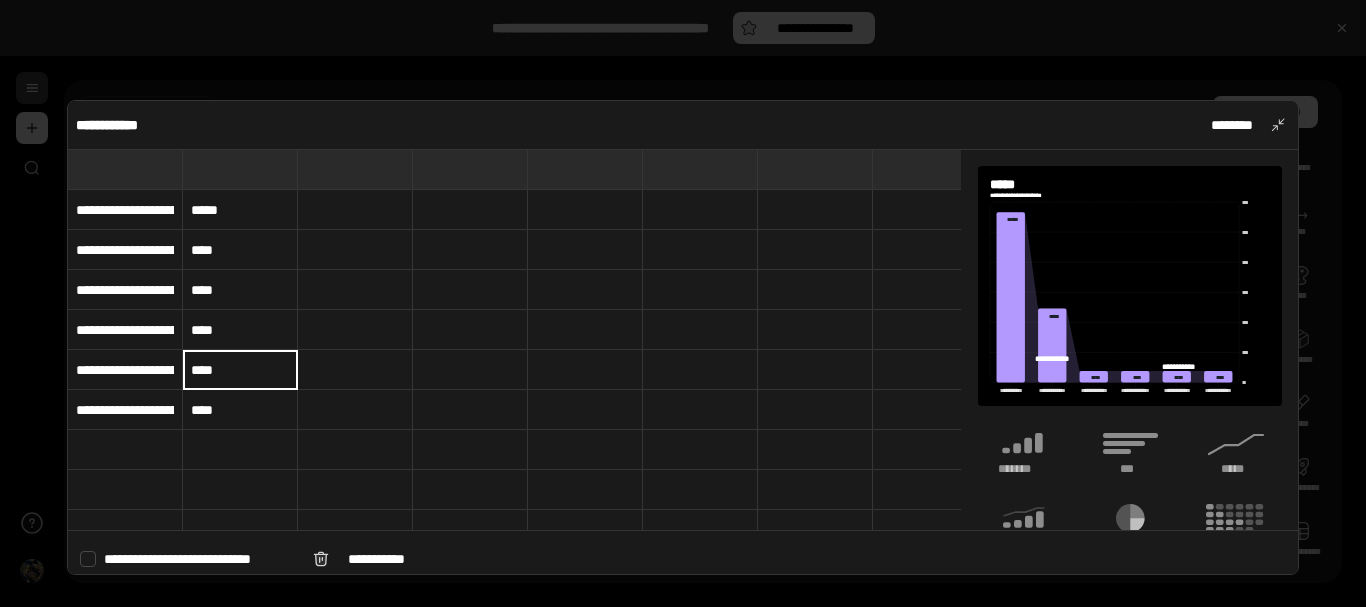 type on "****" 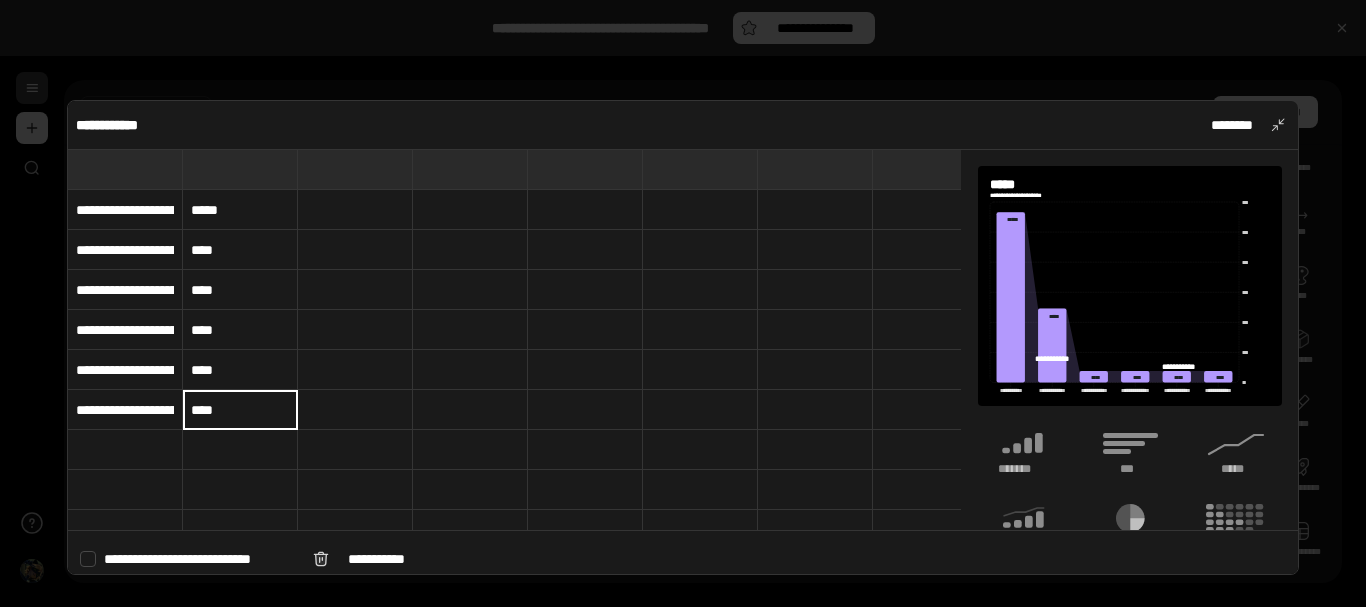 click on "****" at bounding box center (240, 410) 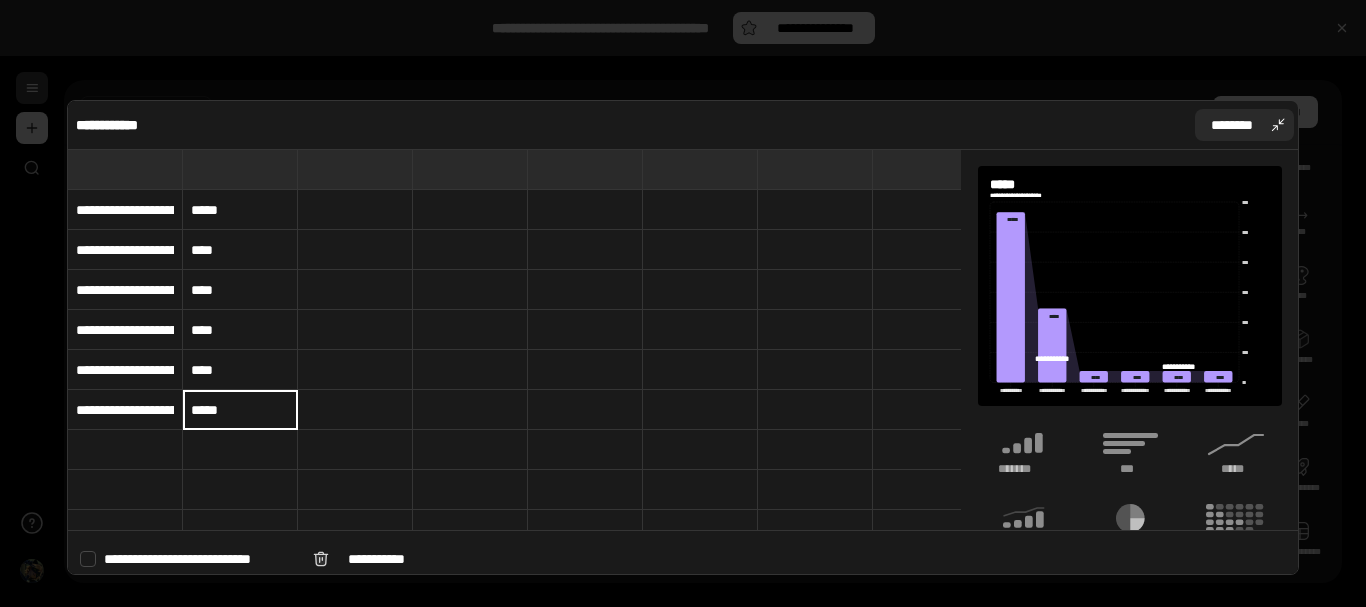 type on "*****" 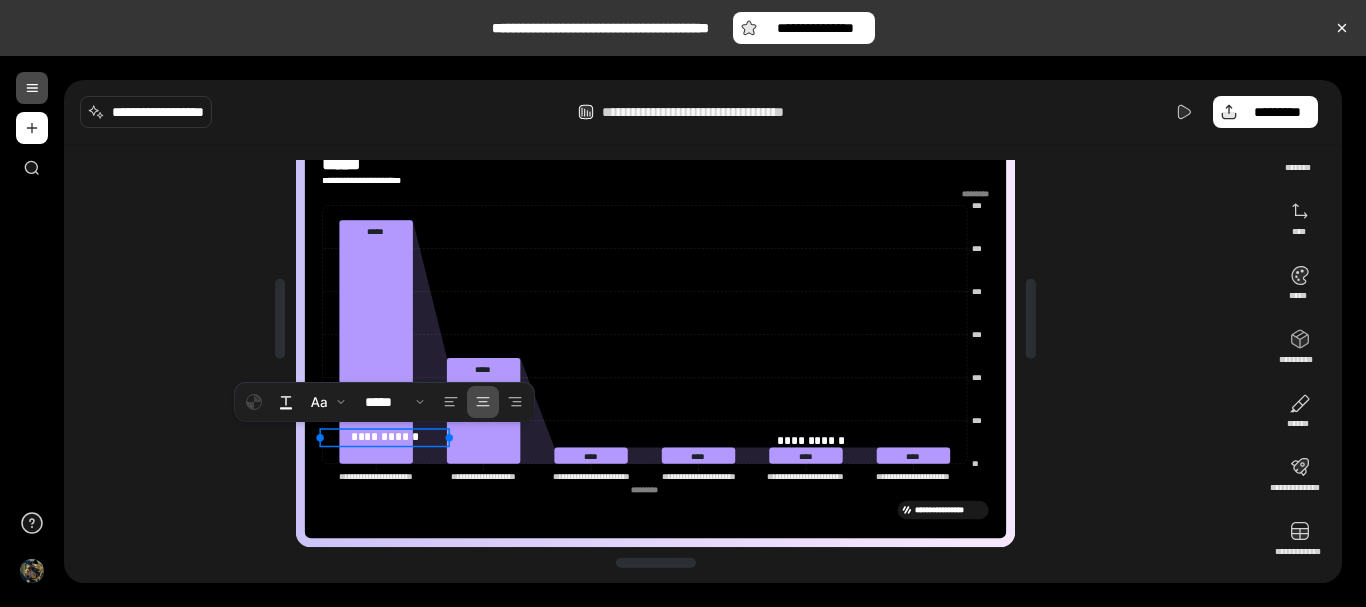 drag, startPoint x: 485, startPoint y: 436, endPoint x: 357, endPoint y: 437, distance: 128.0039 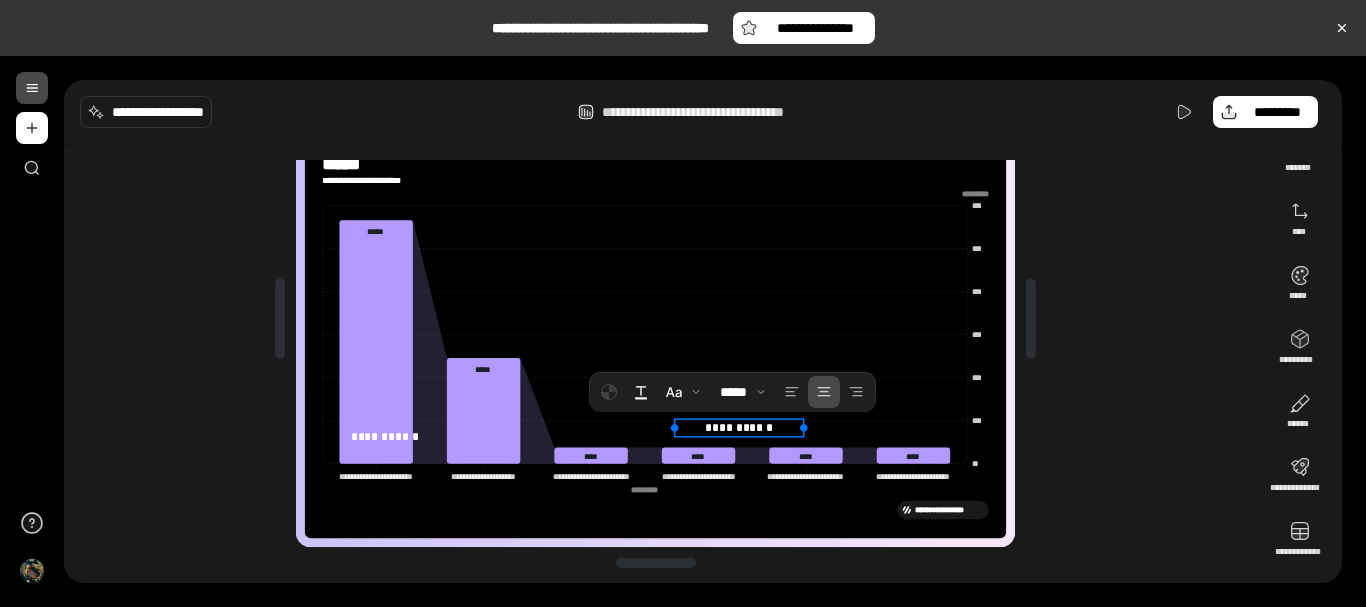 drag, startPoint x: 822, startPoint y: 438, endPoint x: 728, endPoint y: 420, distance: 95.707886 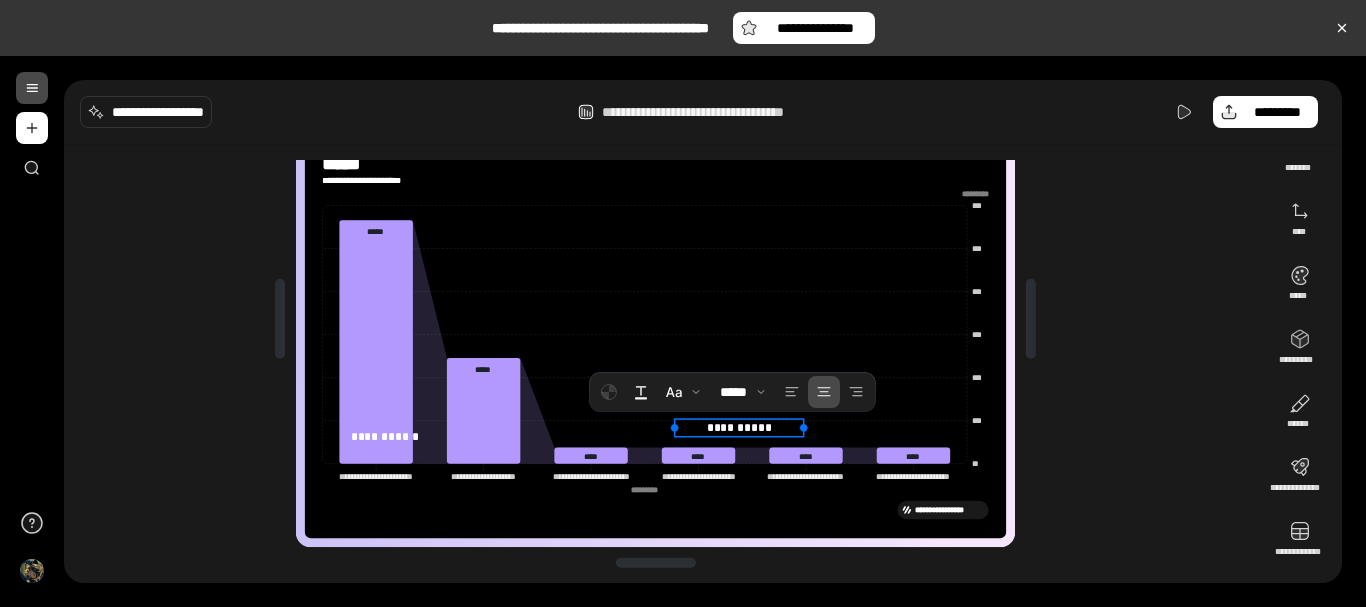 drag, startPoint x: 781, startPoint y: 419, endPoint x: 701, endPoint y: 422, distance: 80.05623 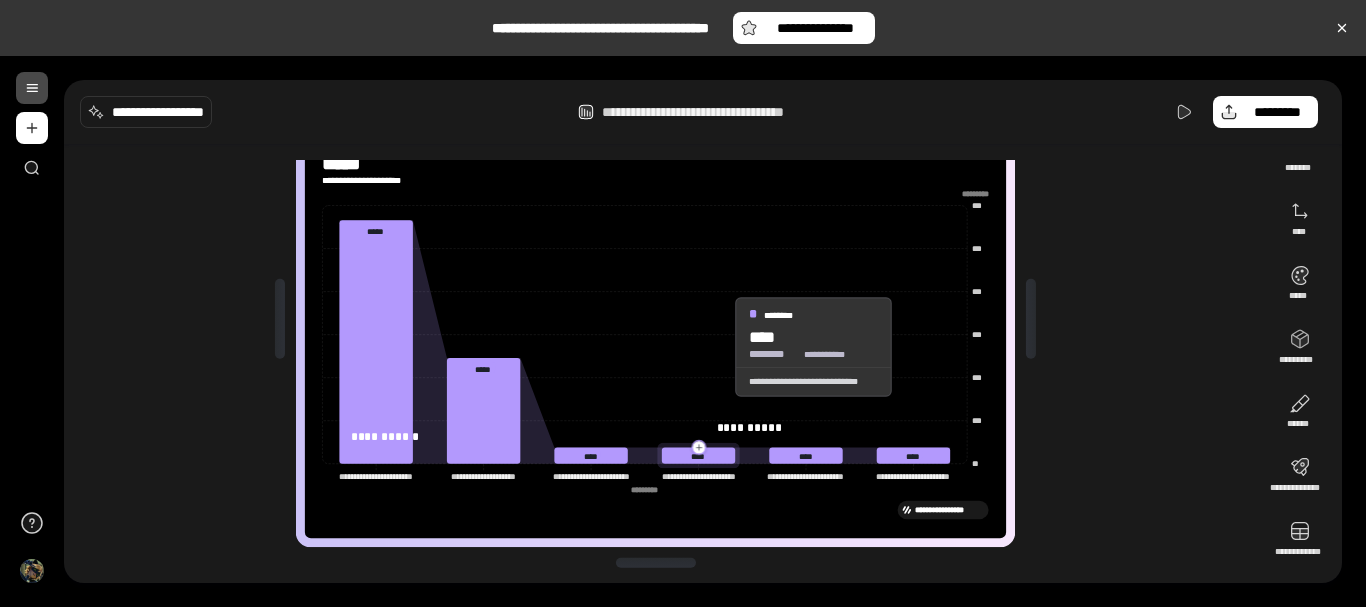 click 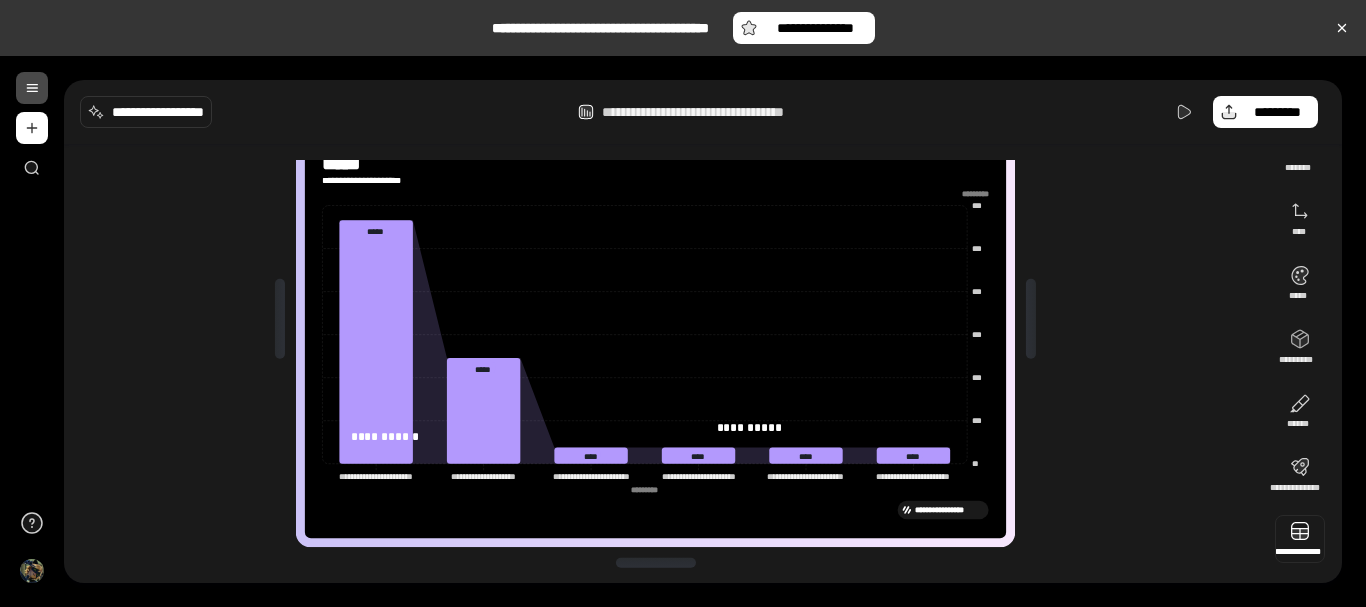click at bounding box center (1300, 539) 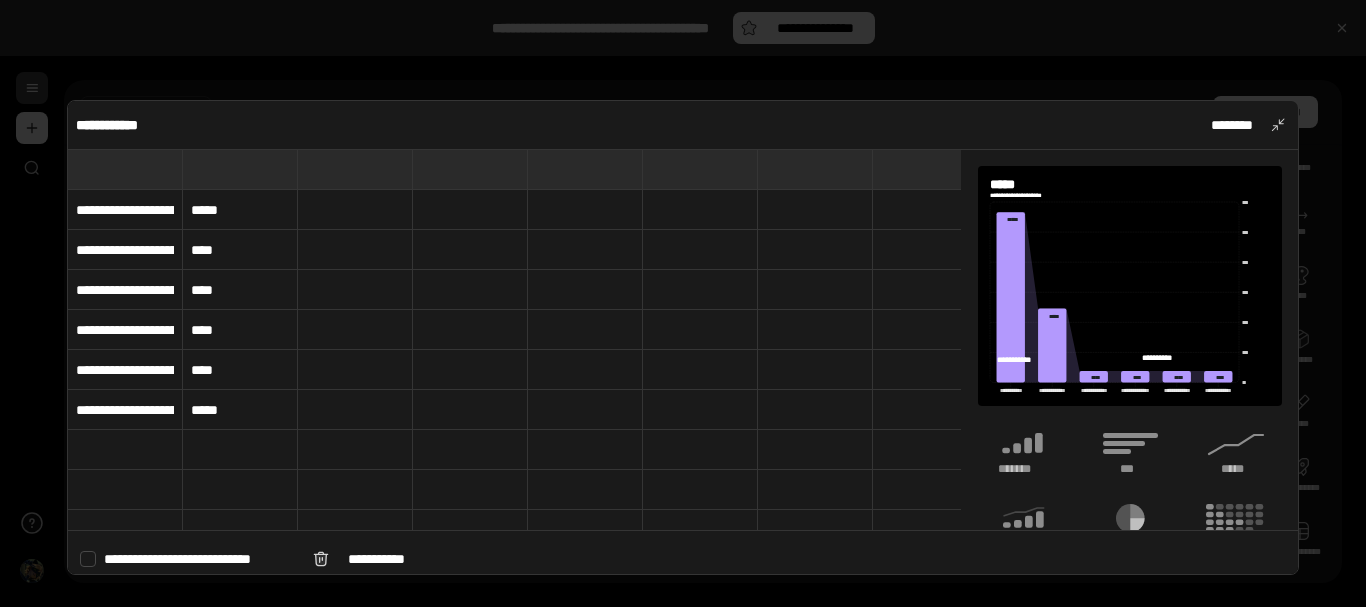 click at bounding box center (683, 303) 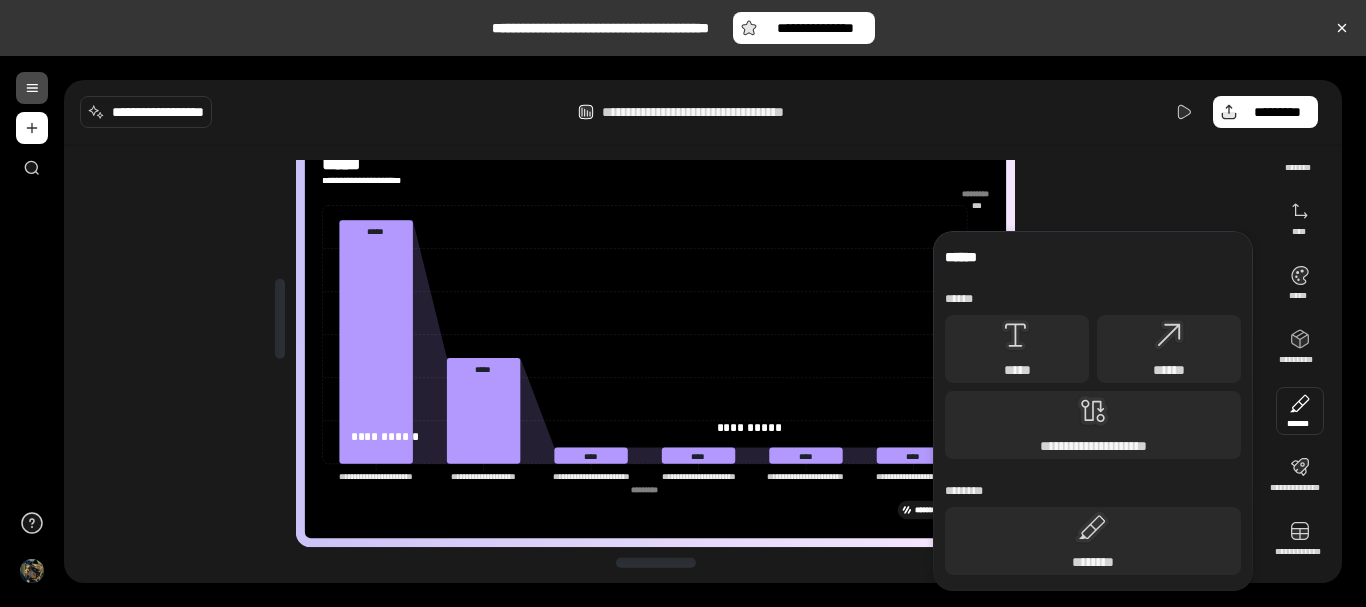 click at bounding box center [1300, 411] 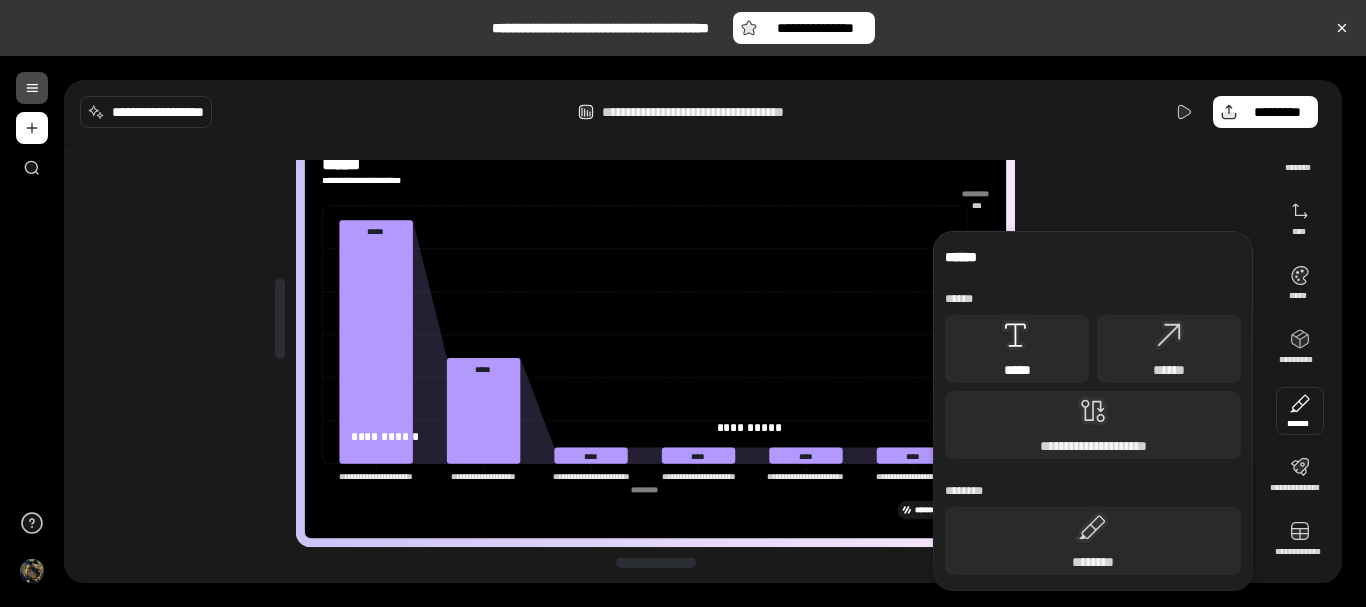 click on "*****" at bounding box center (1017, 370) 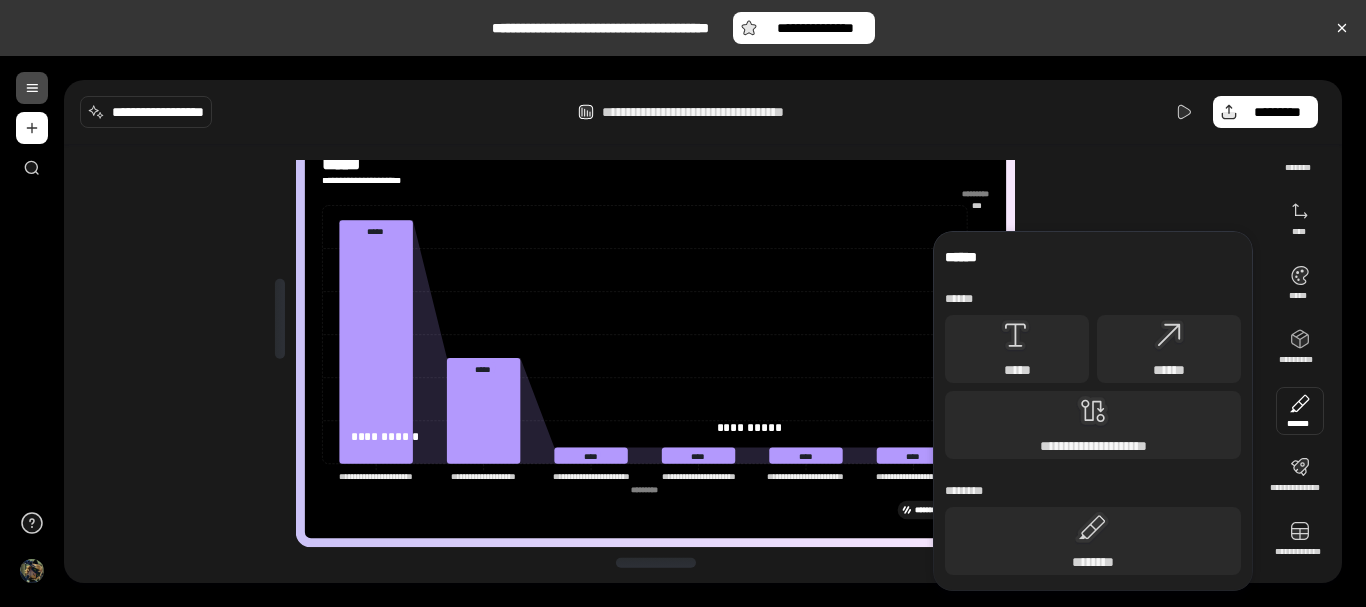 click on "**********" at bounding box center (663, 319) 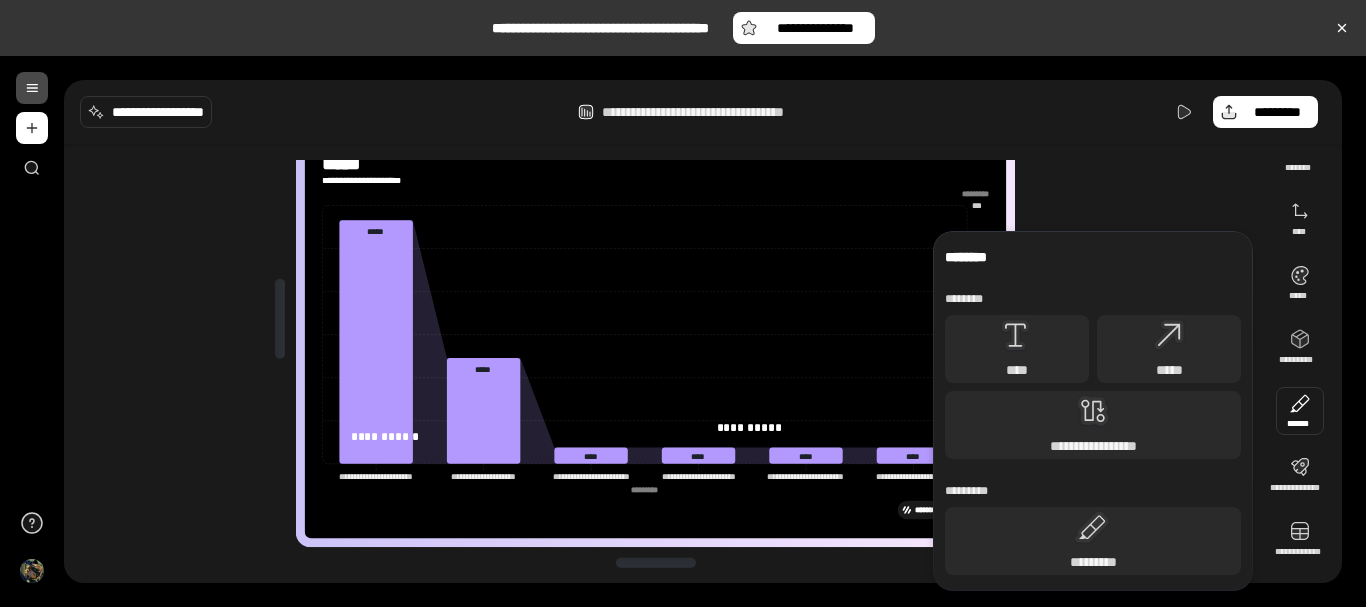 click at bounding box center (1300, 411) 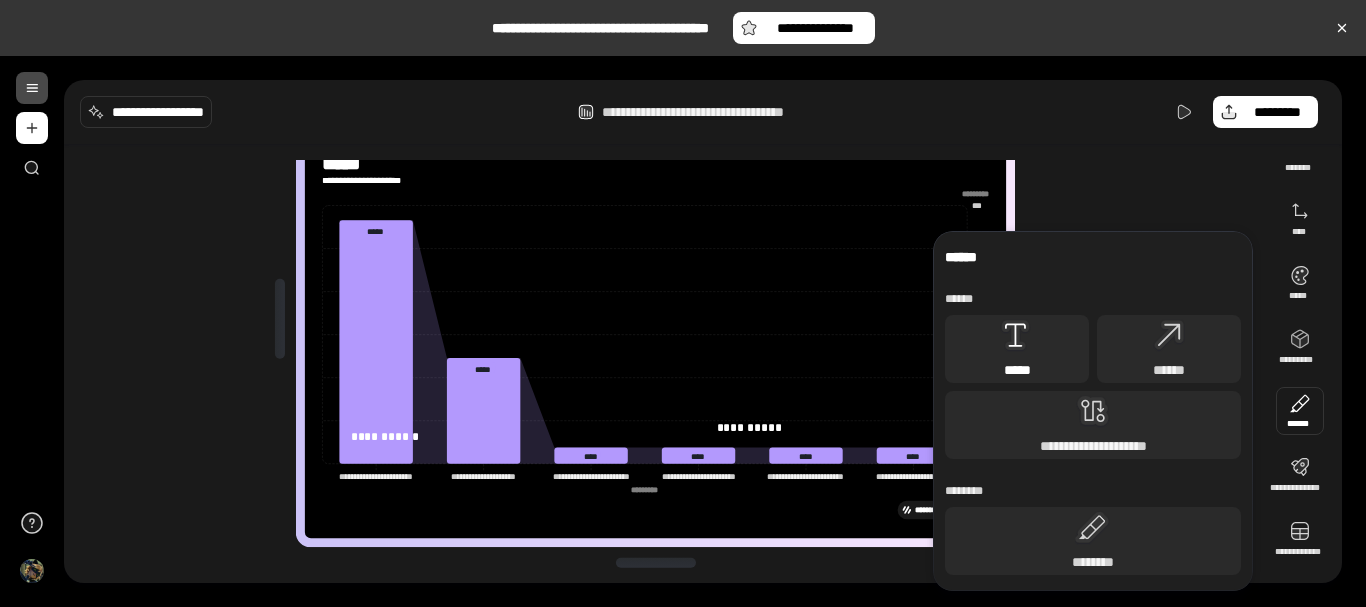 click on "*****" at bounding box center [1017, 349] 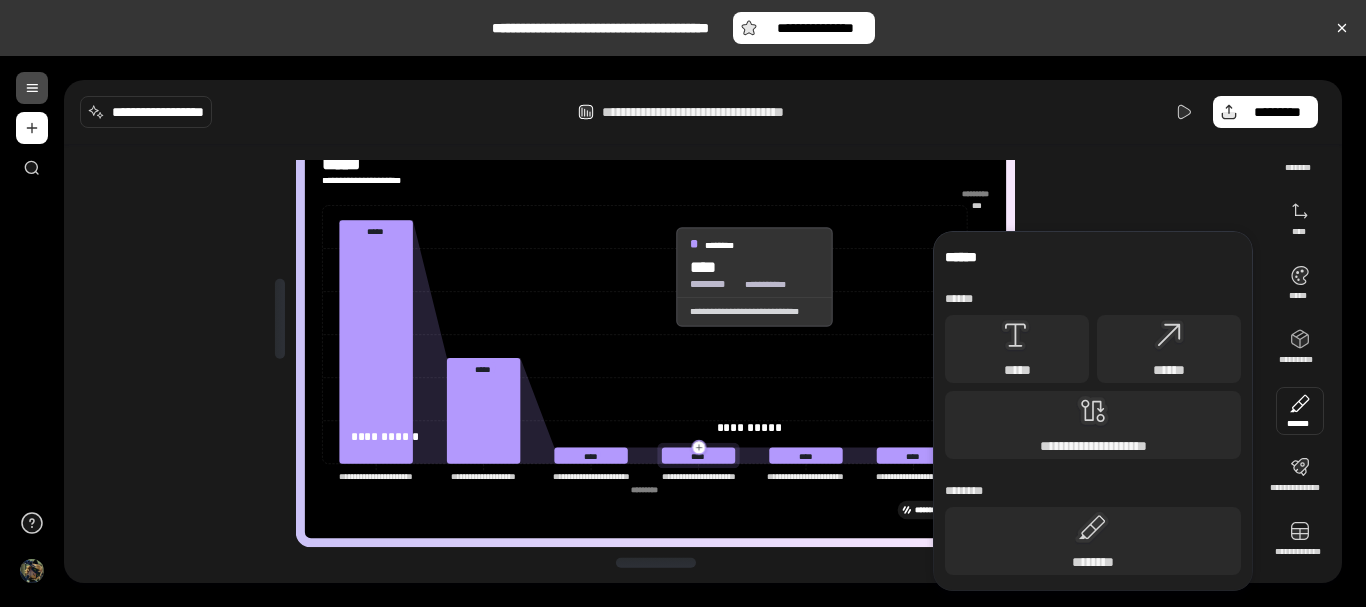 drag, startPoint x: 1019, startPoint y: 335, endPoint x: 625, endPoint y: 289, distance: 396.67618 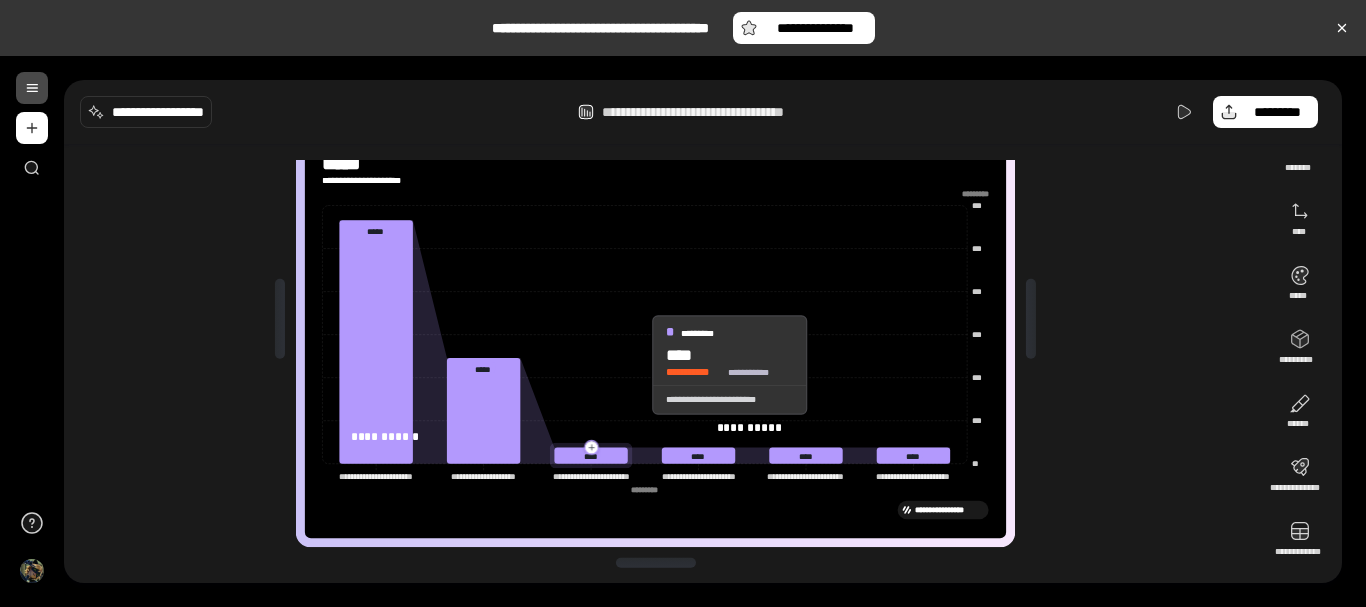 click 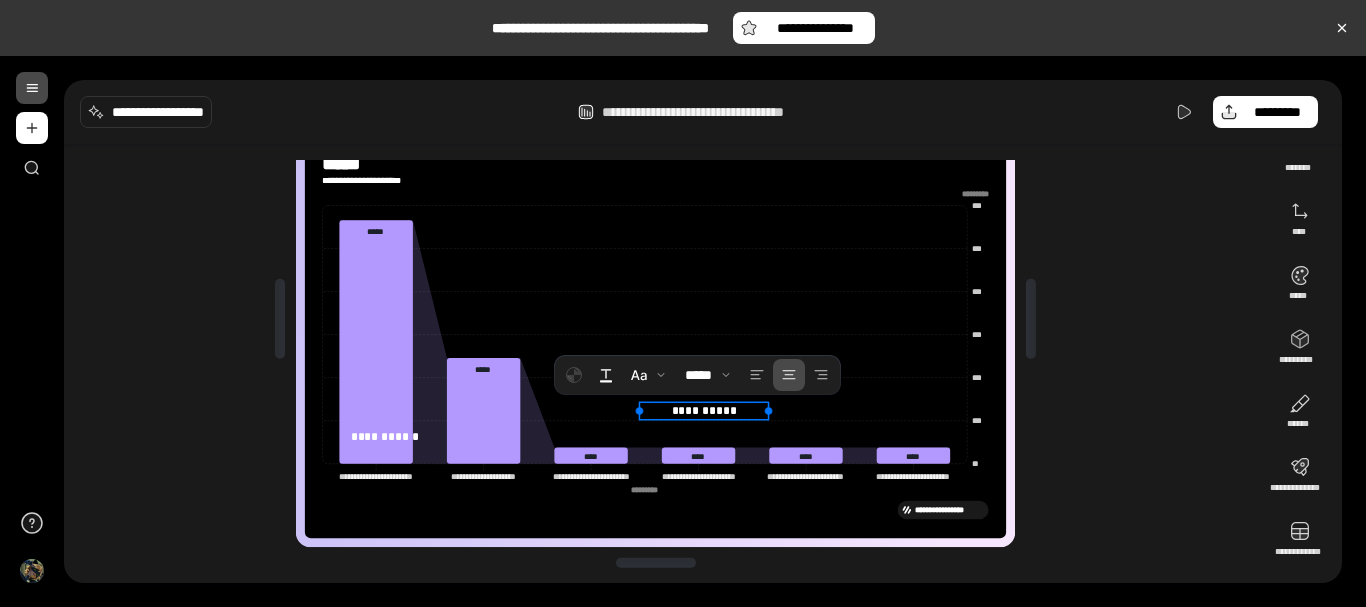drag, startPoint x: 756, startPoint y: 425, endPoint x: 731, endPoint y: 424, distance: 25.019993 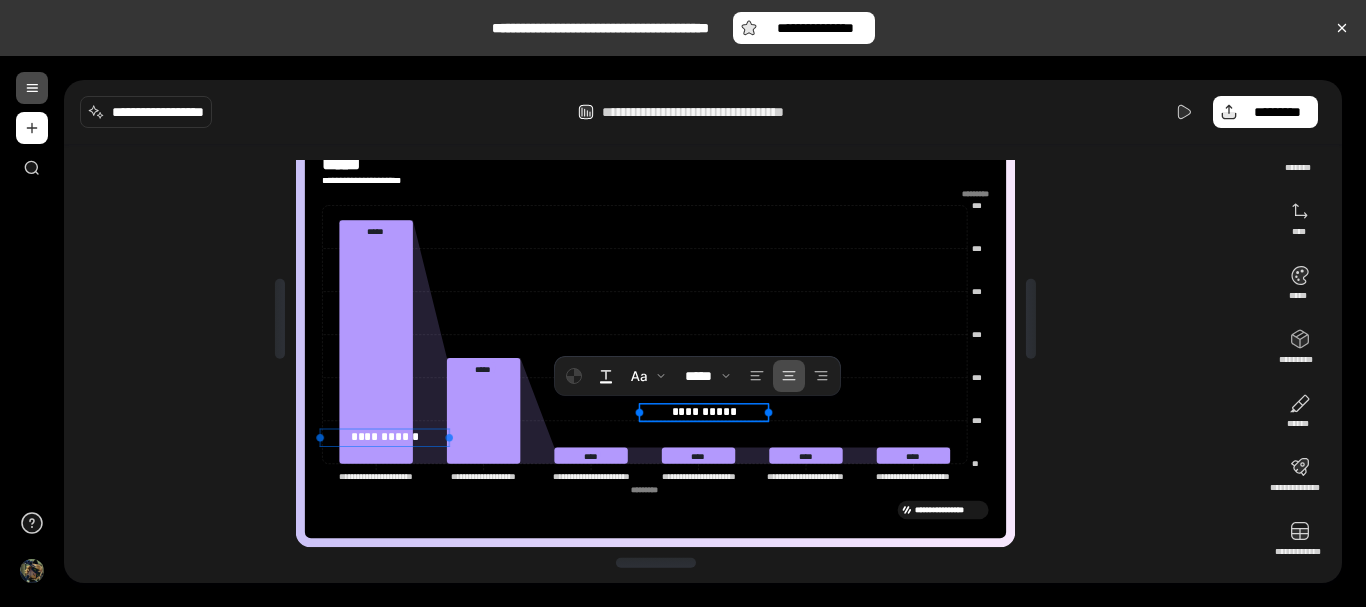 click at bounding box center [385, 428] 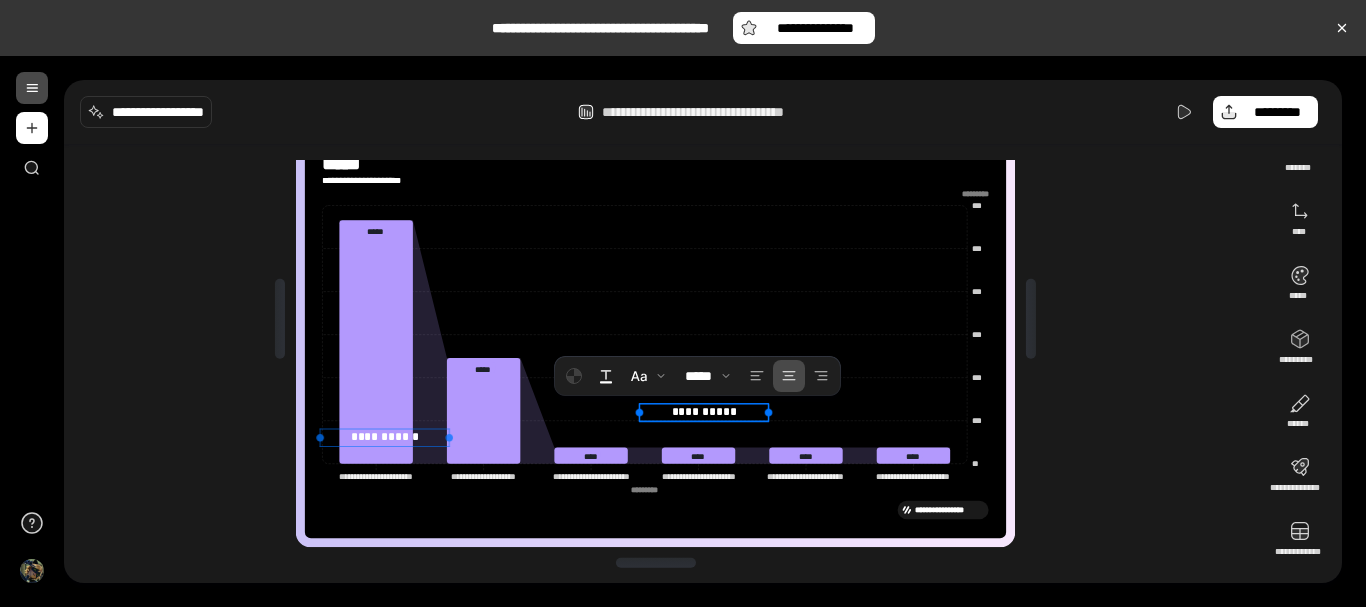 click on "**********" at bounding box center (384, 438) 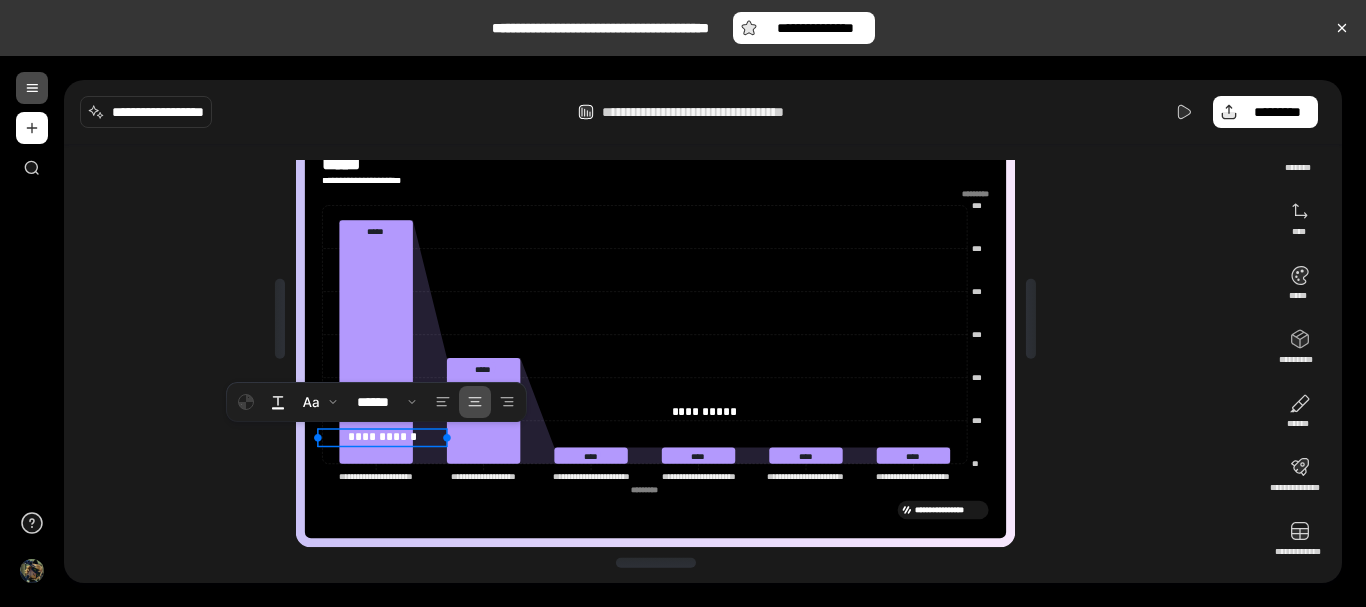 click on "**********" at bounding box center [382, 437] 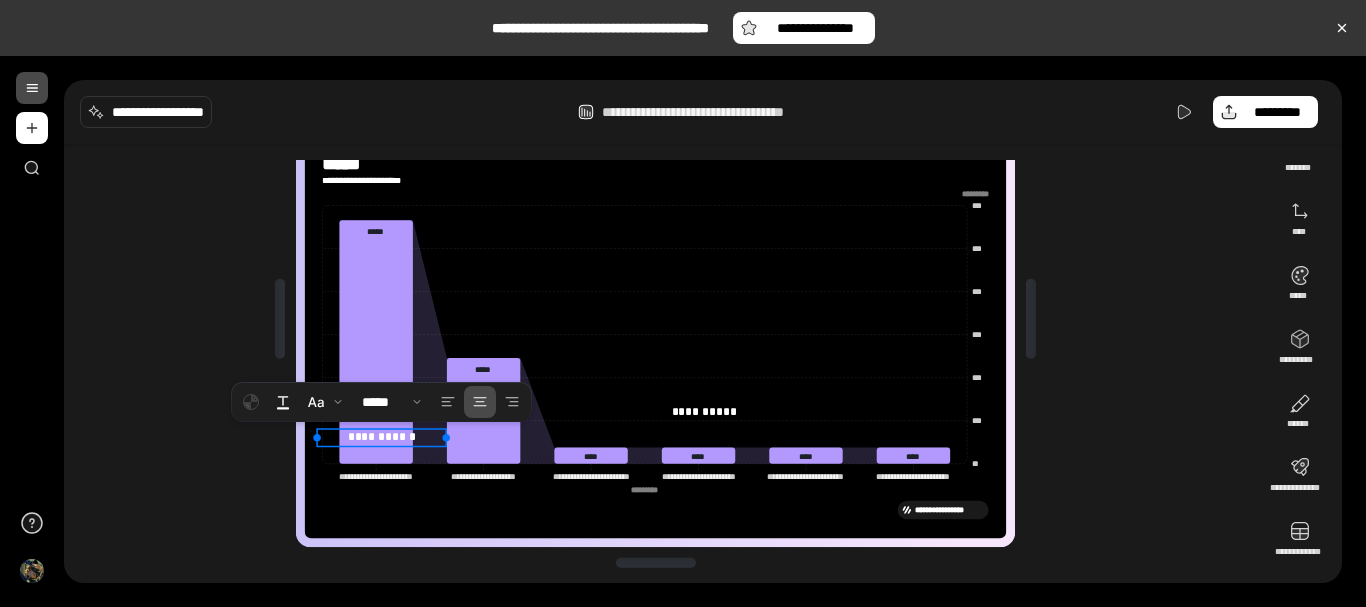 click on "**********" at bounding box center [381, 437] 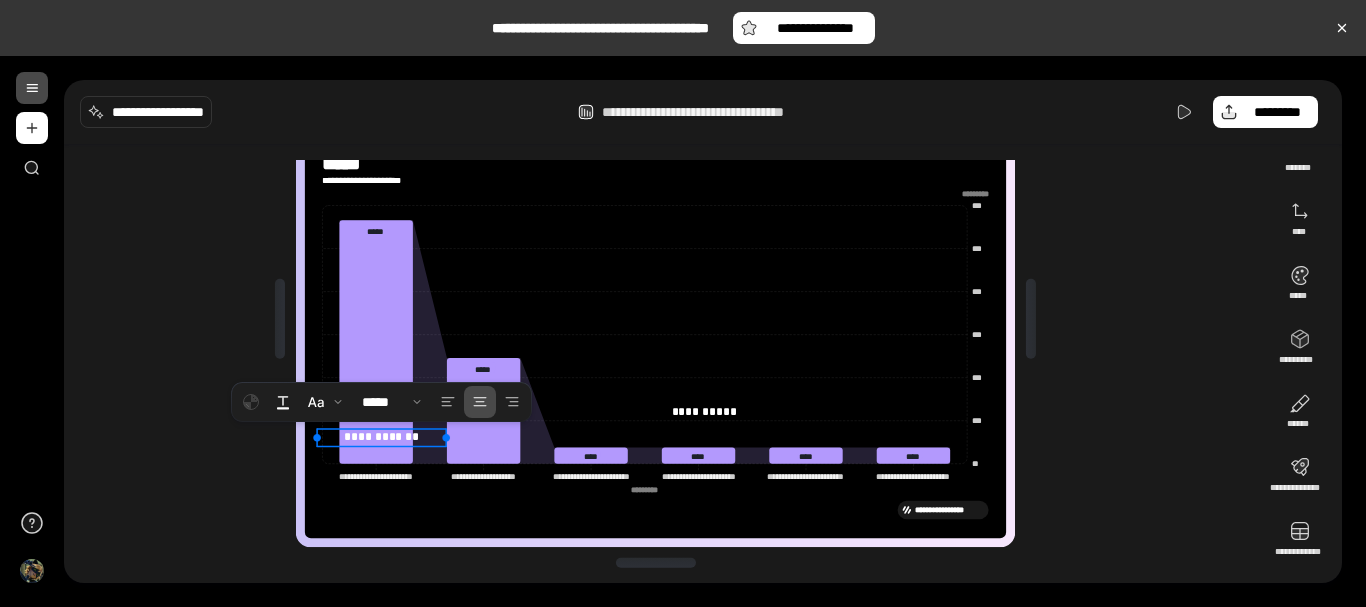 click on "**********" at bounding box center [655, 323] 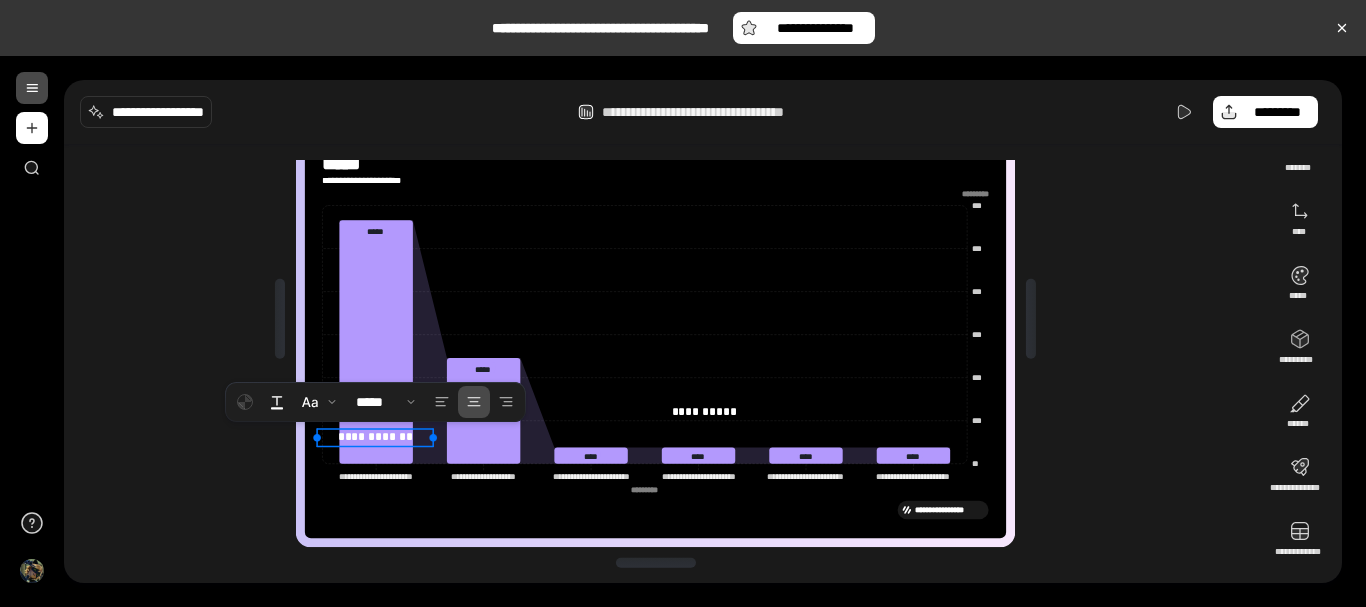 drag, startPoint x: 445, startPoint y: 438, endPoint x: 428, endPoint y: 437, distance: 17.029387 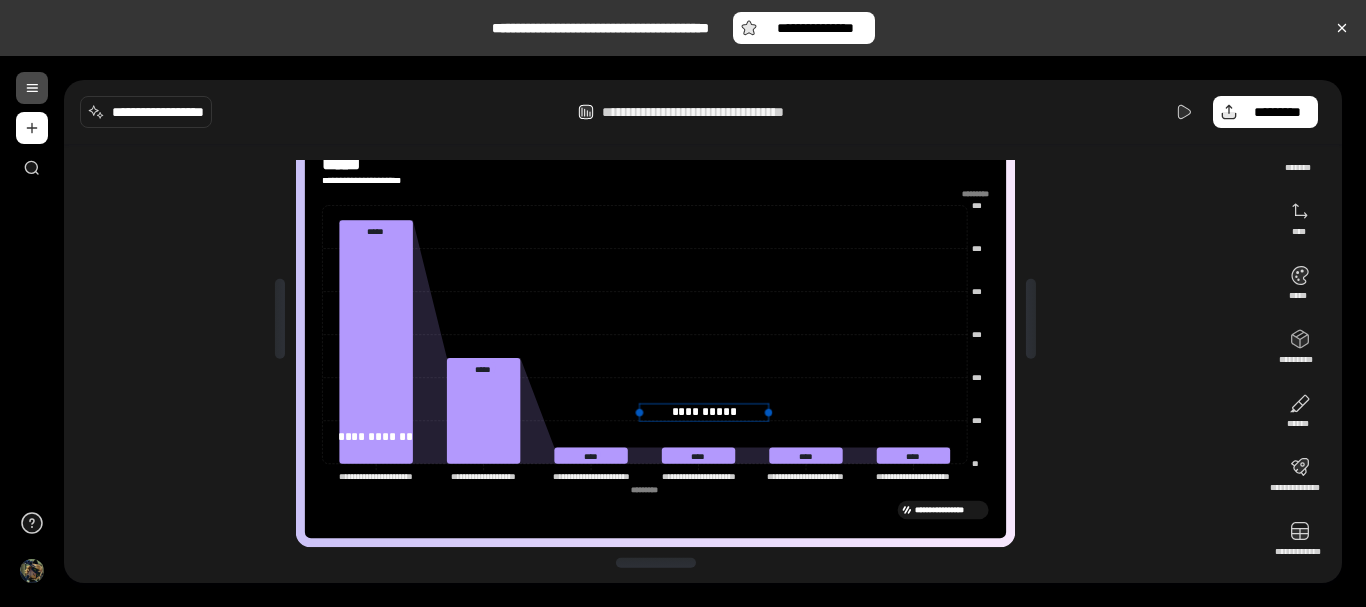 click on "**********" at bounding box center (703, 412) 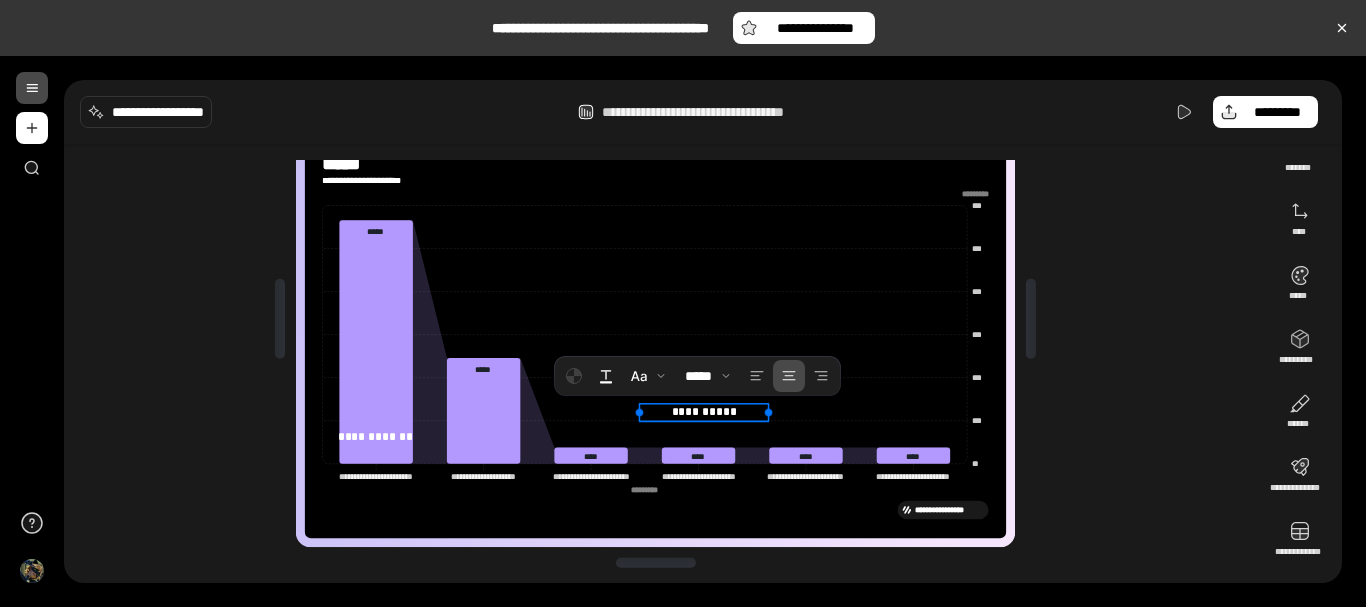 click on "**********" at bounding box center (704, 411) 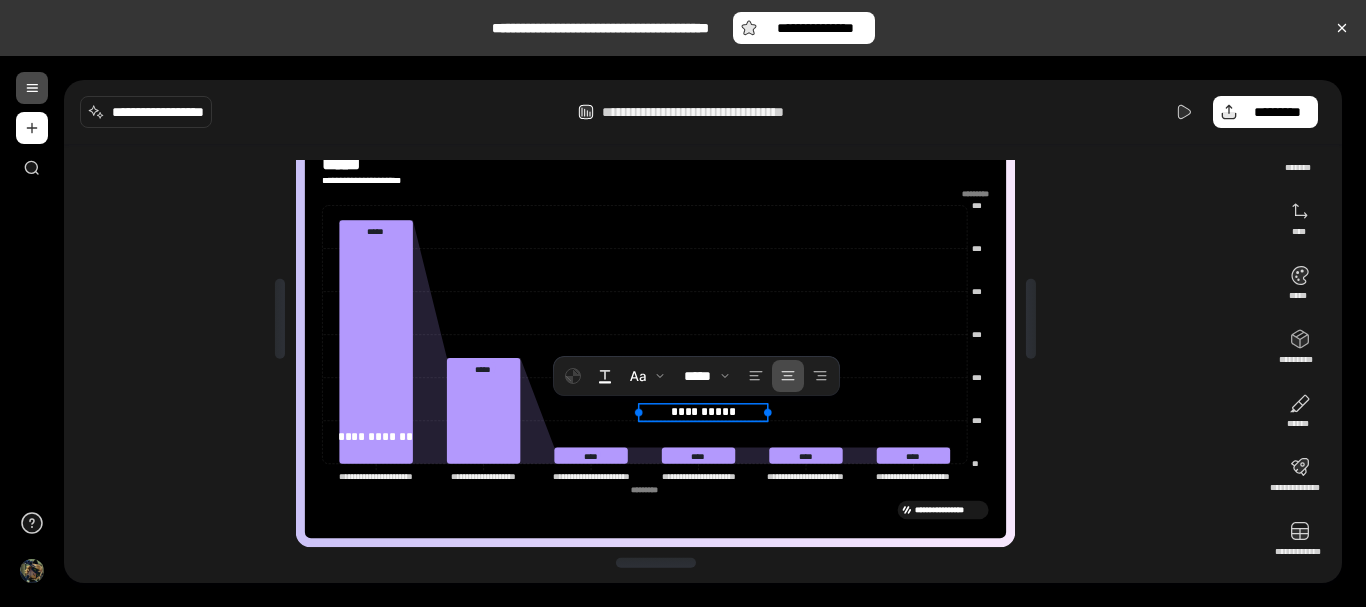 click at bounding box center (703, 404) 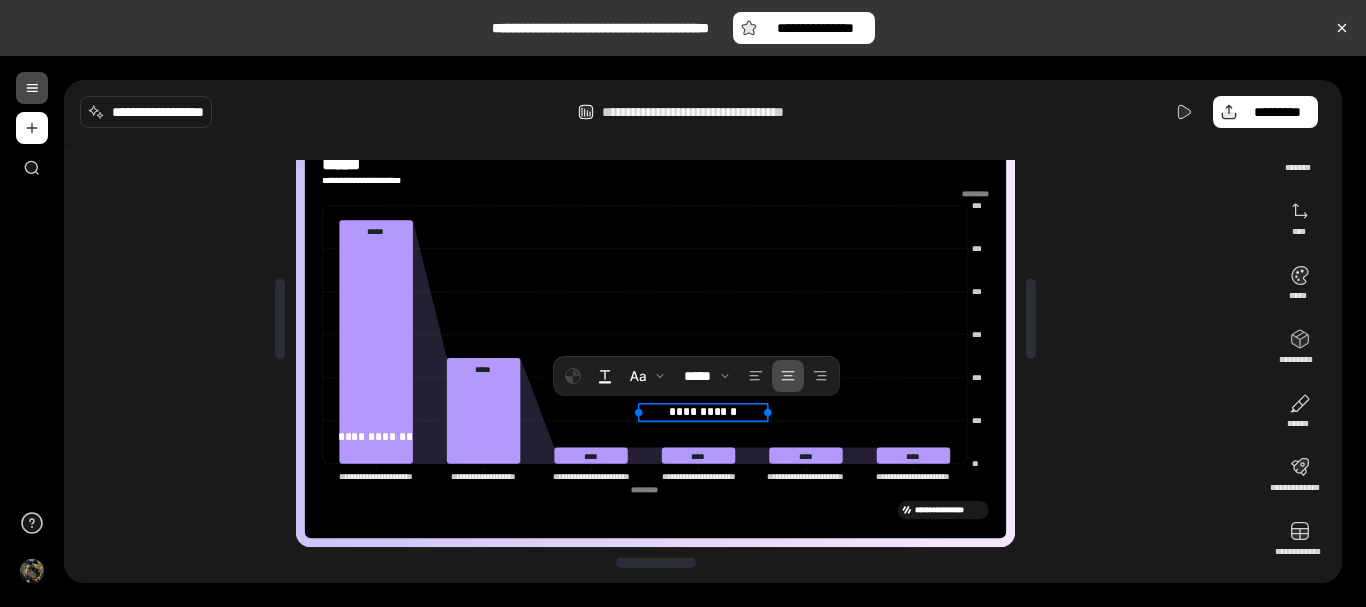 click on "**********" at bounding box center [703, 411] 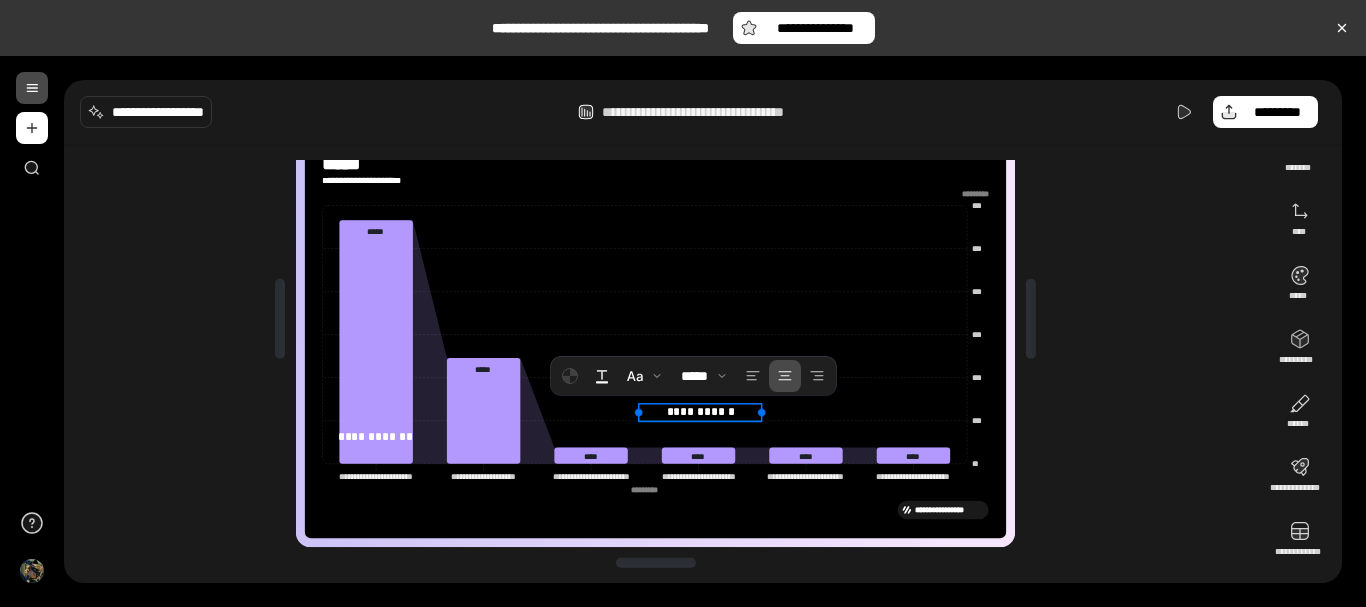 click at bounding box center [762, 412] 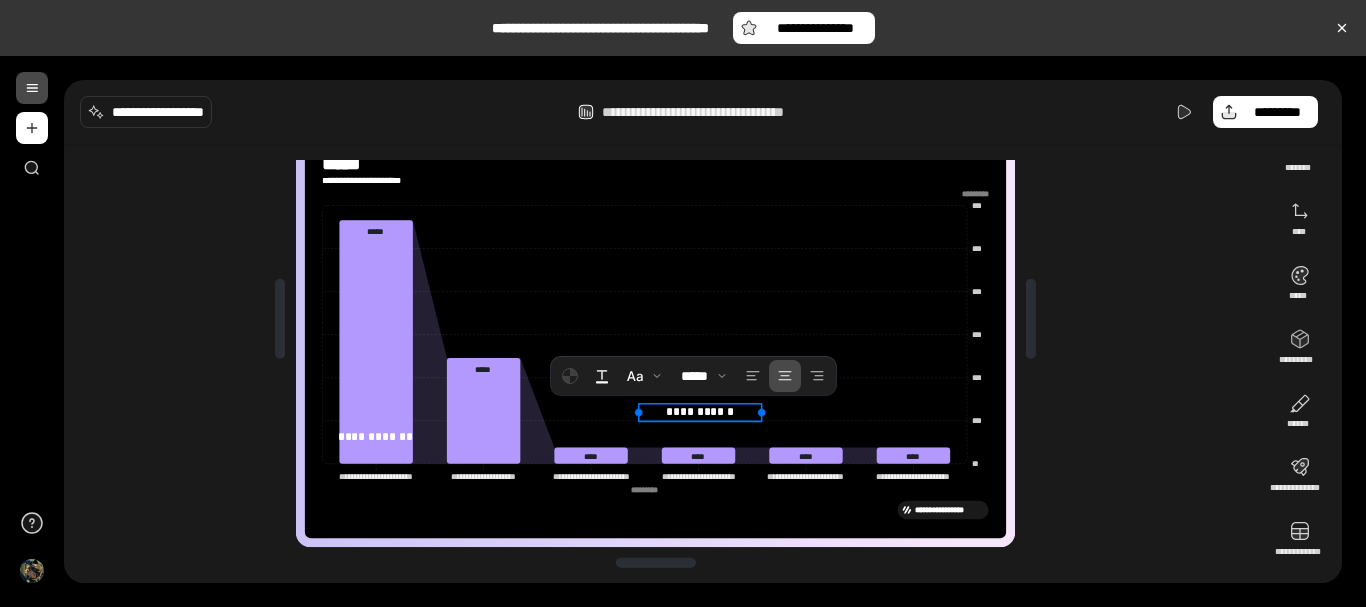 click 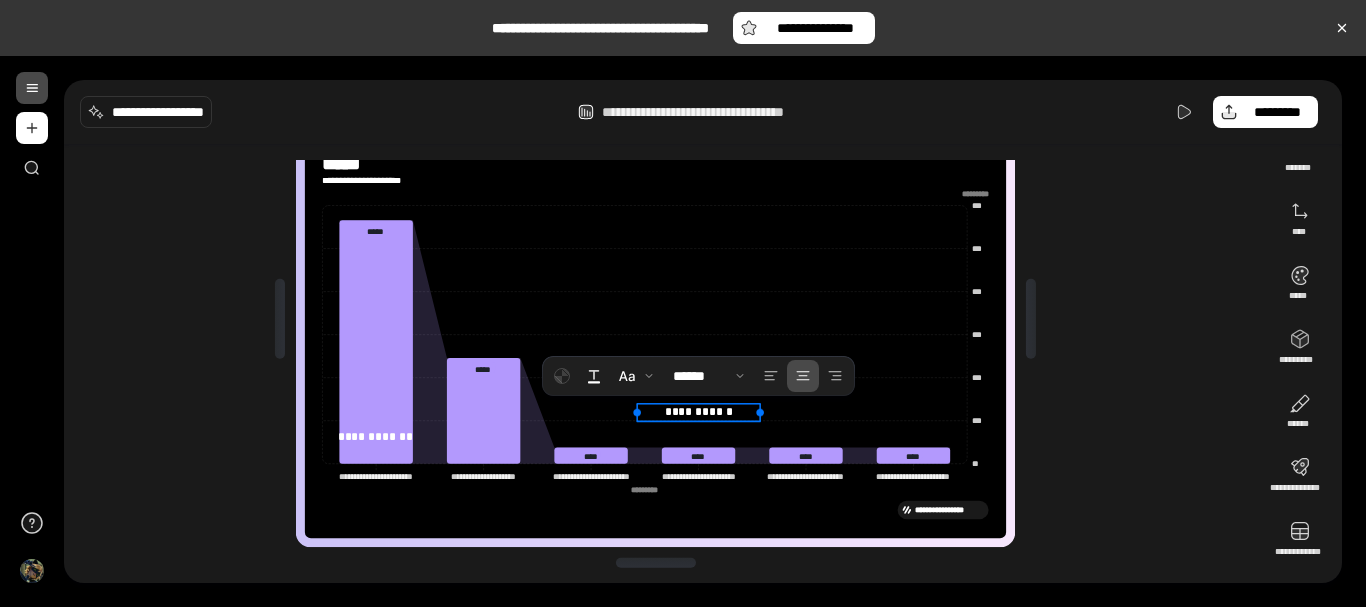 drag, startPoint x: 728, startPoint y: 411, endPoint x: 565, endPoint y: 440, distance: 165.55966 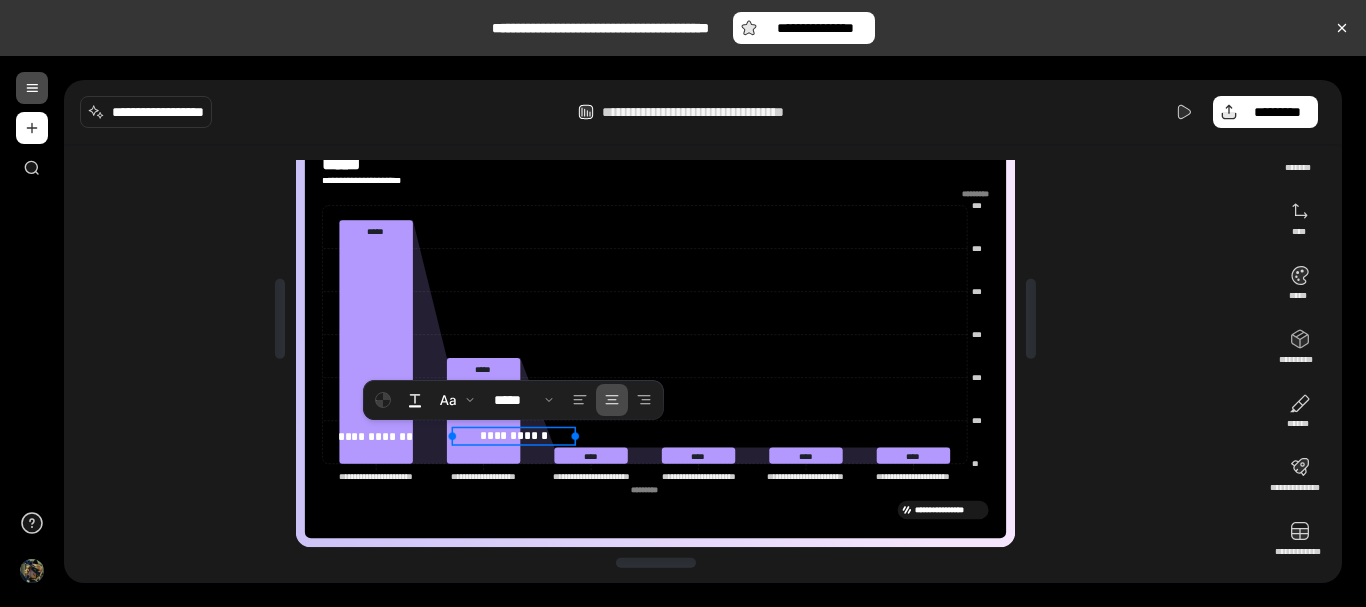 click 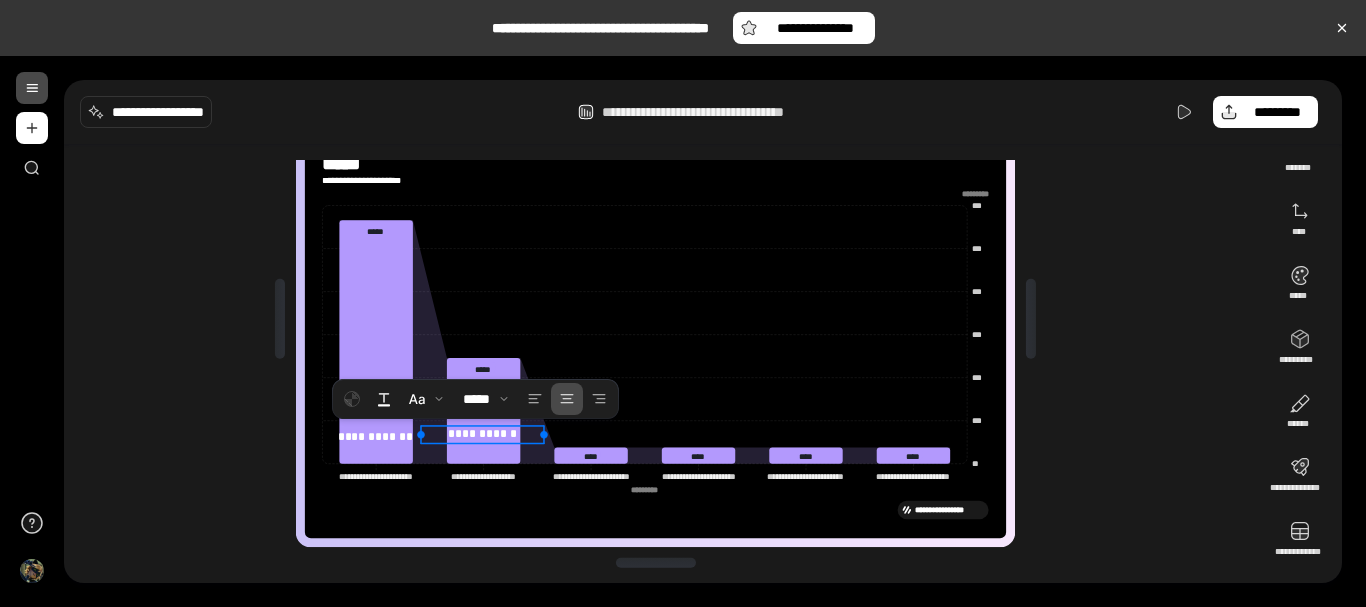 drag, startPoint x: 517, startPoint y: 440, endPoint x: 476, endPoint y: 438, distance: 41.04875 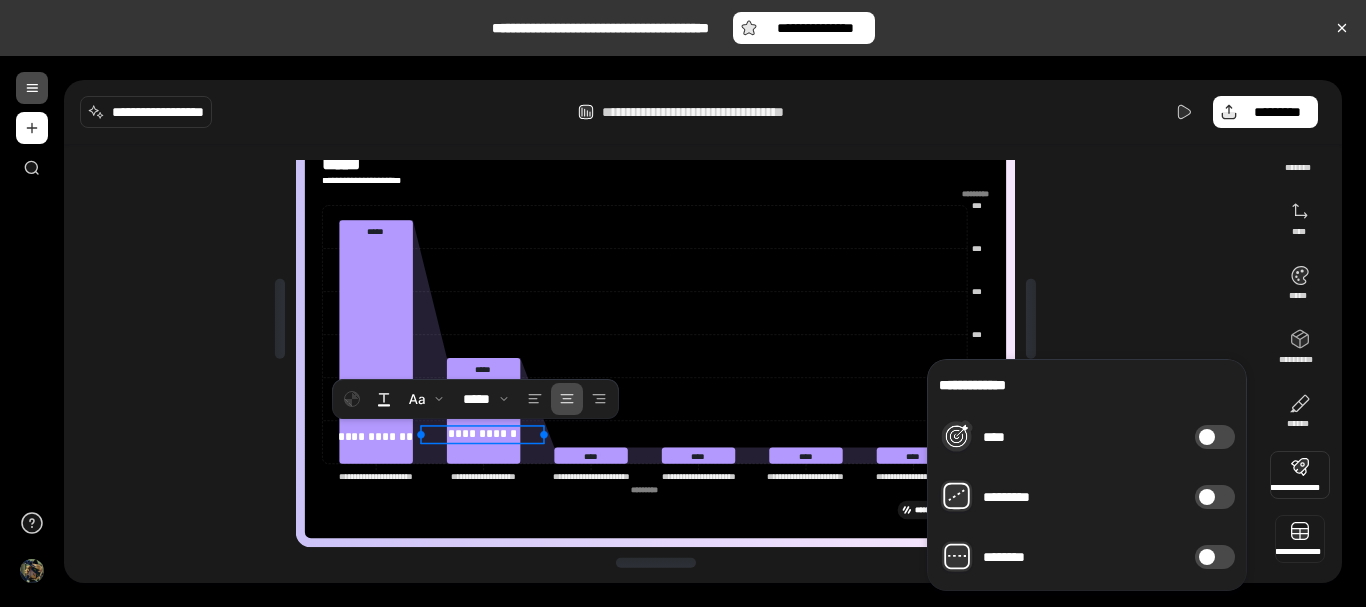 click at bounding box center (1300, 539) 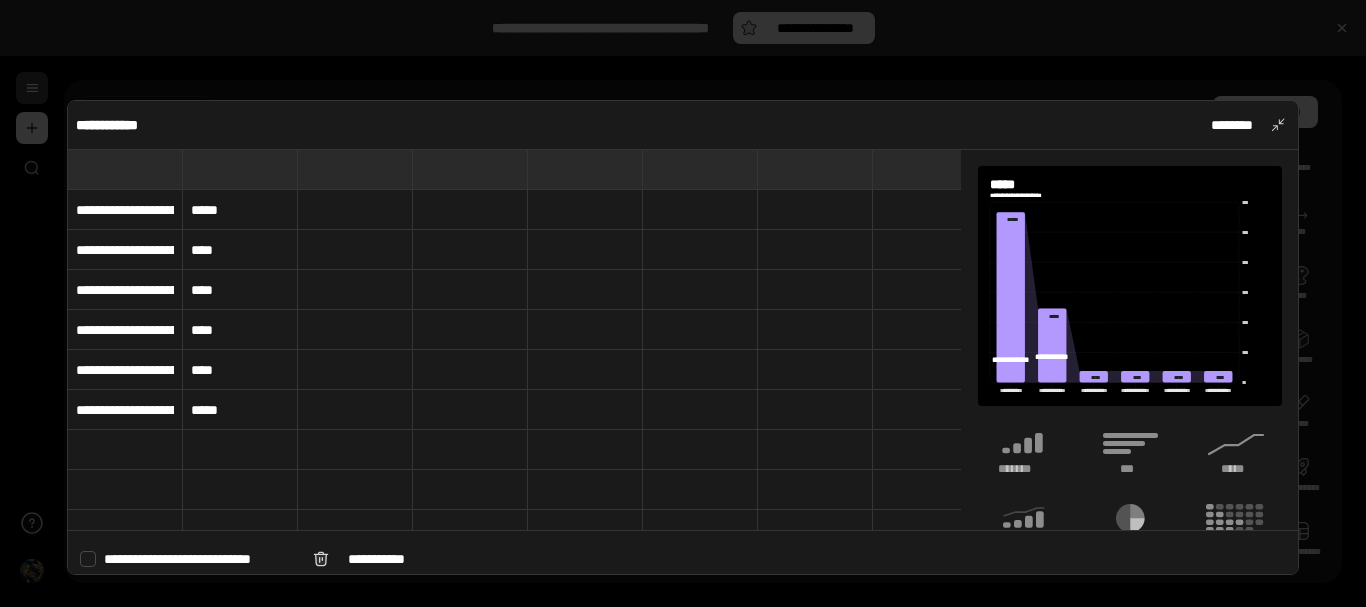 click at bounding box center (683, 303) 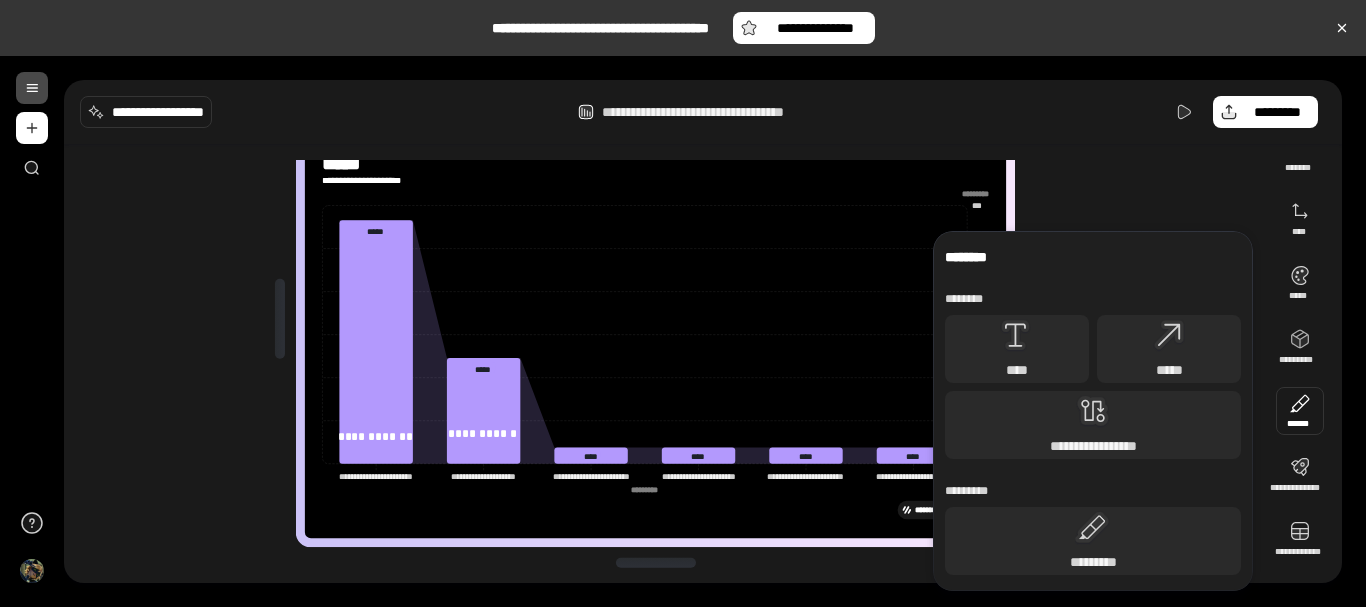 click at bounding box center [1300, 411] 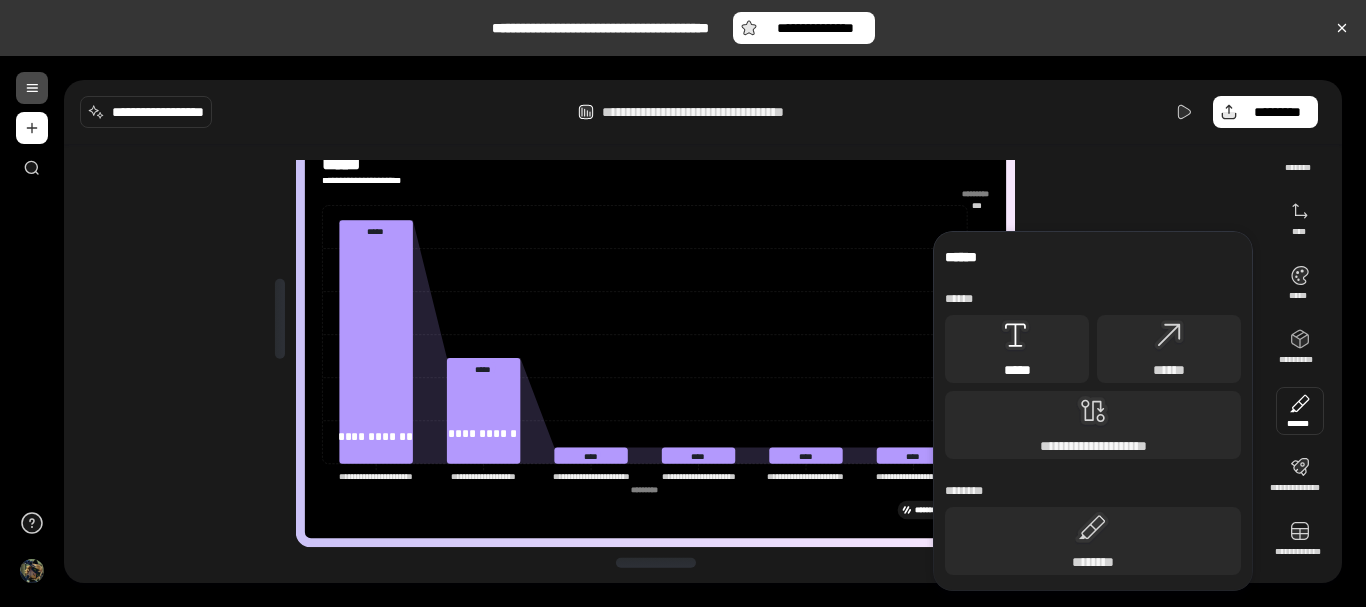 click 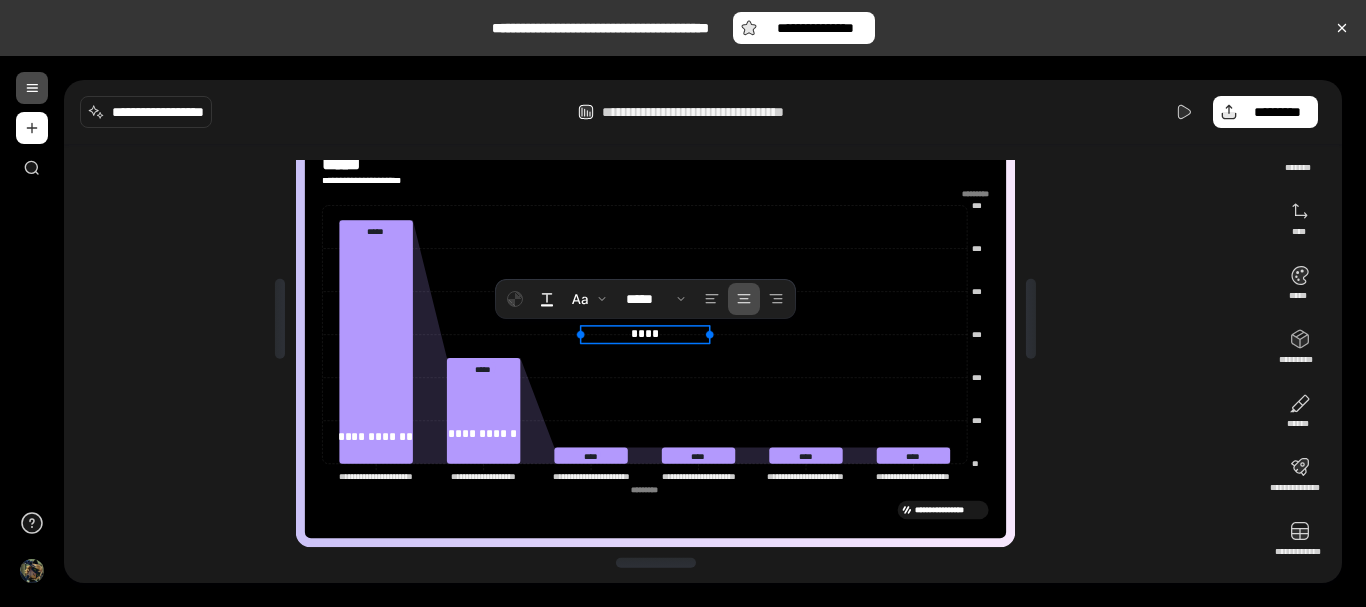 click on "****" at bounding box center (645, 334) 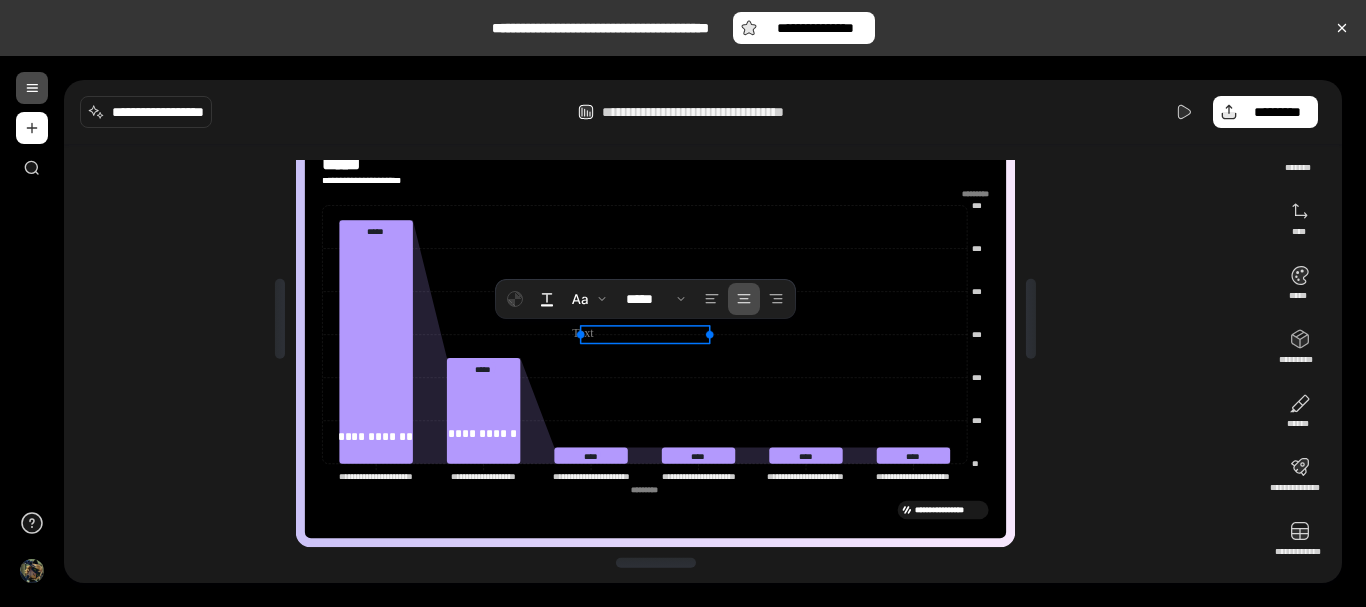 type 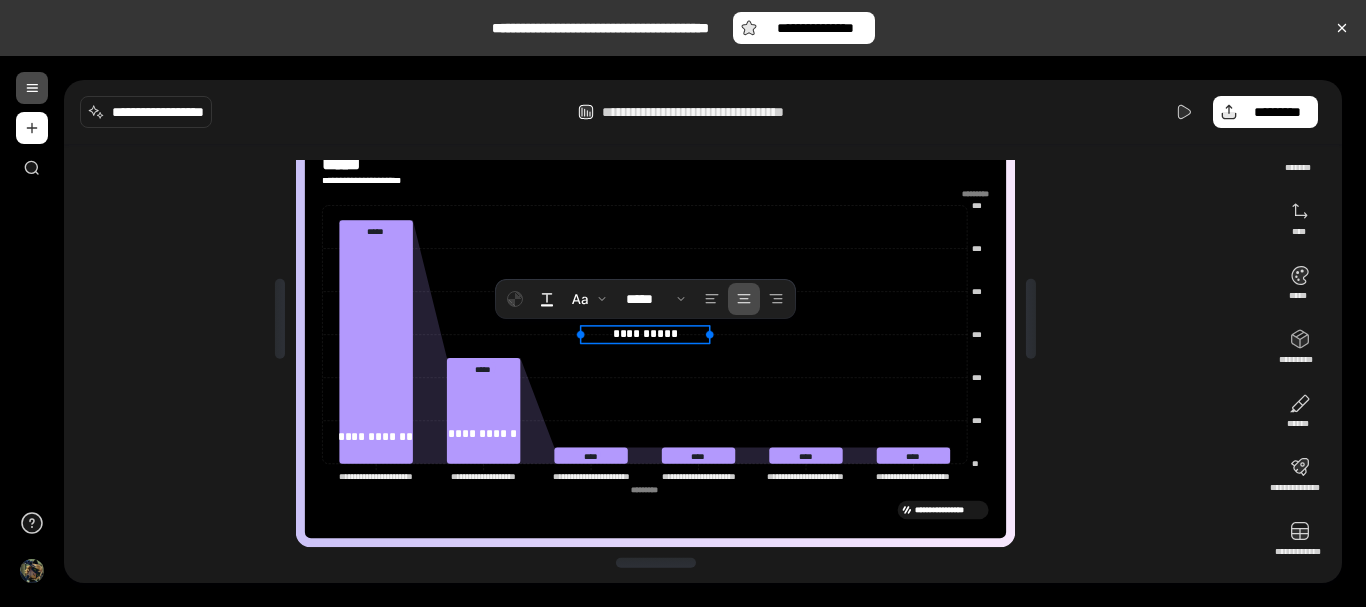 drag, startPoint x: 690, startPoint y: 335, endPoint x: 601, endPoint y: 337, distance: 89.02247 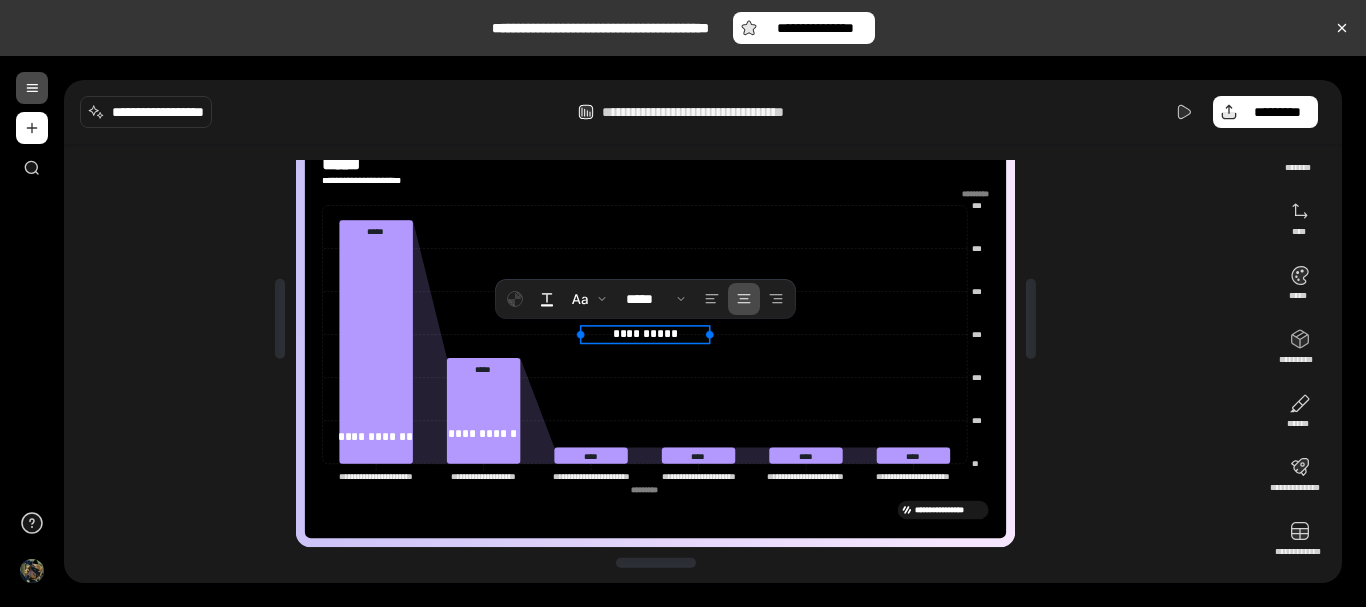 copy on "**********" 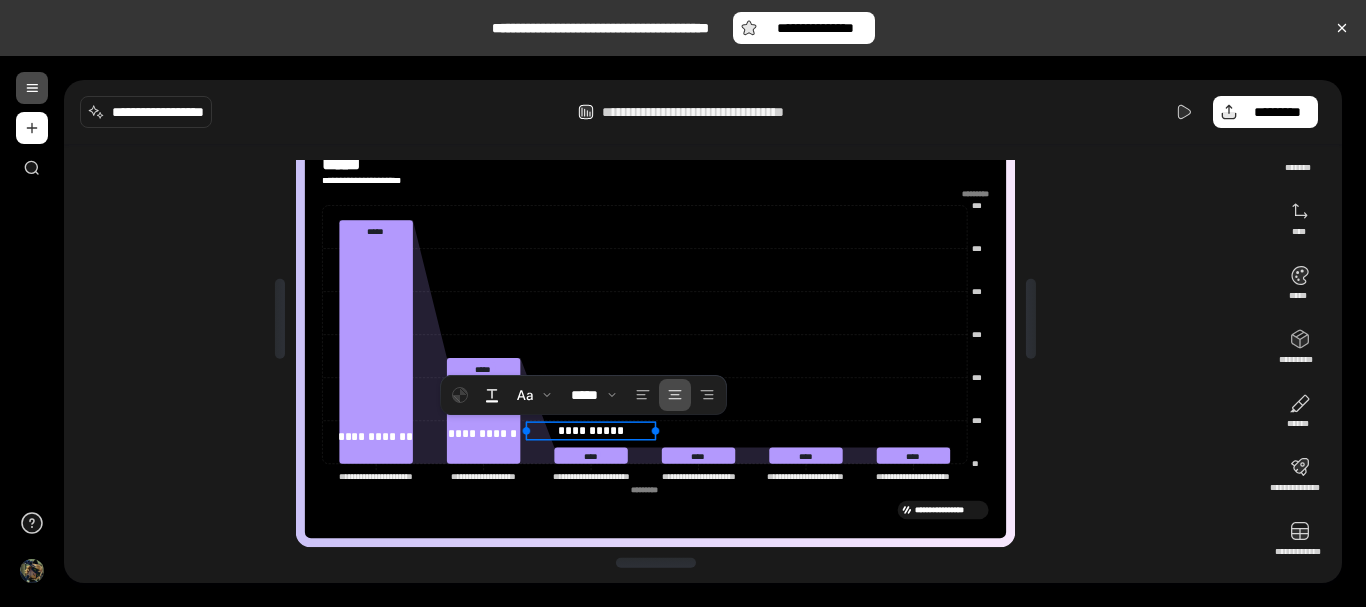 drag, startPoint x: 670, startPoint y: 336, endPoint x: 599, endPoint y: 462, distance: 144.6271 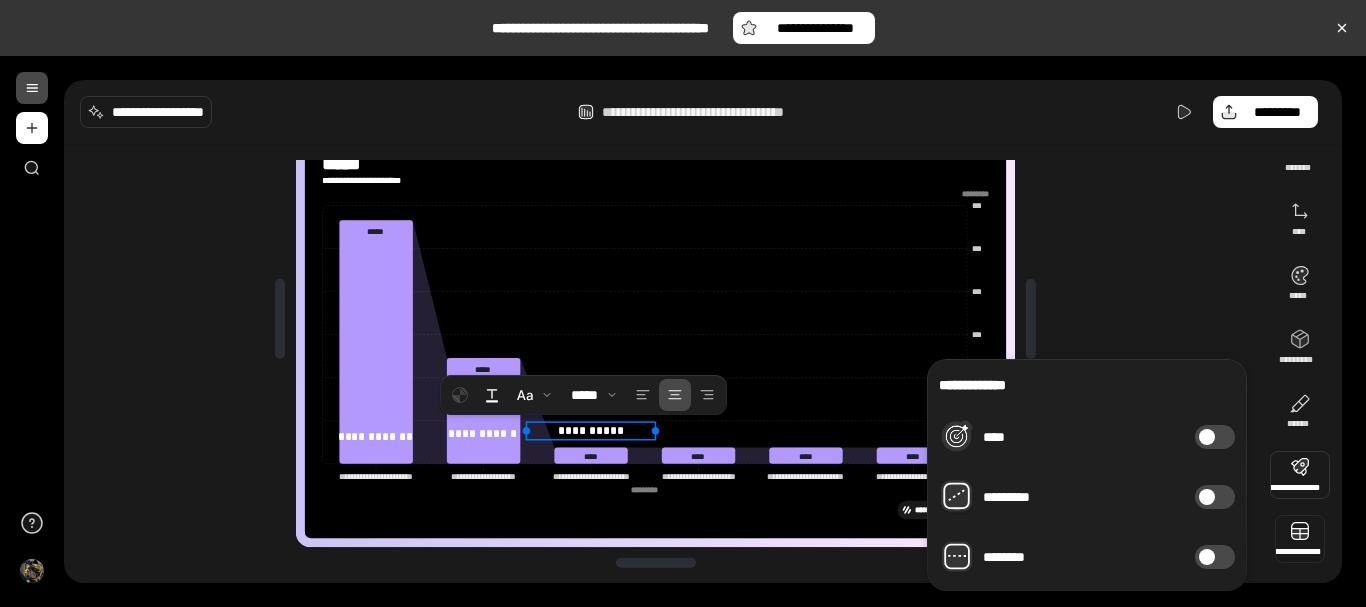 click at bounding box center (1300, 539) 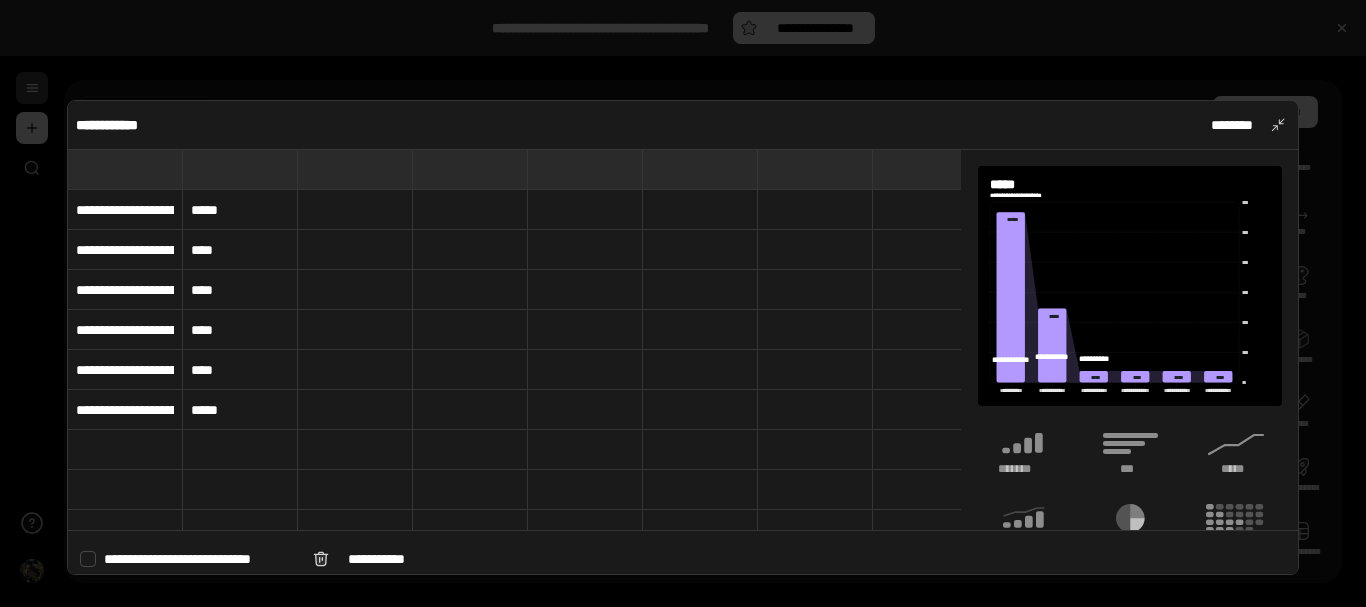 click at bounding box center [683, 303] 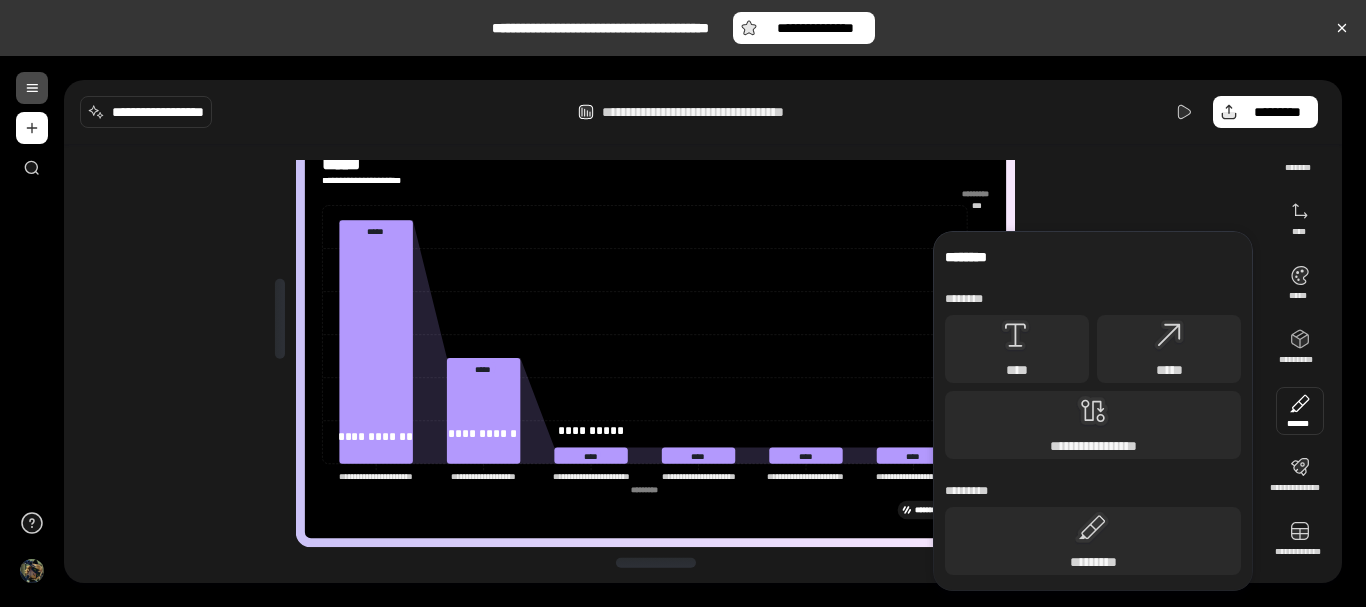 click at bounding box center [1300, 411] 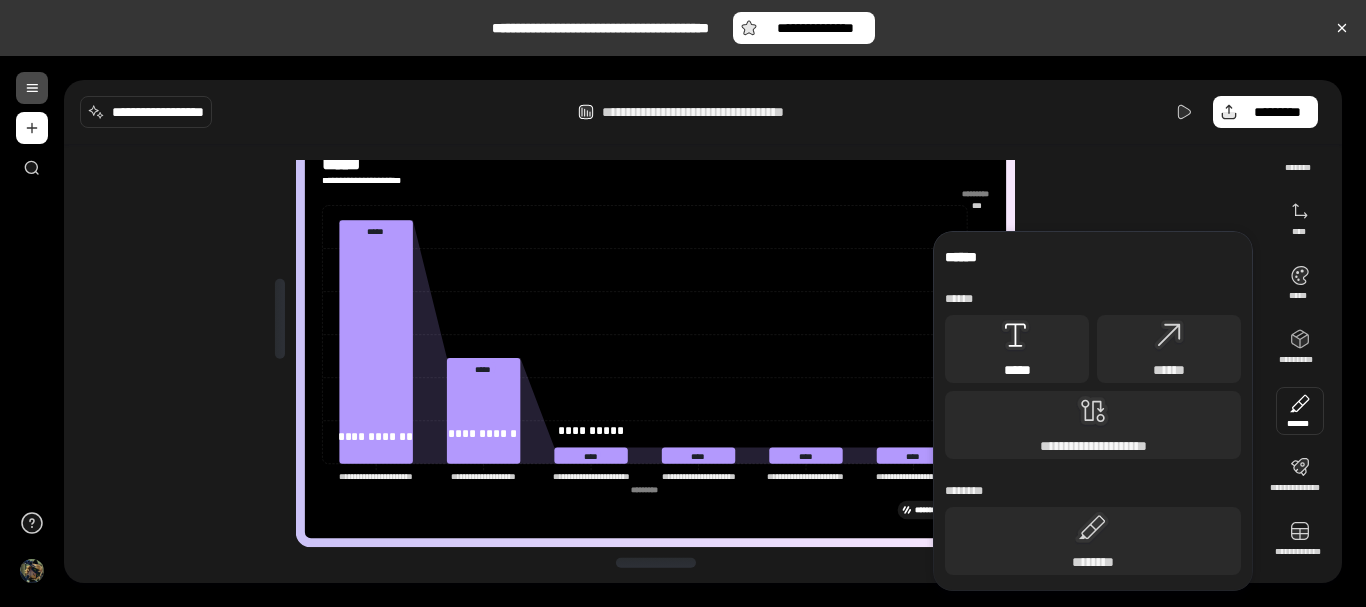 click on "*****" at bounding box center (1017, 349) 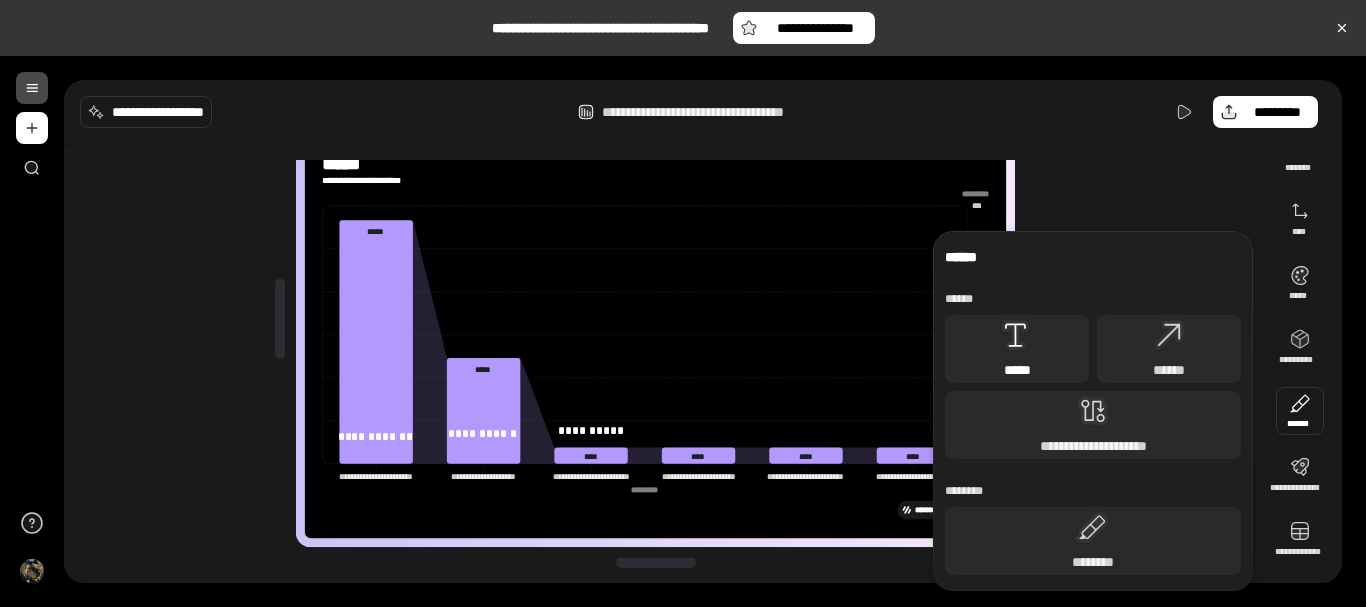 click 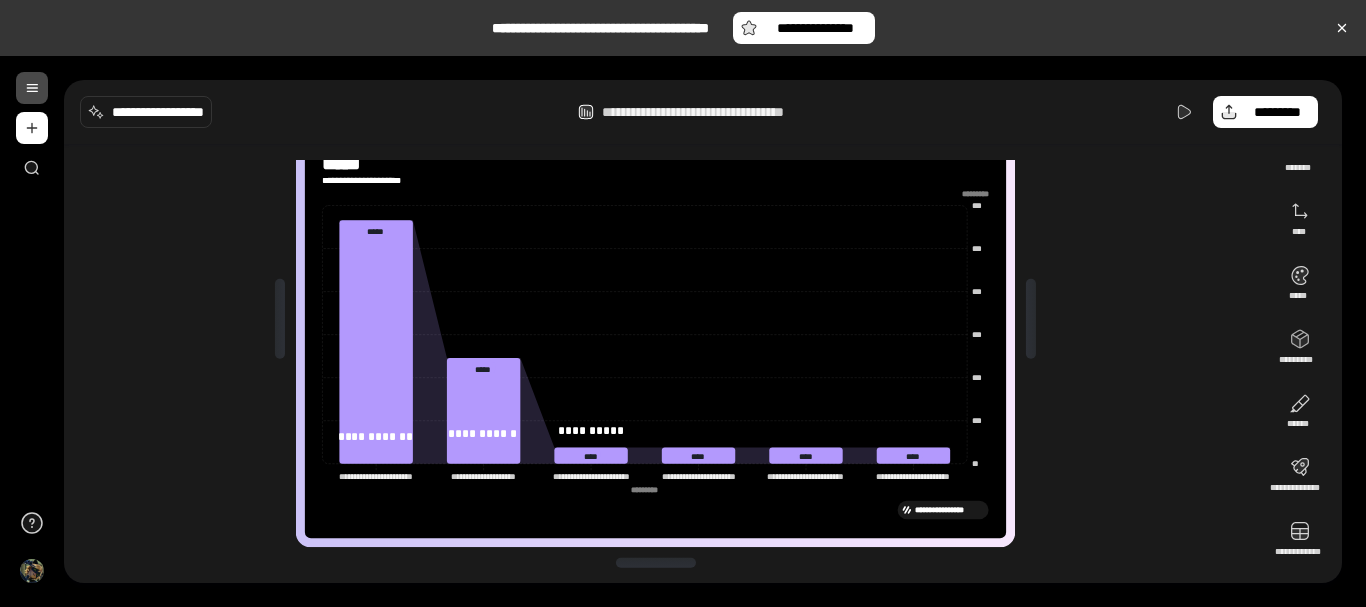 click on "**********" at bounding box center [663, 319] 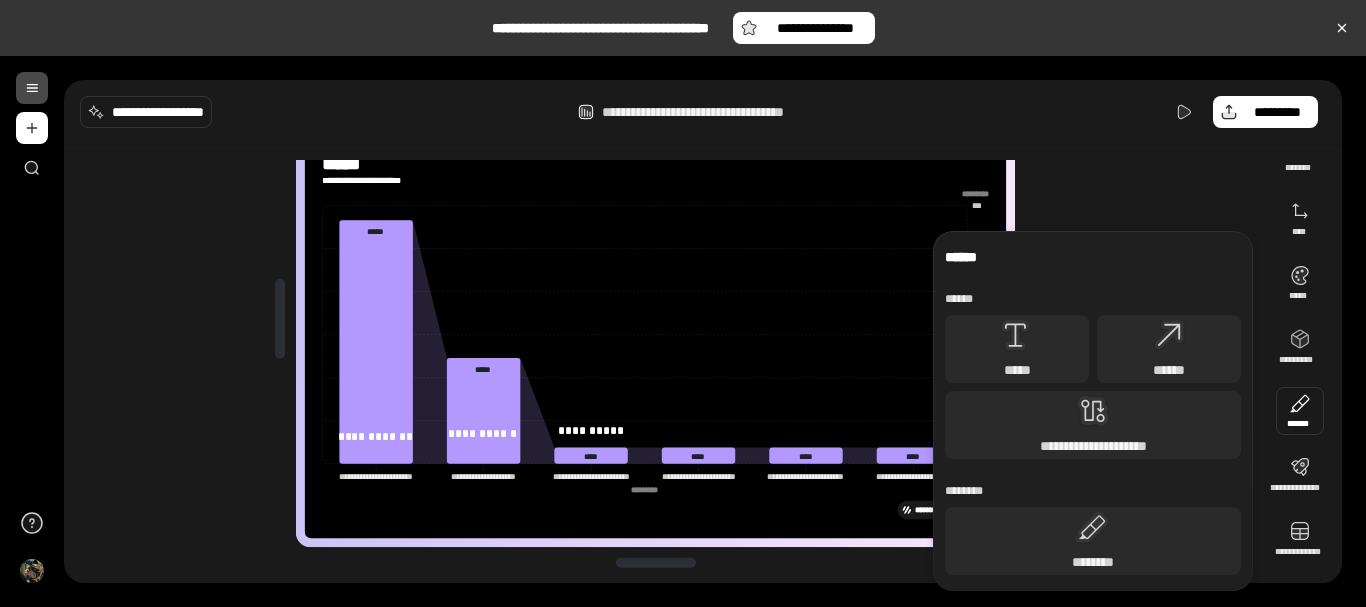 click at bounding box center (1300, 411) 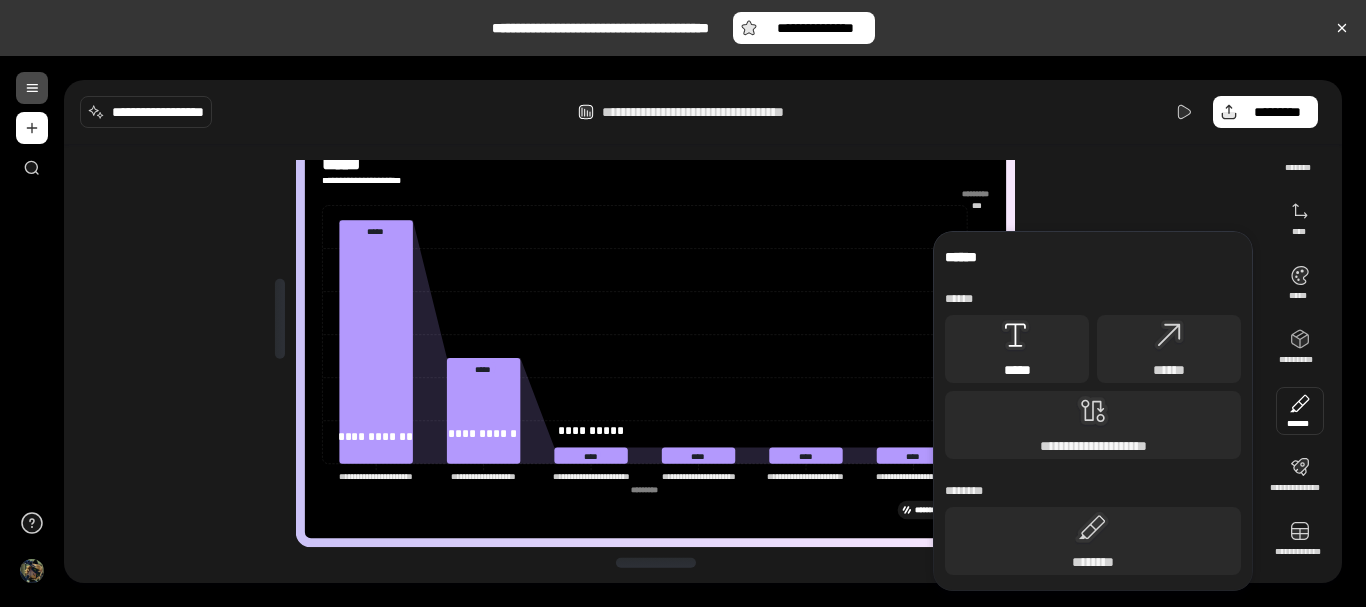 click on "*****" at bounding box center [1017, 349] 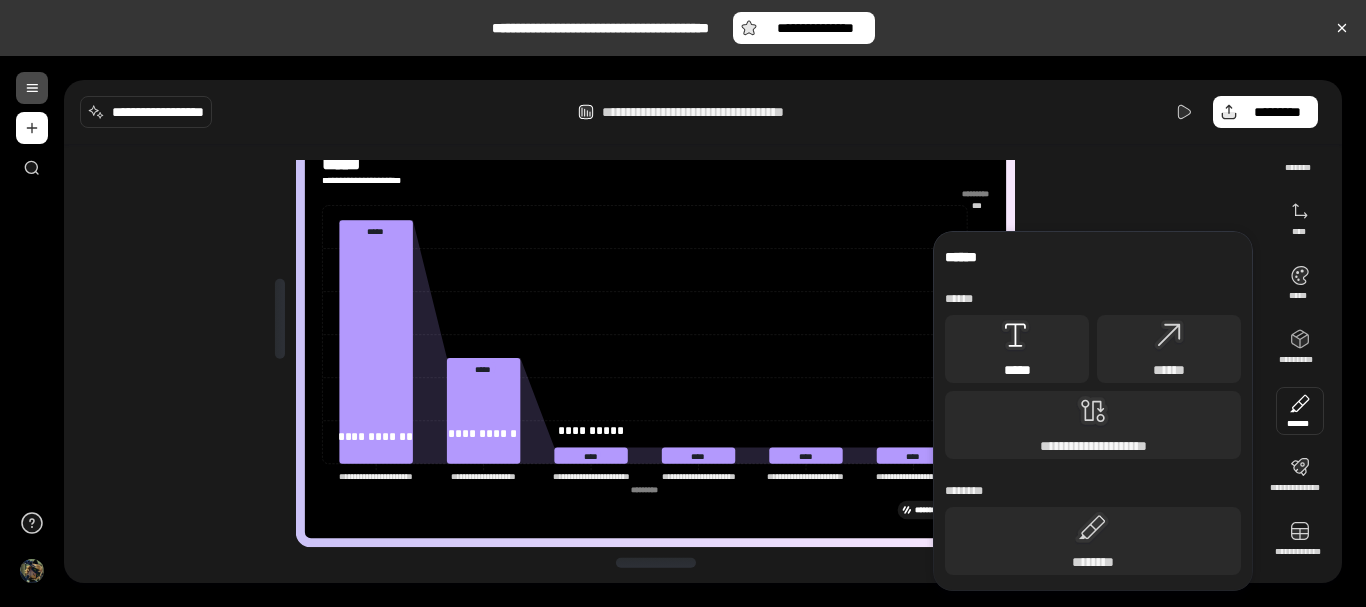 click 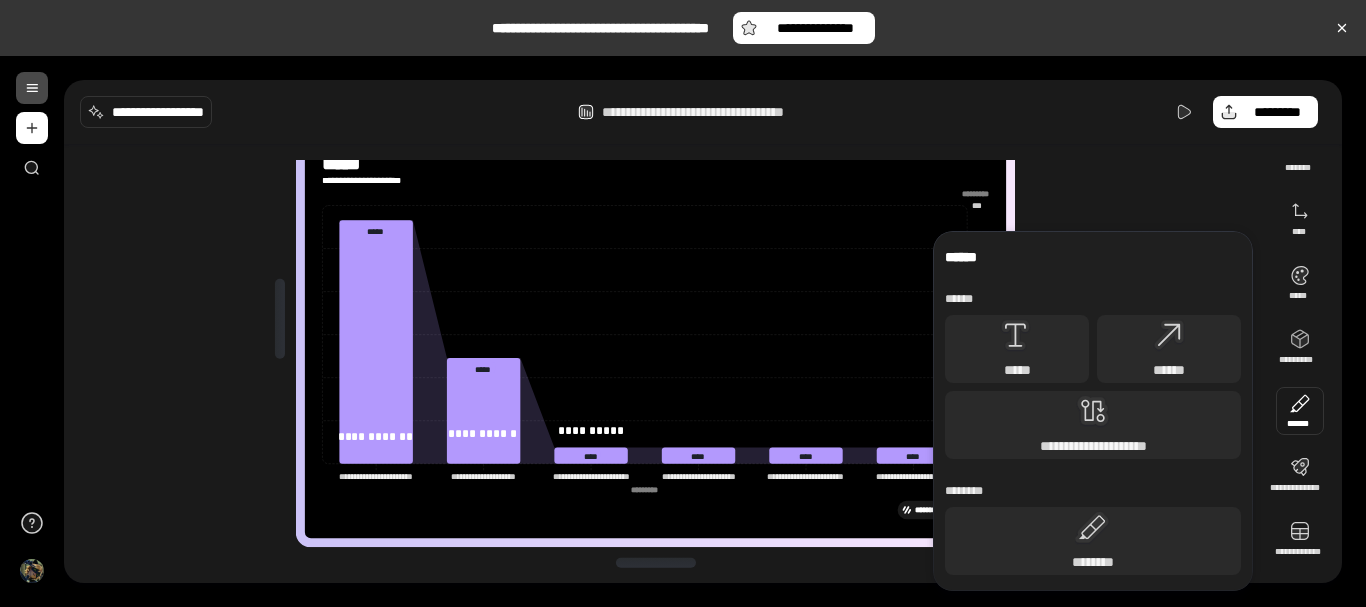 click 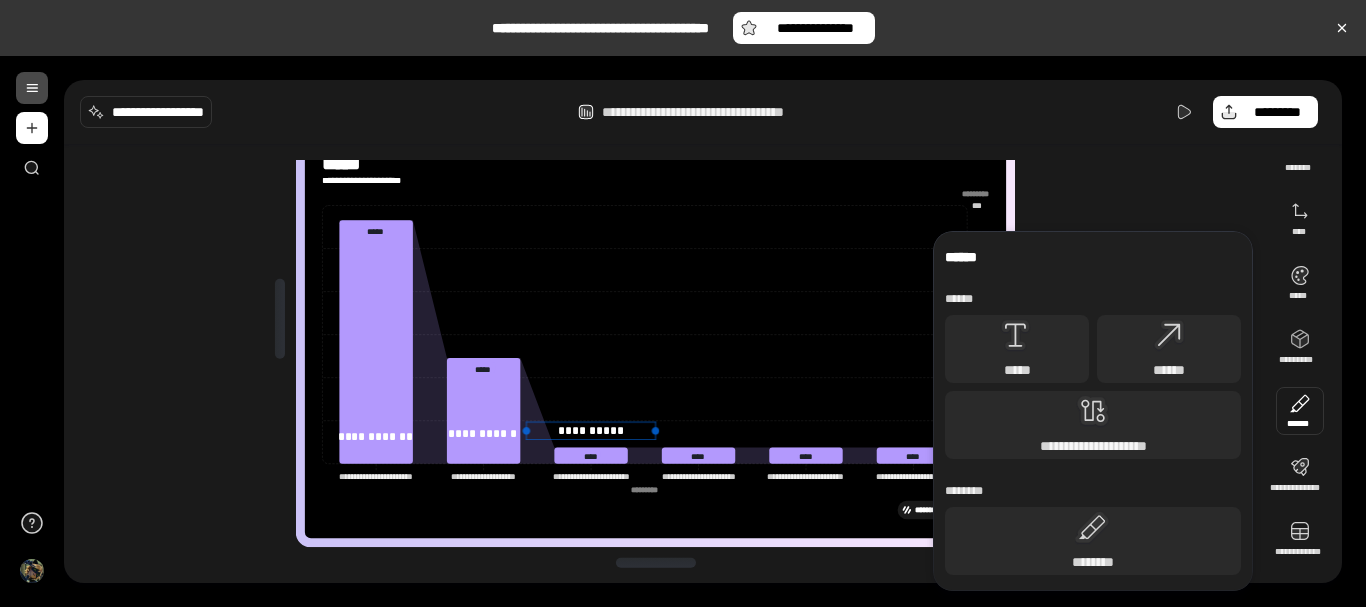 click on "**********" at bounding box center (590, 431) 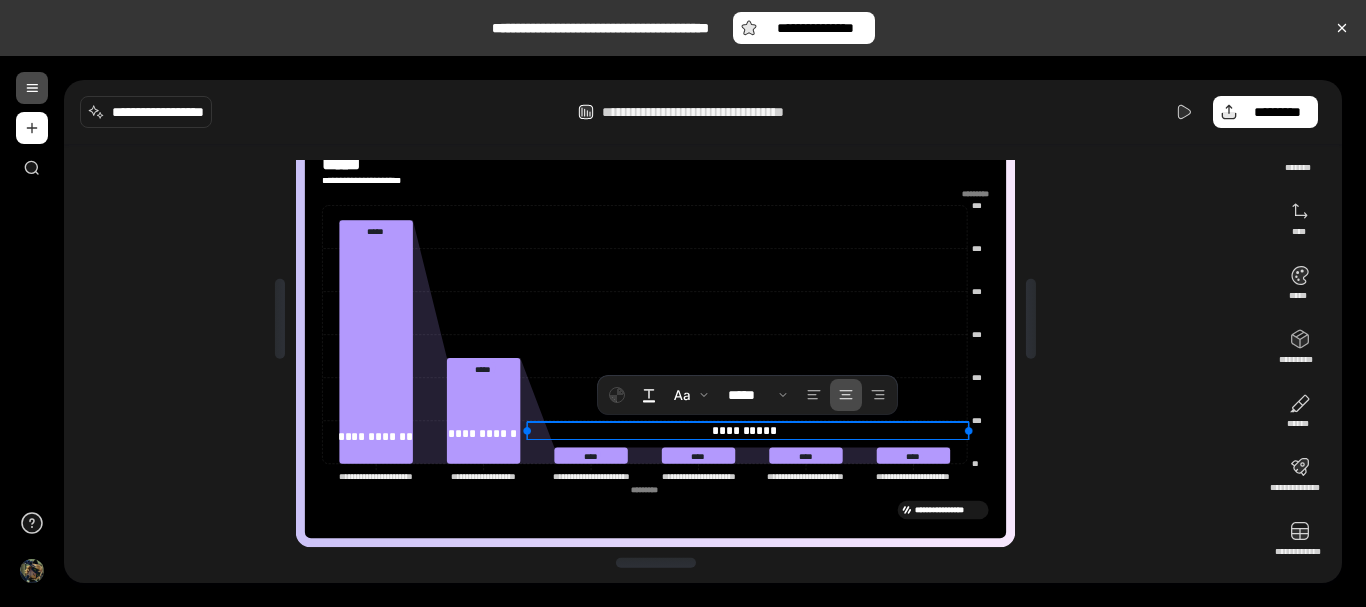 drag, startPoint x: 653, startPoint y: 429, endPoint x: 1065, endPoint y: 425, distance: 412.0194 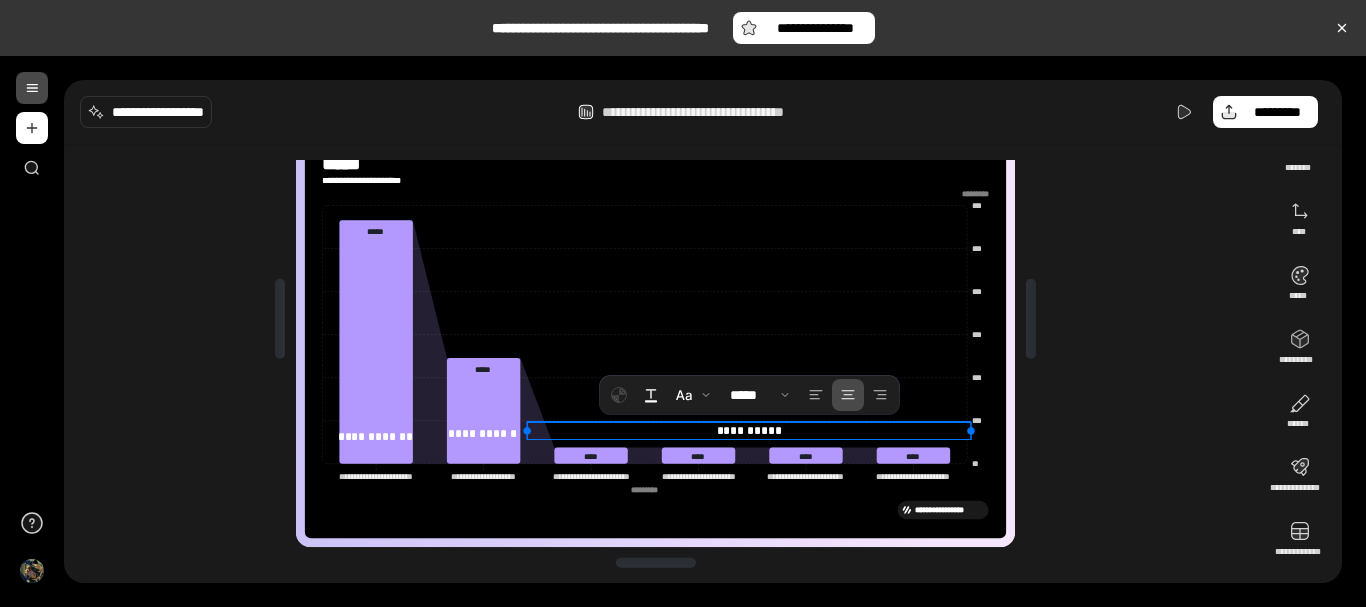click on "**********" at bounding box center [663, 319] 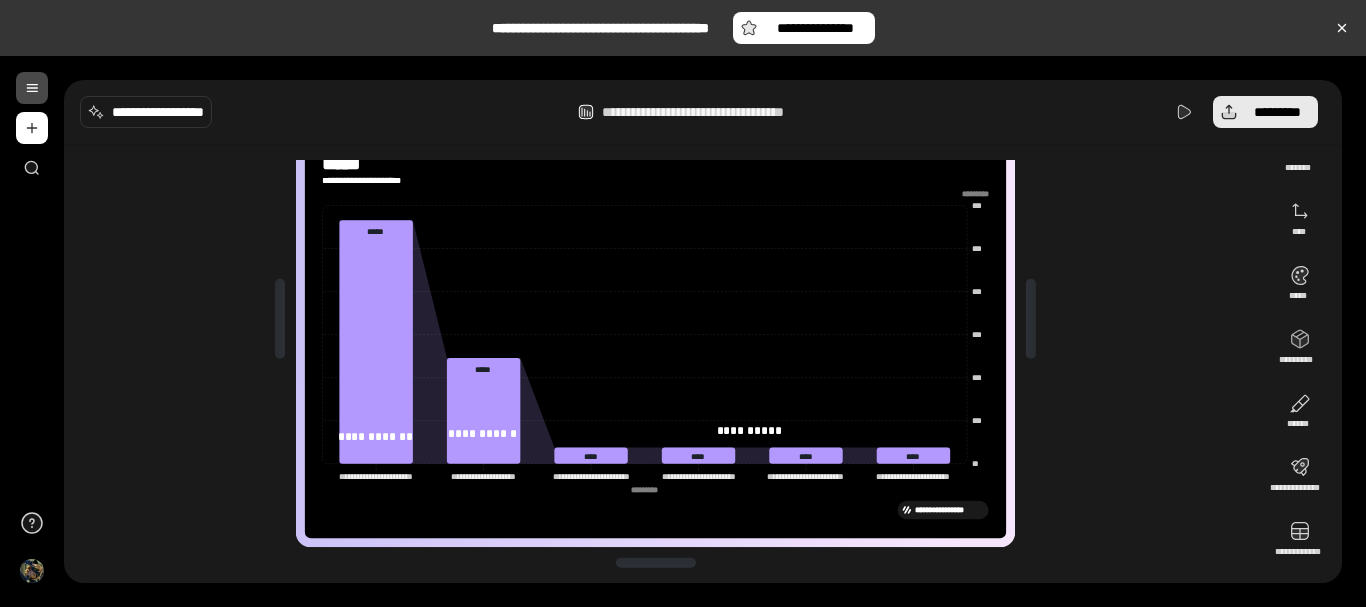 click on "*********" at bounding box center (1277, 112) 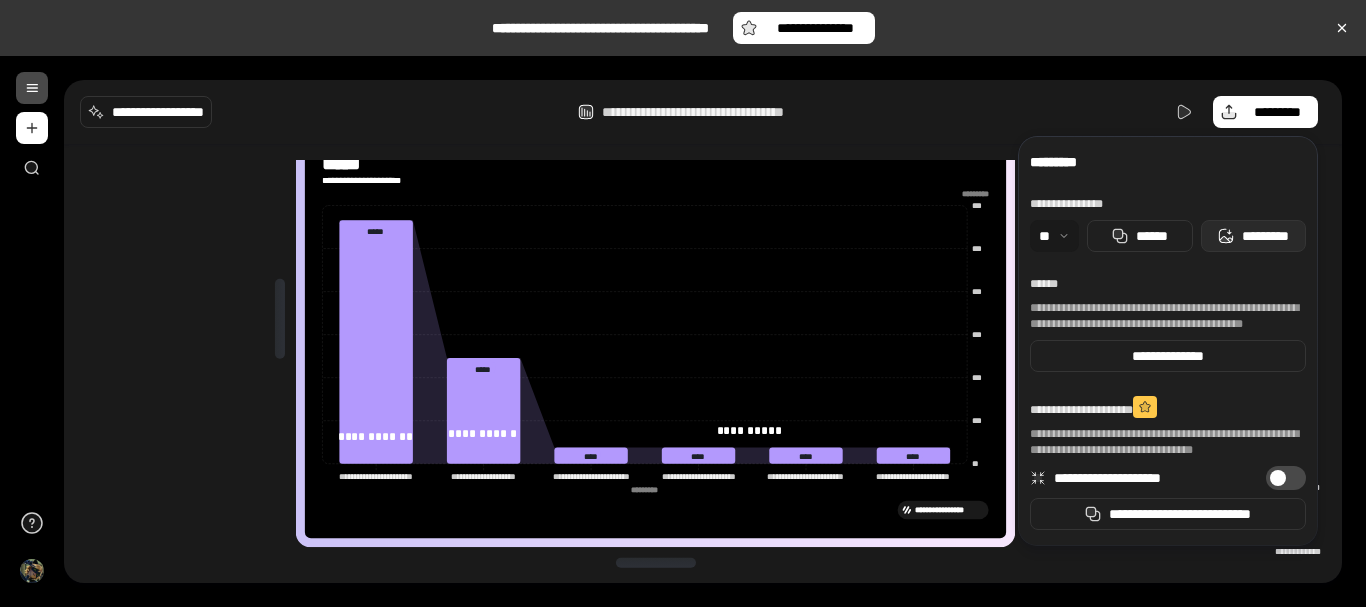 click on "*********" at bounding box center (1265, 236) 